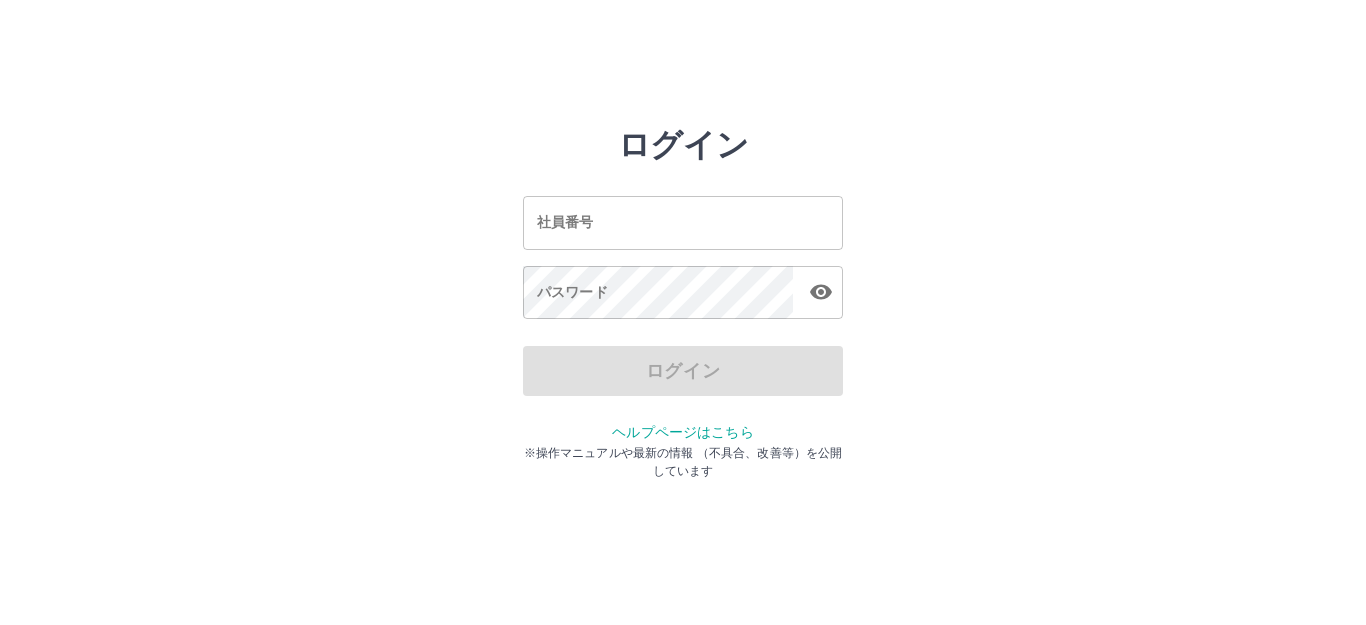 scroll, scrollTop: 0, scrollLeft: 0, axis: both 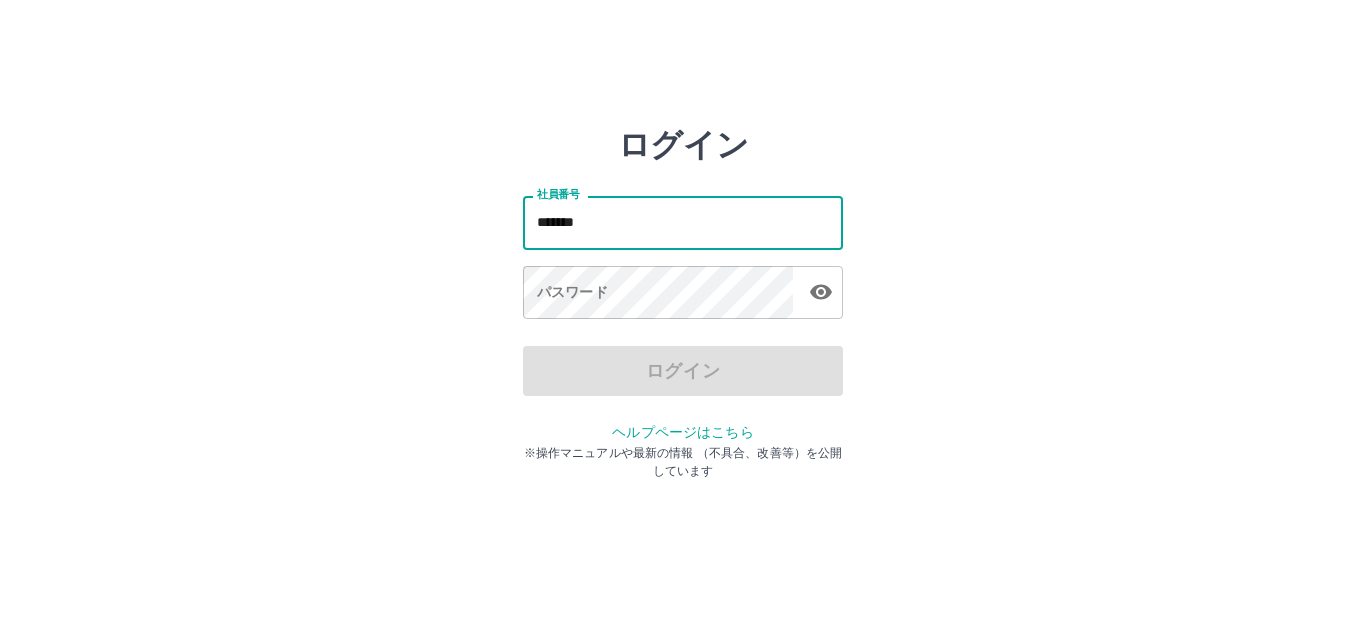type on "*******" 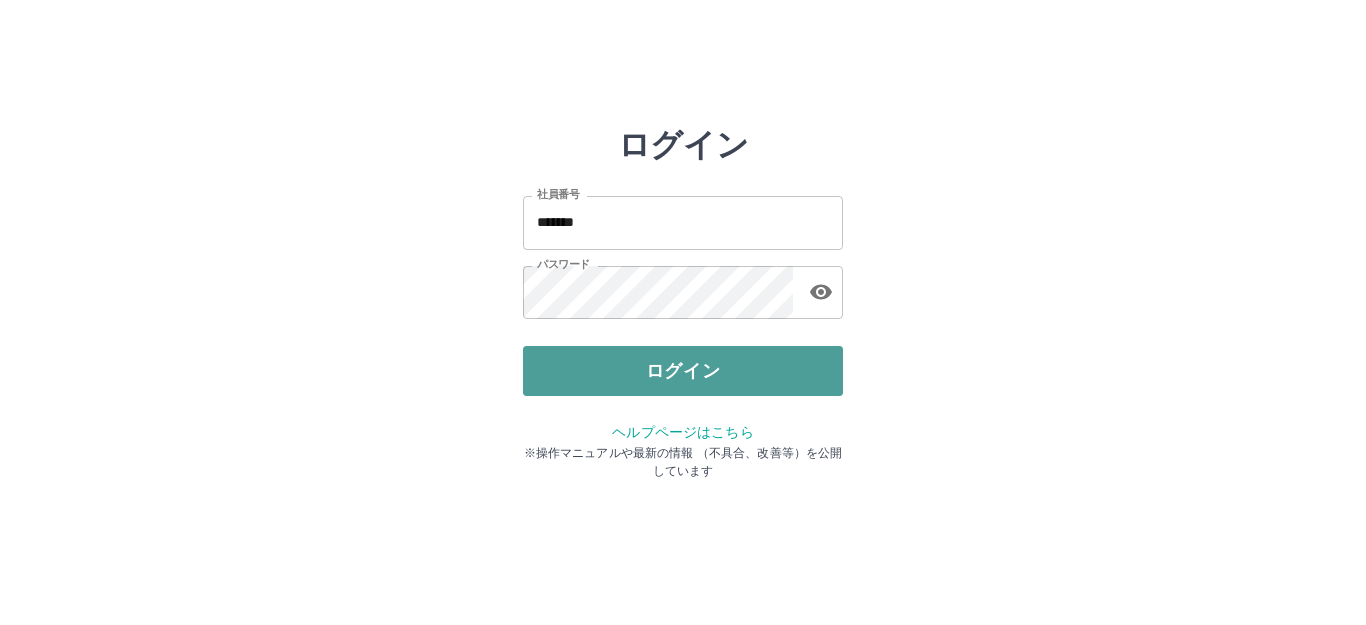 click on "ログイン" at bounding box center (683, 371) 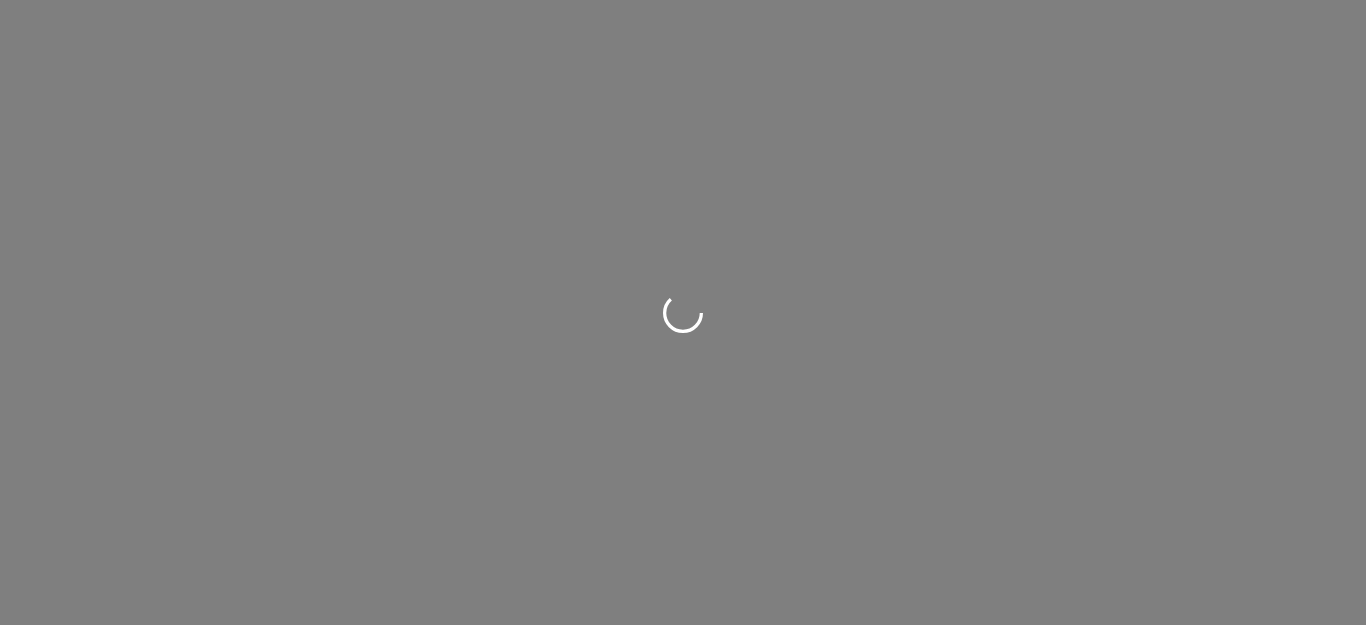 scroll, scrollTop: 0, scrollLeft: 0, axis: both 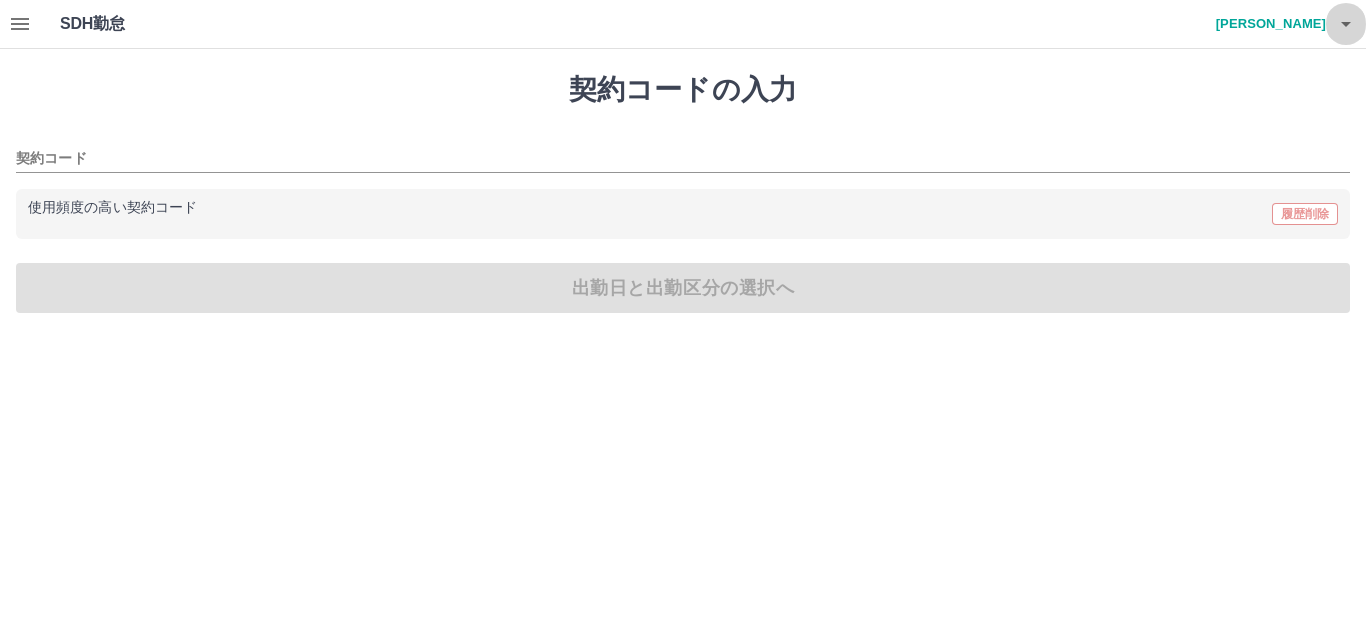 click 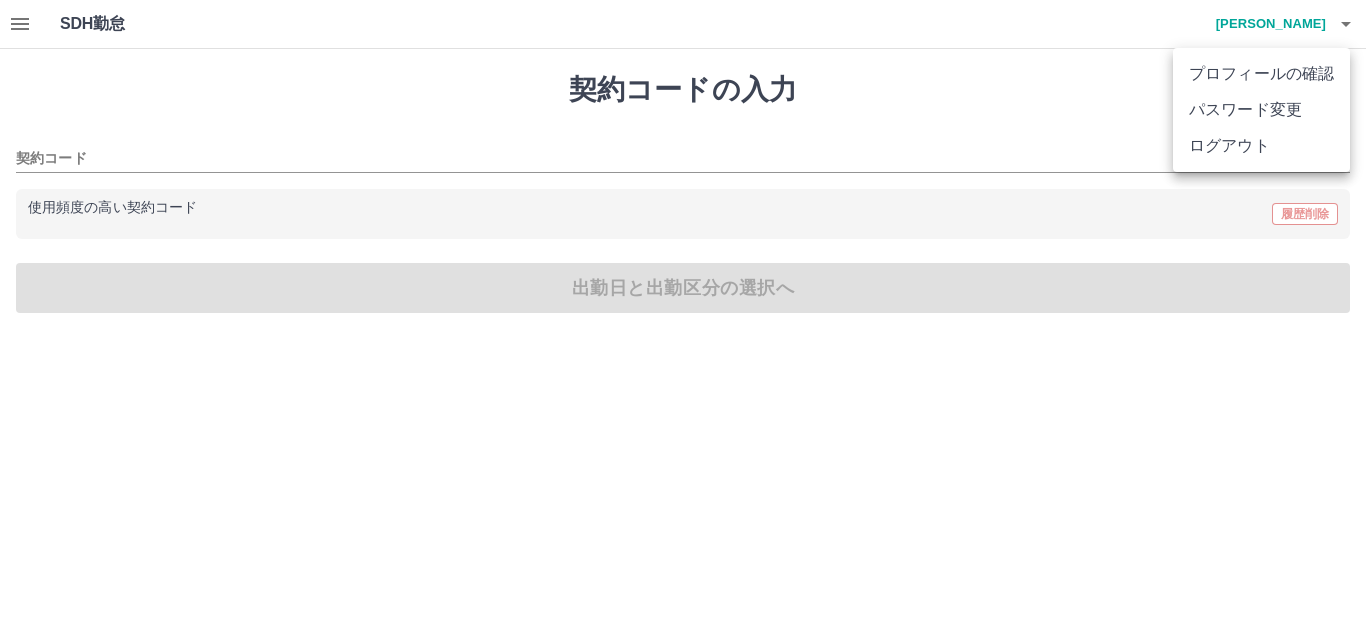 click on "ログアウト" at bounding box center [1261, 146] 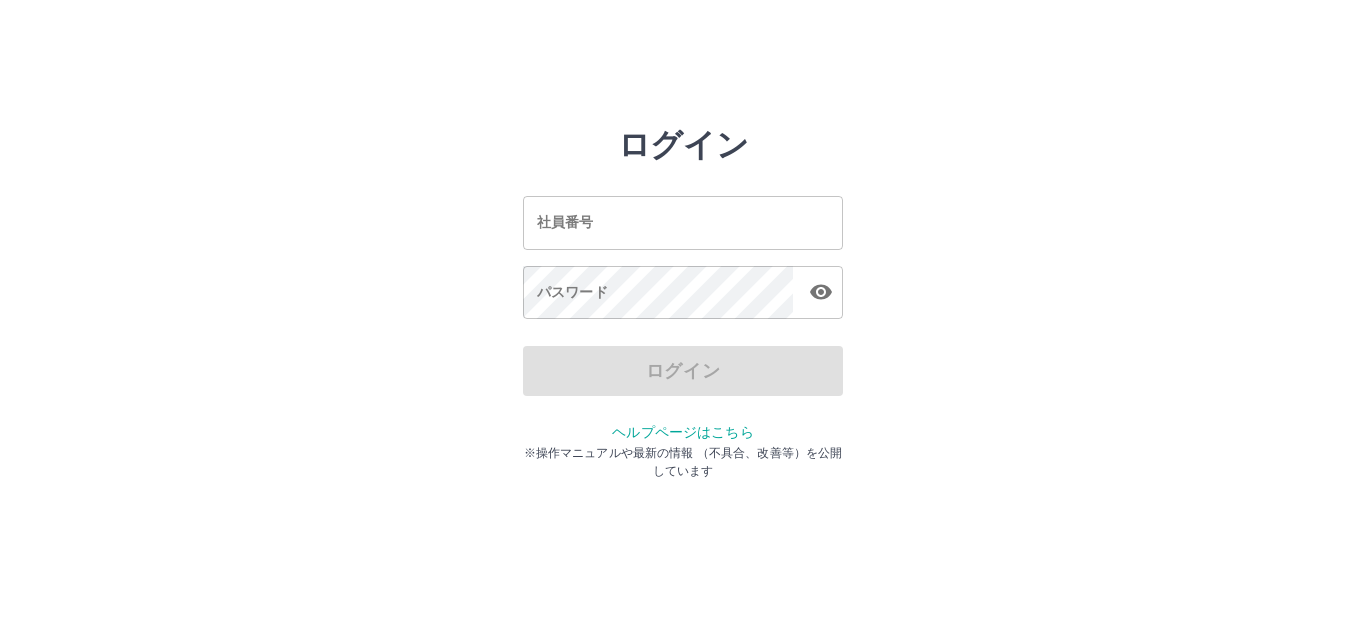 scroll, scrollTop: 0, scrollLeft: 0, axis: both 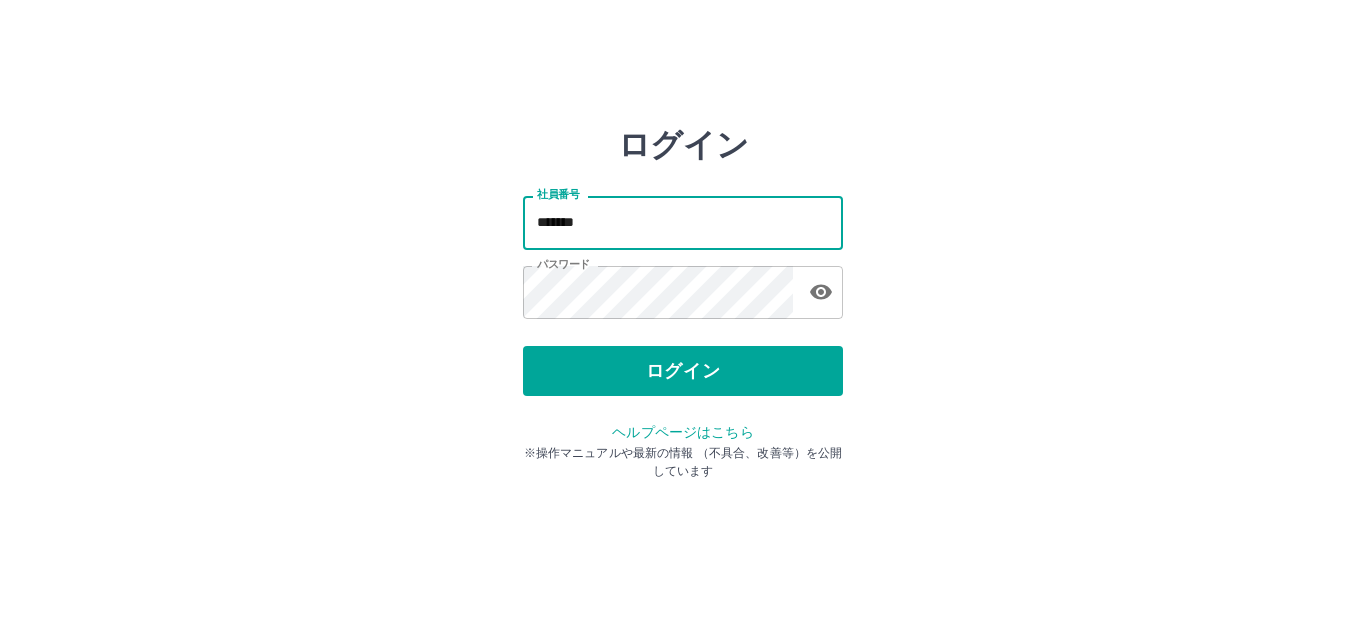 click on "*******" at bounding box center (683, 222) 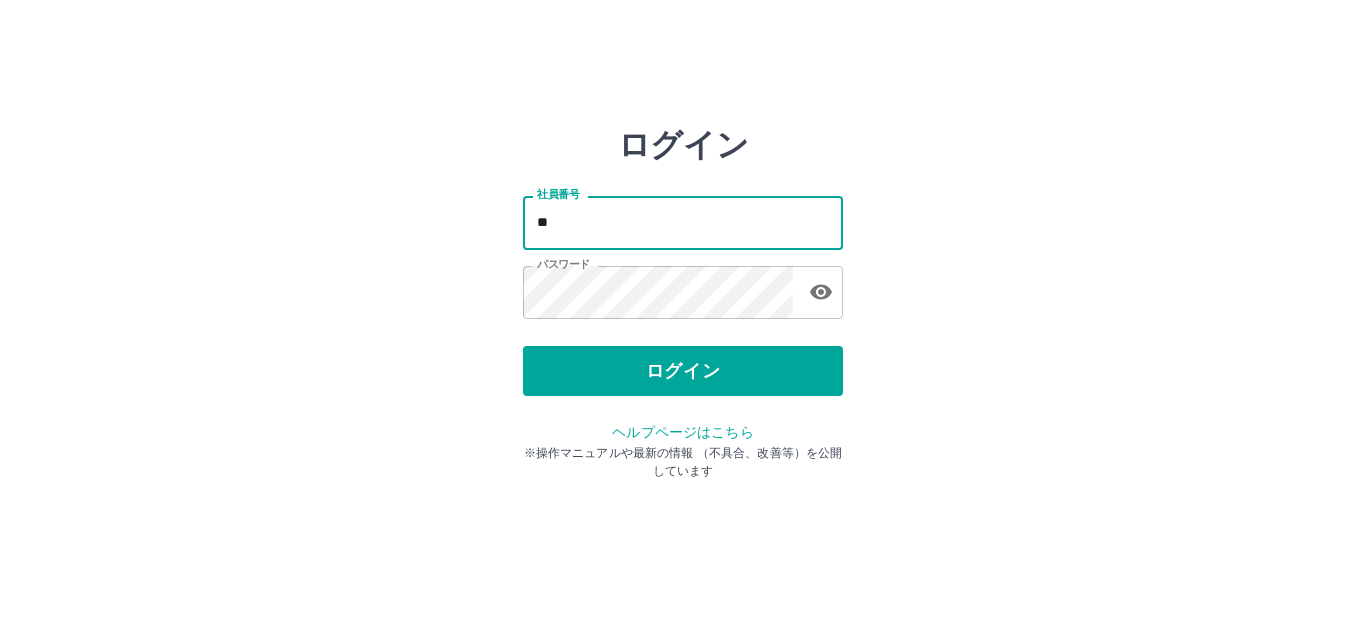 type on "*" 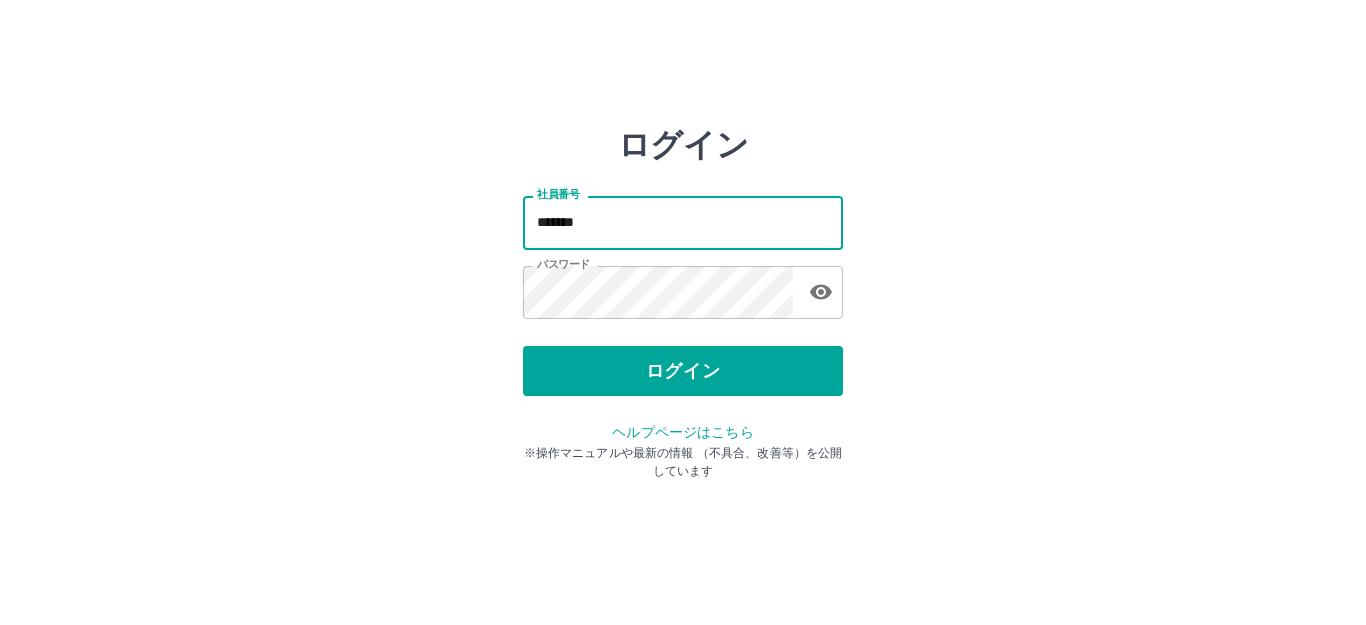 type on "*******" 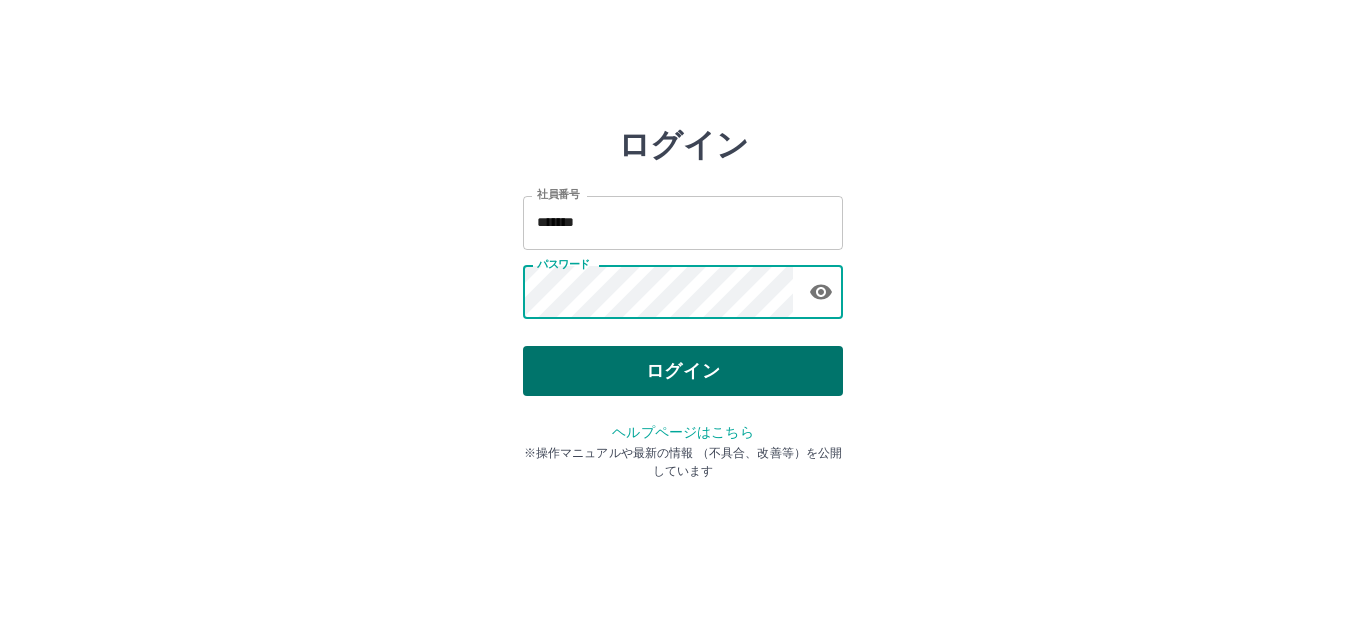 click on "ログイン" at bounding box center [683, 371] 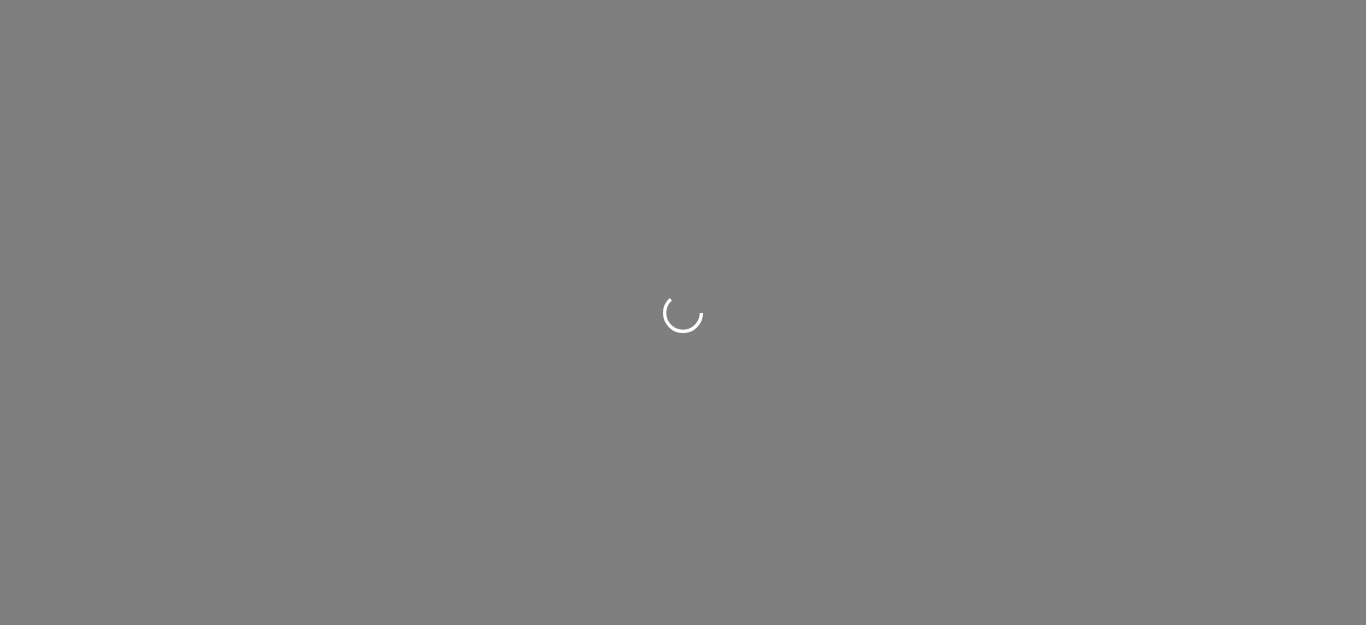 scroll, scrollTop: 0, scrollLeft: 0, axis: both 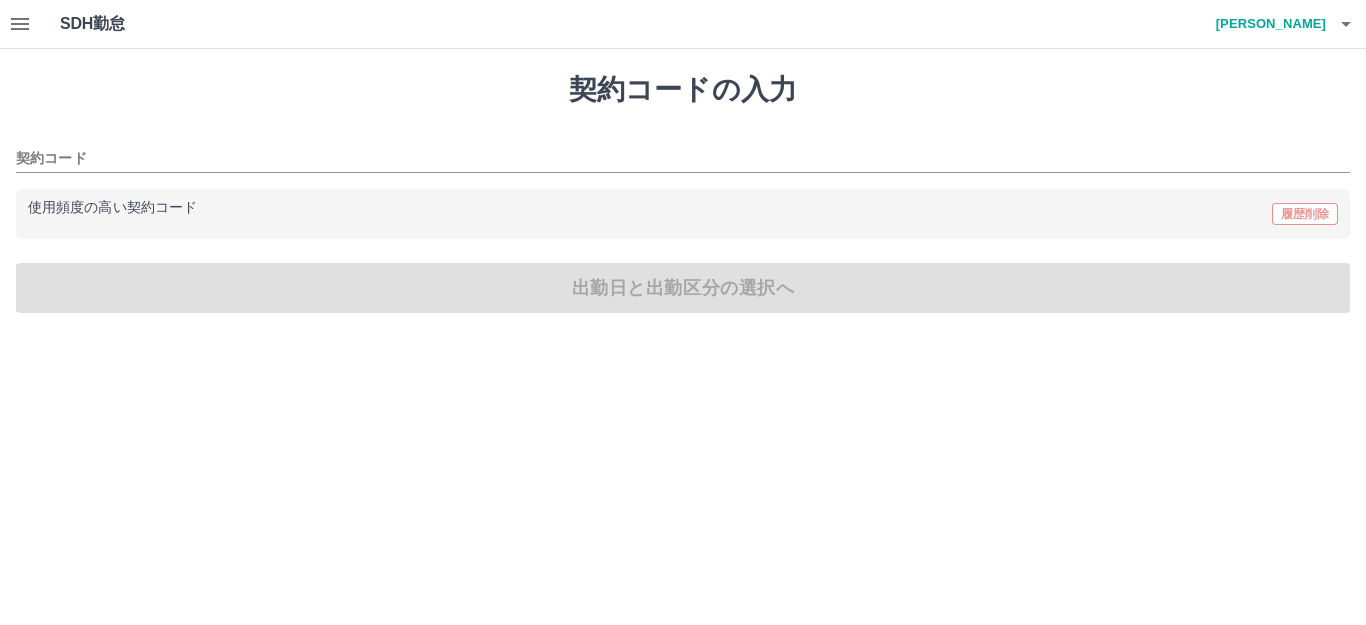 click 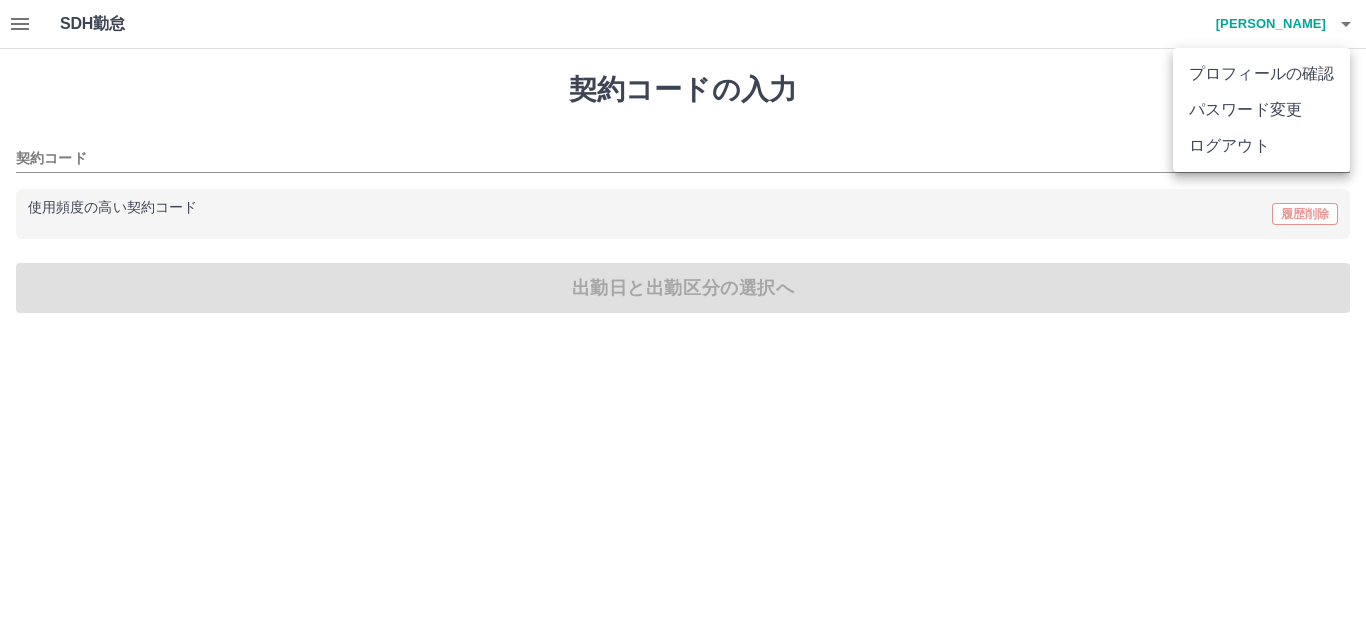 click on "ログアウト" at bounding box center [1261, 146] 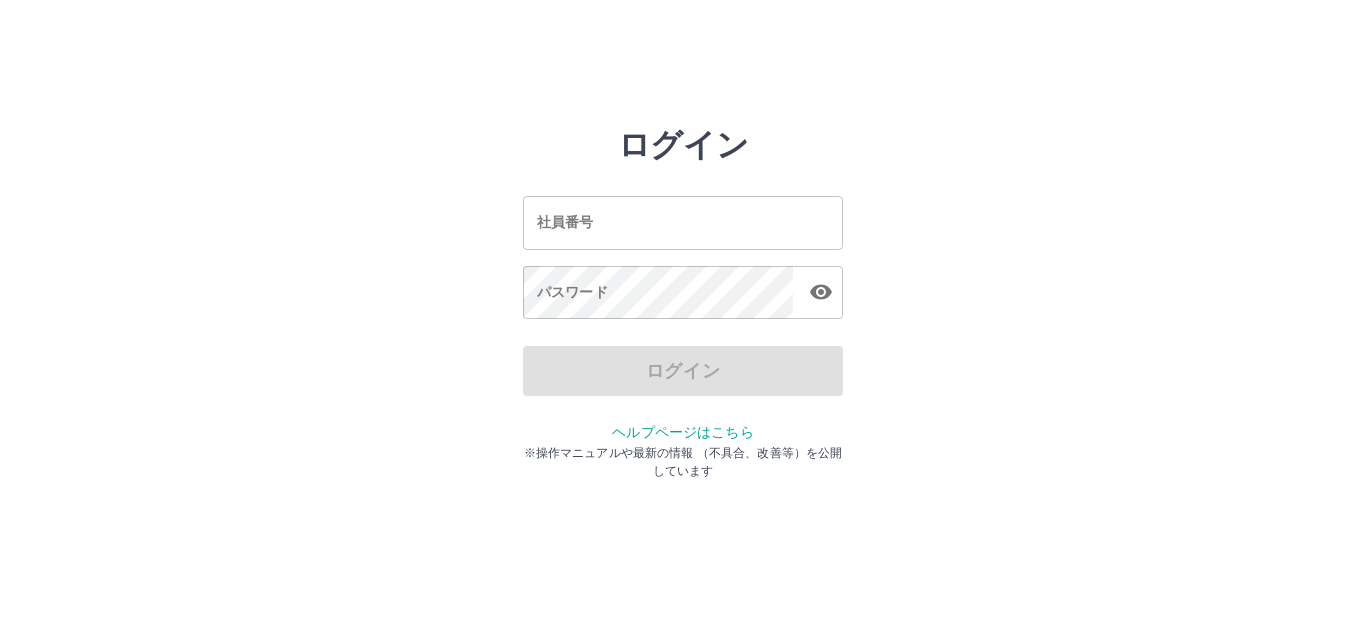 scroll, scrollTop: 0, scrollLeft: 0, axis: both 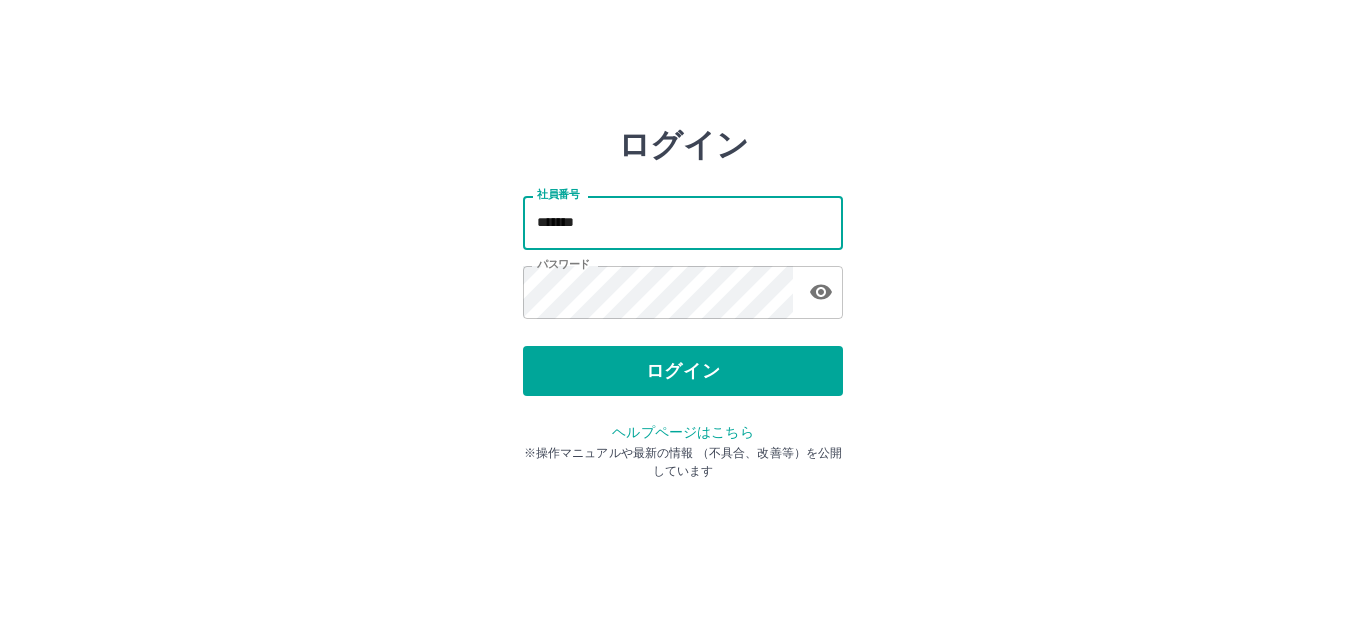 click on "*******" at bounding box center [683, 222] 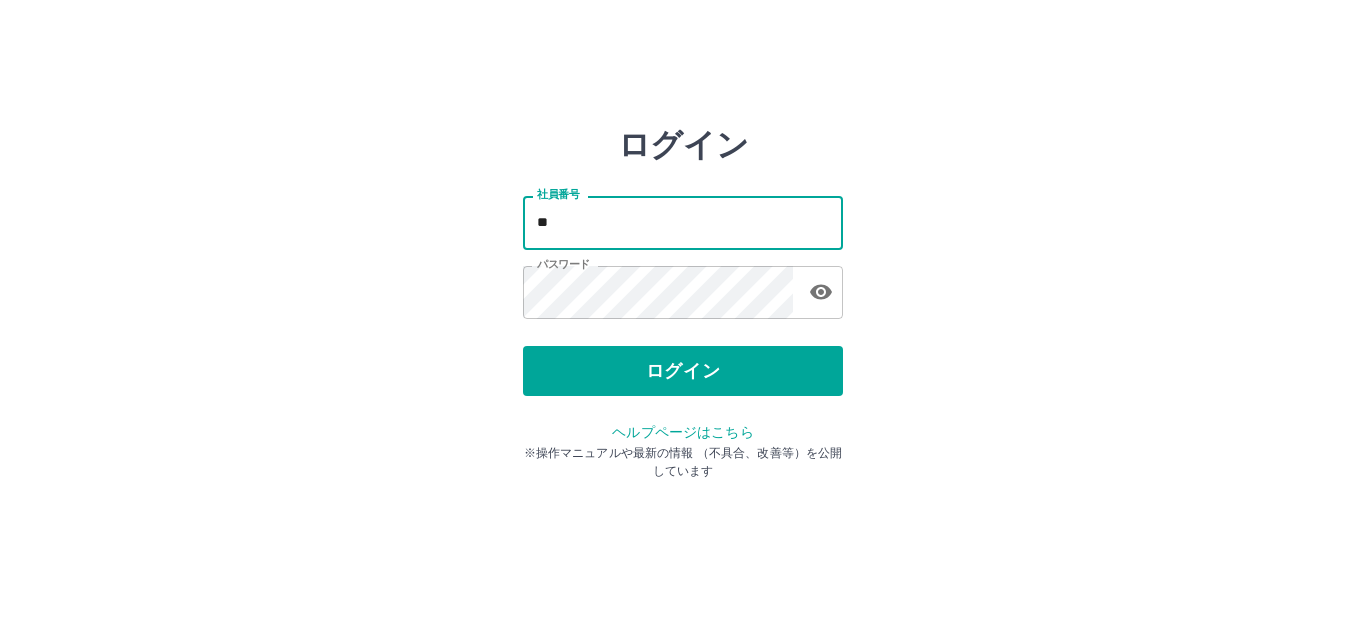 type on "*" 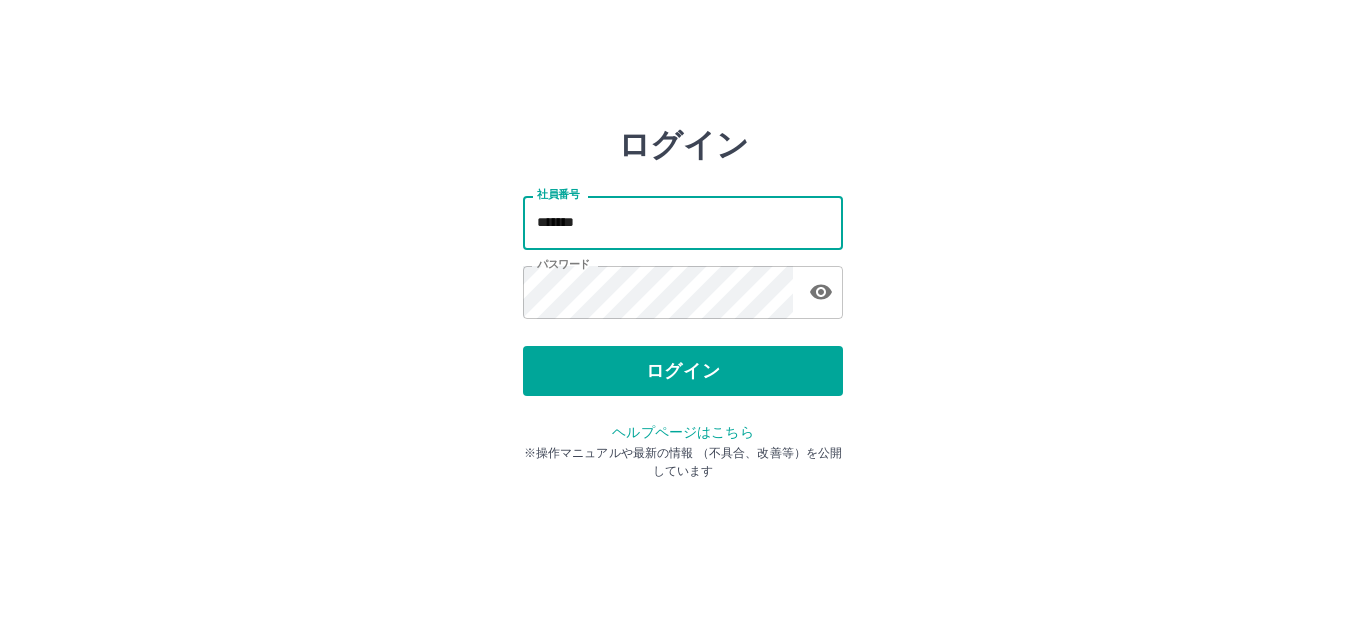 type on "*******" 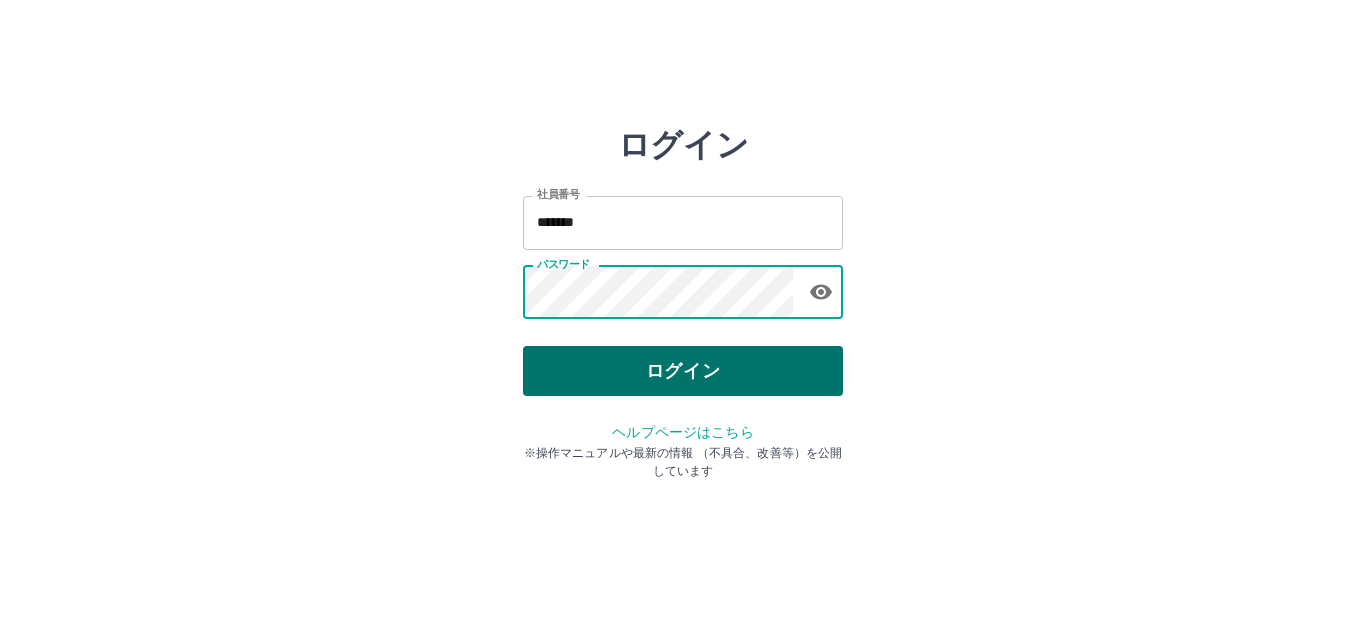 click on "ログイン" at bounding box center (683, 371) 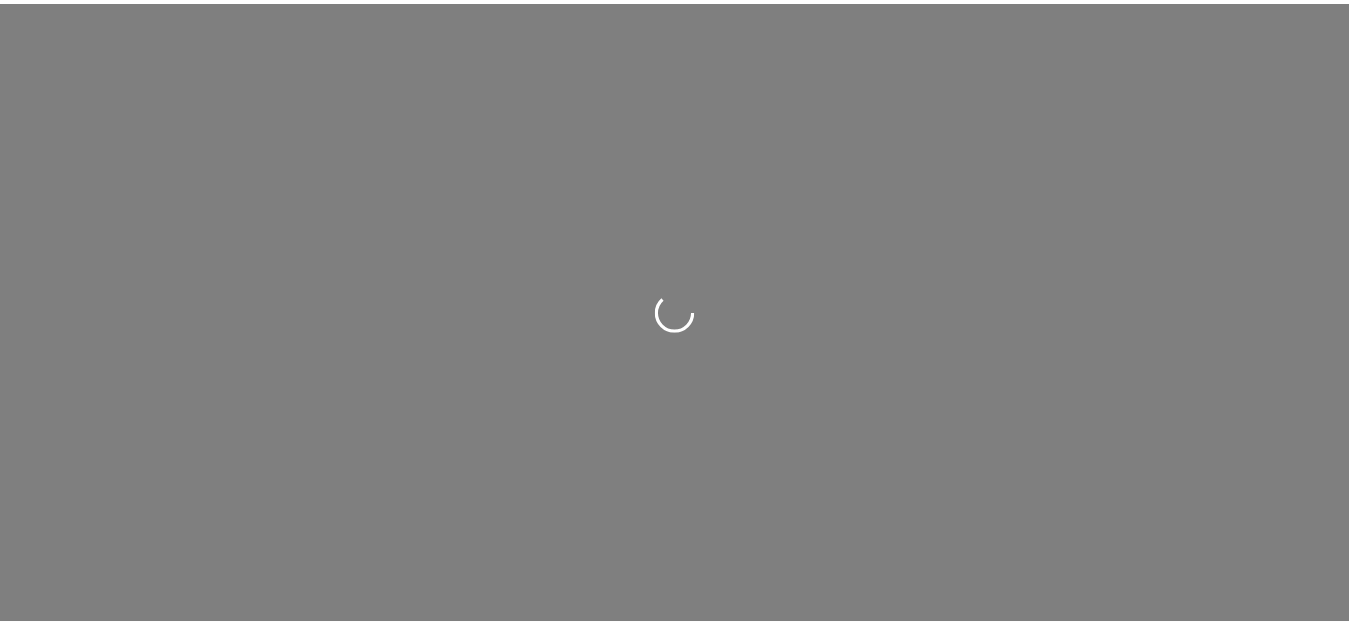 scroll, scrollTop: 0, scrollLeft: 0, axis: both 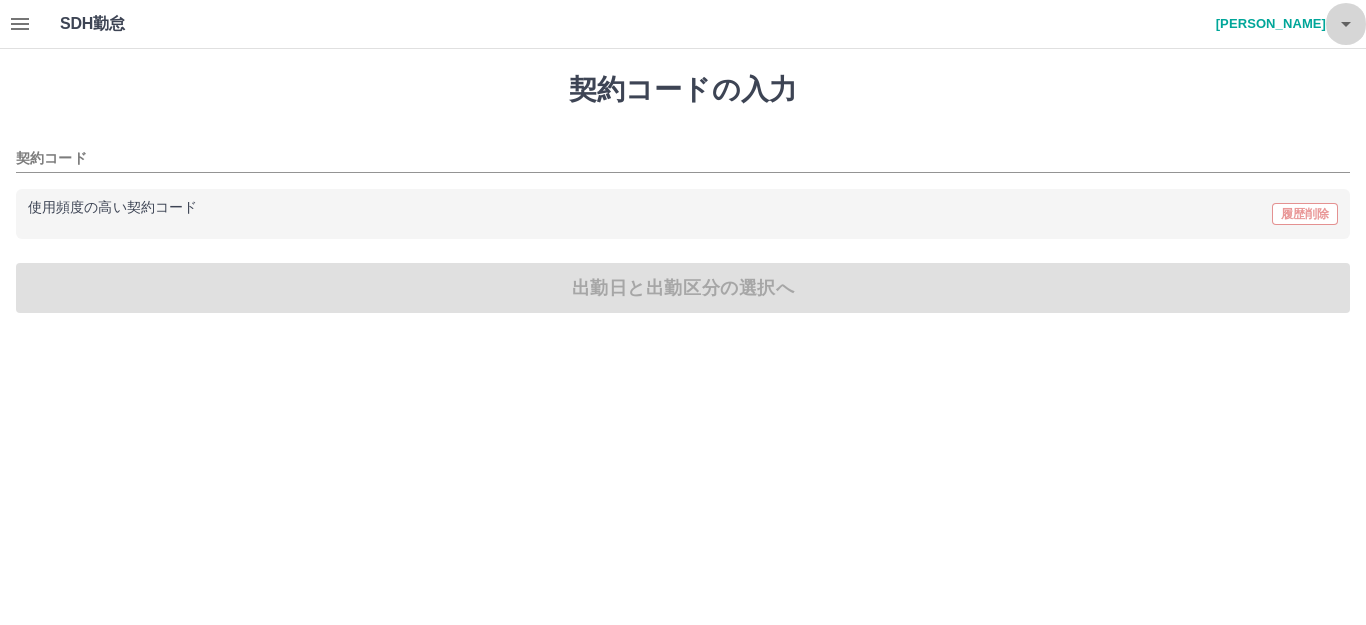 click 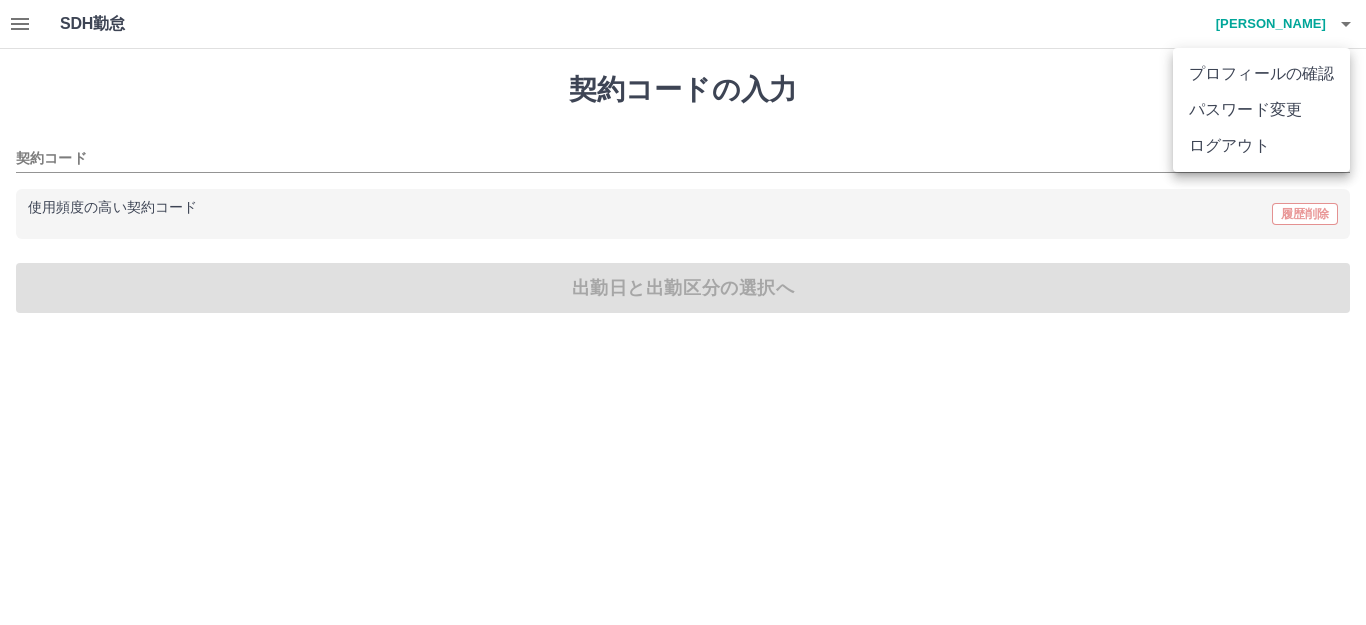 drag, startPoint x: 880, startPoint y: 461, endPoint x: 701, endPoint y: 424, distance: 182.78403 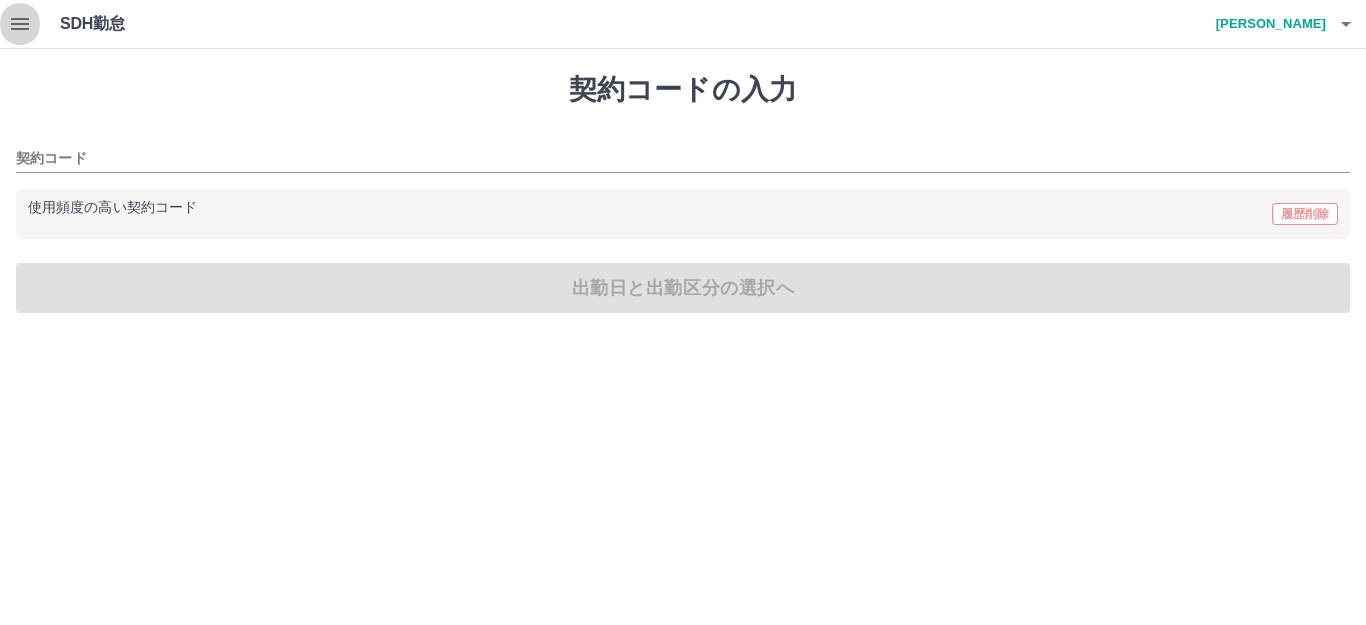 click at bounding box center (20, 24) 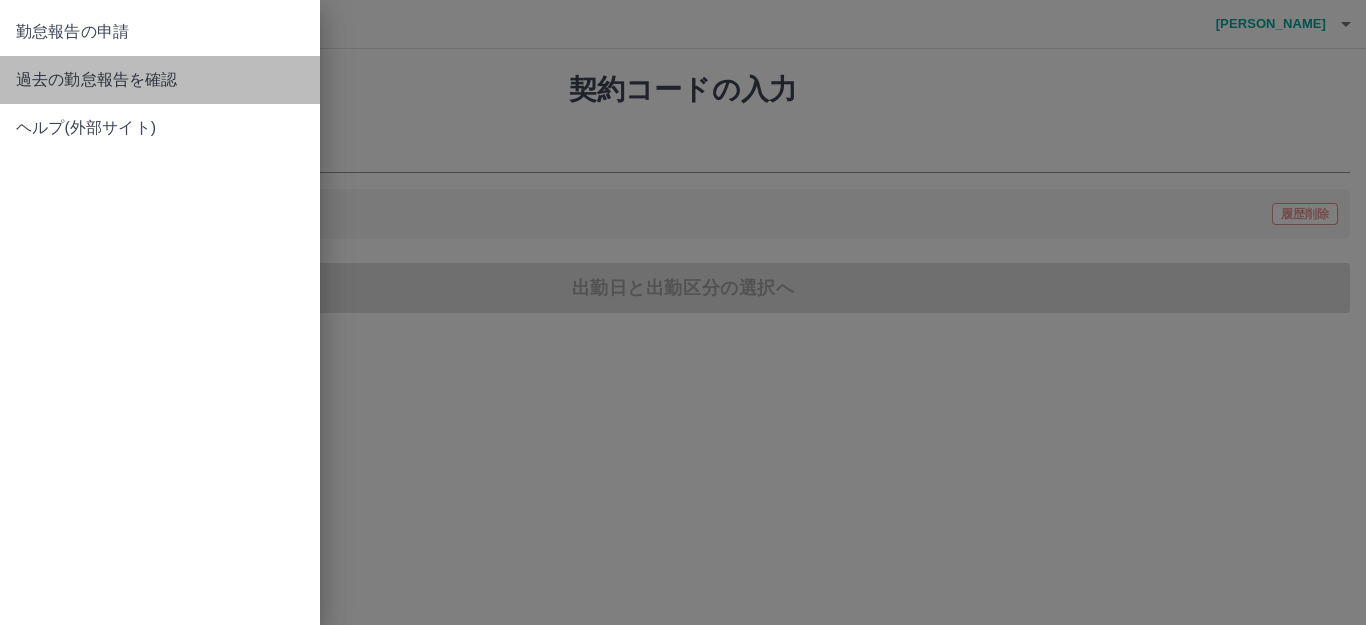 click on "過去の勤怠報告を確認" at bounding box center [160, 80] 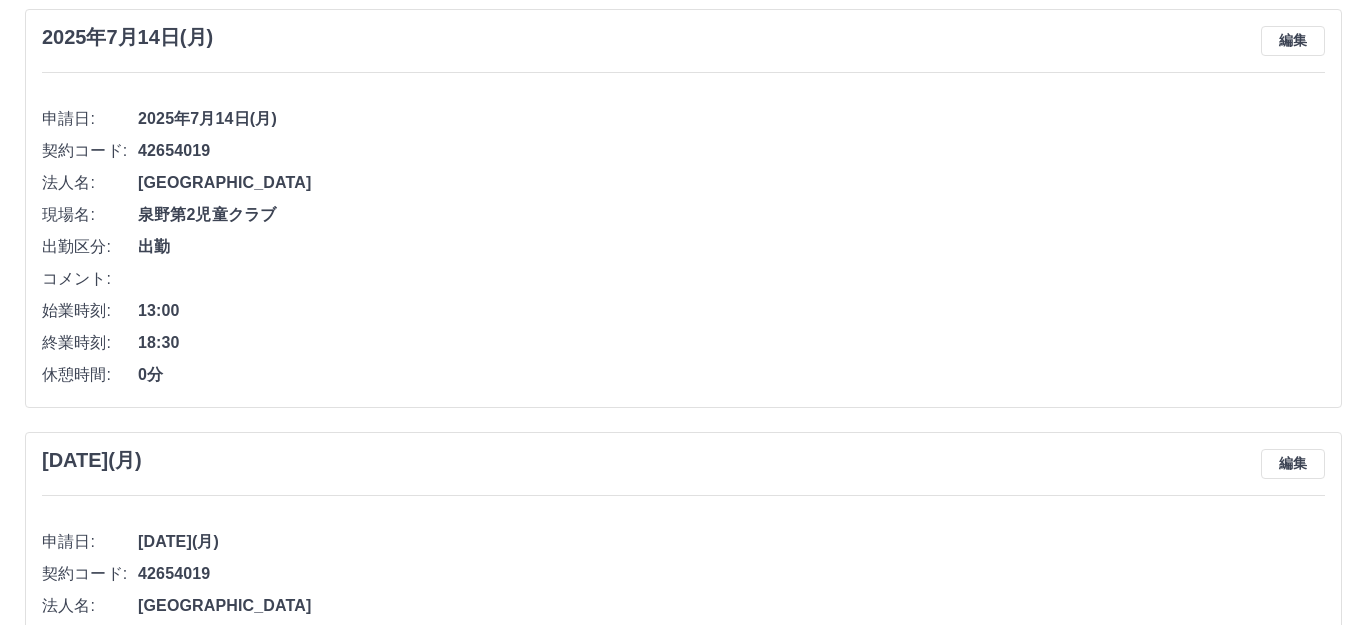 scroll, scrollTop: 0, scrollLeft: 0, axis: both 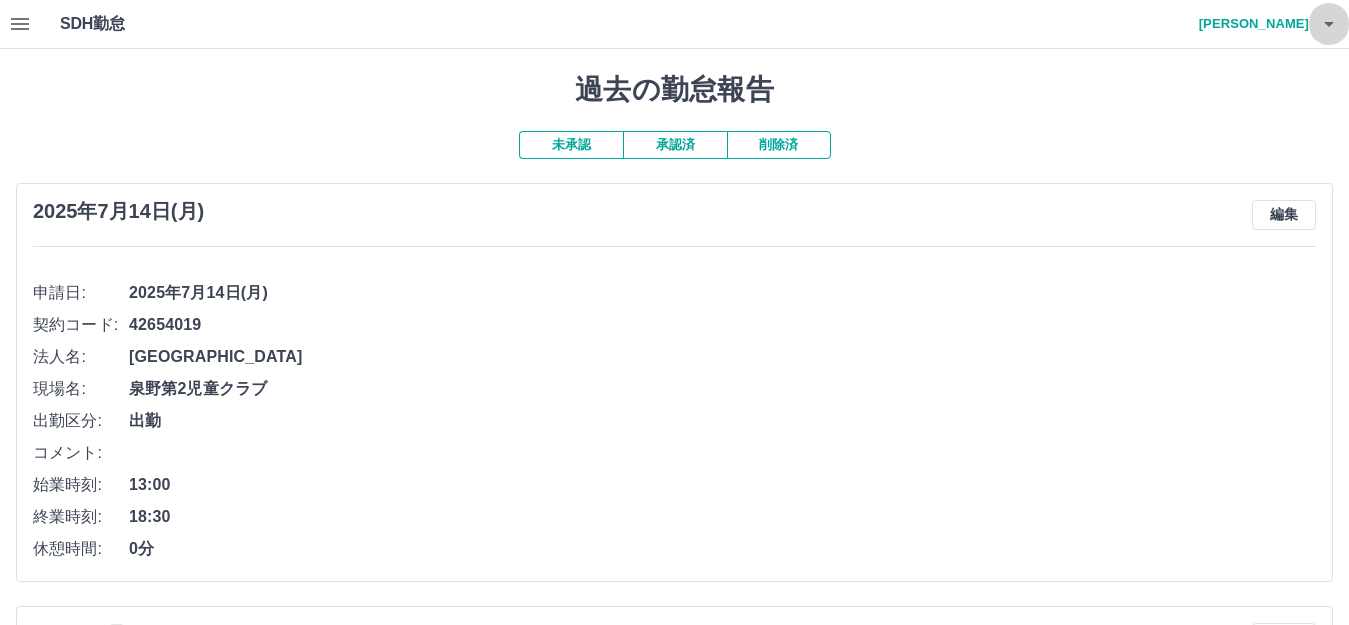 click 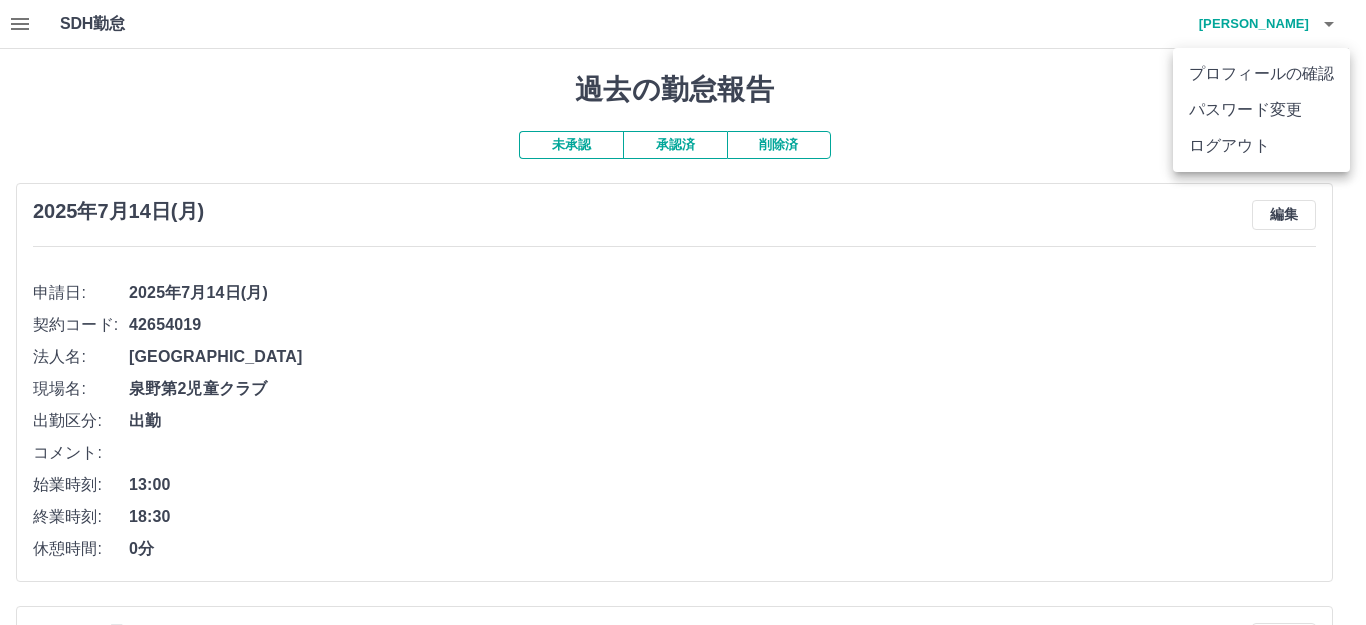 click on "ログアウト" at bounding box center [1261, 146] 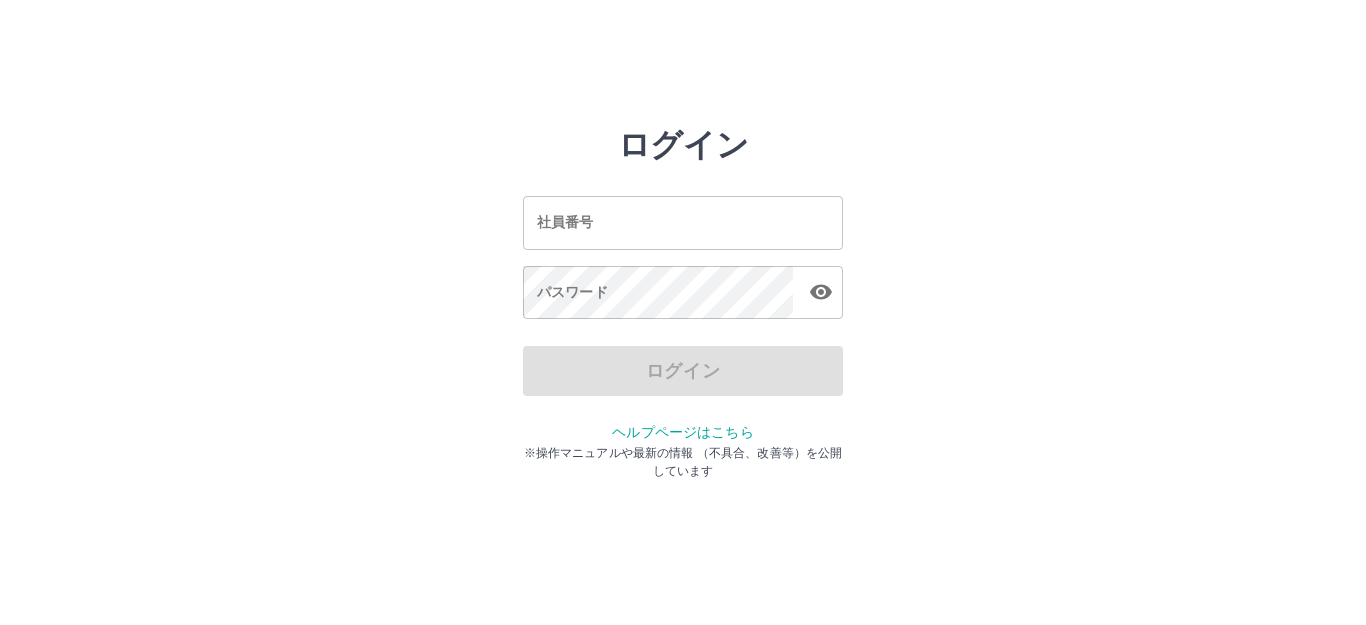 scroll, scrollTop: 0, scrollLeft: 0, axis: both 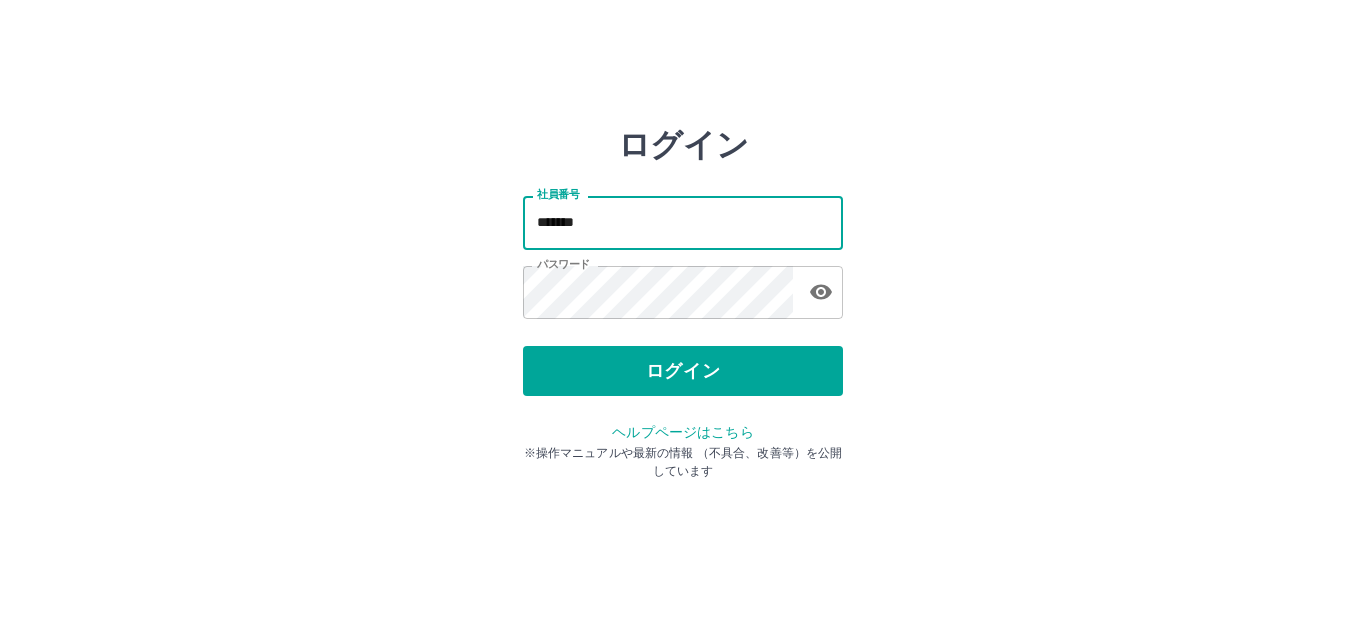 click on "*******" at bounding box center [683, 222] 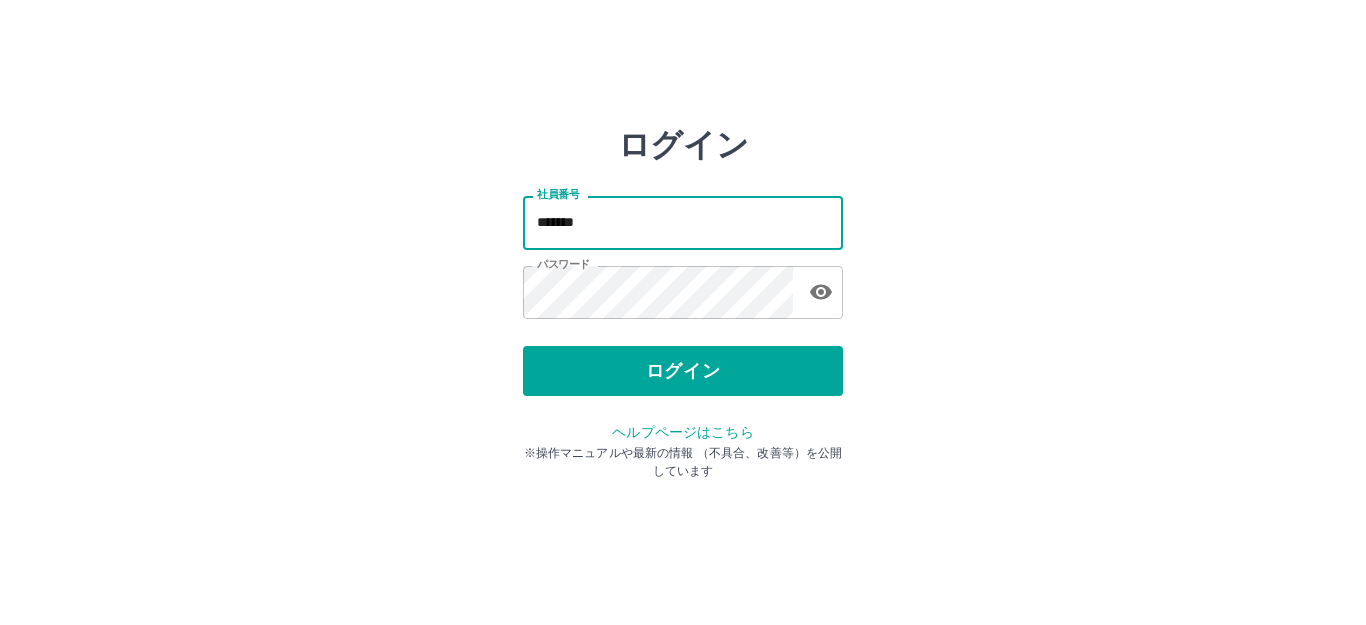type on "*******" 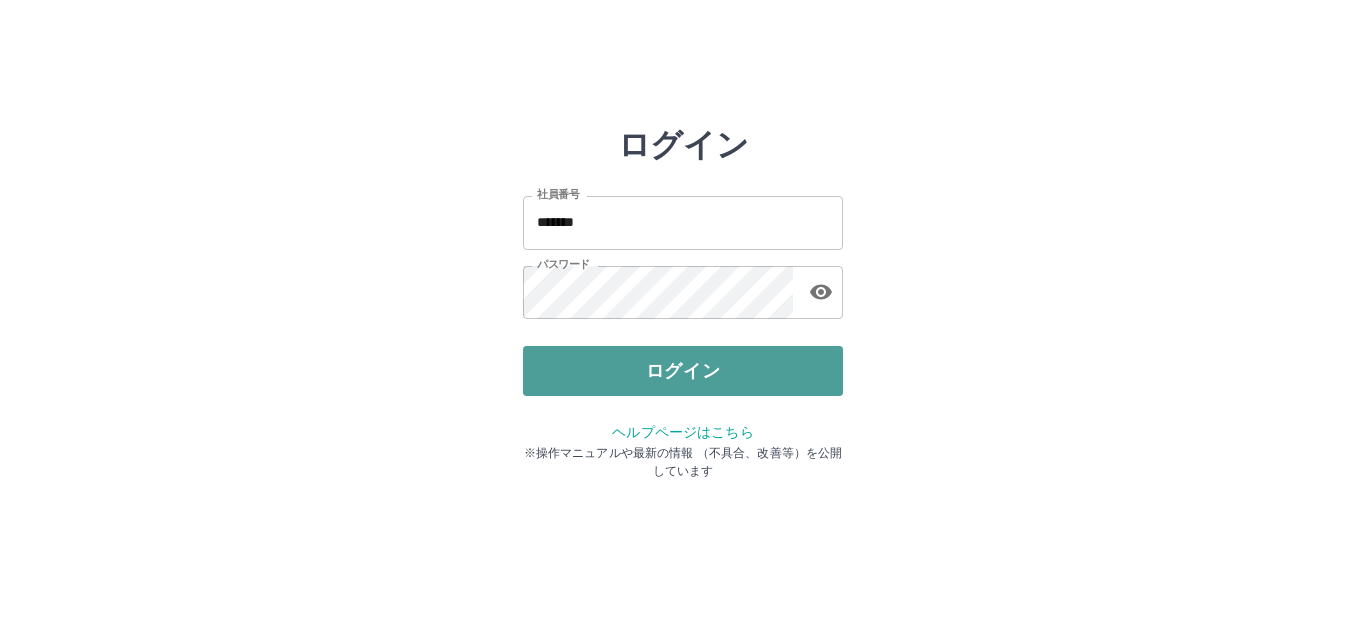 click on "ログイン" at bounding box center [683, 371] 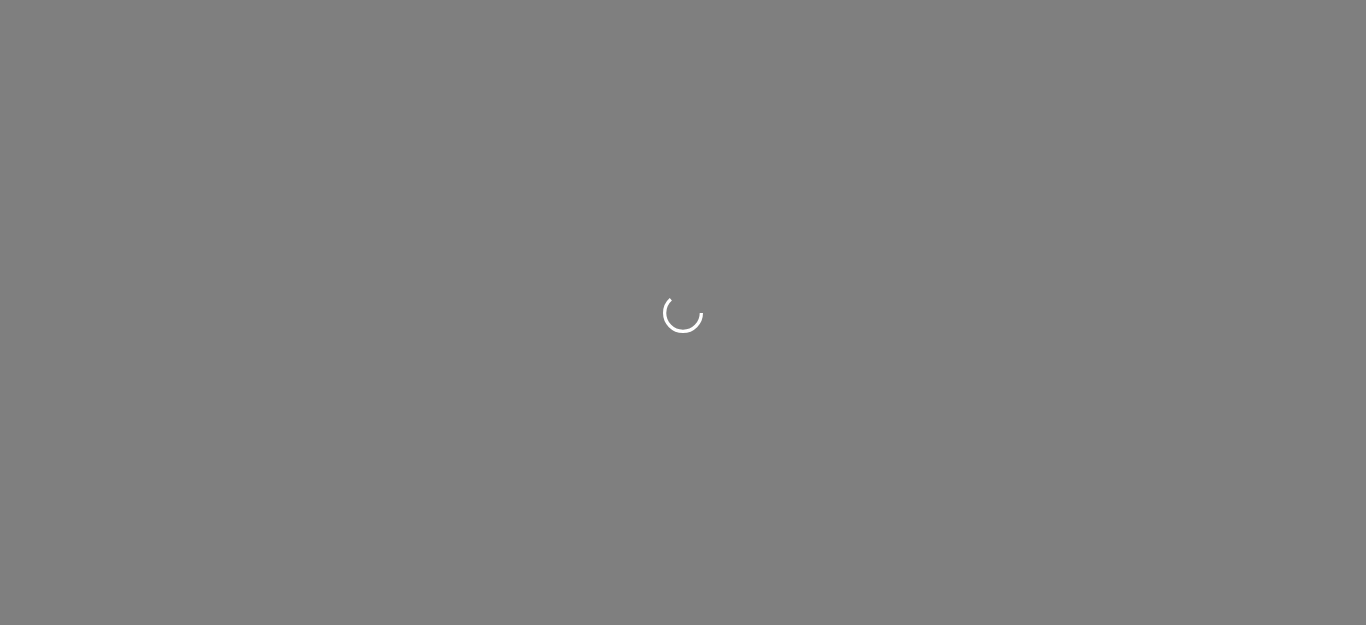 scroll, scrollTop: 0, scrollLeft: 0, axis: both 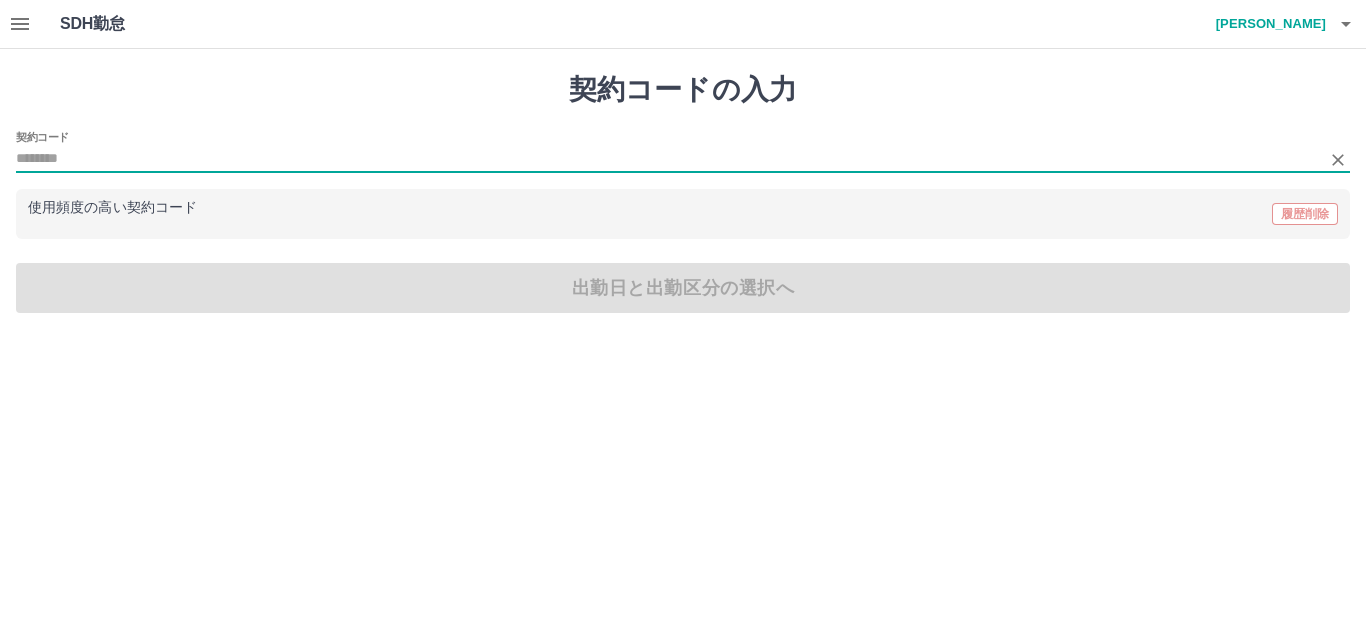 click on "契約コード" at bounding box center (668, 159) 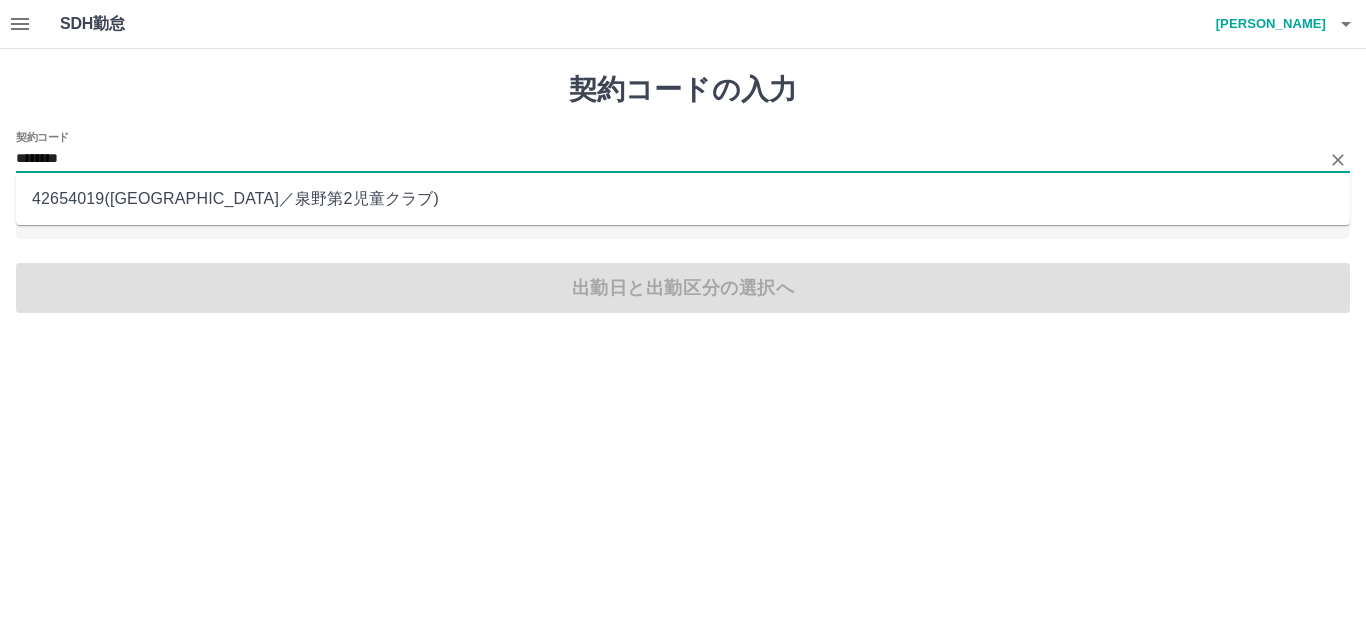 click on "42654019  ( 苫小牧市 ／ 泉野第2児童クラブ )" at bounding box center (683, 199) 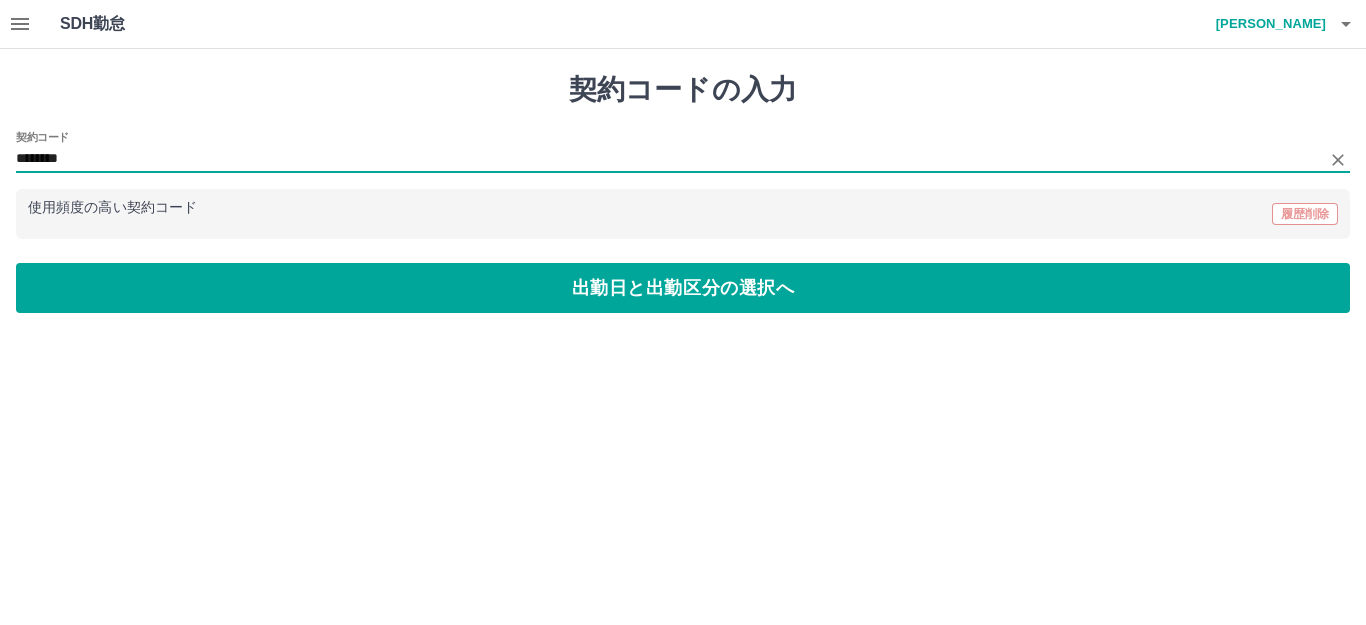 type on "********" 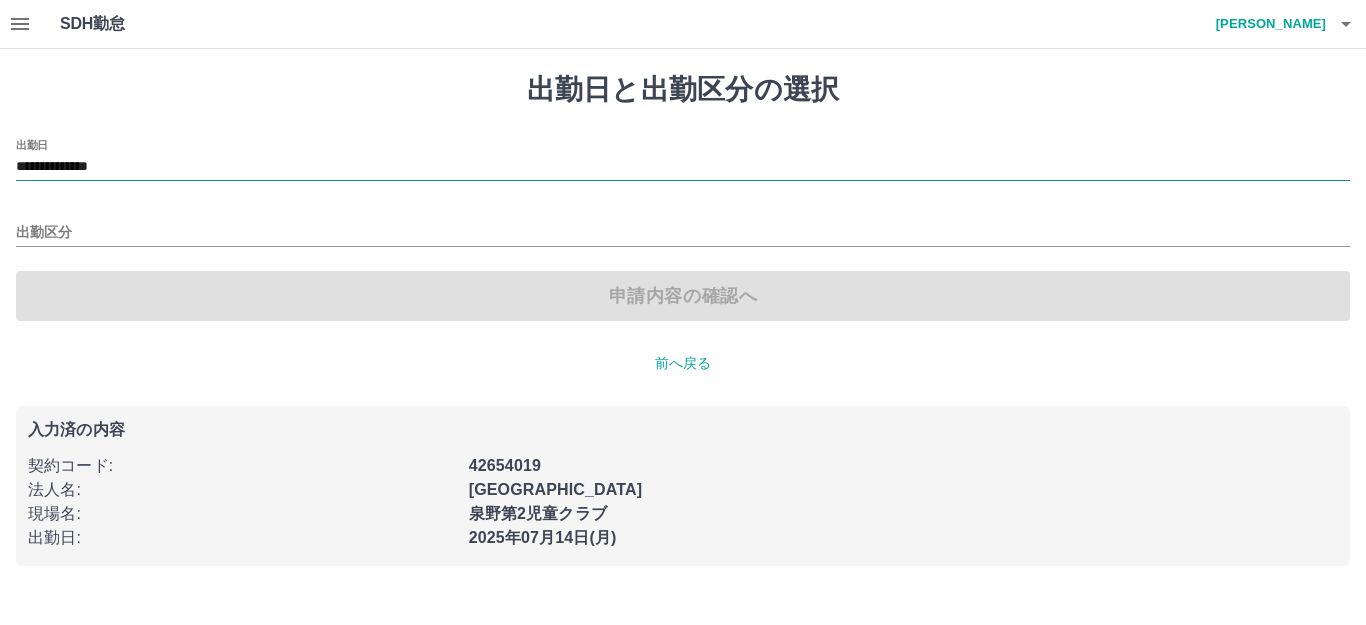 click on "**********" at bounding box center (683, 167) 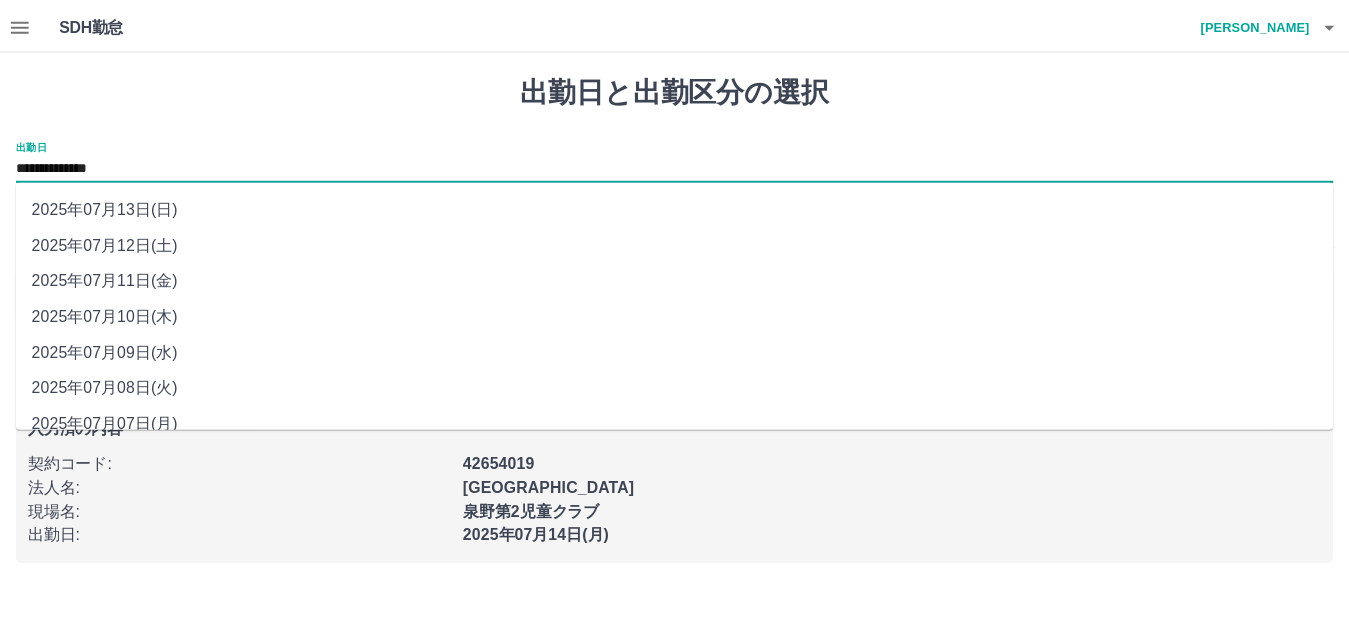 scroll, scrollTop: 90, scrollLeft: 0, axis: vertical 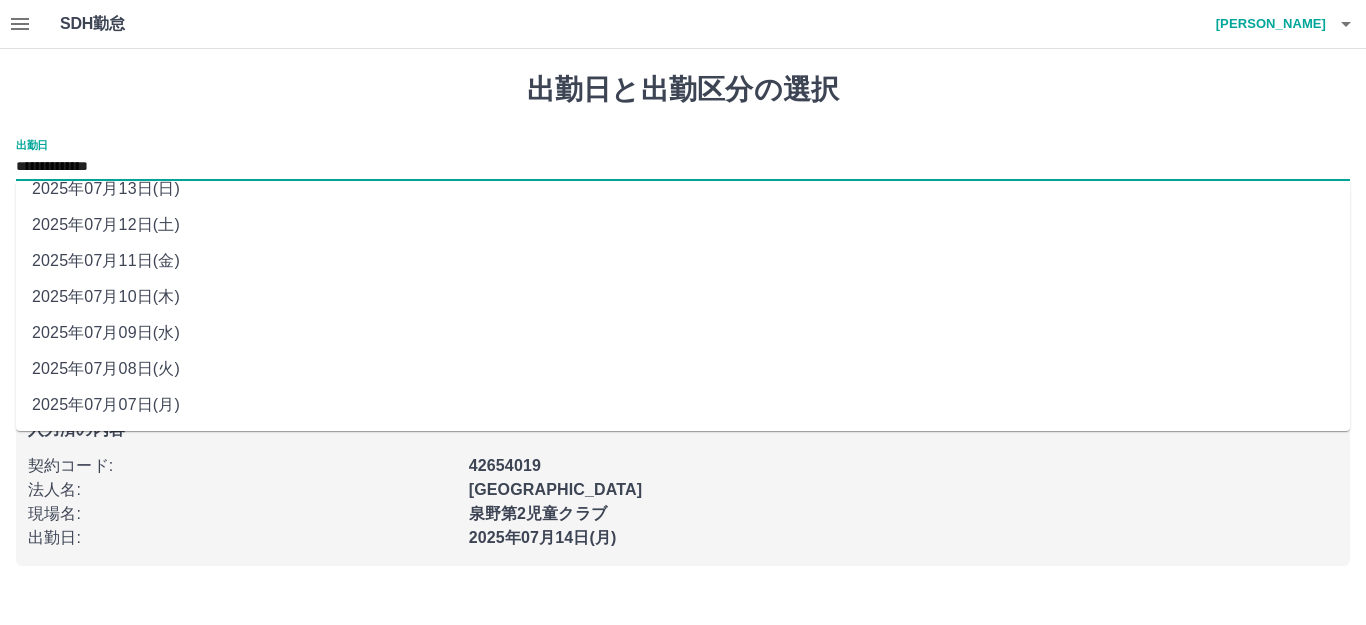 click on "2025年07月07日(月)" at bounding box center (683, 405) 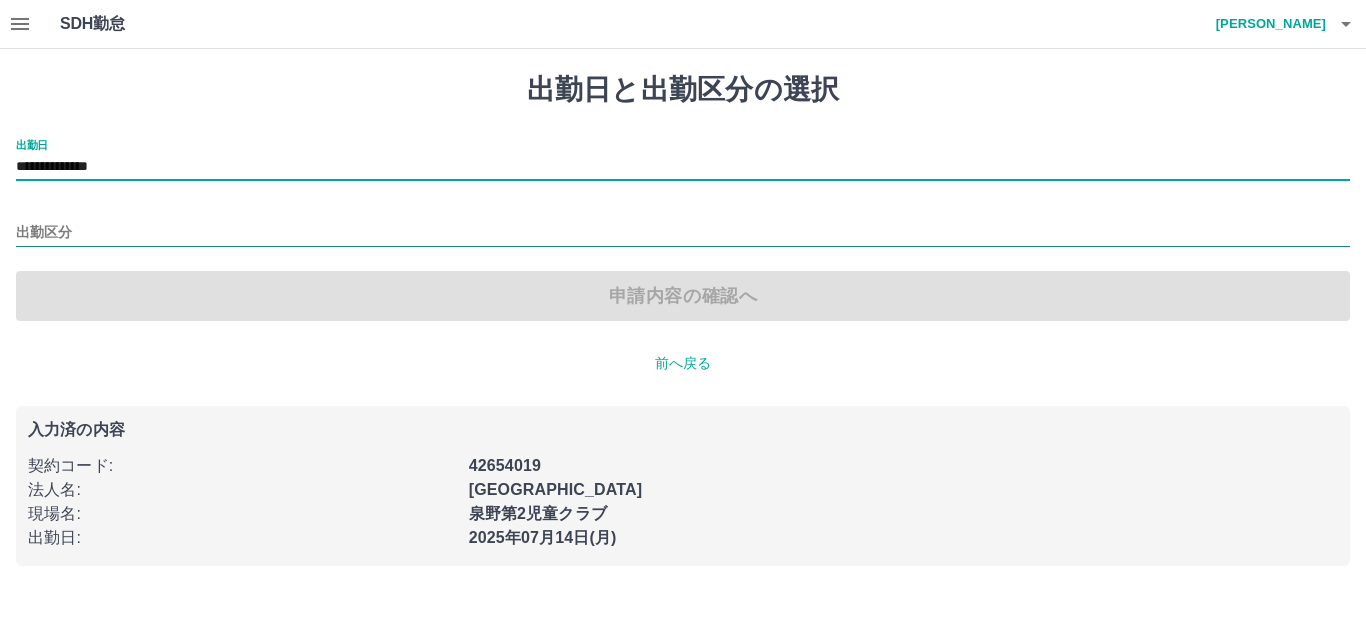 click on "出勤区分" at bounding box center (683, 233) 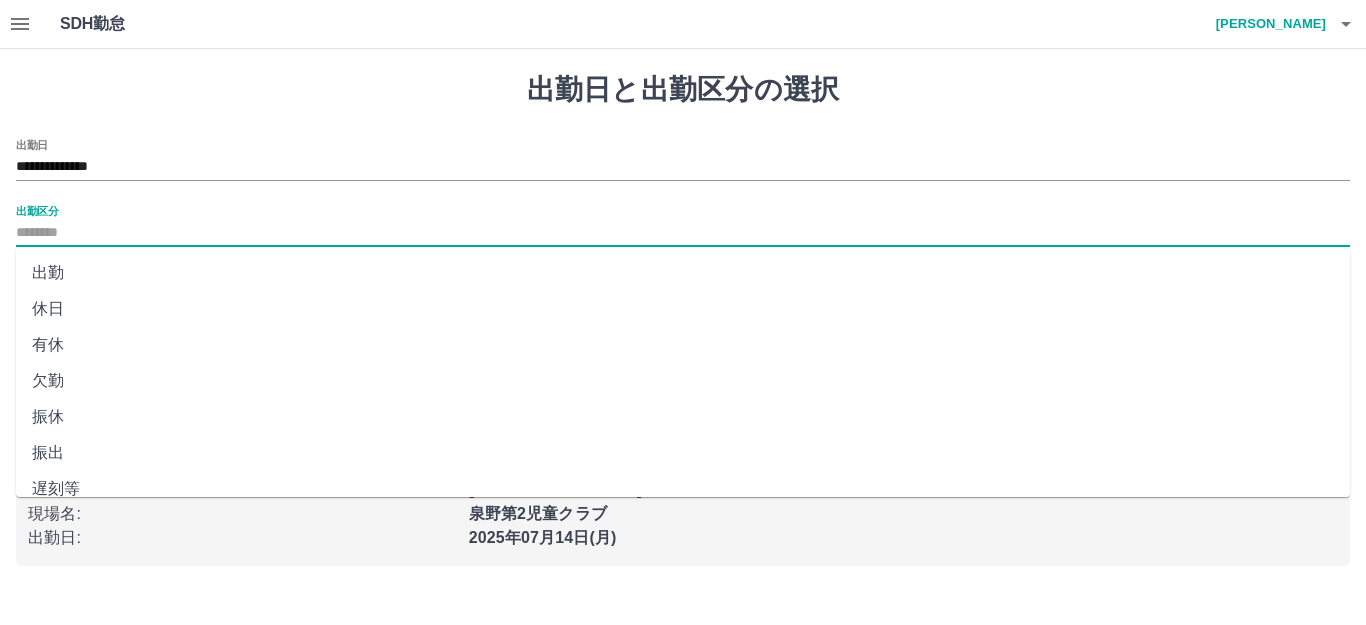 click on "出勤" at bounding box center (683, 273) 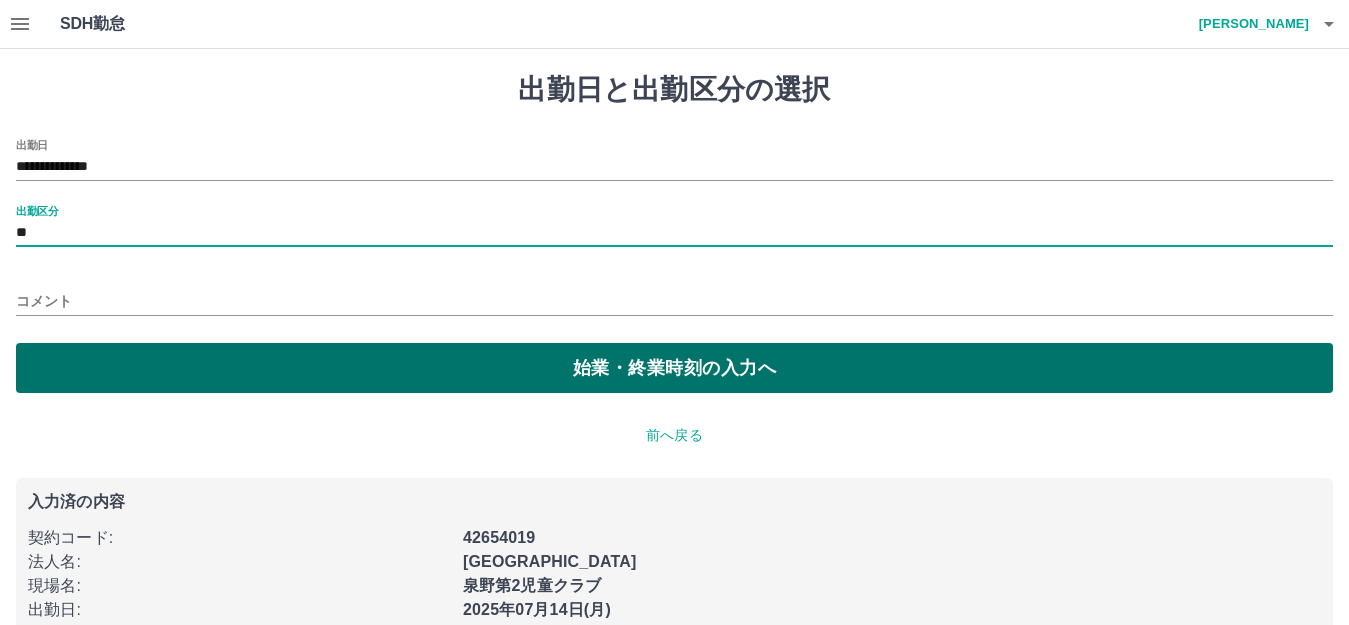 click on "始業・終業時刻の入力へ" at bounding box center [674, 368] 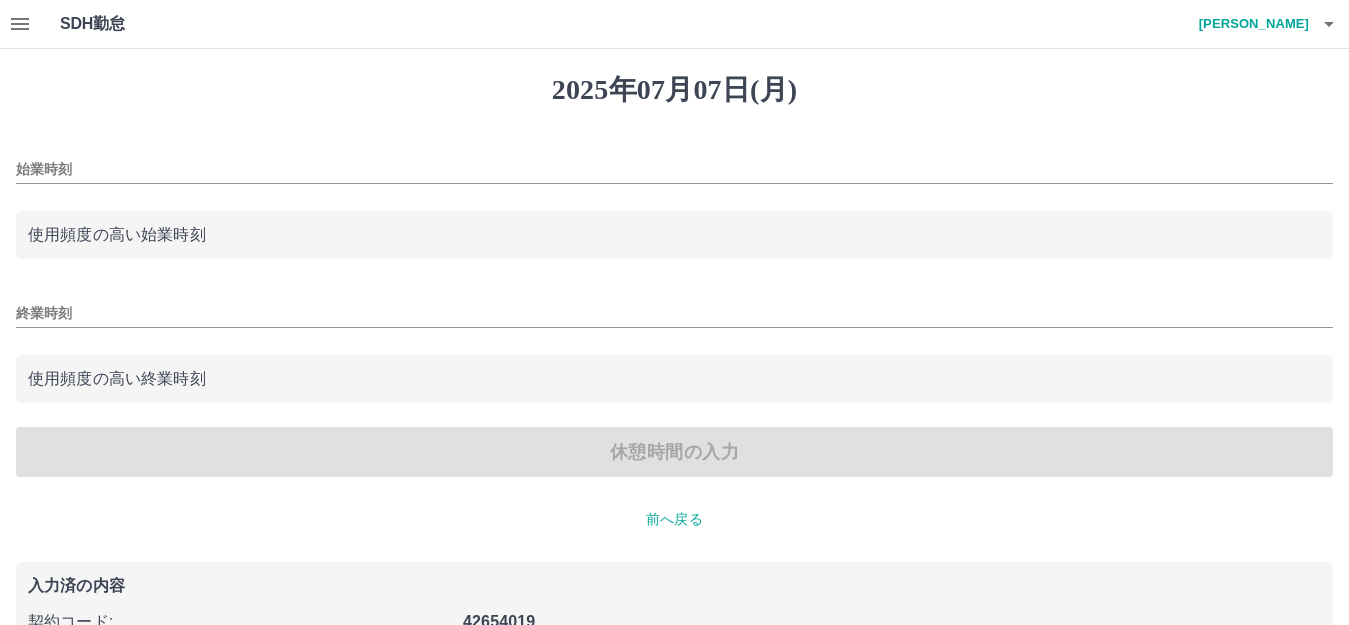 click on "始業時刻" at bounding box center (674, 169) 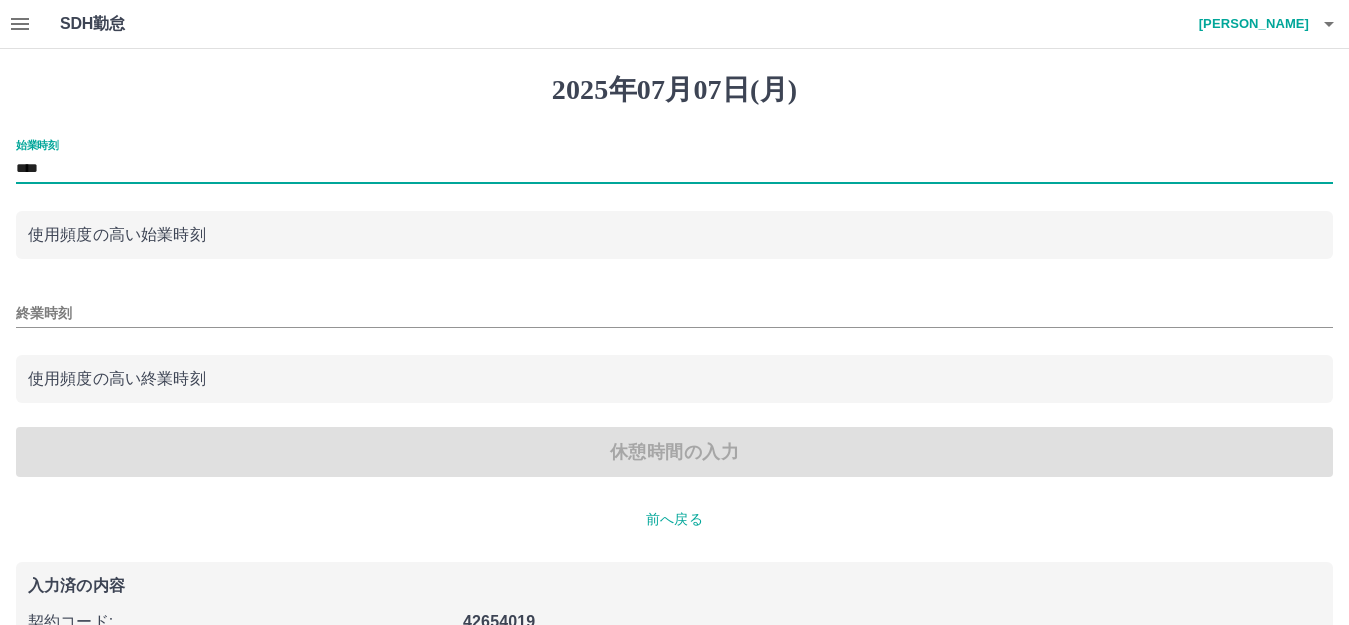 type on "****" 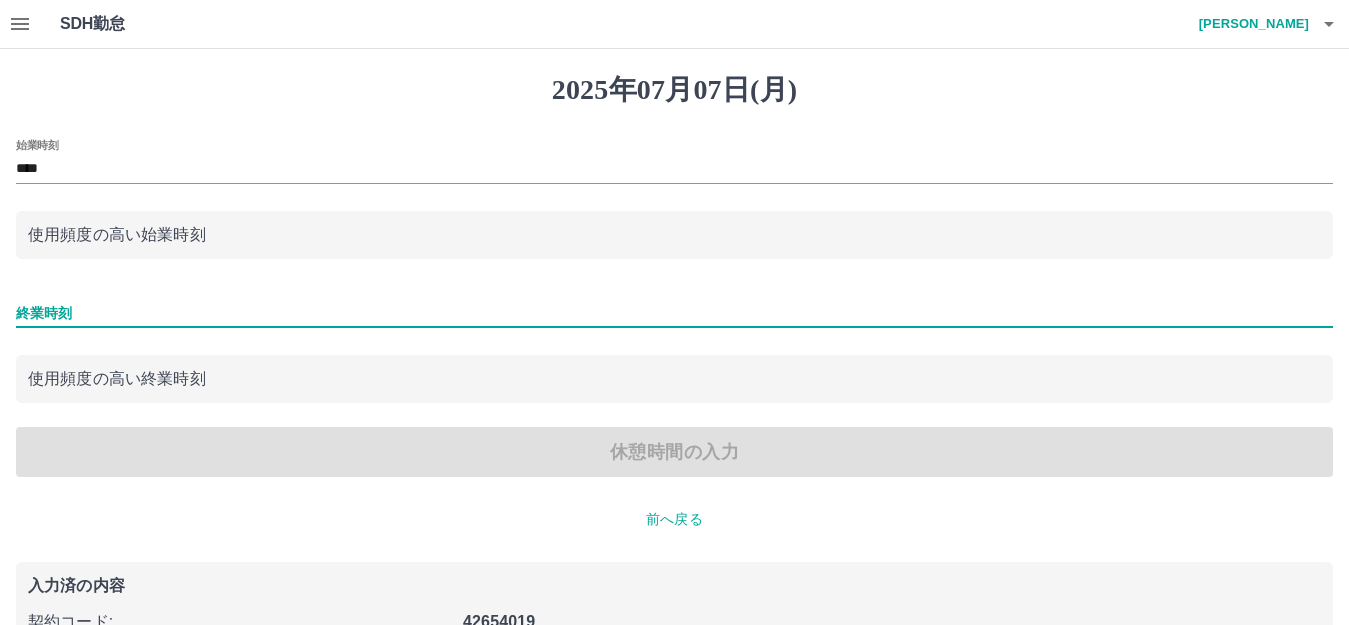 click on "終業時刻" at bounding box center [674, 313] 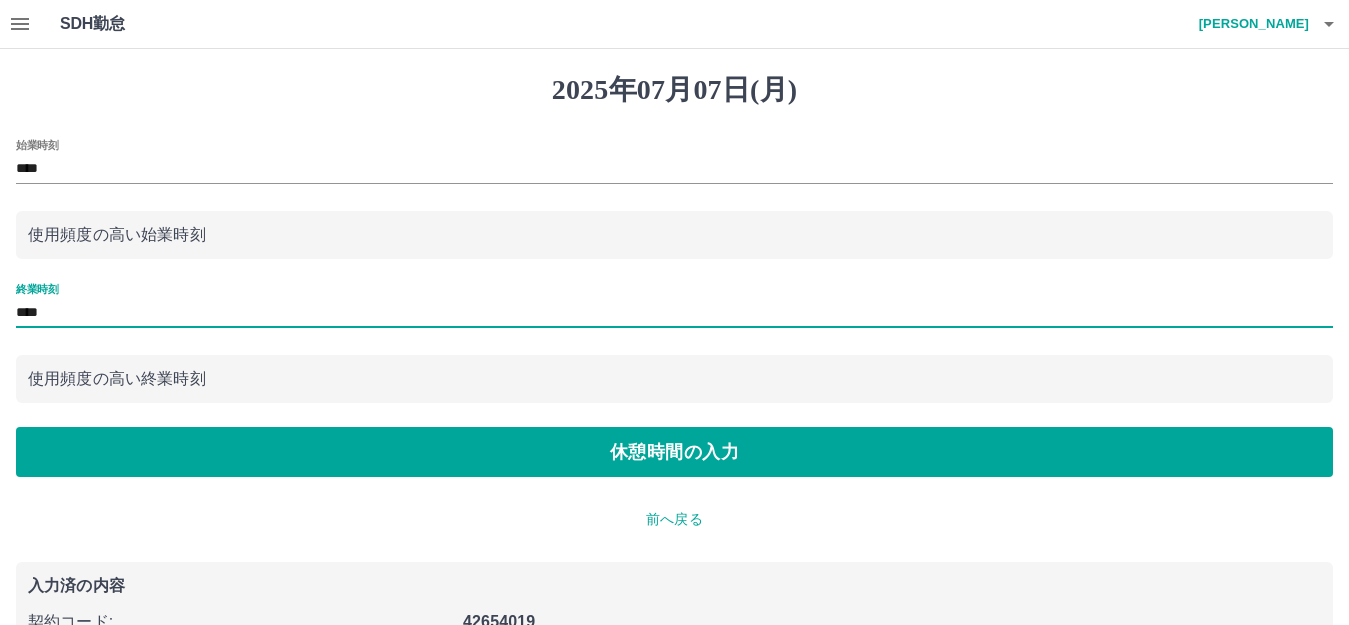 type on "****" 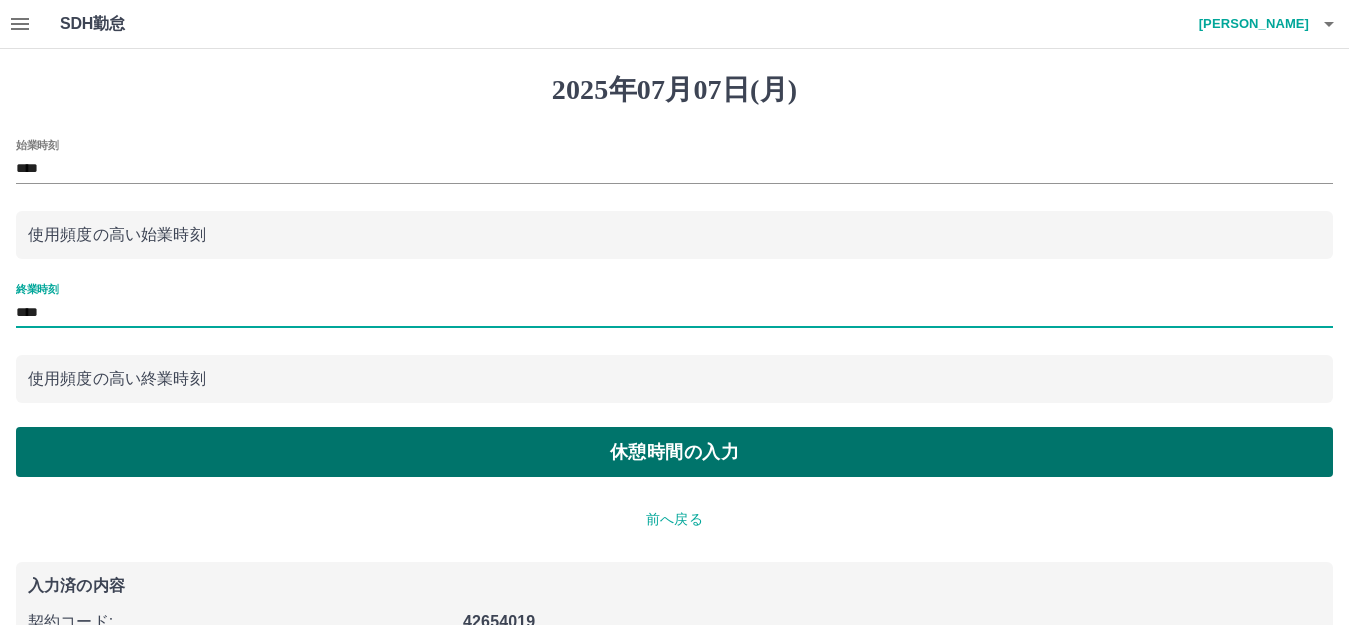 click on "休憩時間の入力" at bounding box center (674, 452) 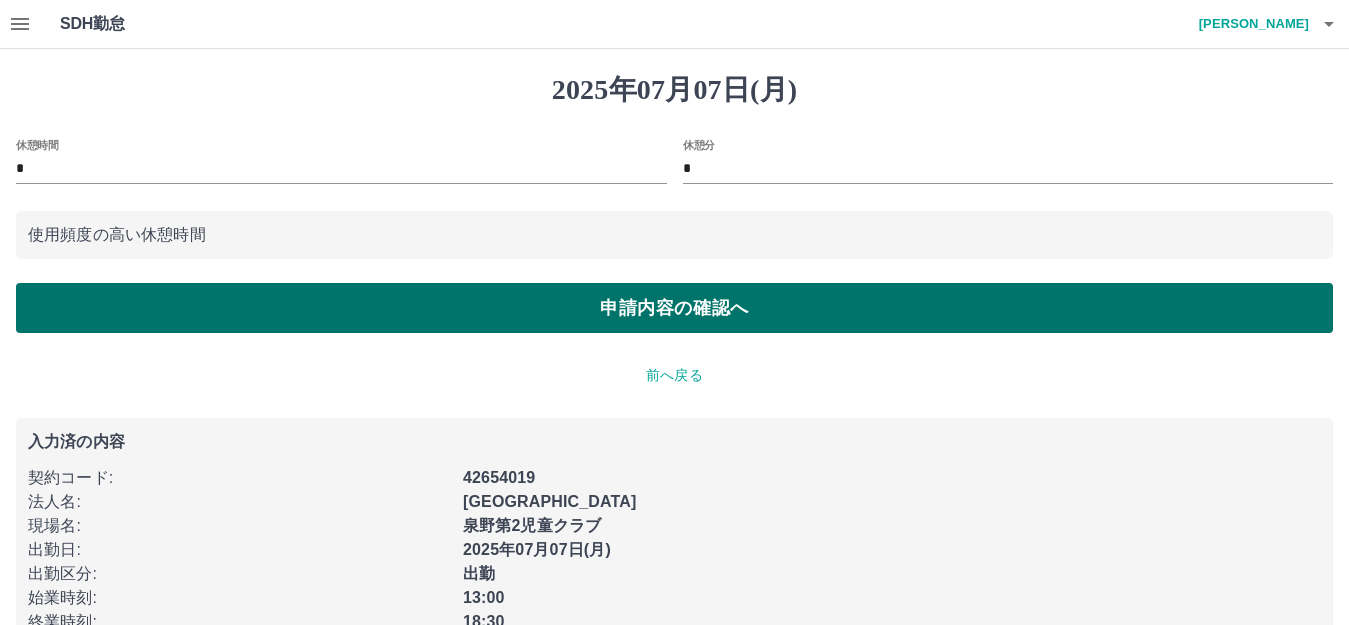 click on "申請内容の確認へ" at bounding box center [674, 308] 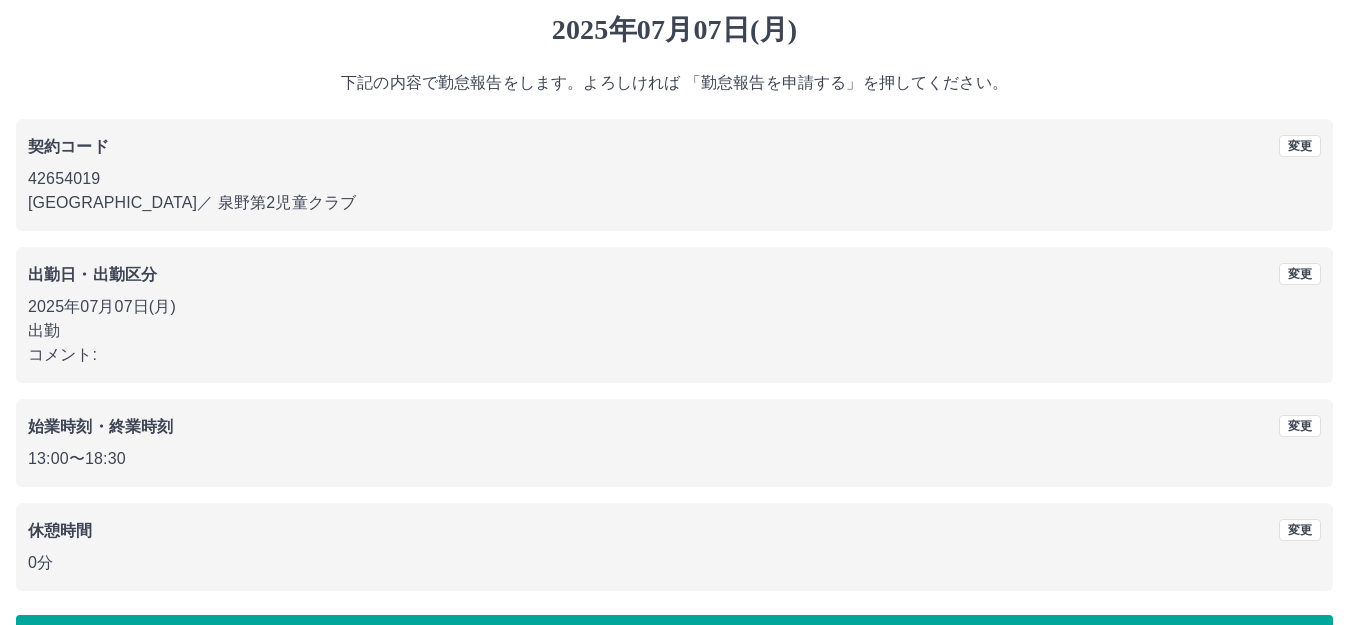 scroll, scrollTop: 124, scrollLeft: 0, axis: vertical 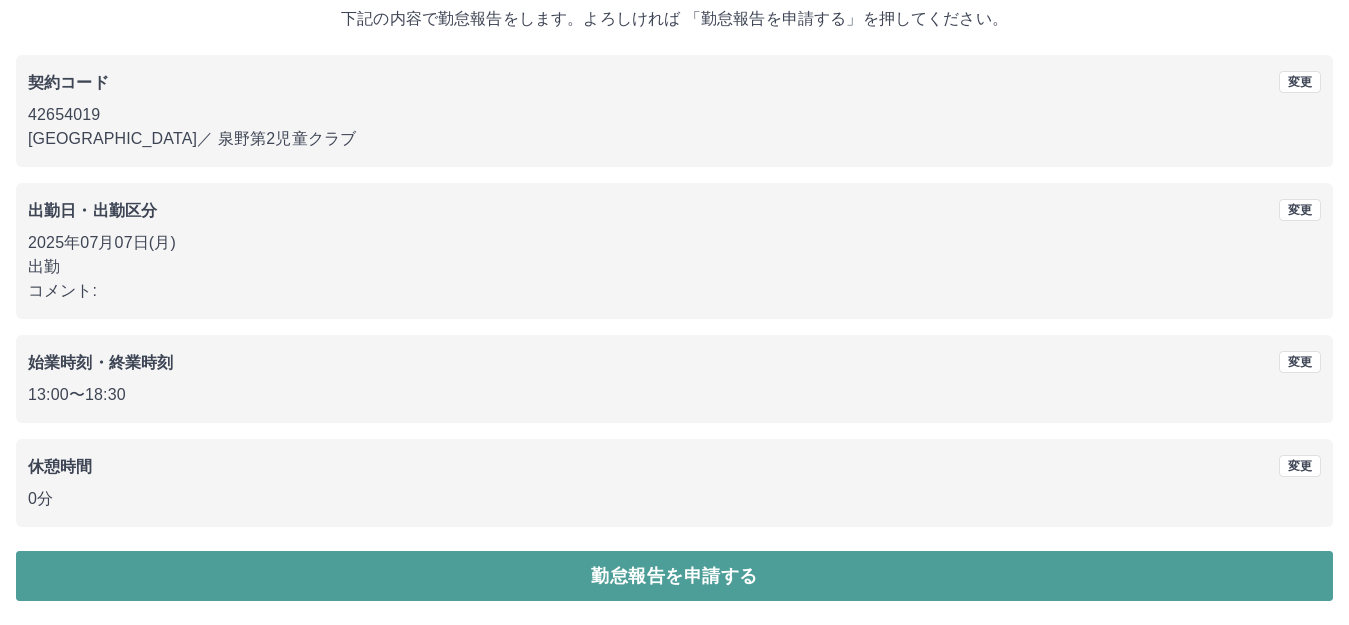 click on "勤怠報告を申請する" at bounding box center [674, 576] 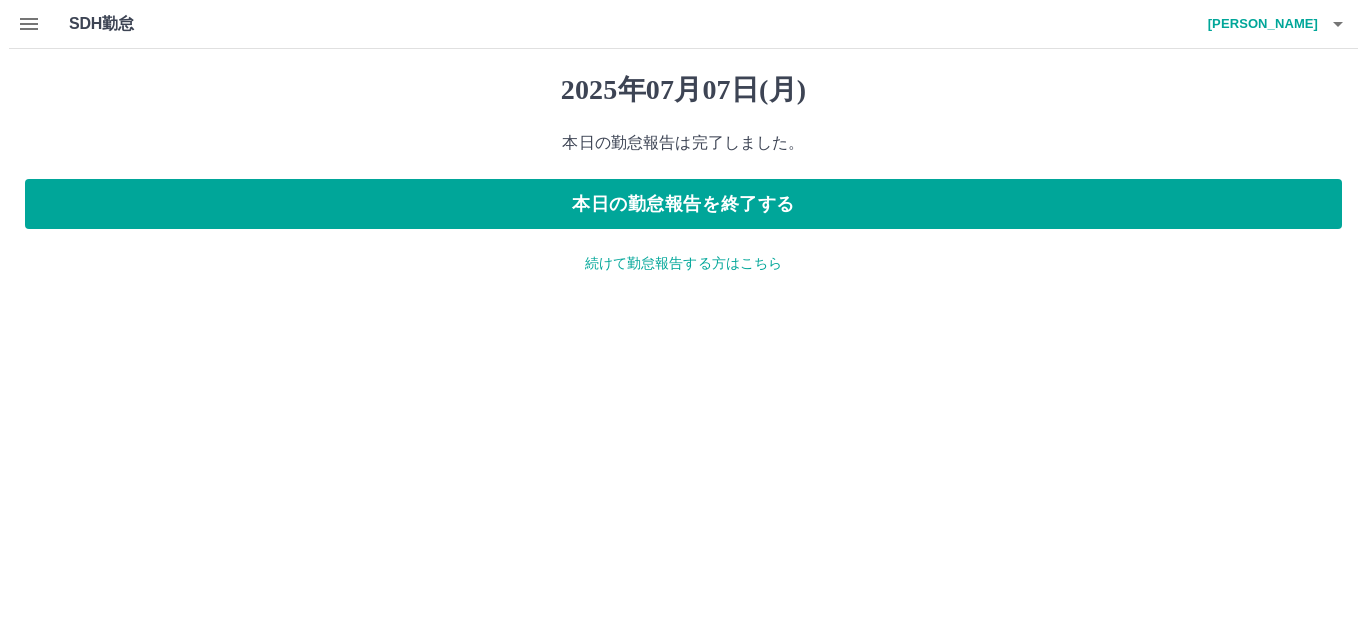 scroll, scrollTop: 0, scrollLeft: 0, axis: both 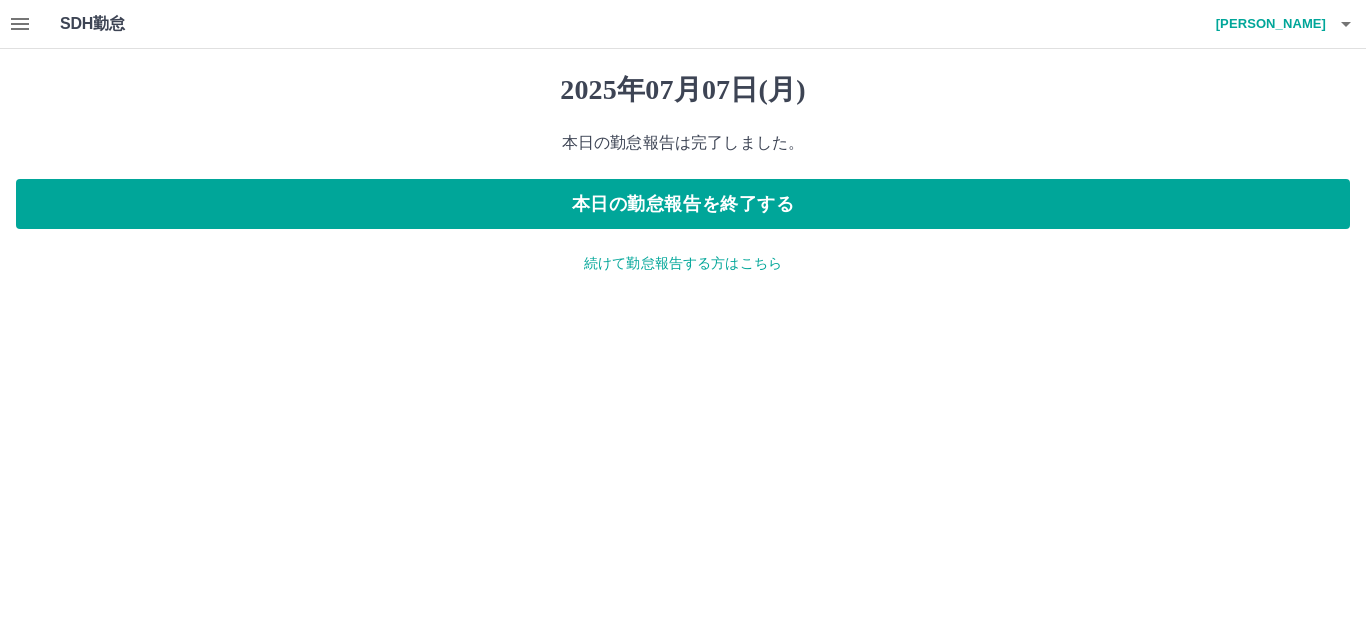 click on "続けて勤怠報告する方はこちら" at bounding box center [683, 263] 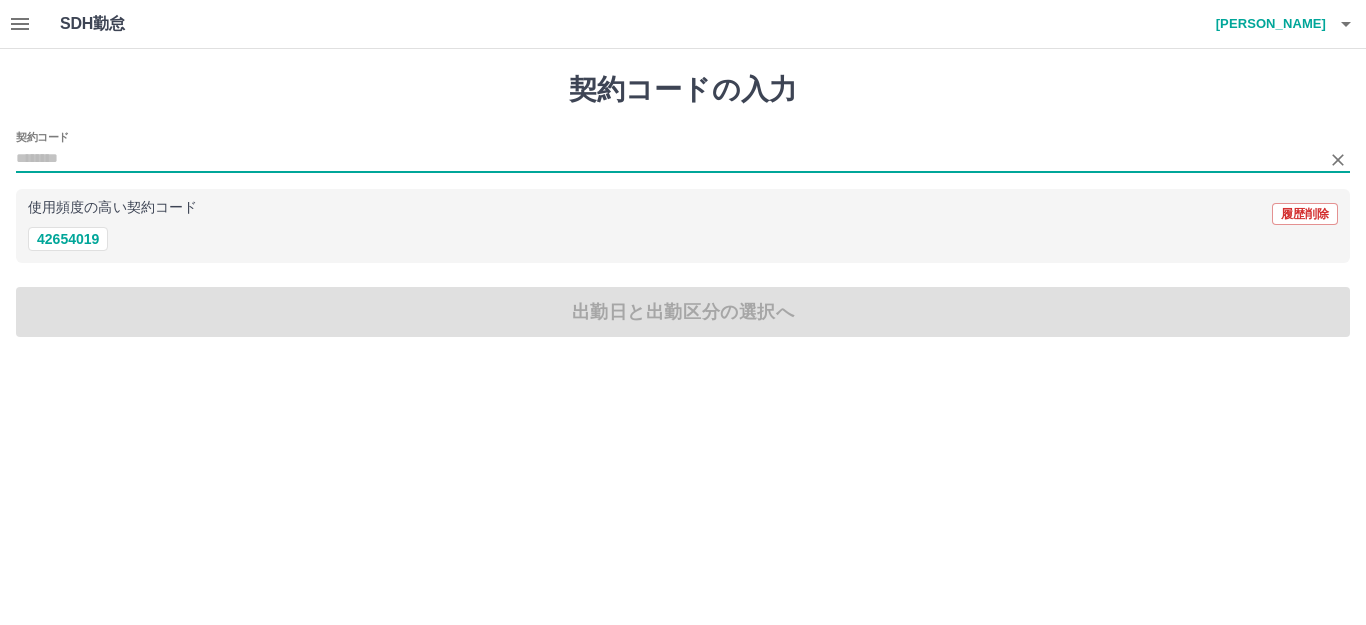 drag, startPoint x: 114, startPoint y: 157, endPoint x: 124, endPoint y: 167, distance: 14.142136 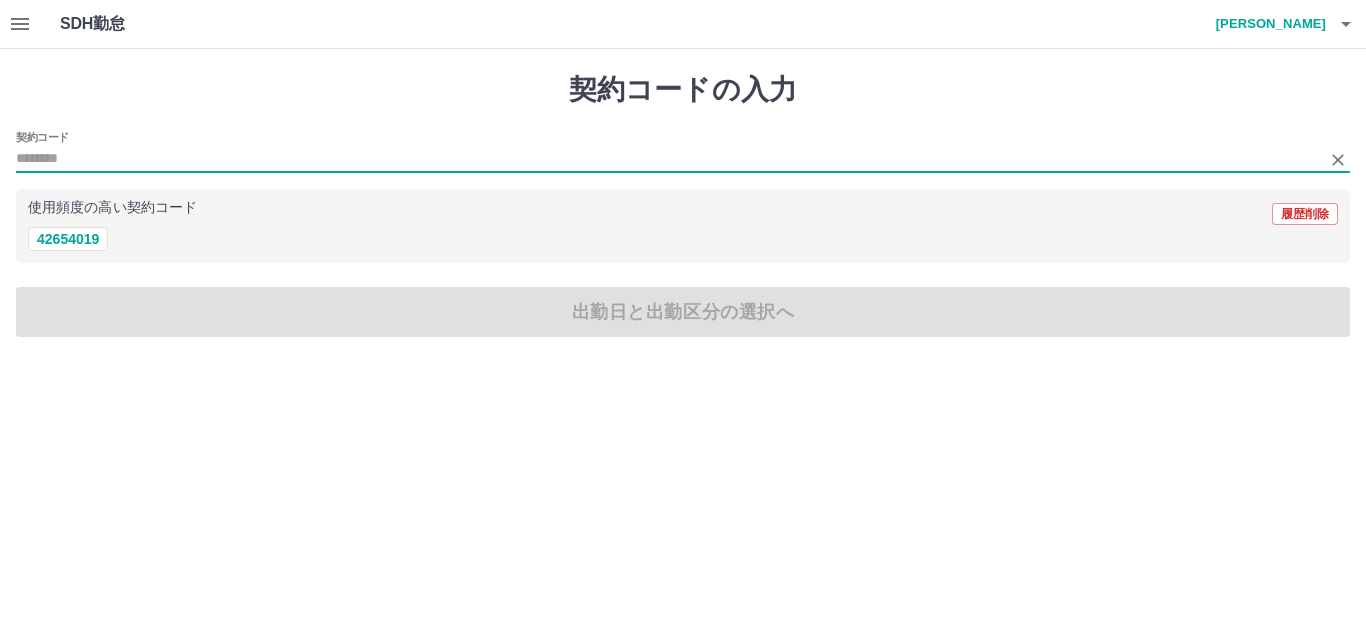 click on "契約コード" at bounding box center (668, 159) 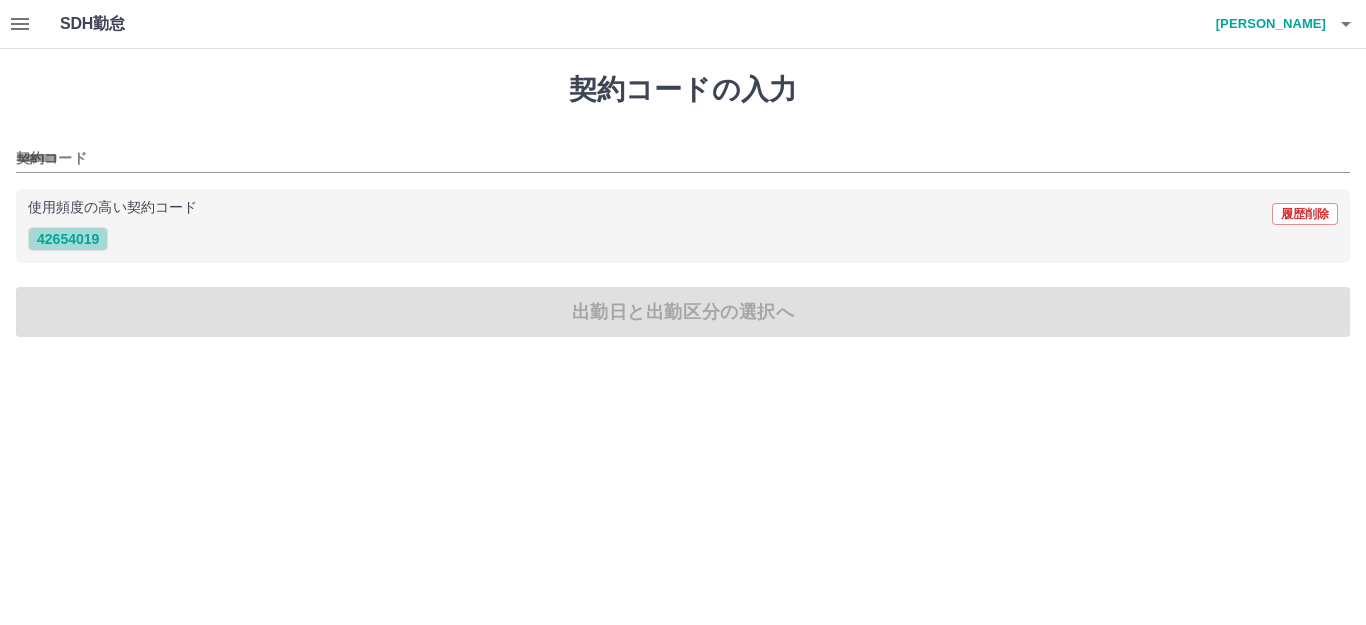 click on "42654019" at bounding box center [68, 239] 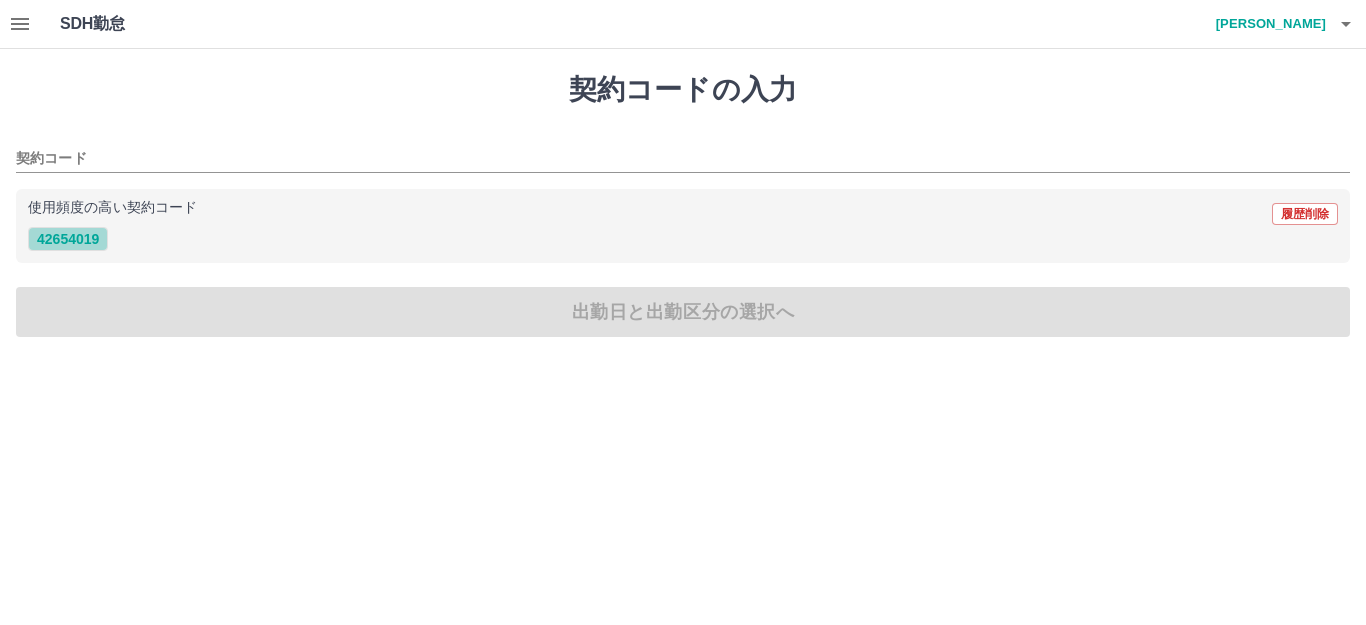 type on "********" 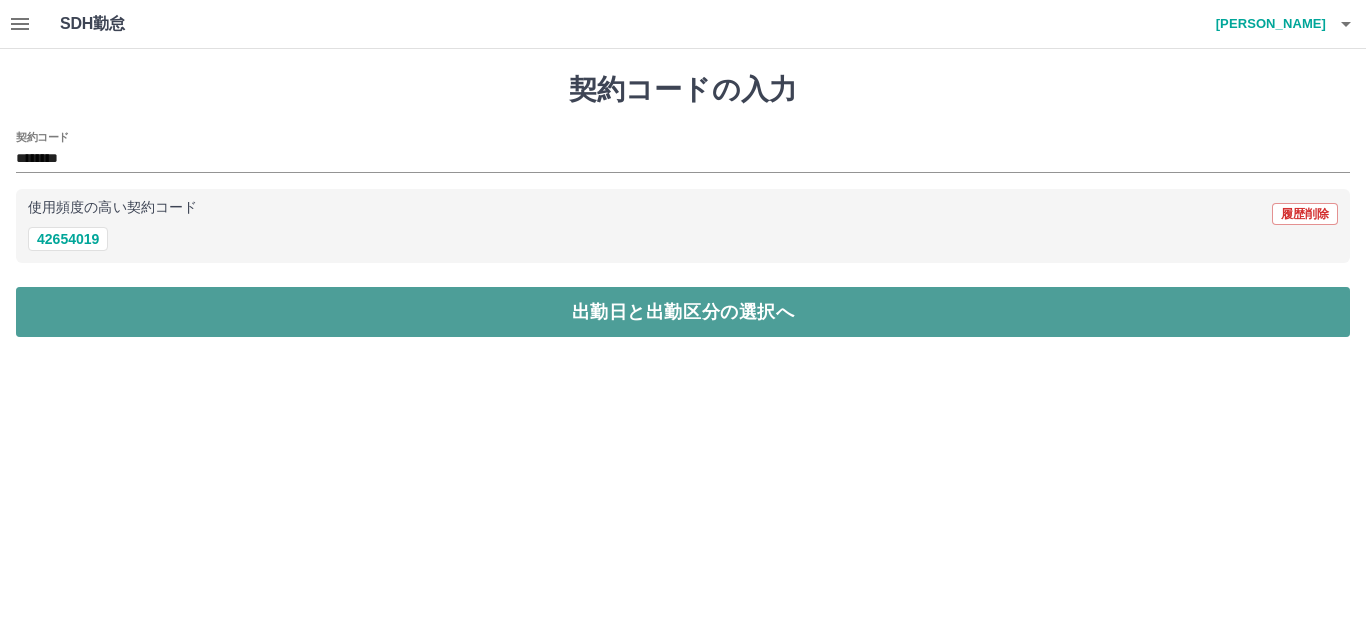 click on "出勤日と出勤区分の選択へ" at bounding box center [683, 312] 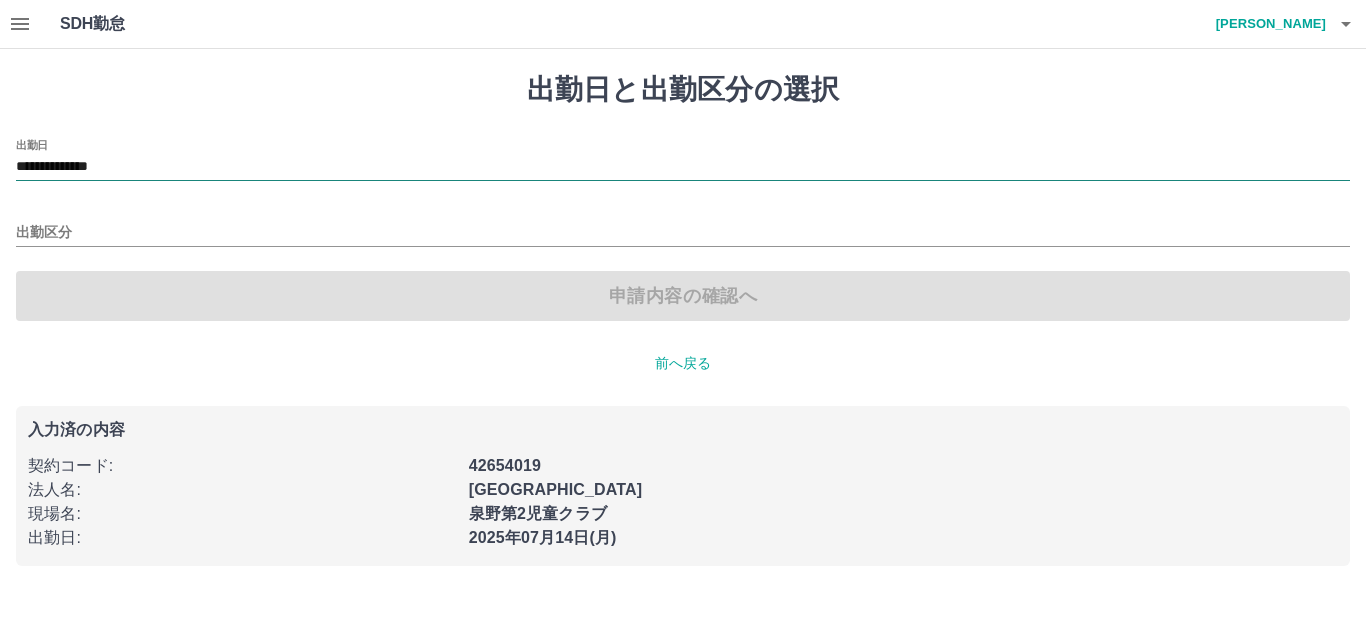 click on "**********" at bounding box center [683, 167] 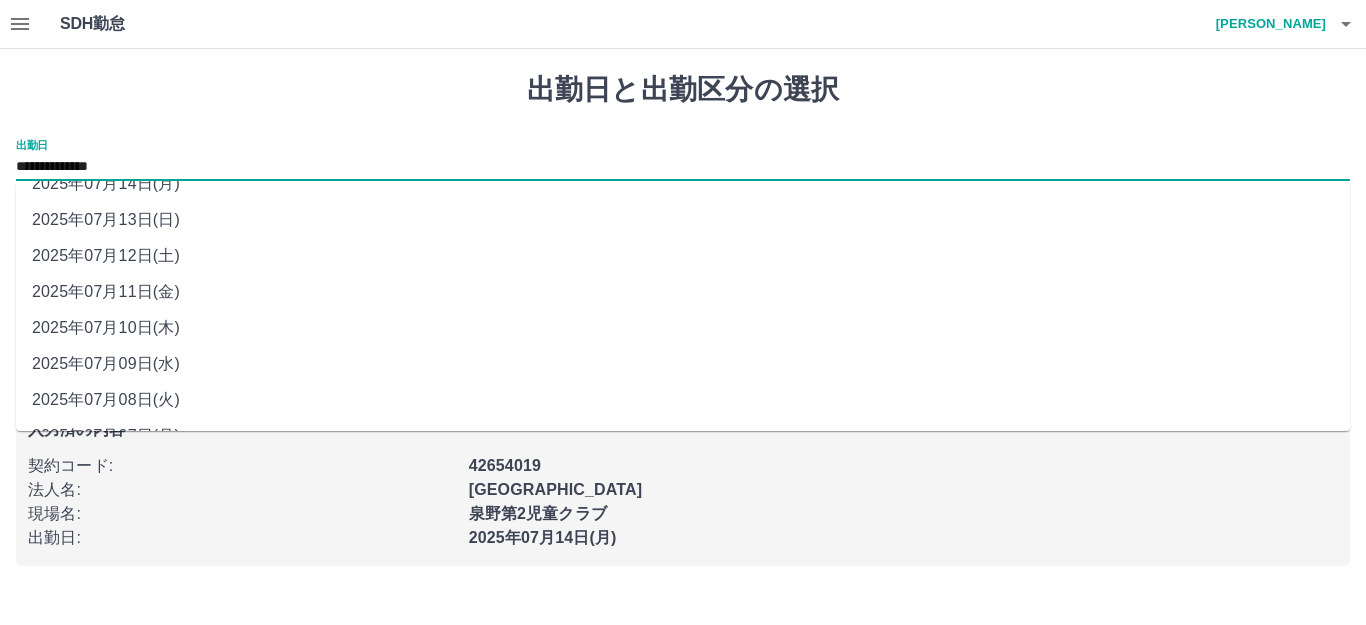 scroll, scrollTop: 90, scrollLeft: 0, axis: vertical 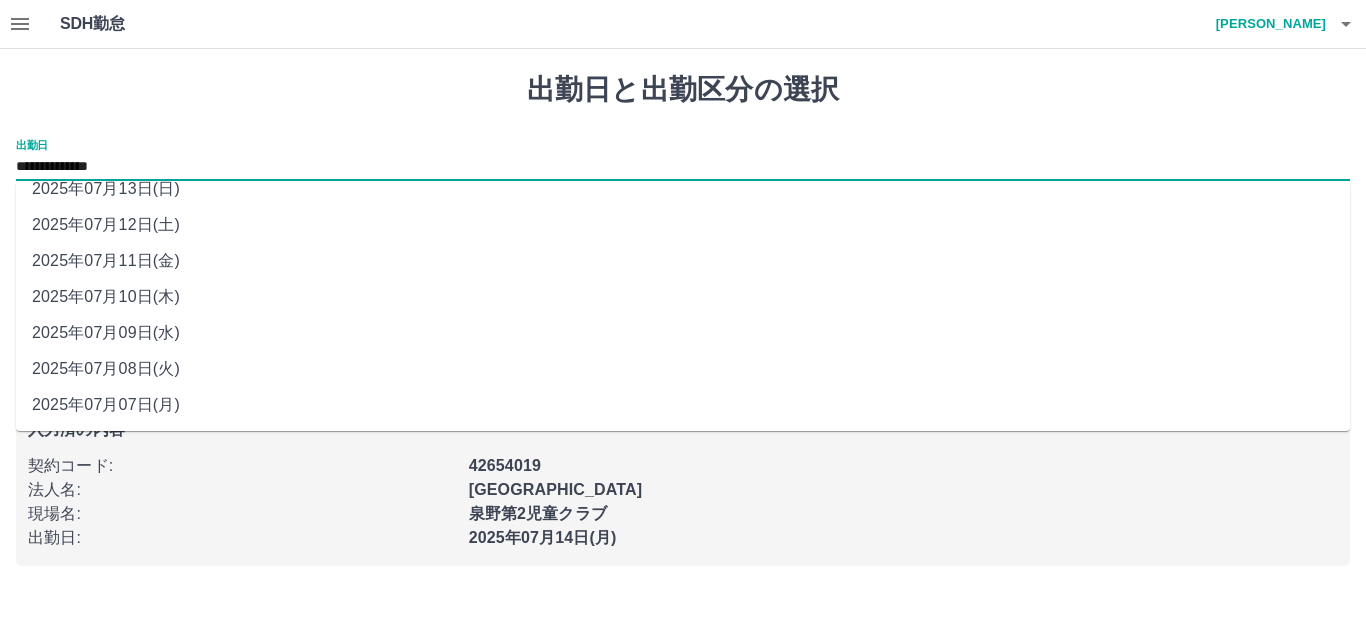 click on "2025年07月08日(火)" at bounding box center (683, 369) 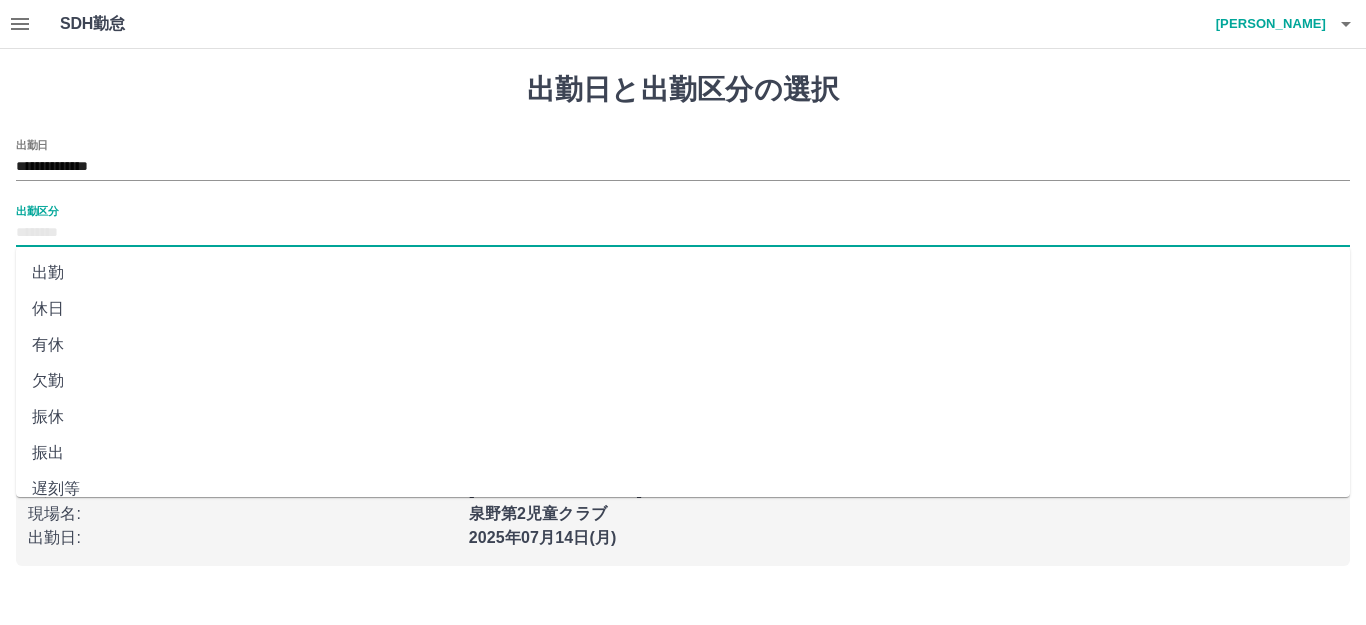 click on "出勤区分" at bounding box center [683, 233] 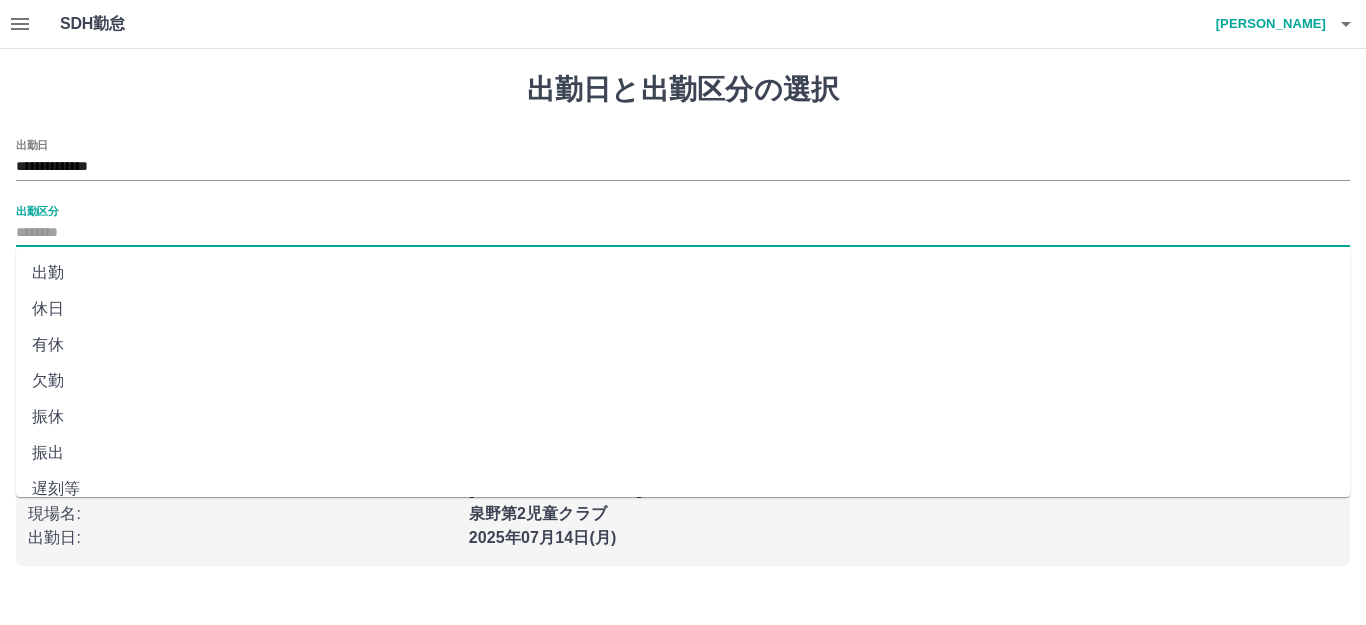 drag, startPoint x: 61, startPoint y: 299, endPoint x: 104, endPoint y: 305, distance: 43.416588 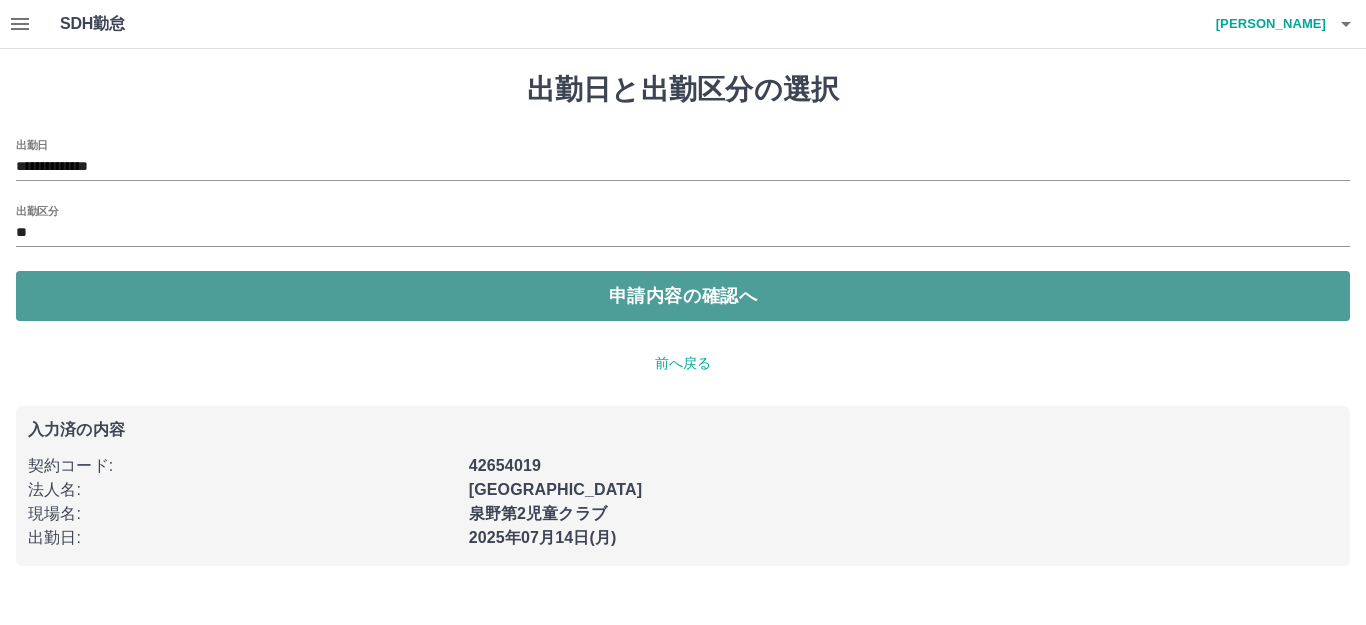 click on "申請内容の確認へ" at bounding box center [683, 296] 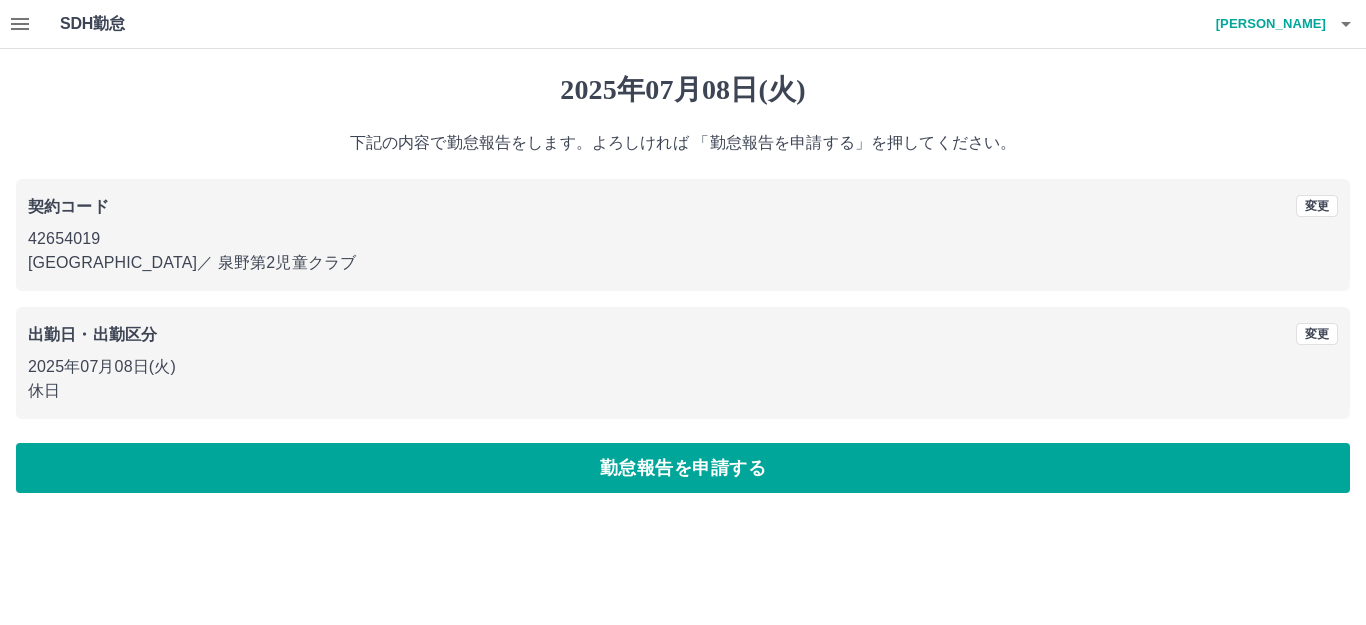 drag, startPoint x: 670, startPoint y: 465, endPoint x: 683, endPoint y: 457, distance: 15.264338 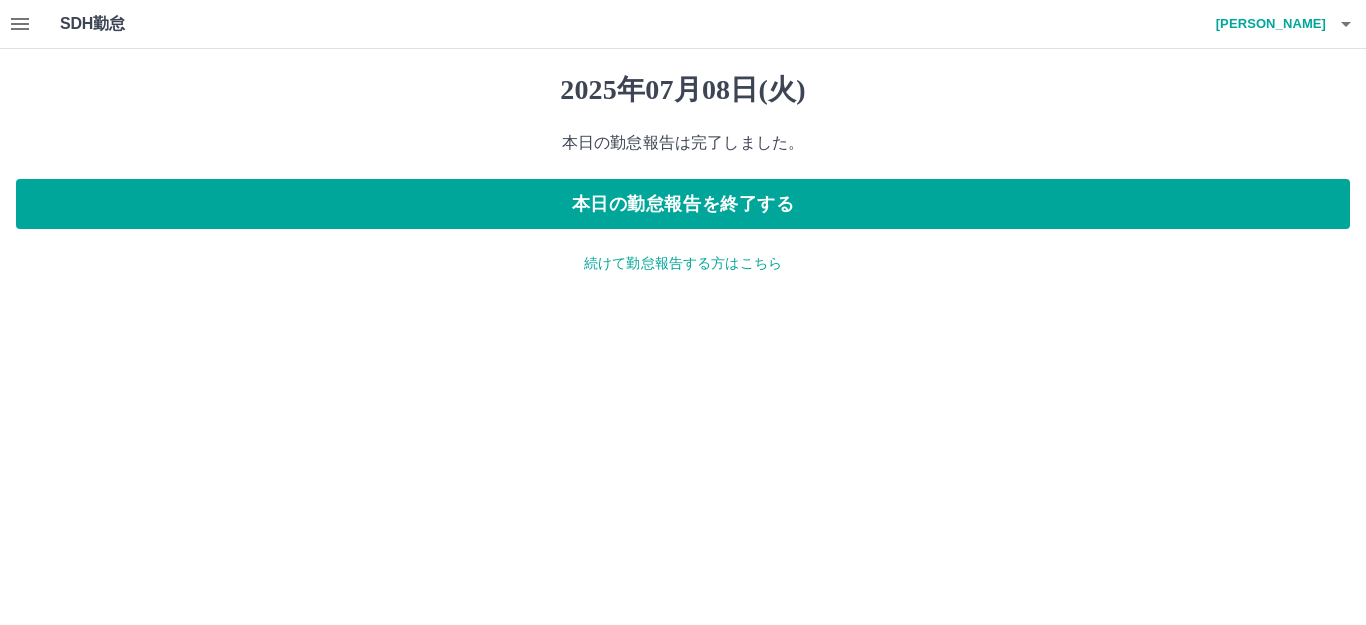 click on "続けて勤怠報告する方はこちら" at bounding box center (683, 263) 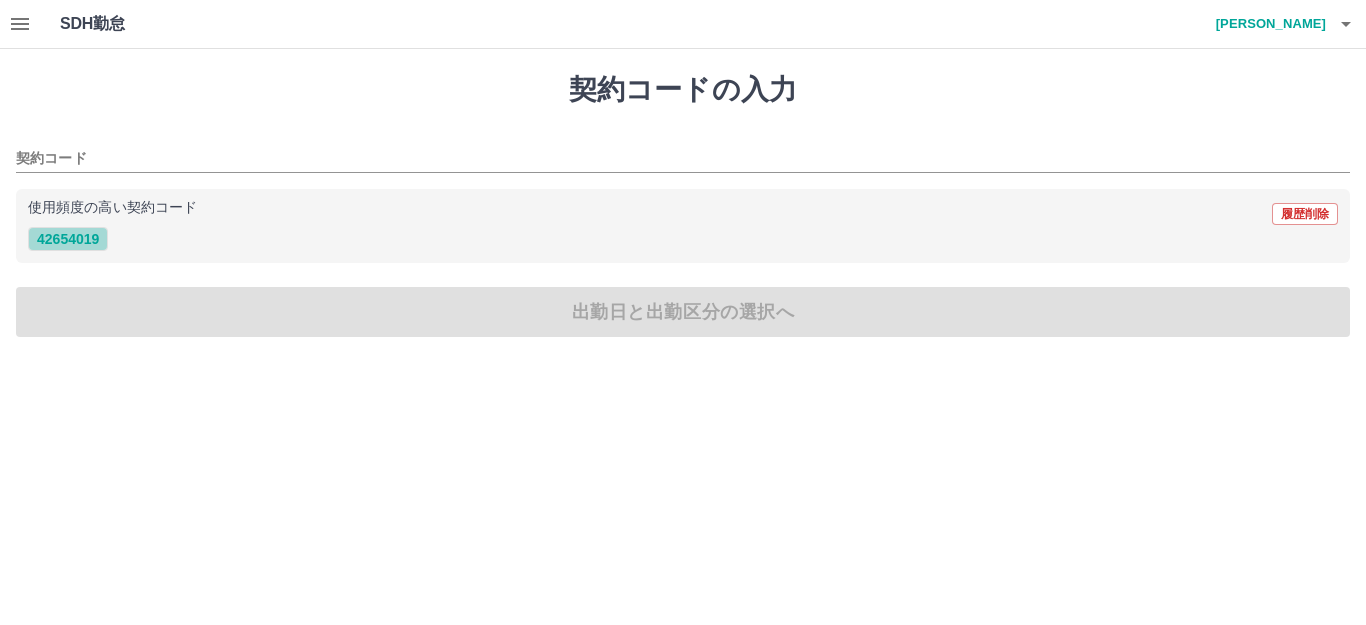 click on "42654019" at bounding box center [68, 239] 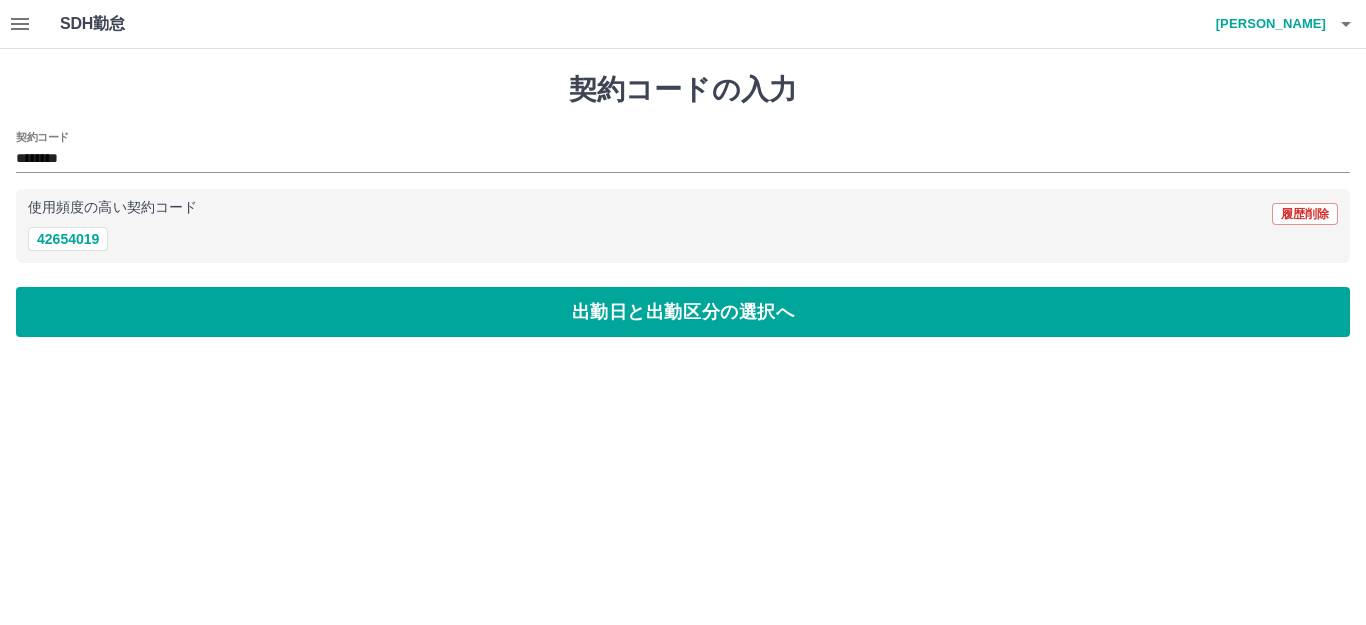 drag, startPoint x: 404, startPoint y: 315, endPoint x: 384, endPoint y: 315, distance: 20 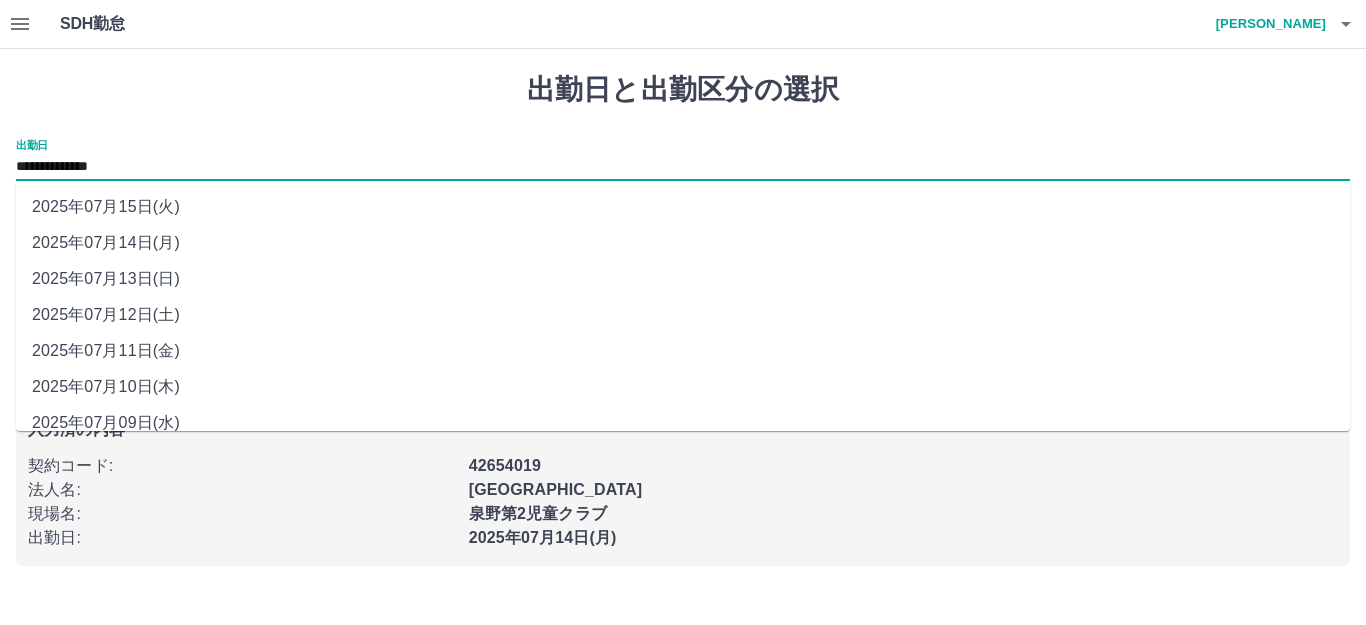 click on "**********" at bounding box center (683, 167) 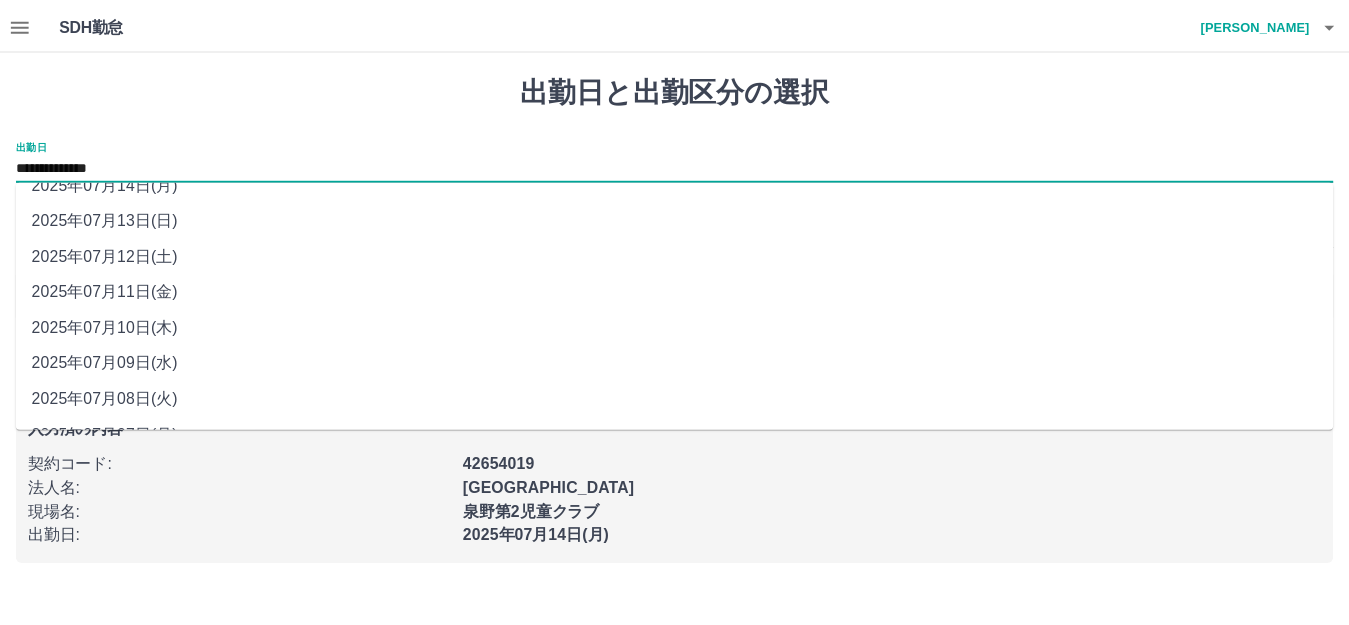 scroll, scrollTop: 90, scrollLeft: 0, axis: vertical 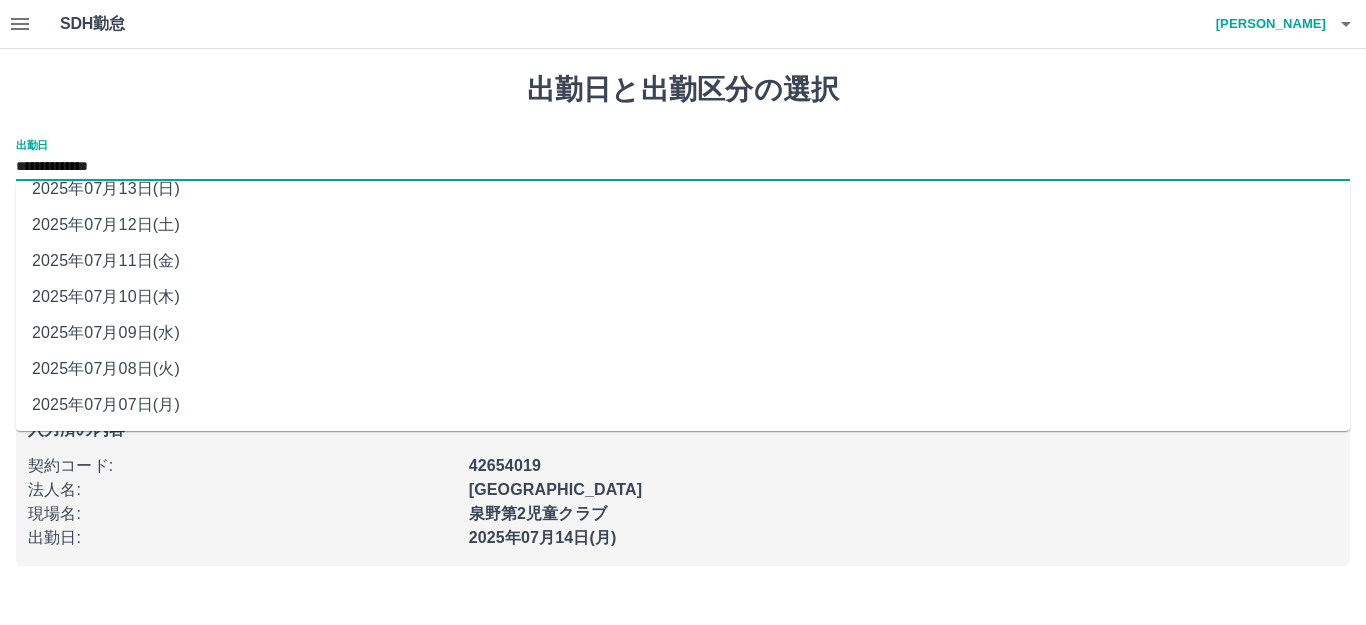 click on "2025年07月09日(水)" at bounding box center [683, 333] 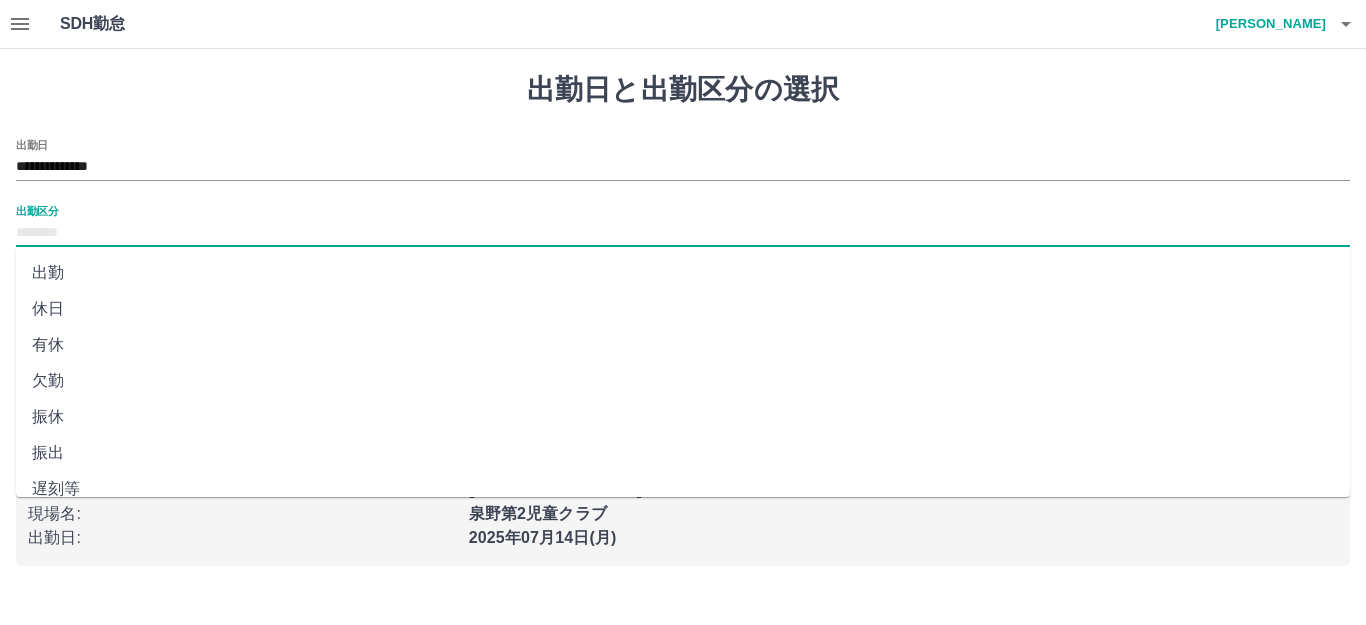 click on "出勤区分" at bounding box center [683, 233] 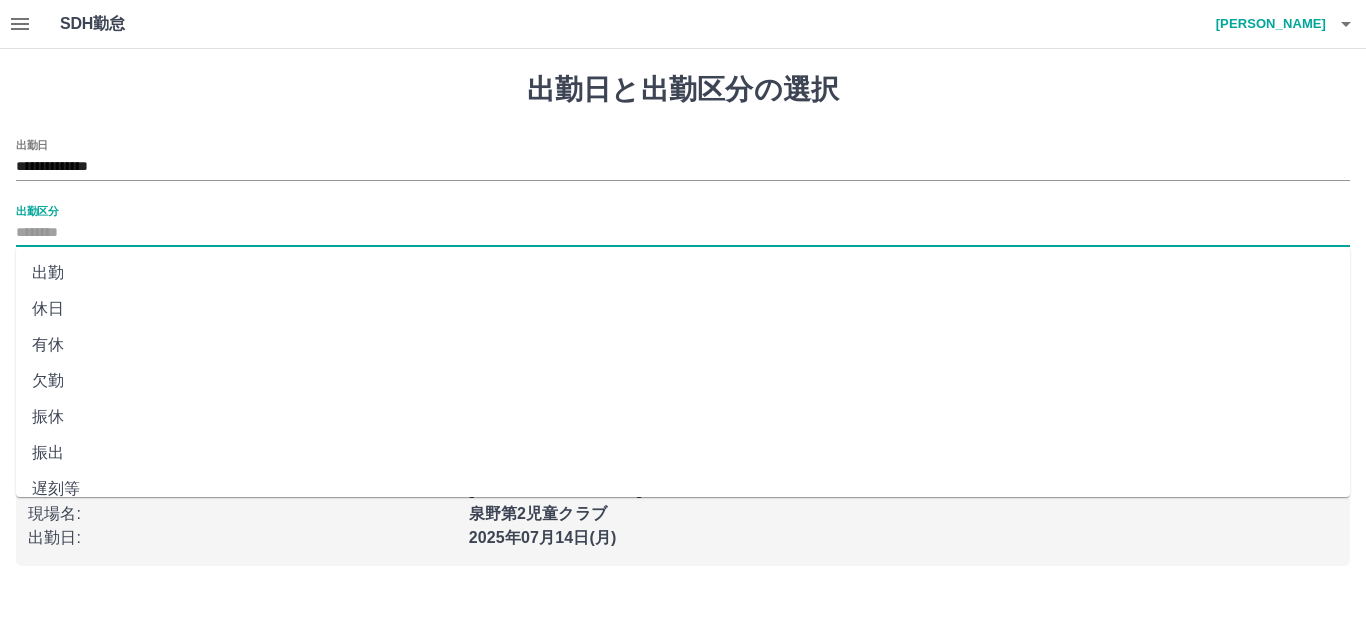 click on "出勤" at bounding box center (683, 273) 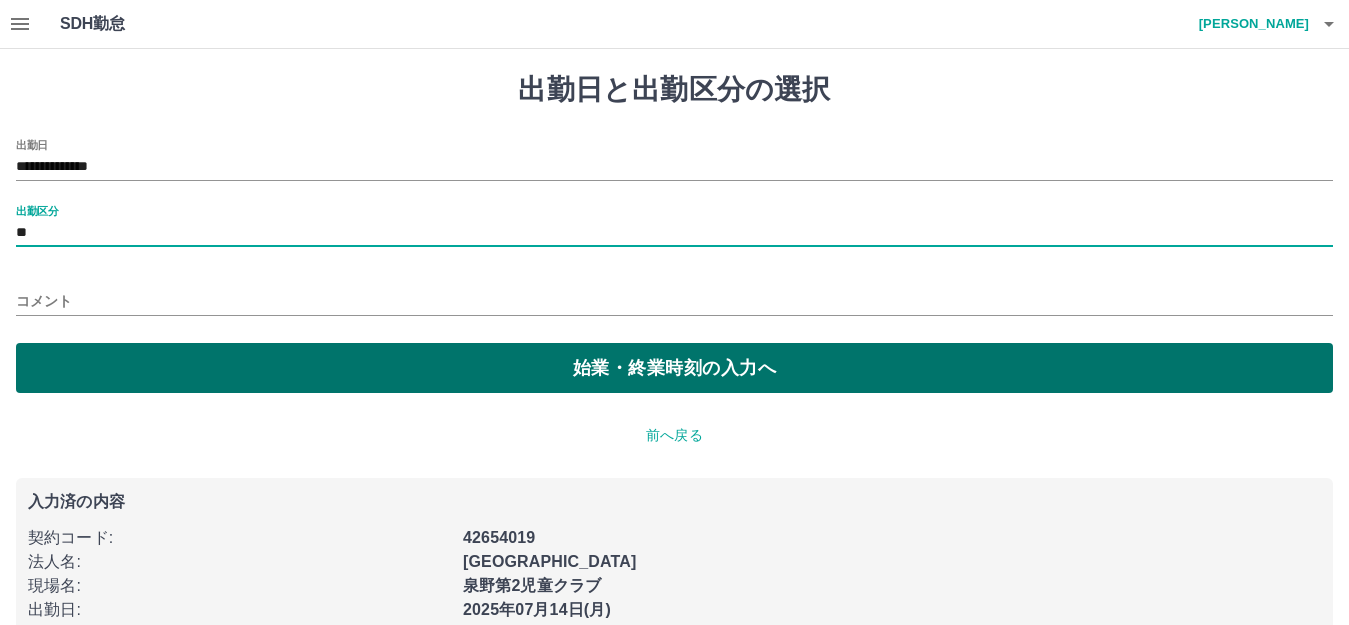 click on "始業・終業時刻の入力へ" at bounding box center (674, 368) 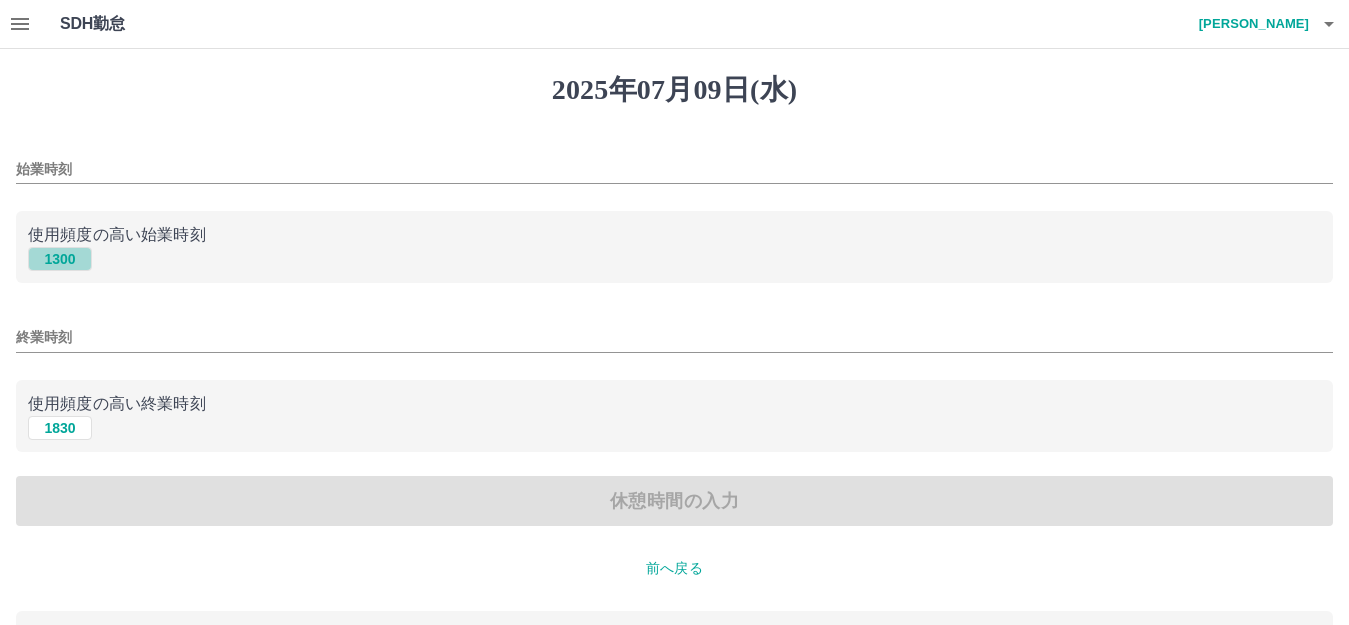 click on "1300" at bounding box center [60, 259] 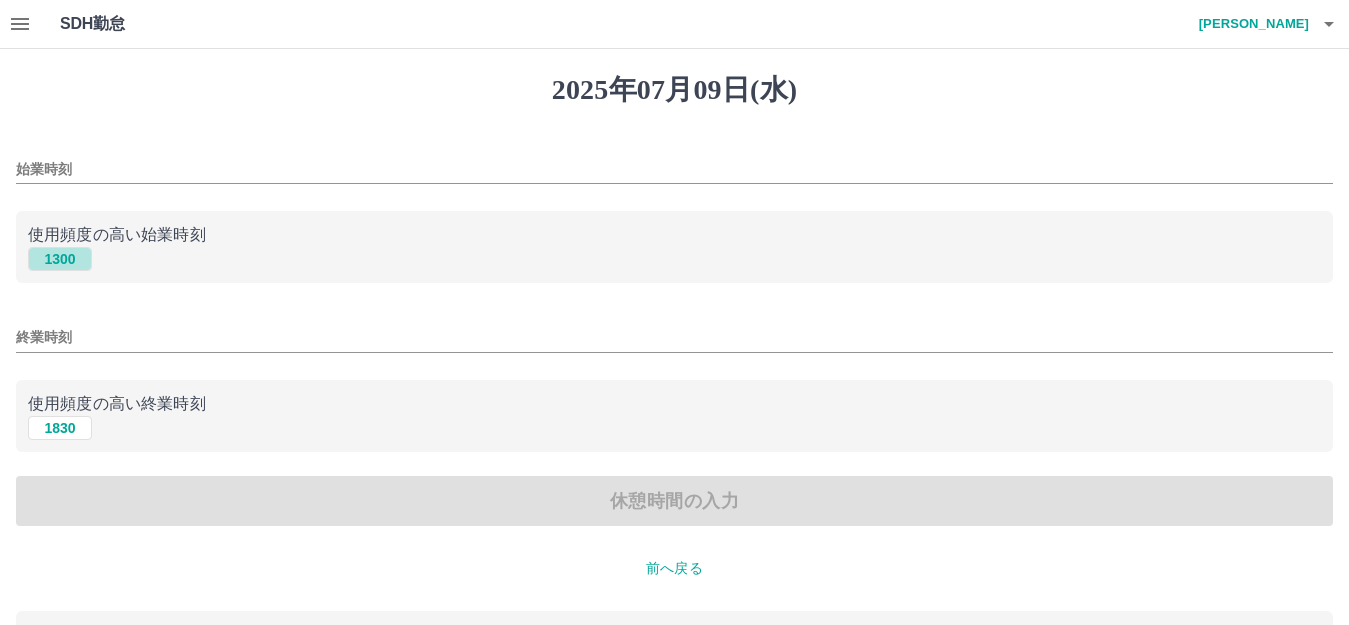type on "****" 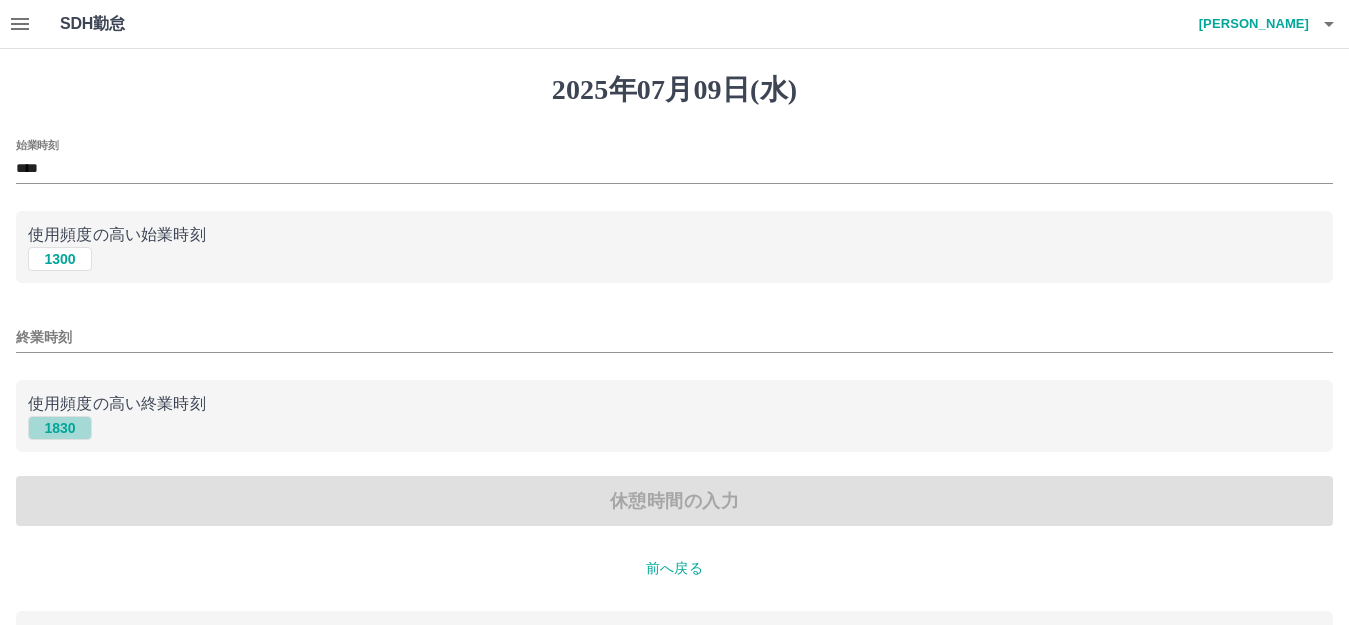 click on "1830" at bounding box center [60, 428] 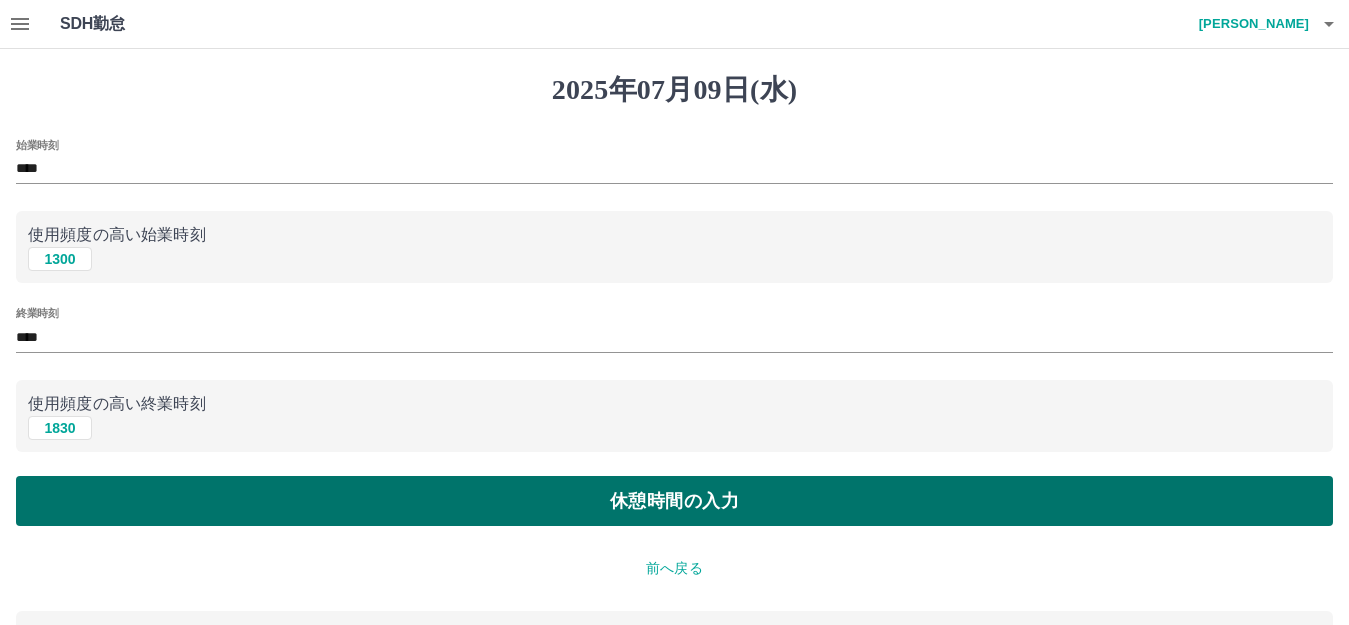 click on "休憩時間の入力" at bounding box center (674, 501) 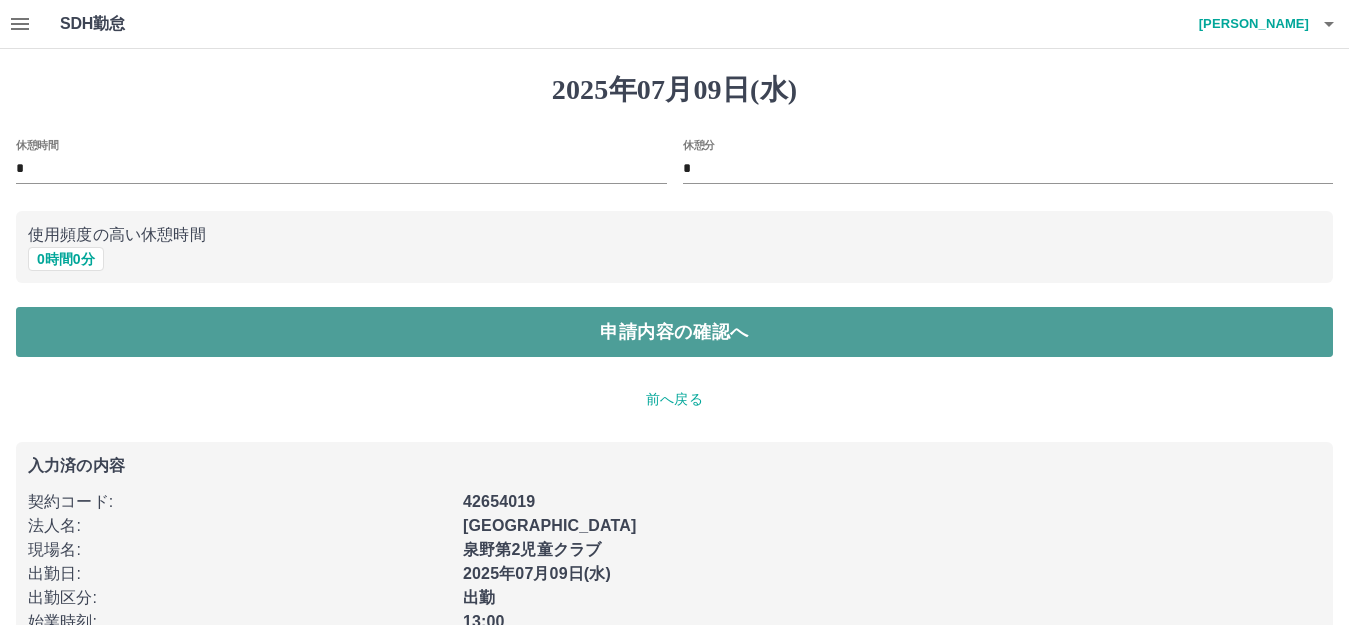 click on "申請内容の確認へ" at bounding box center [674, 332] 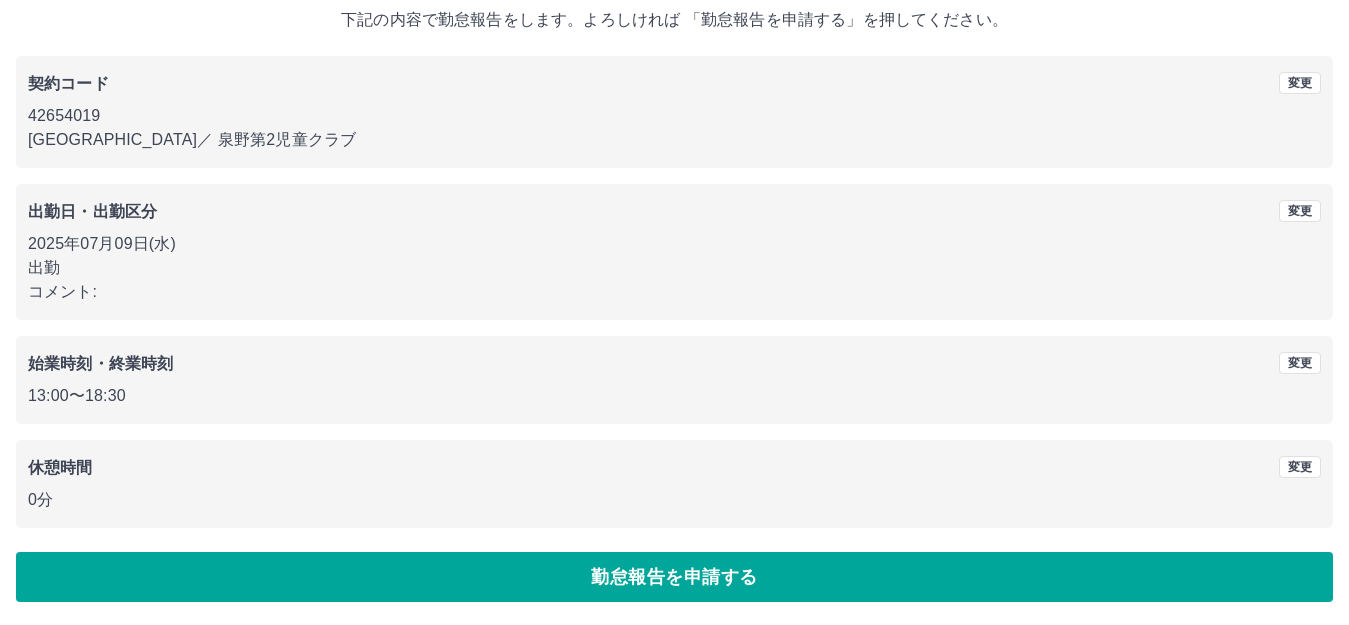 scroll, scrollTop: 124, scrollLeft: 0, axis: vertical 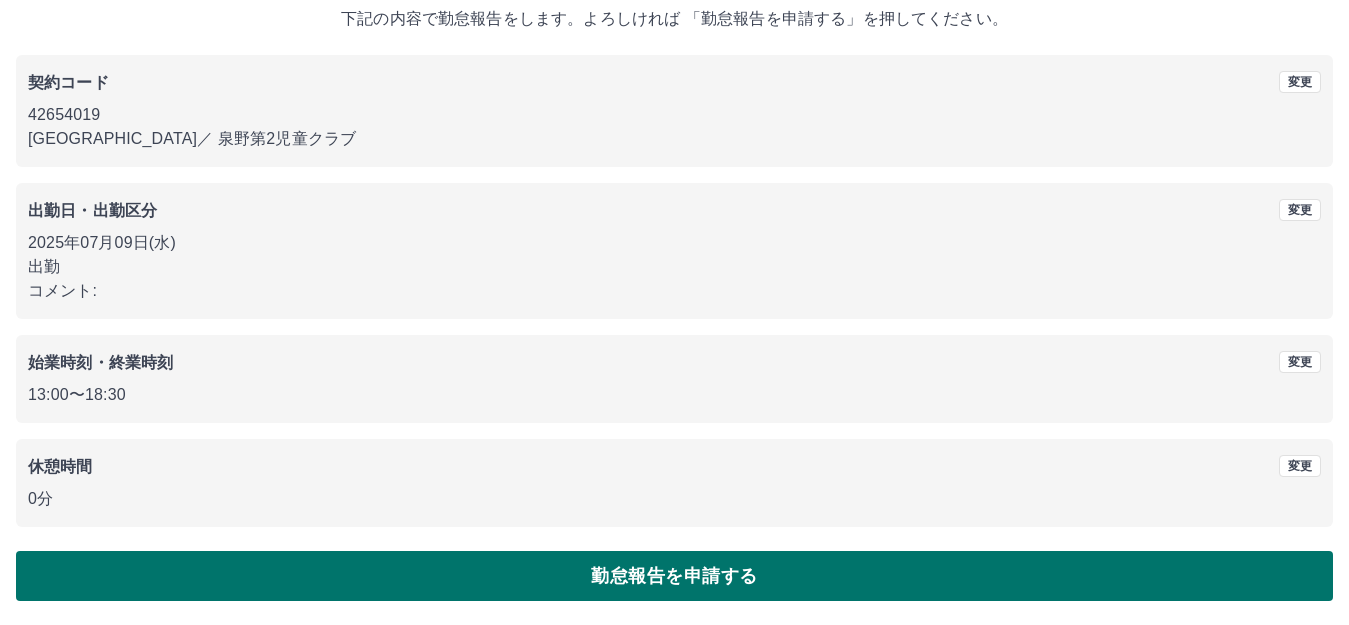 click on "勤怠報告を申請する" at bounding box center (674, 576) 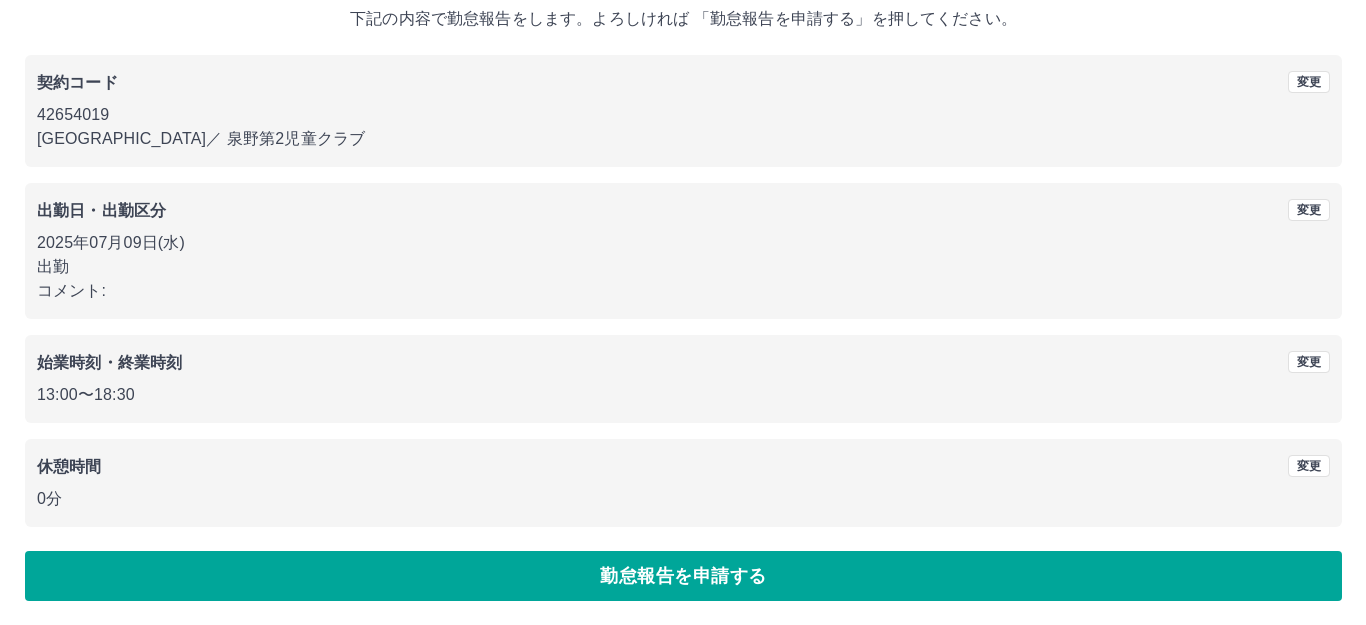 scroll, scrollTop: 0, scrollLeft: 0, axis: both 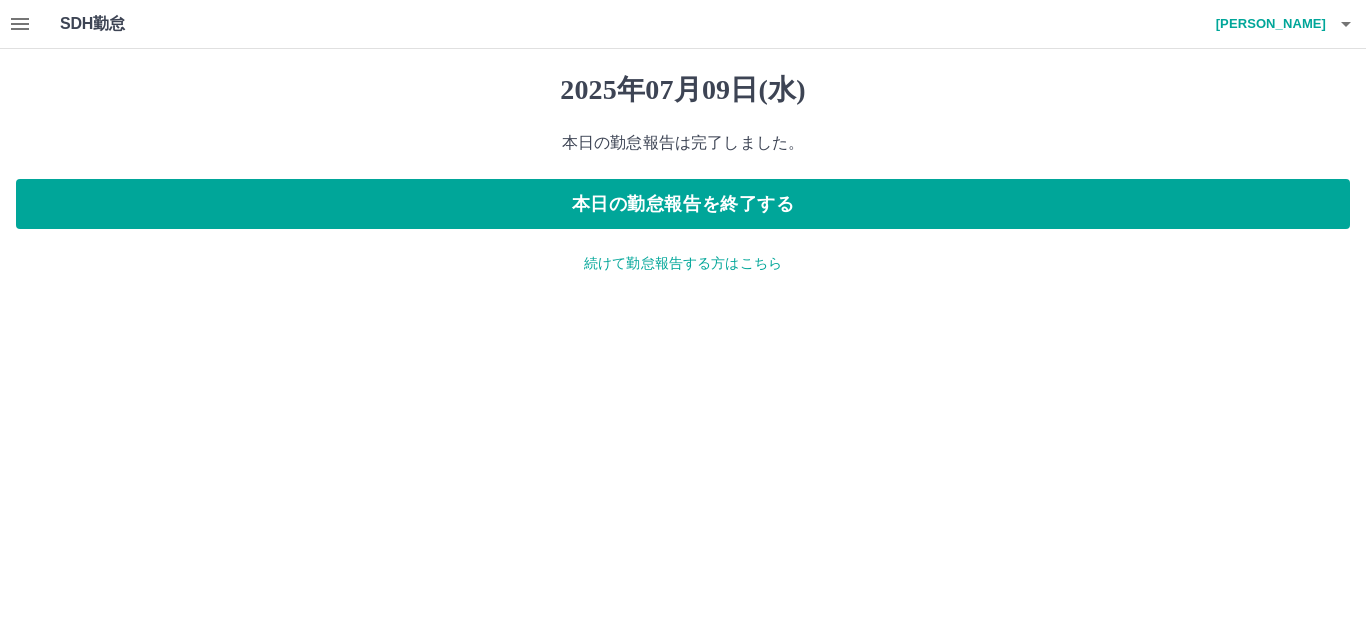 click on "続けて勤怠報告する方はこちら" at bounding box center (683, 263) 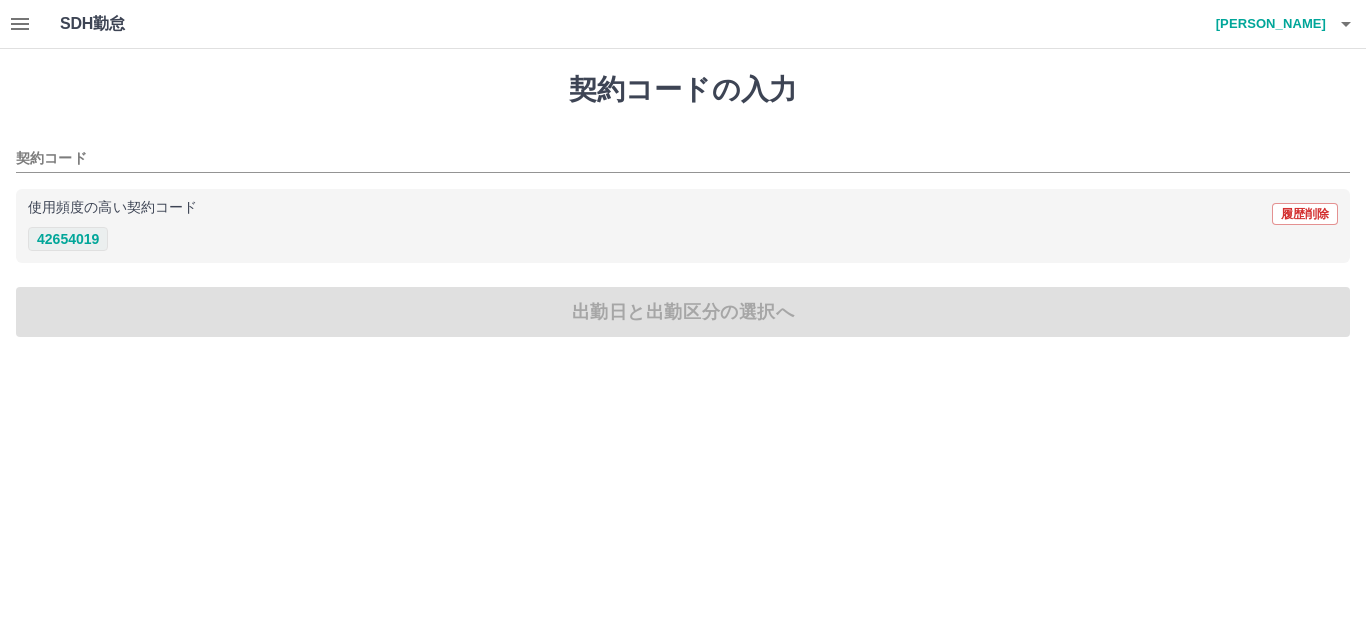 click on "42654019" at bounding box center [68, 239] 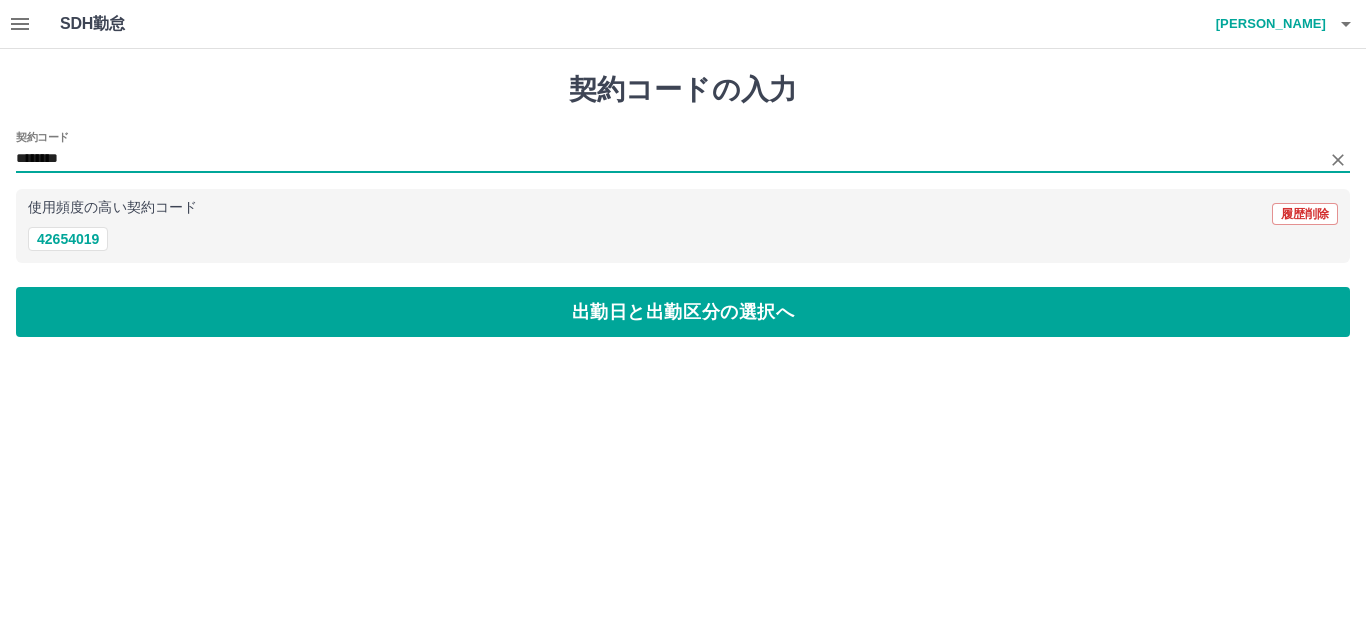 click on "********" at bounding box center [668, 159] 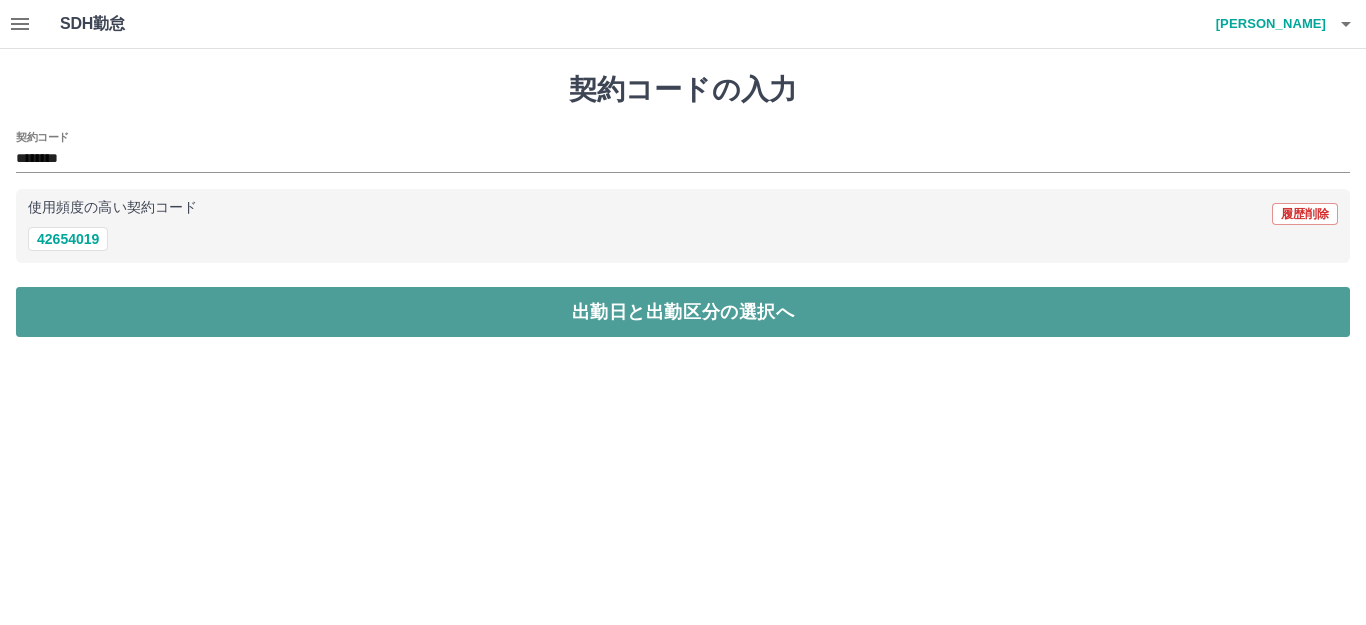 click on "出勤日と出勤区分の選択へ" at bounding box center [683, 312] 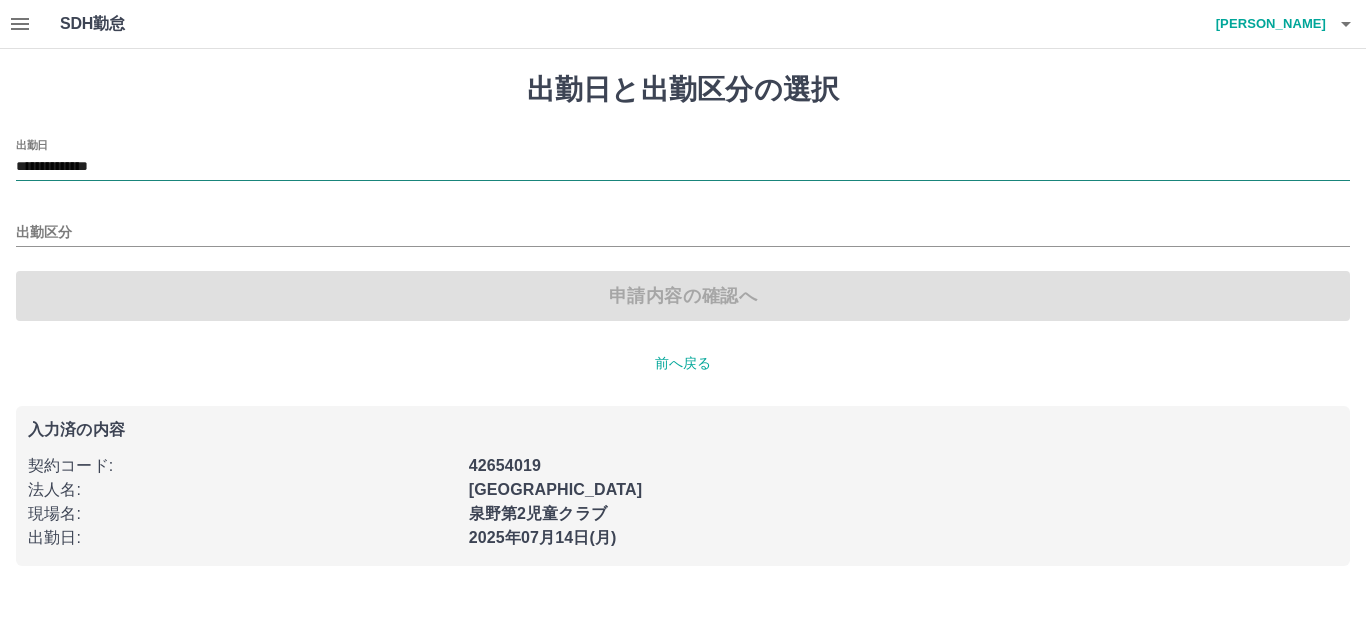 click on "**********" at bounding box center [683, 167] 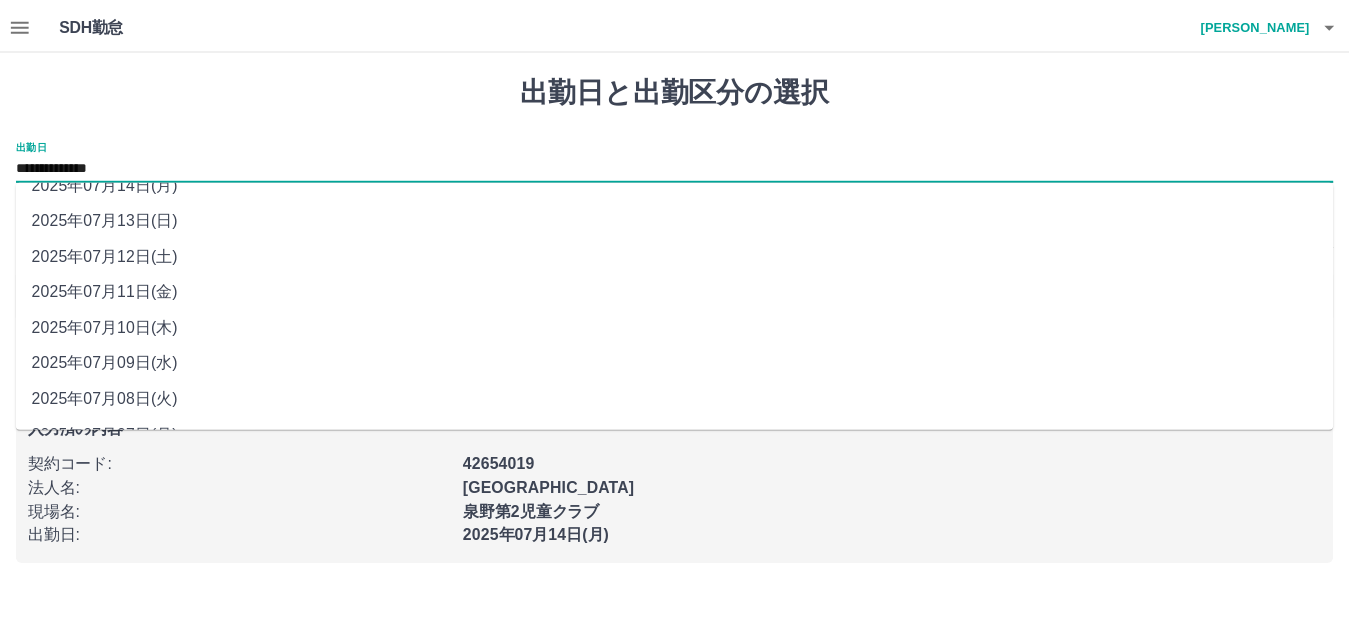 scroll, scrollTop: 90, scrollLeft: 0, axis: vertical 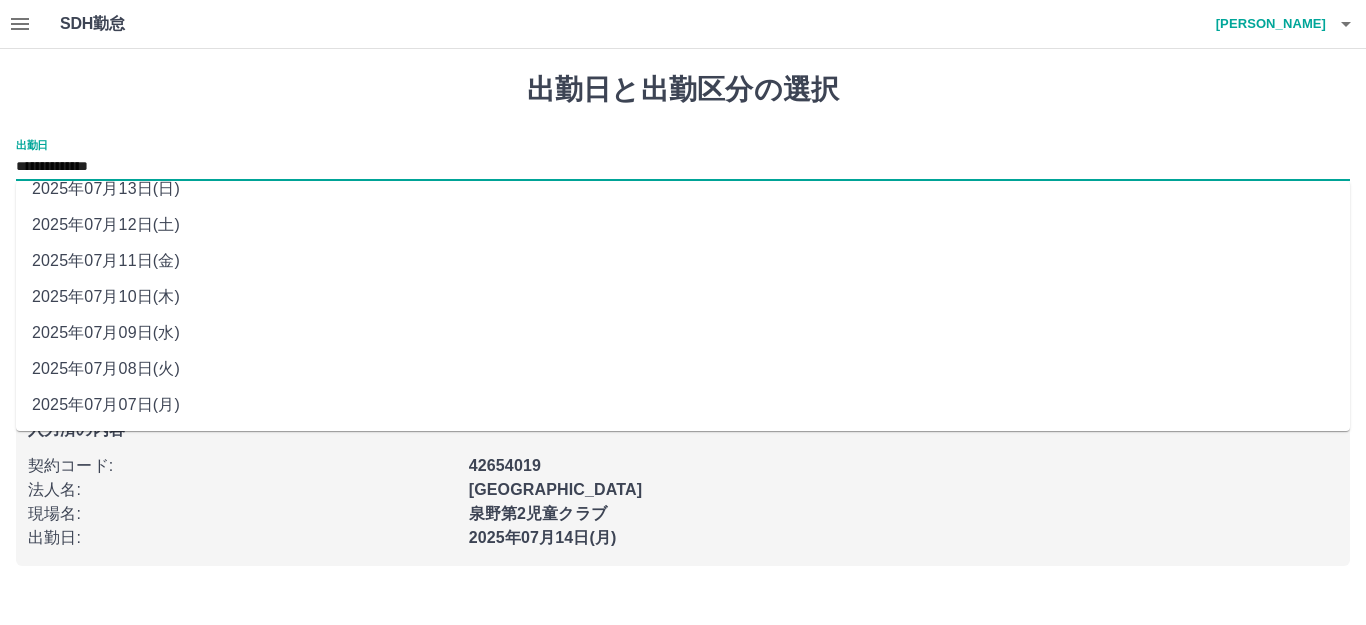 click on "2025年07月10日(木)" at bounding box center (683, 297) 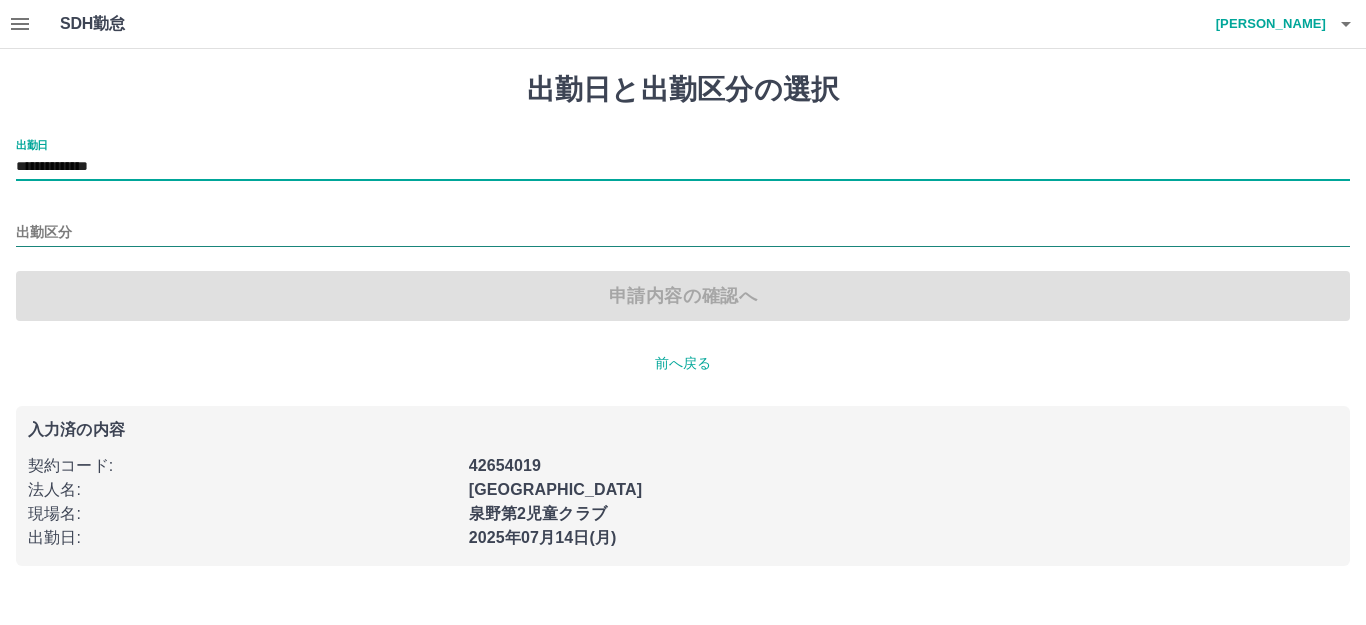 click on "出勤区分" at bounding box center [683, 233] 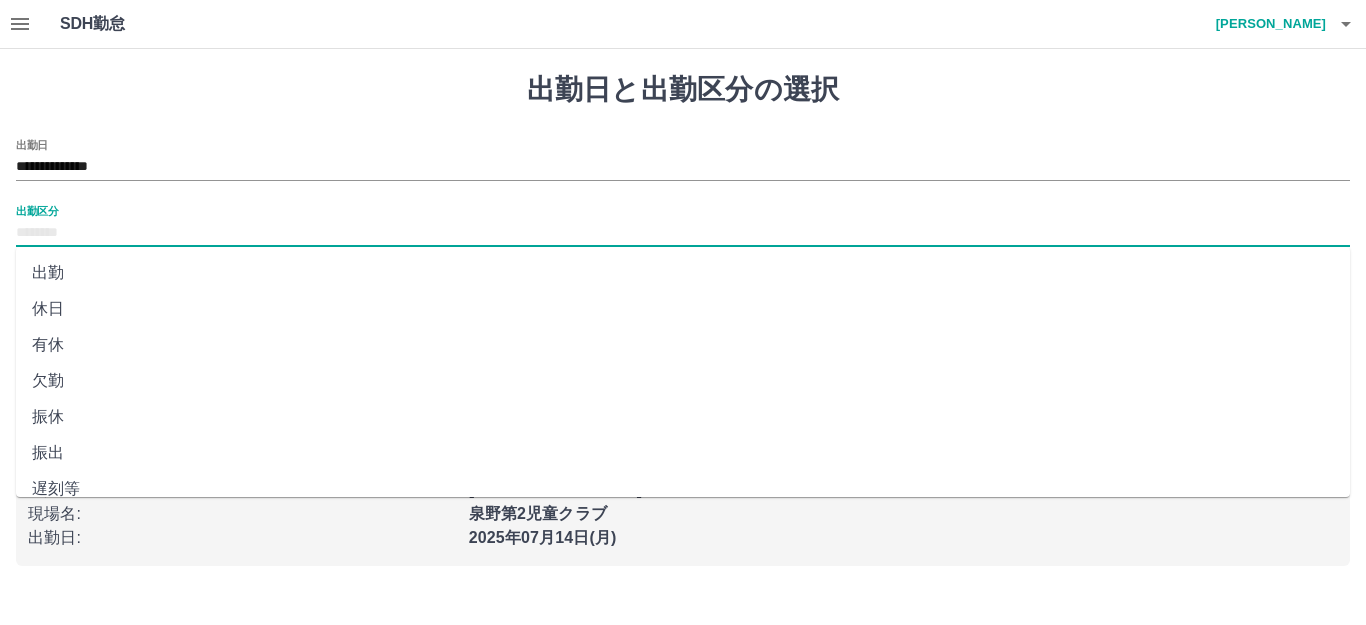 click on "出勤" at bounding box center (683, 273) 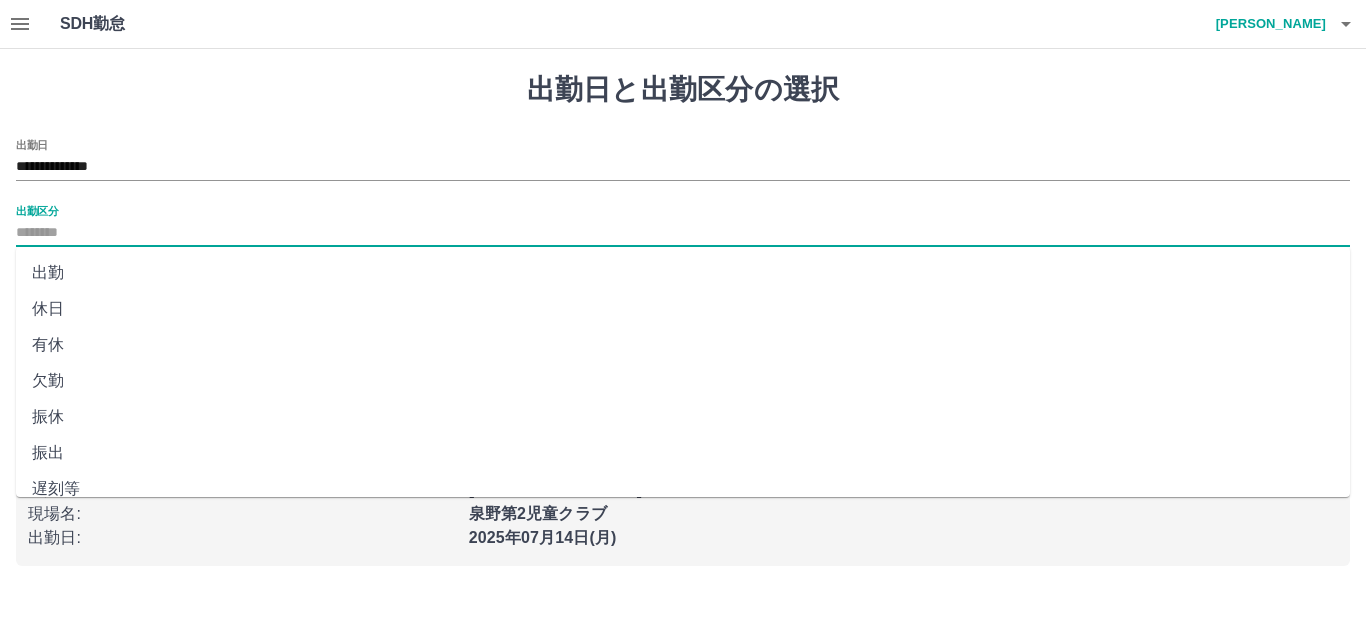type on "**" 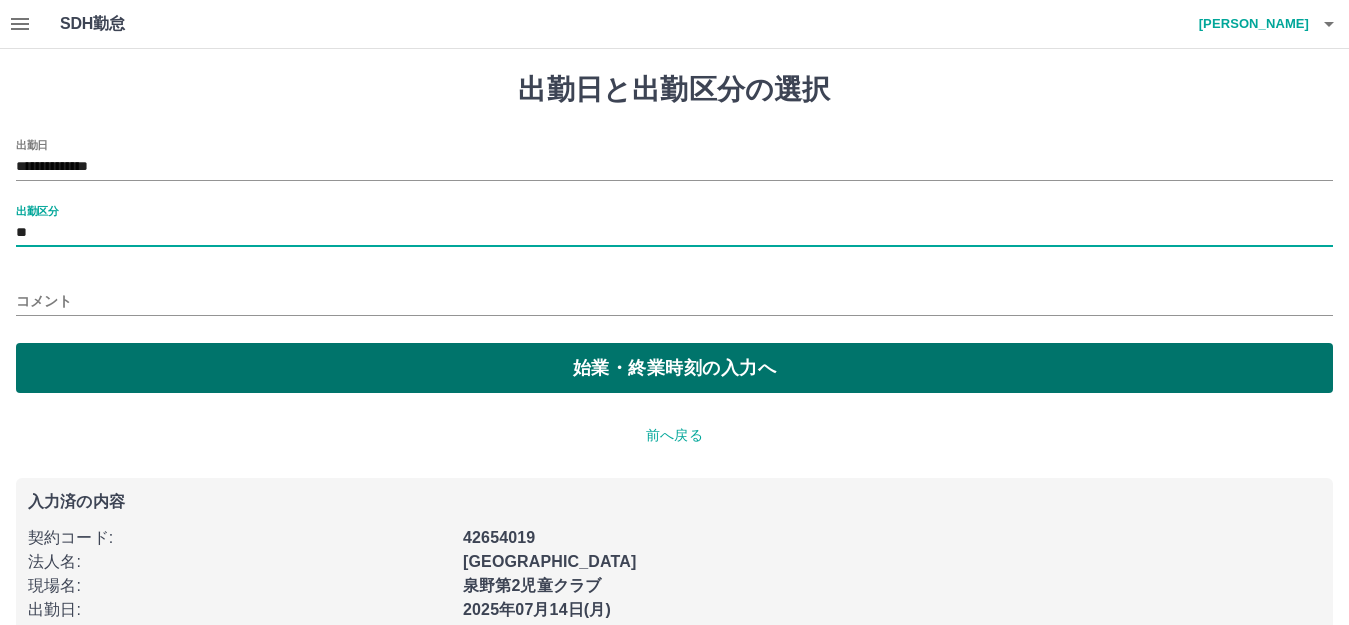 click on "始業・終業時刻の入力へ" at bounding box center (674, 368) 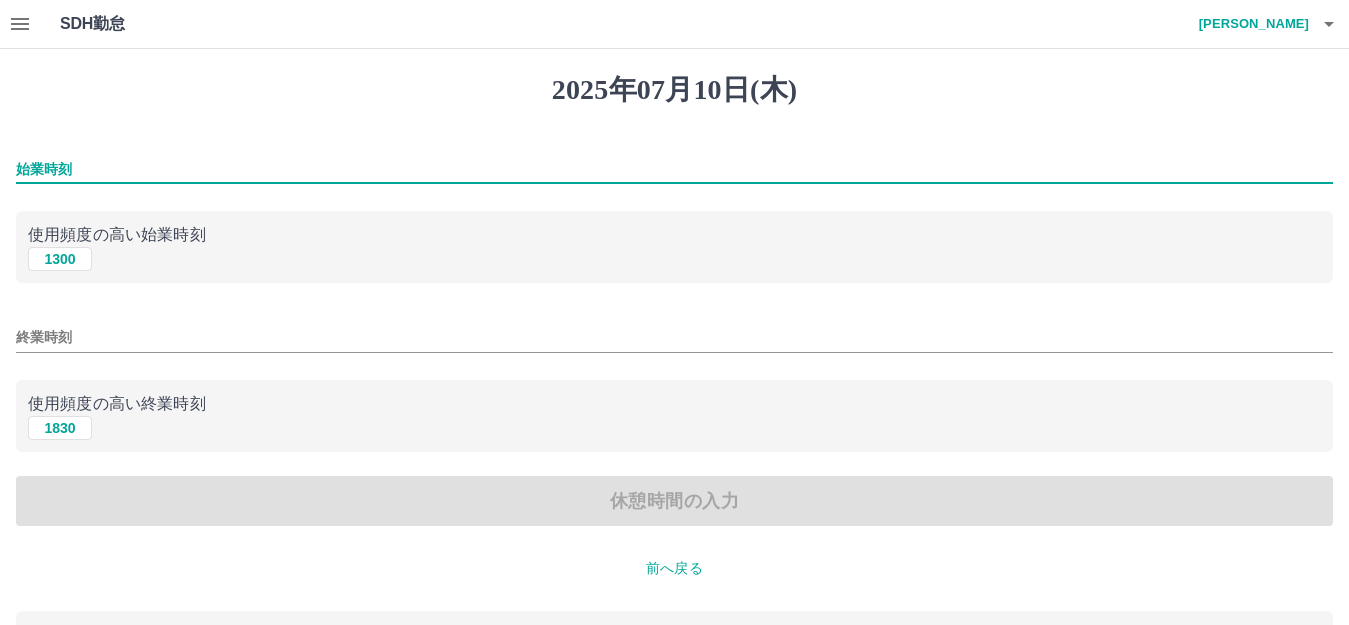 click on "始業時刻" at bounding box center (674, 169) 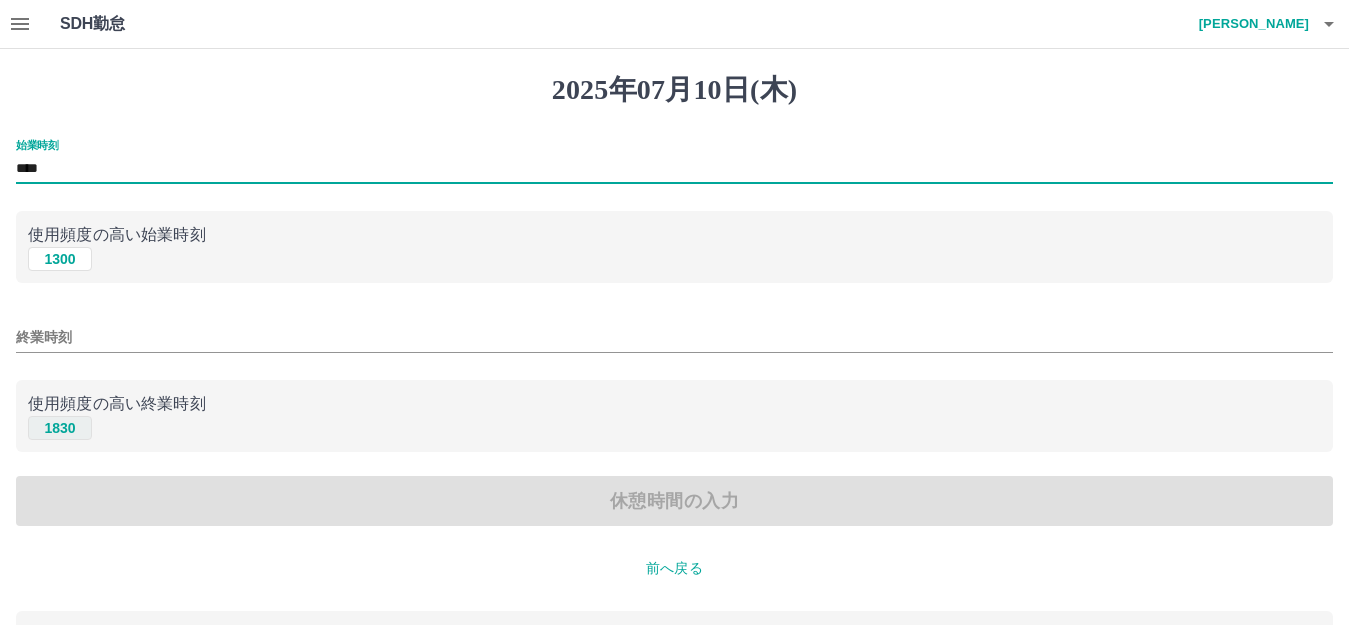 type on "****" 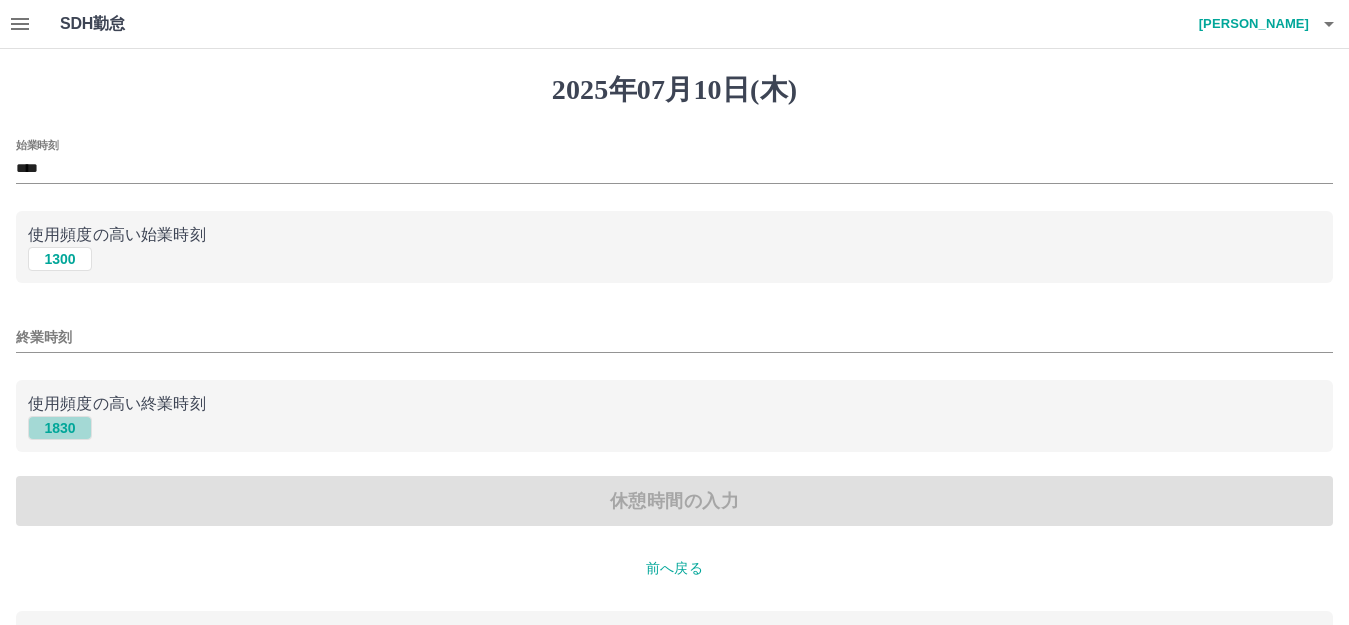 click on "1830" at bounding box center (60, 428) 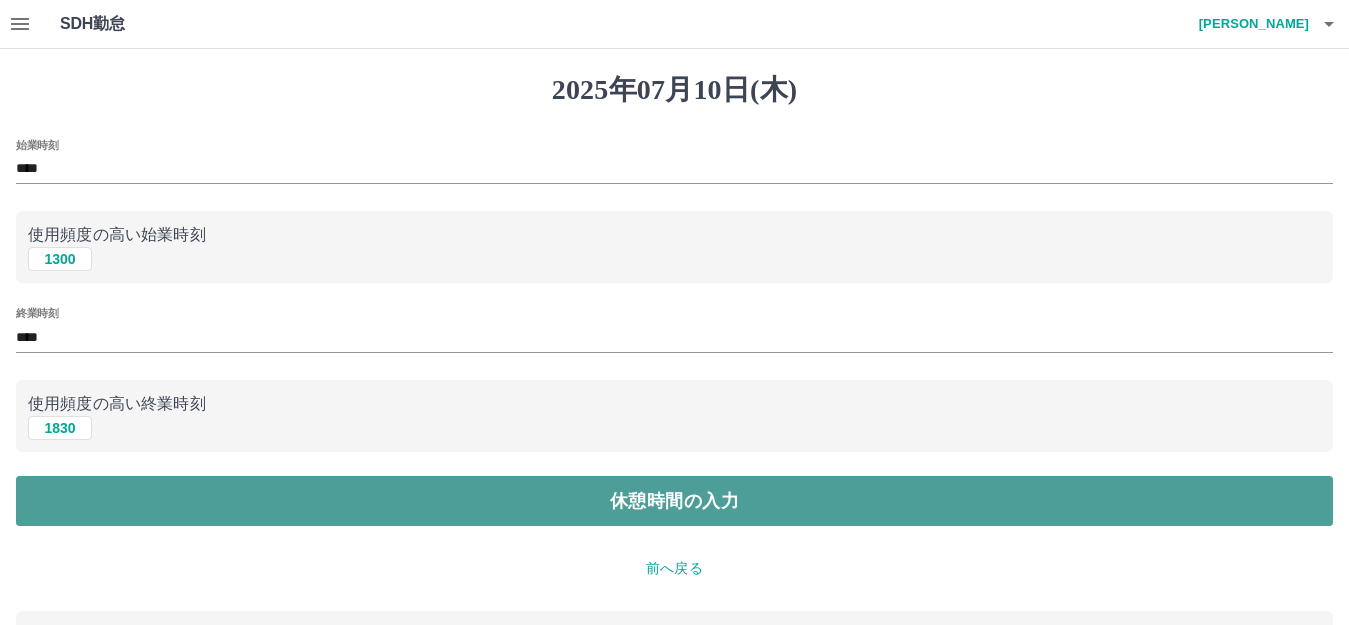 click on "休憩時間の入力" at bounding box center (674, 501) 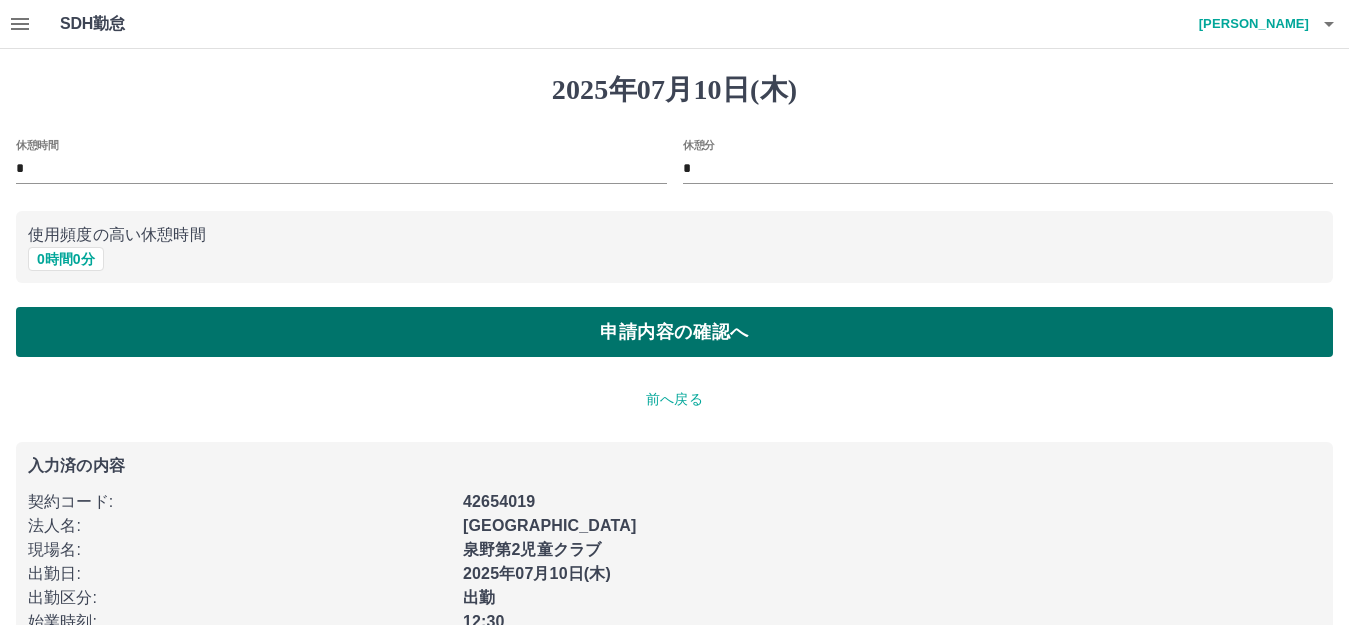 click on "申請内容の確認へ" at bounding box center (674, 332) 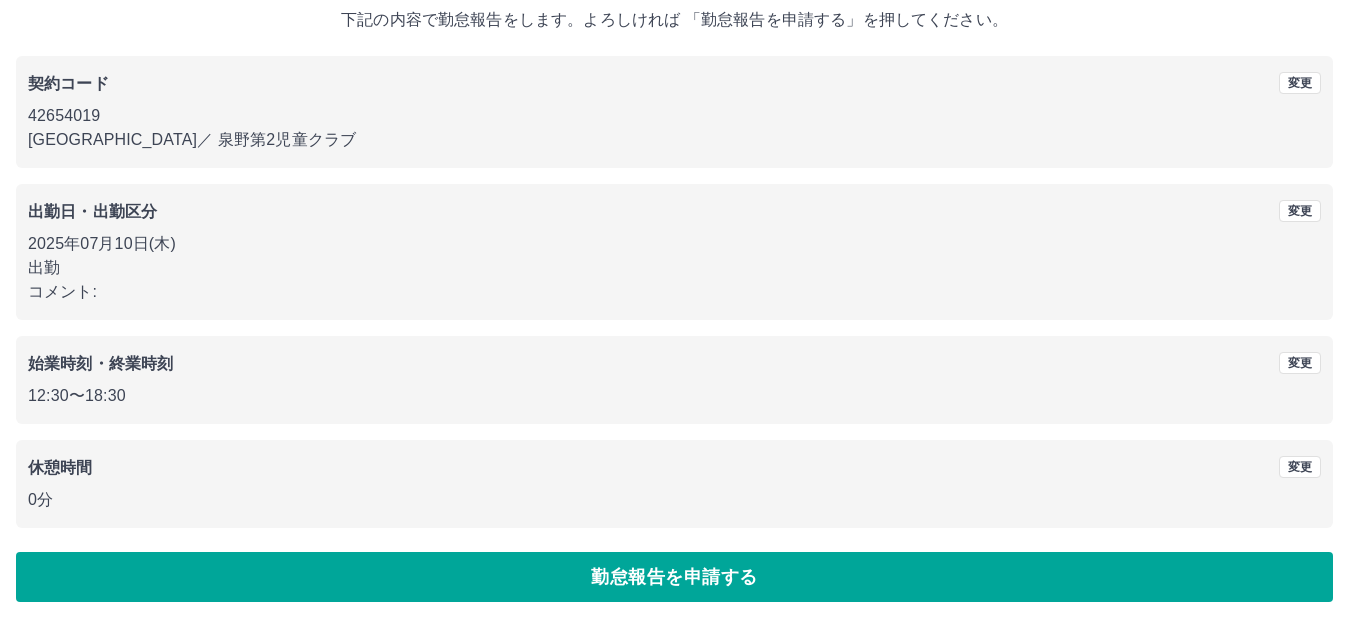 scroll, scrollTop: 124, scrollLeft: 0, axis: vertical 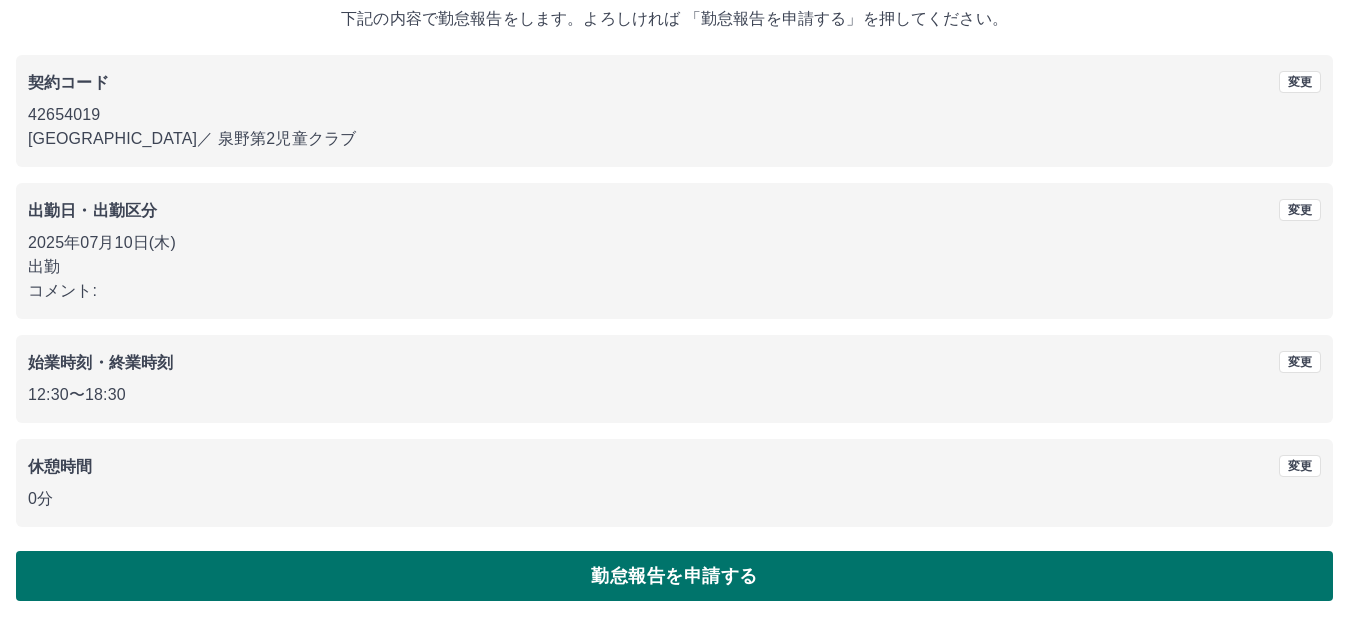 click on "勤怠報告を申請する" at bounding box center [674, 576] 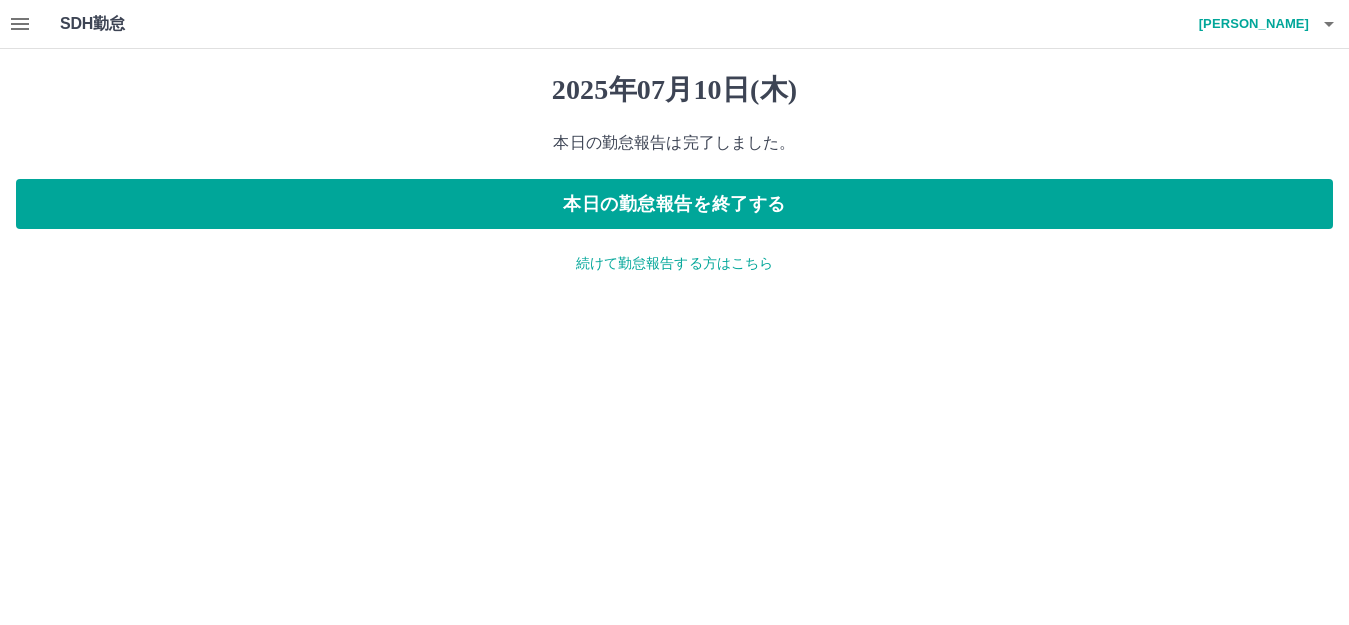 scroll, scrollTop: 0, scrollLeft: 0, axis: both 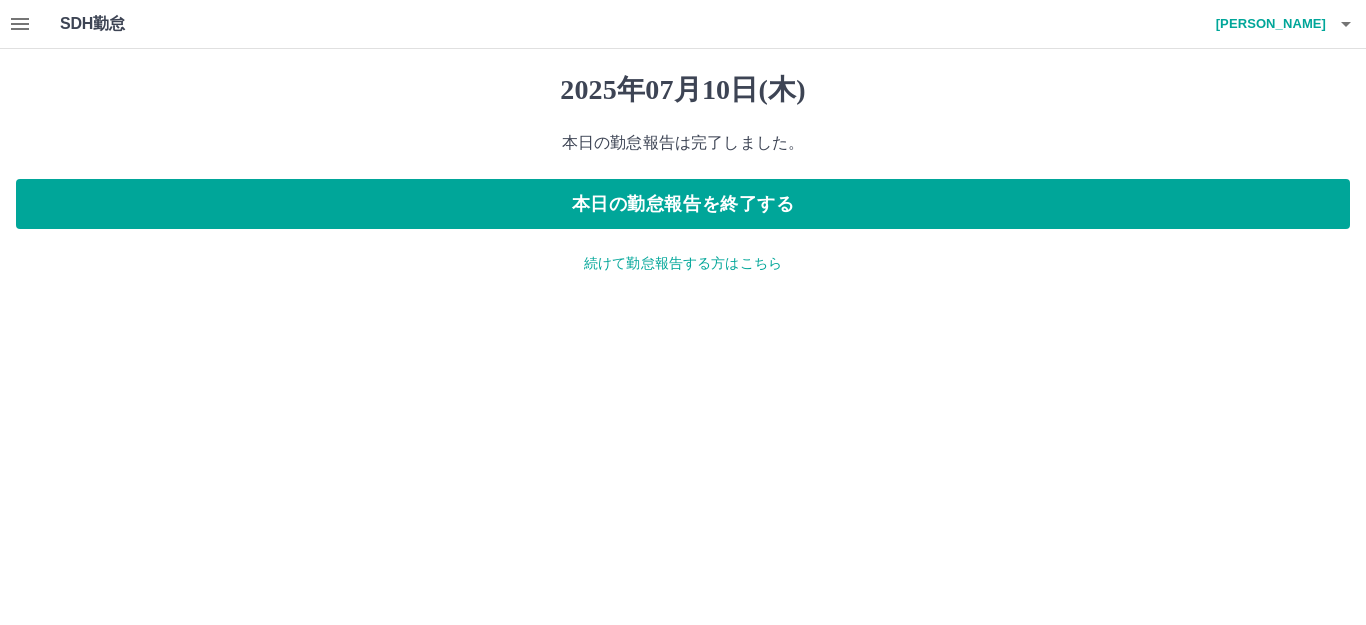 click on "続けて勤怠報告する方はこちら" at bounding box center [683, 263] 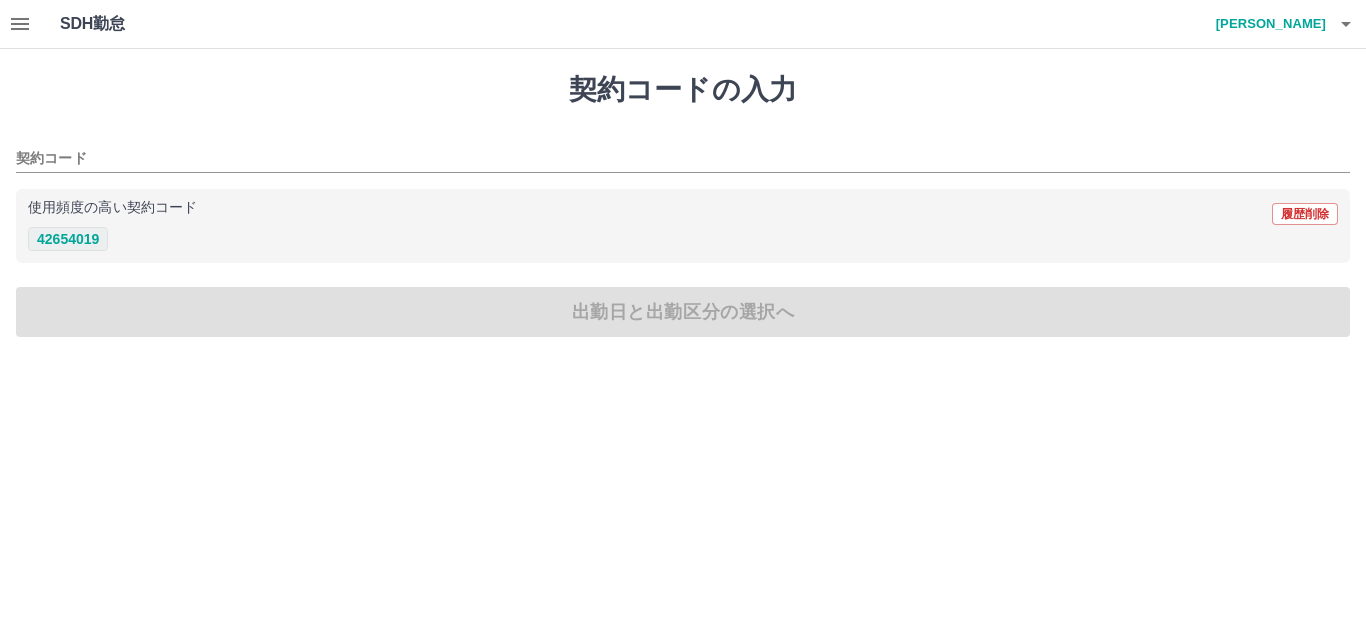 click on "42654019" at bounding box center (68, 239) 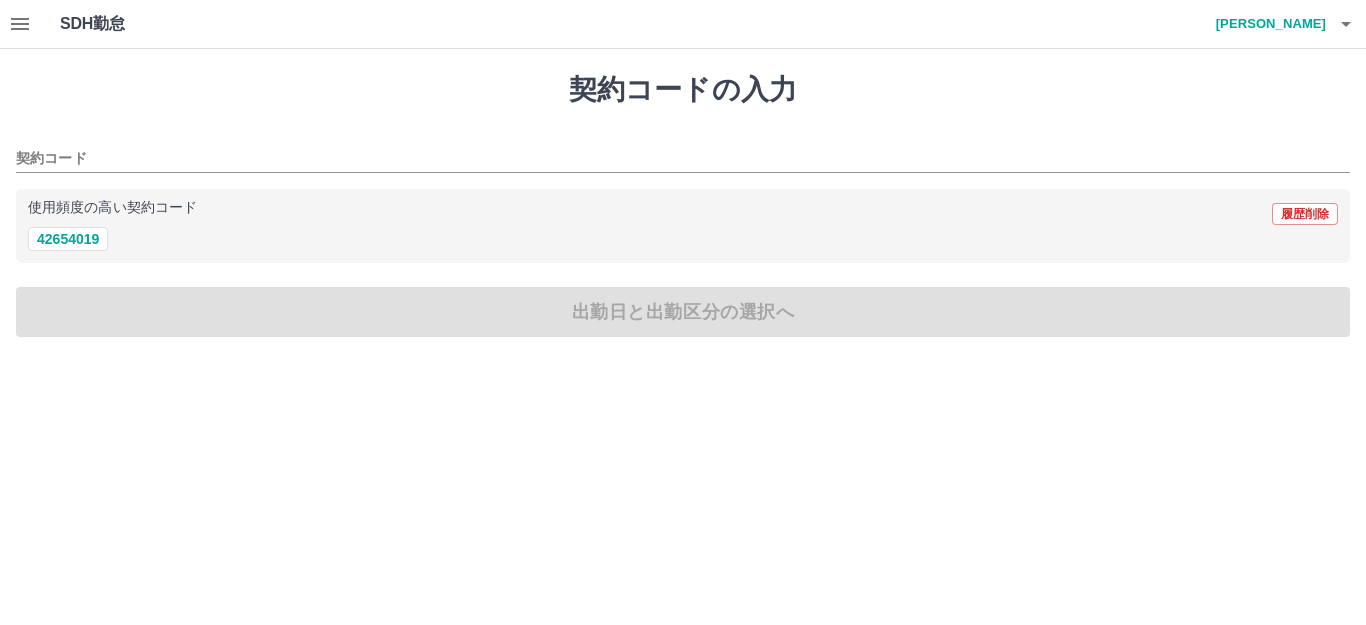 type on "********" 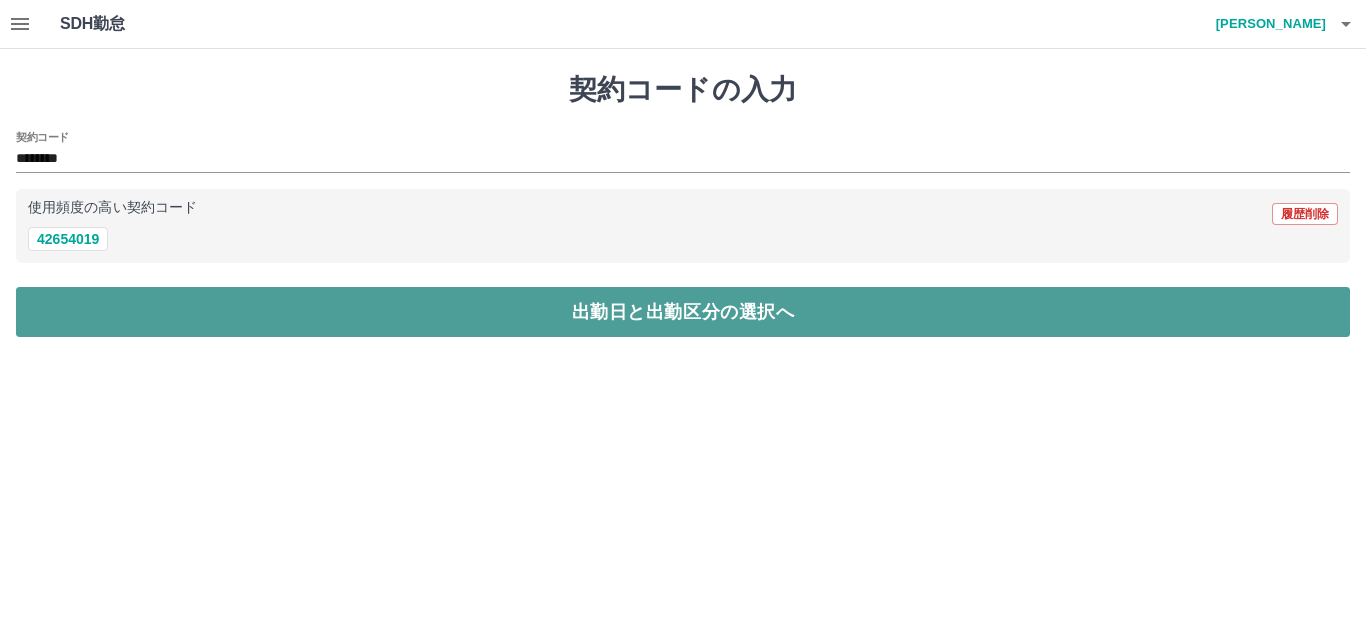 click on "出勤日と出勤区分の選択へ" at bounding box center [683, 312] 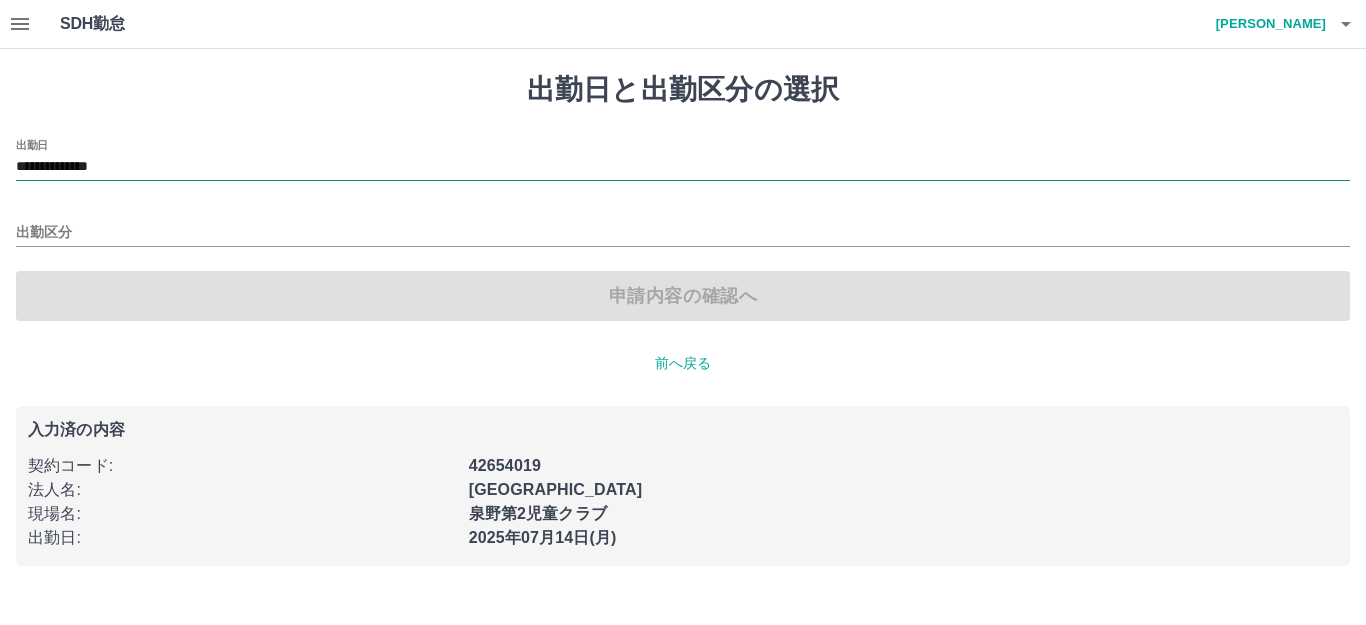 click on "**********" at bounding box center (683, 167) 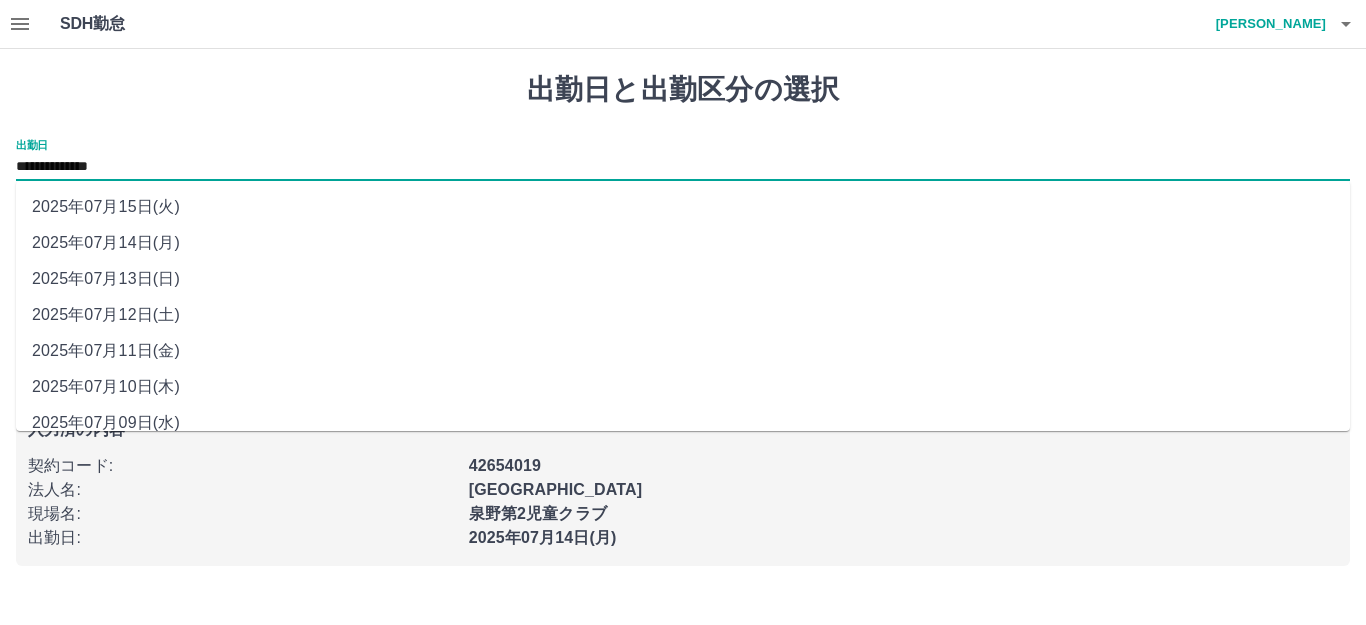 click on "2025年07月11日(金)" at bounding box center [683, 351] 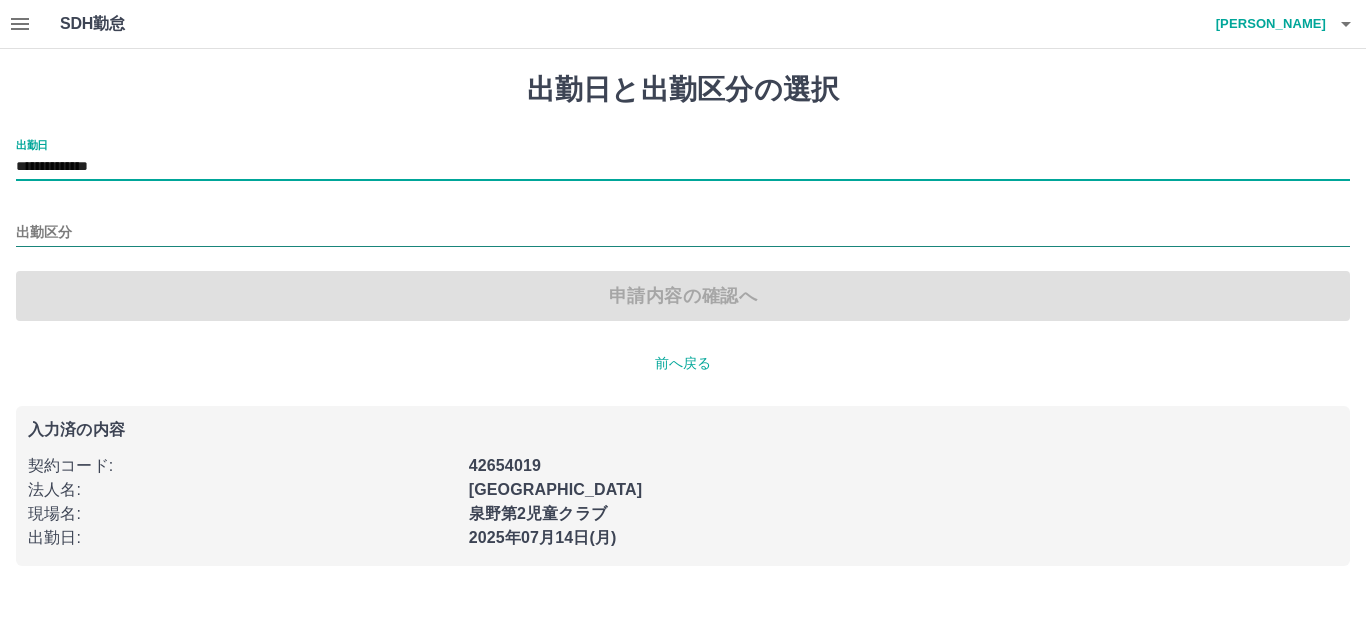 click on "出勤区分" at bounding box center (683, 233) 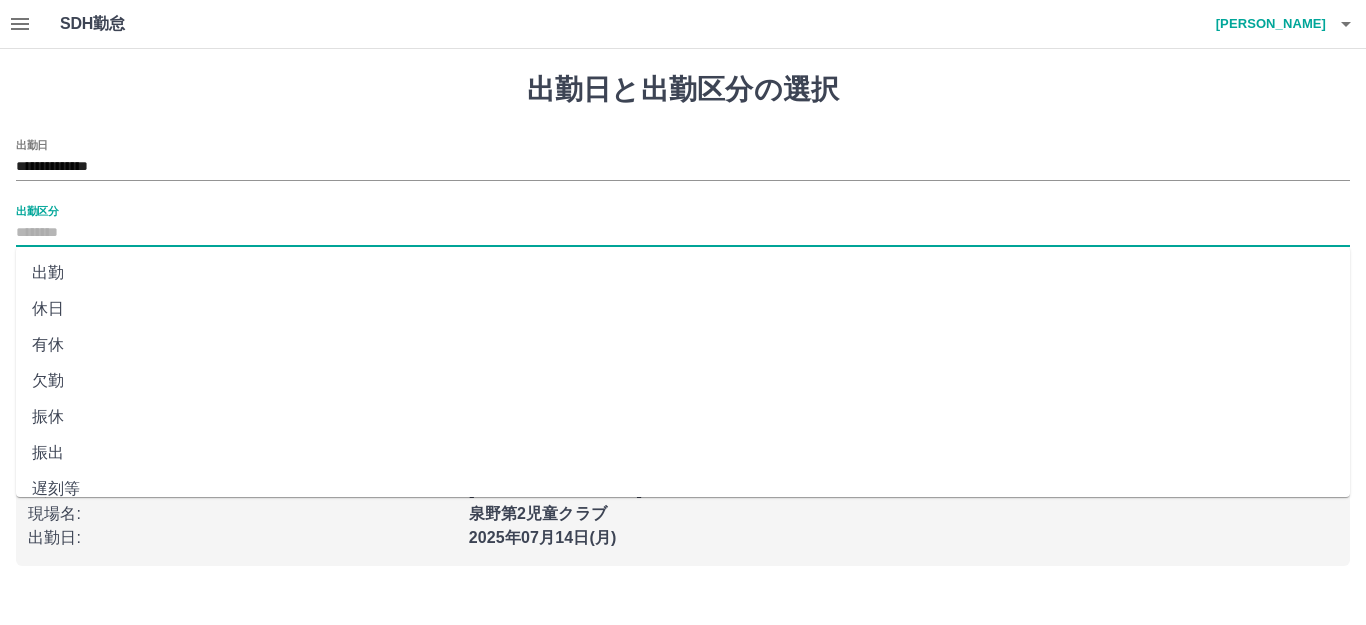 click on "出勤" at bounding box center (683, 273) 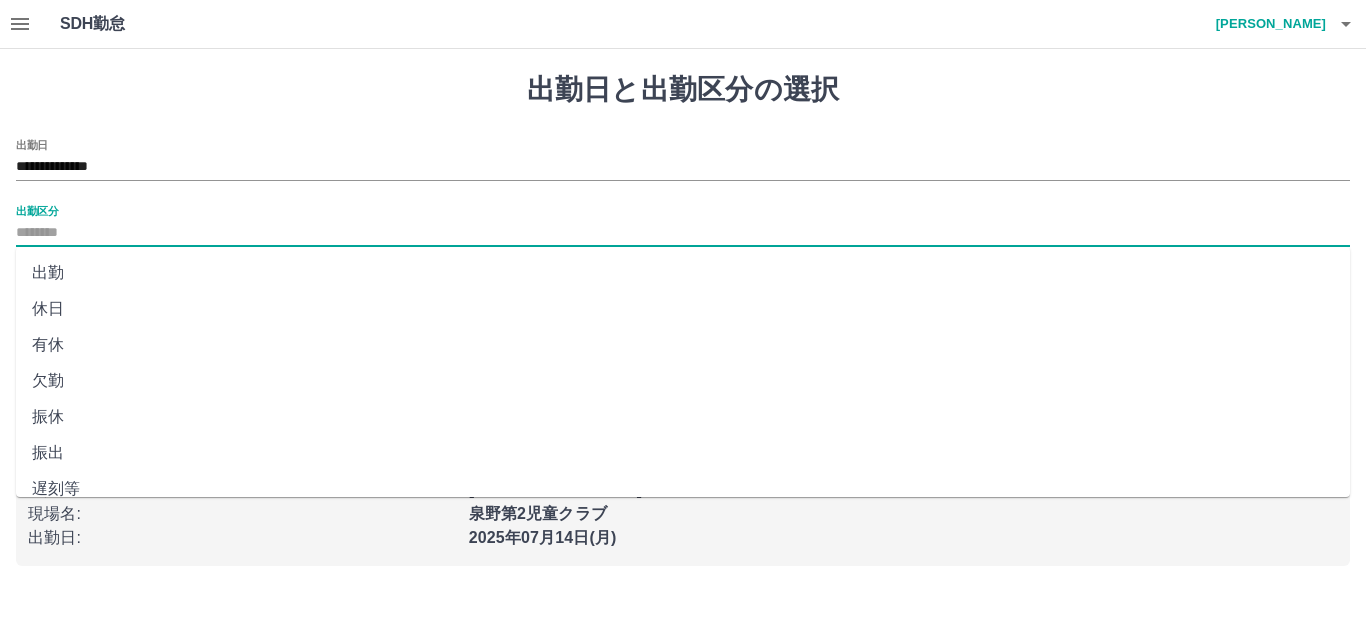 type on "**" 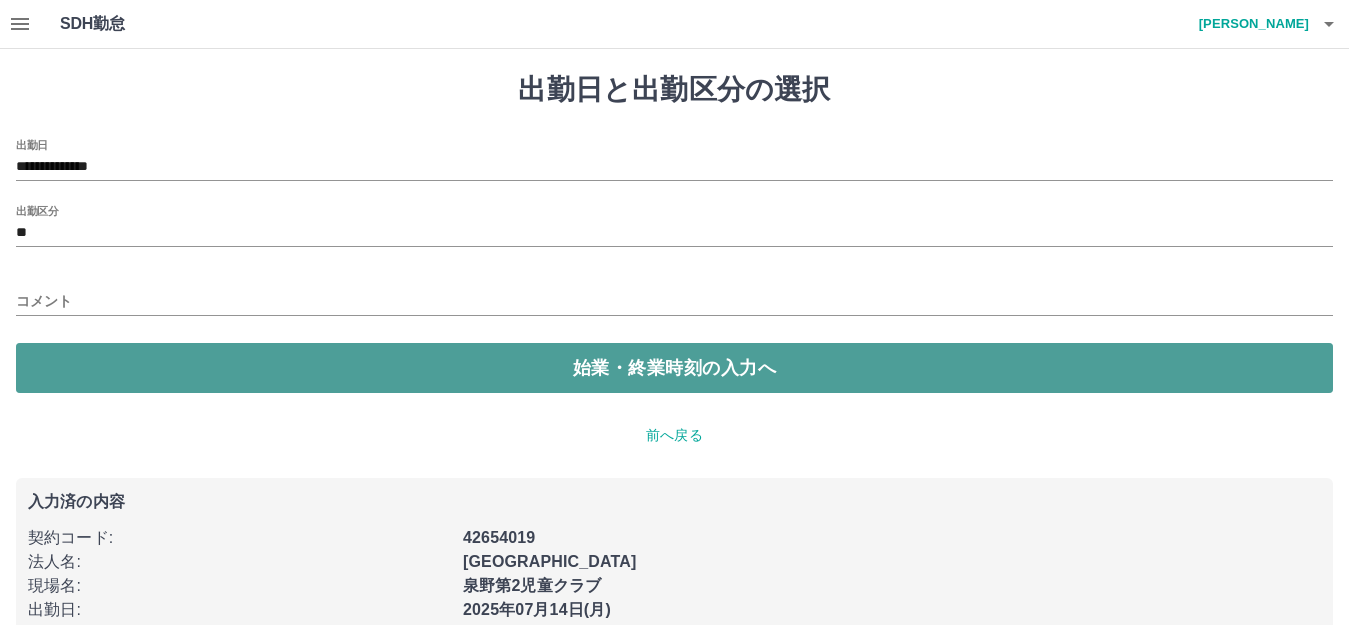 click on "始業・終業時刻の入力へ" at bounding box center (674, 368) 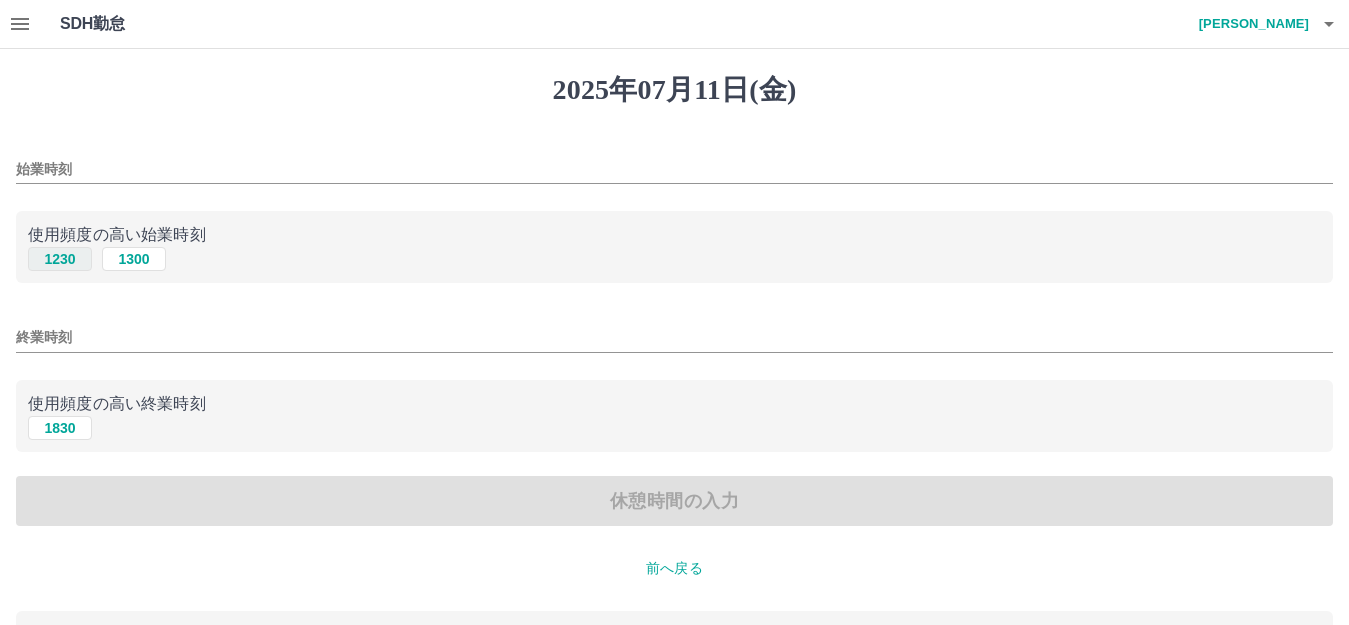click on "1230" at bounding box center (60, 259) 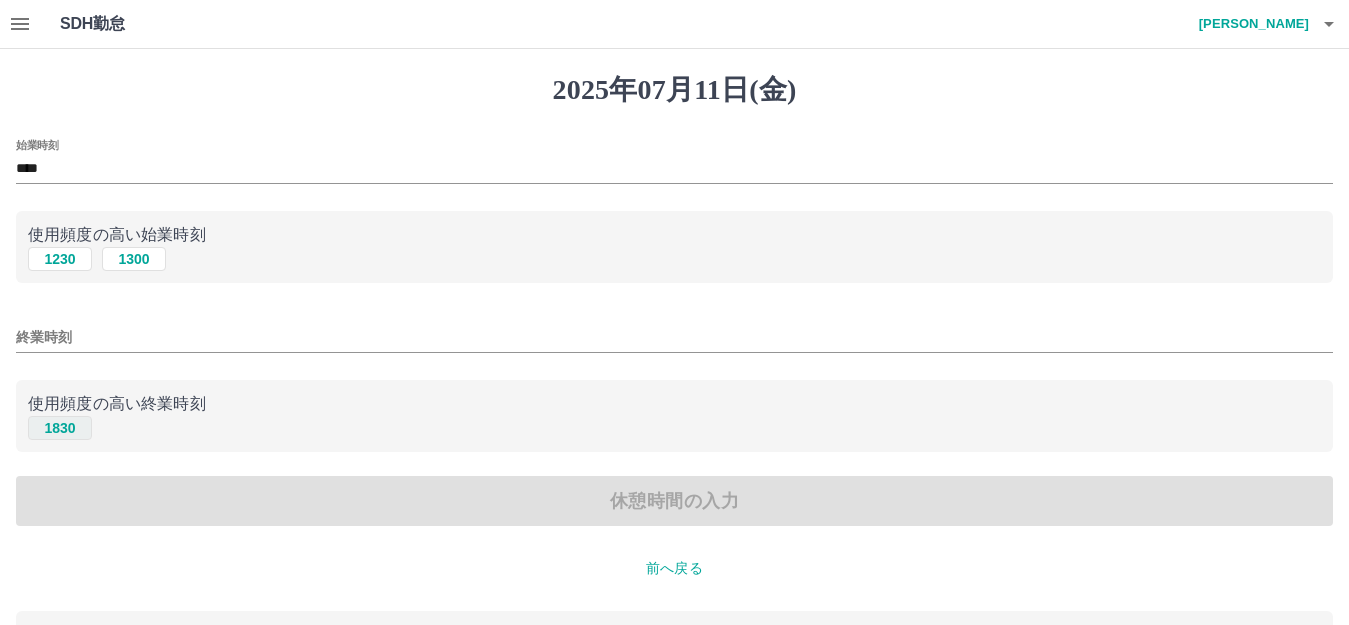 click on "1830" at bounding box center (60, 428) 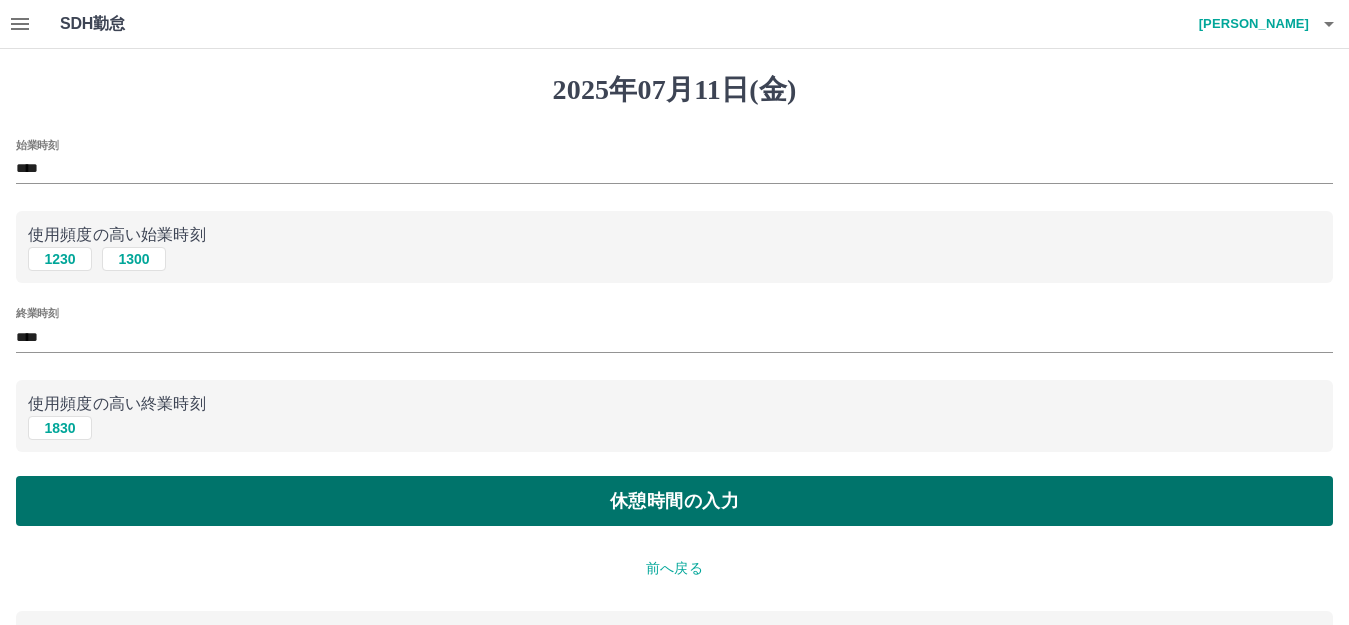 click on "休憩時間の入力" at bounding box center (674, 501) 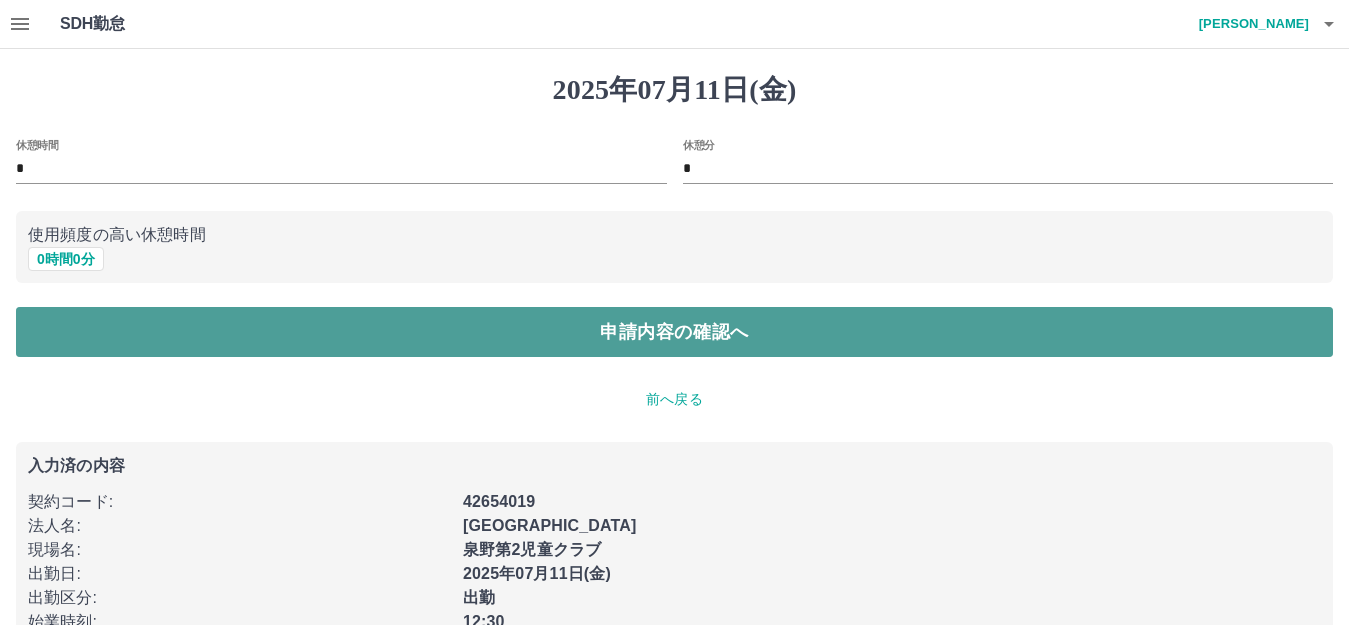click on "申請内容の確認へ" at bounding box center [674, 332] 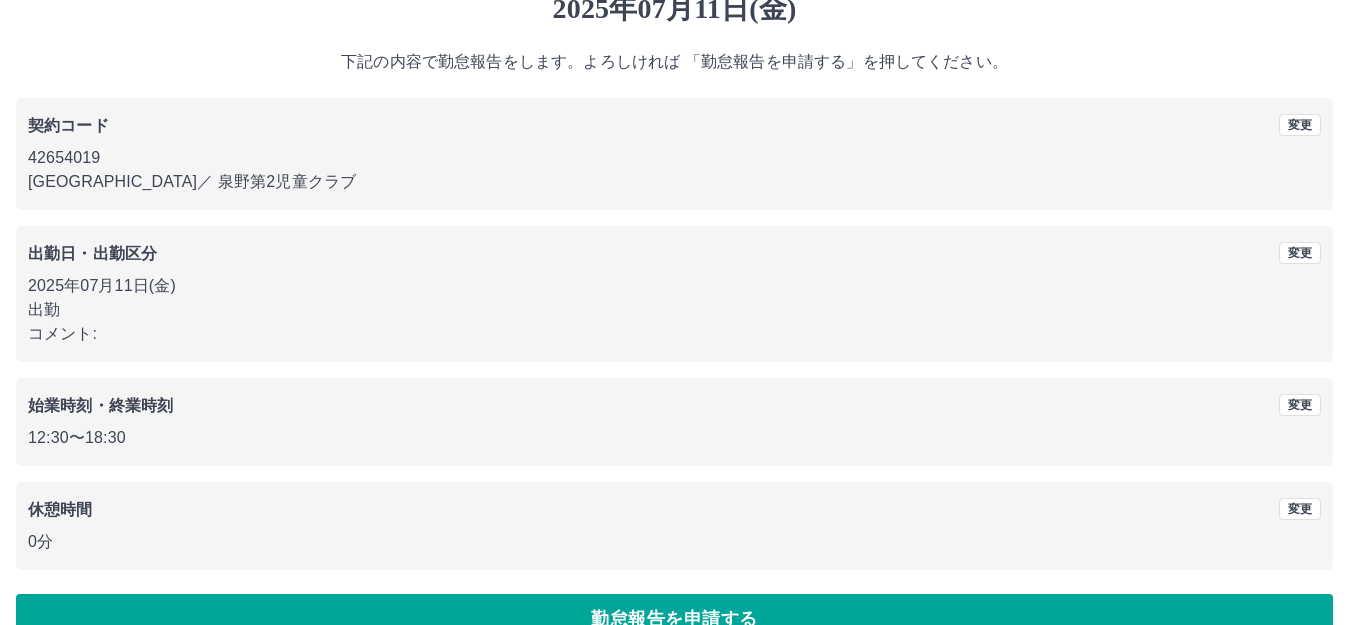 scroll, scrollTop: 124, scrollLeft: 0, axis: vertical 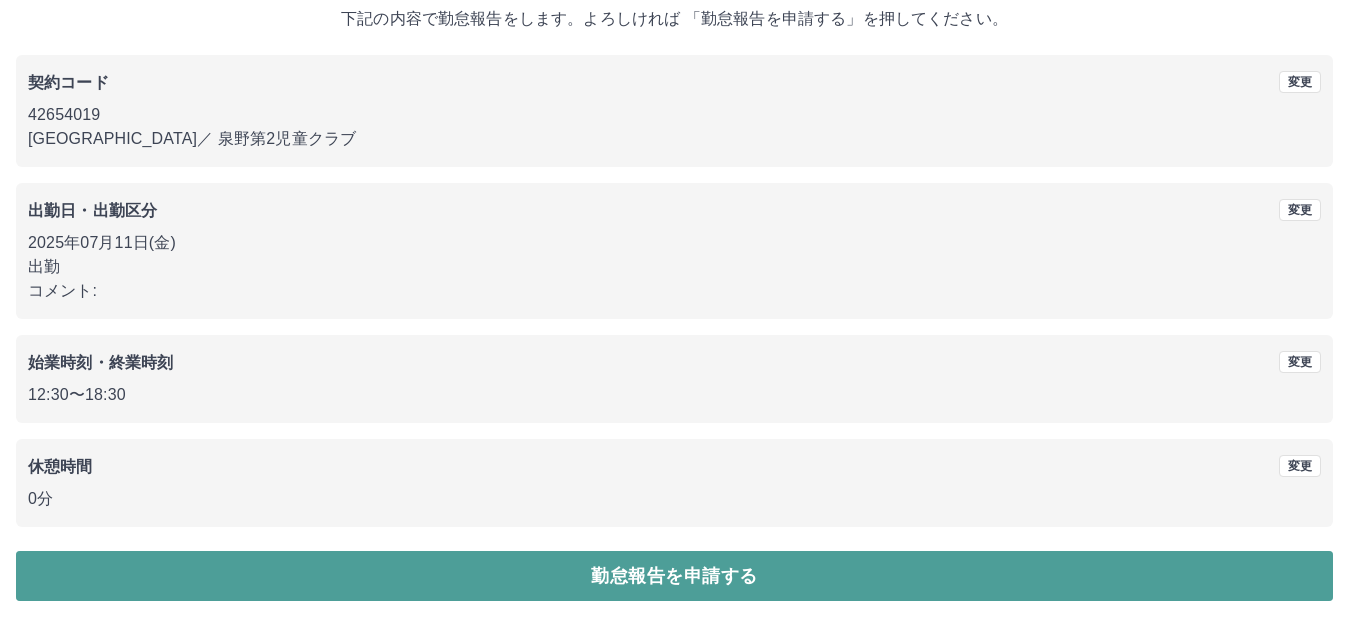 click on "勤怠報告を申請する" at bounding box center [674, 576] 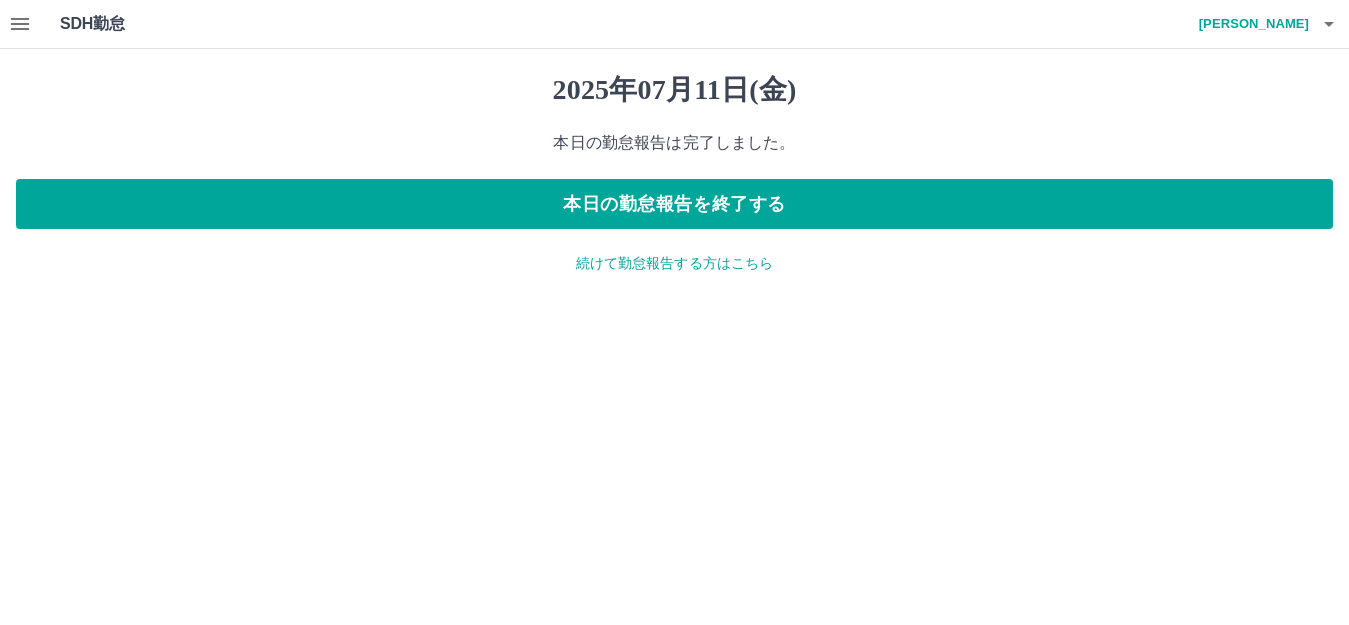 scroll, scrollTop: 0, scrollLeft: 0, axis: both 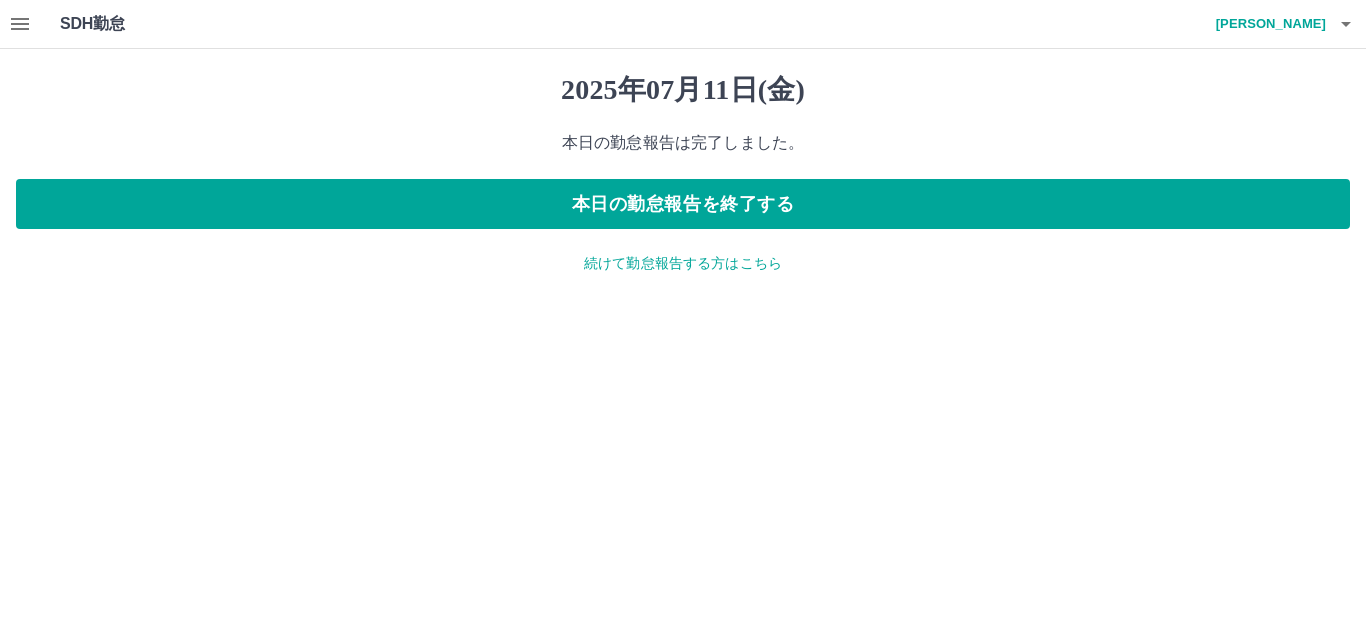 click on "続けて勤怠報告する方はこちら" at bounding box center [683, 263] 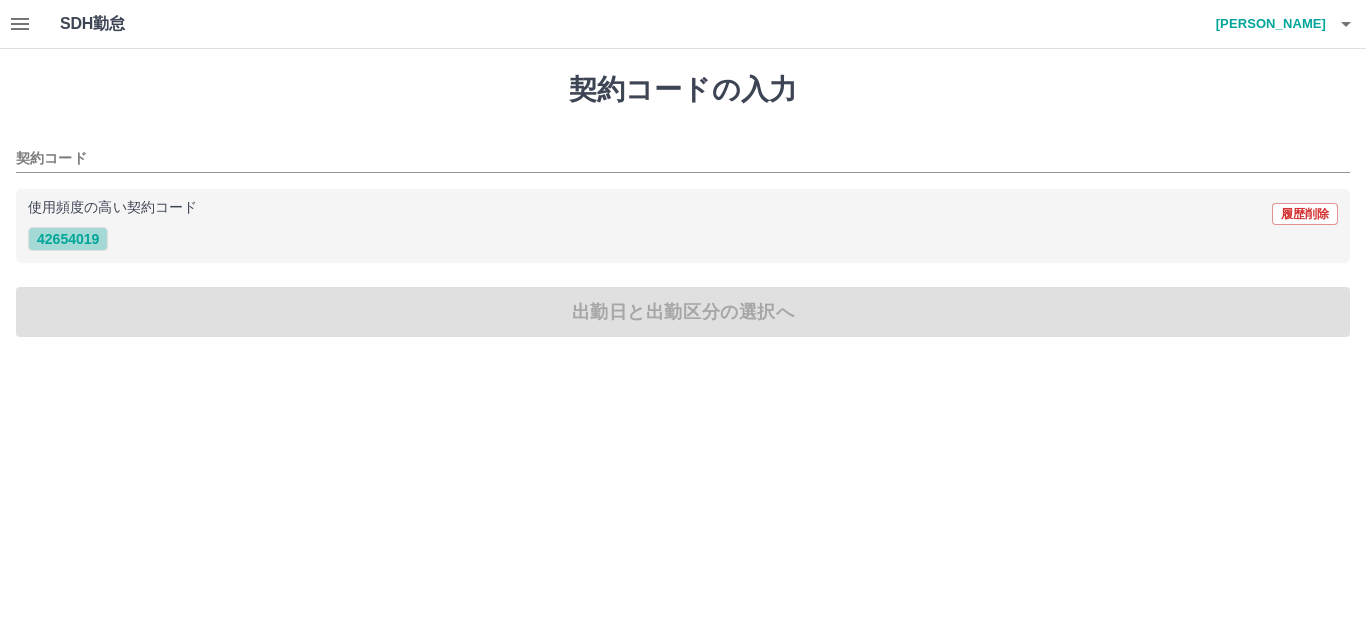click on "42654019" at bounding box center [68, 239] 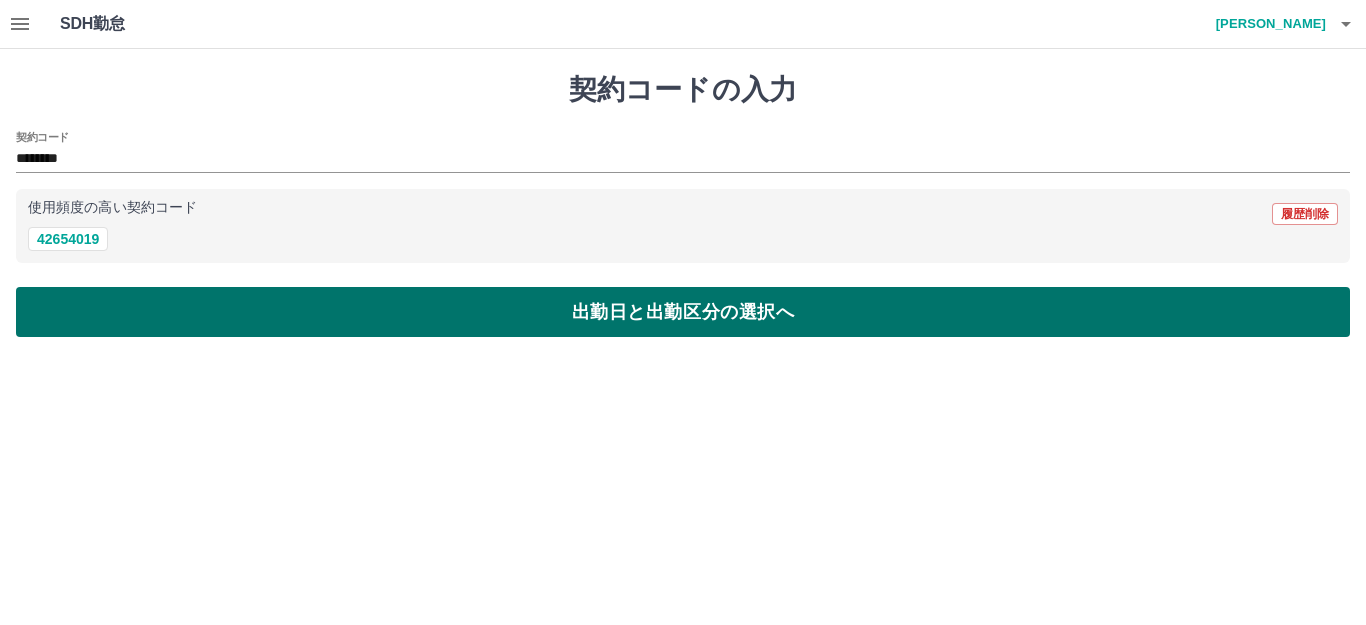 click on "出勤日と出勤区分の選択へ" at bounding box center (683, 312) 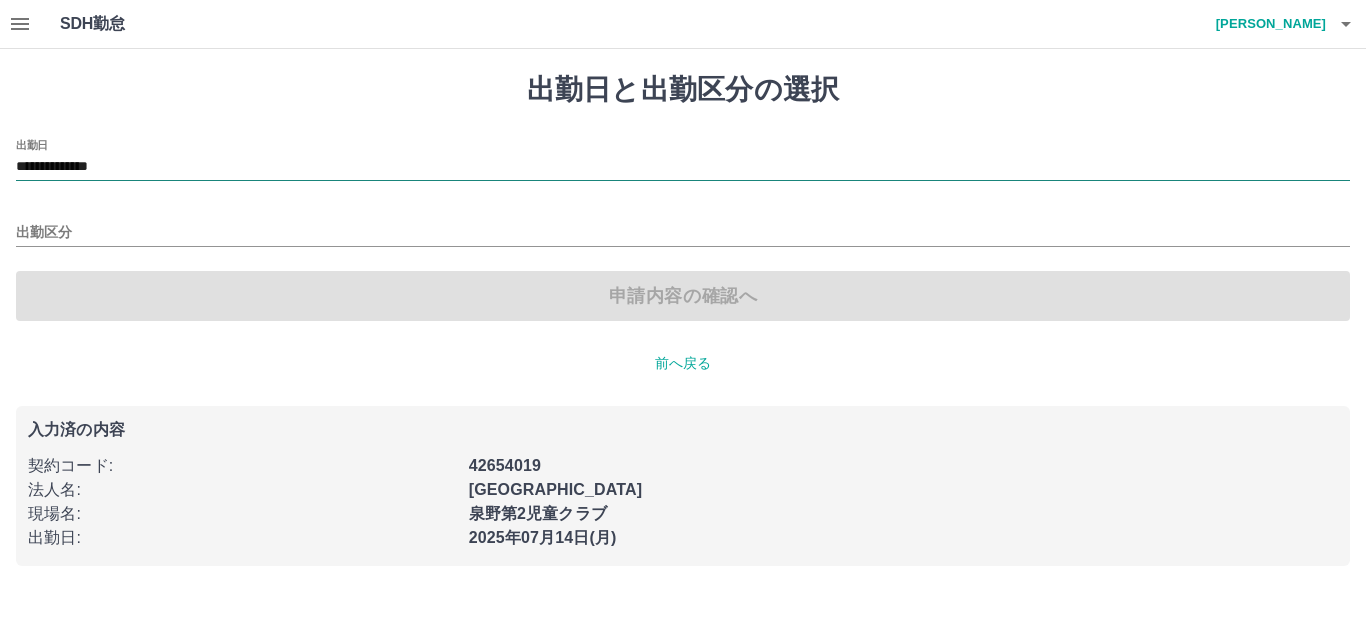 click on "**********" at bounding box center (683, 167) 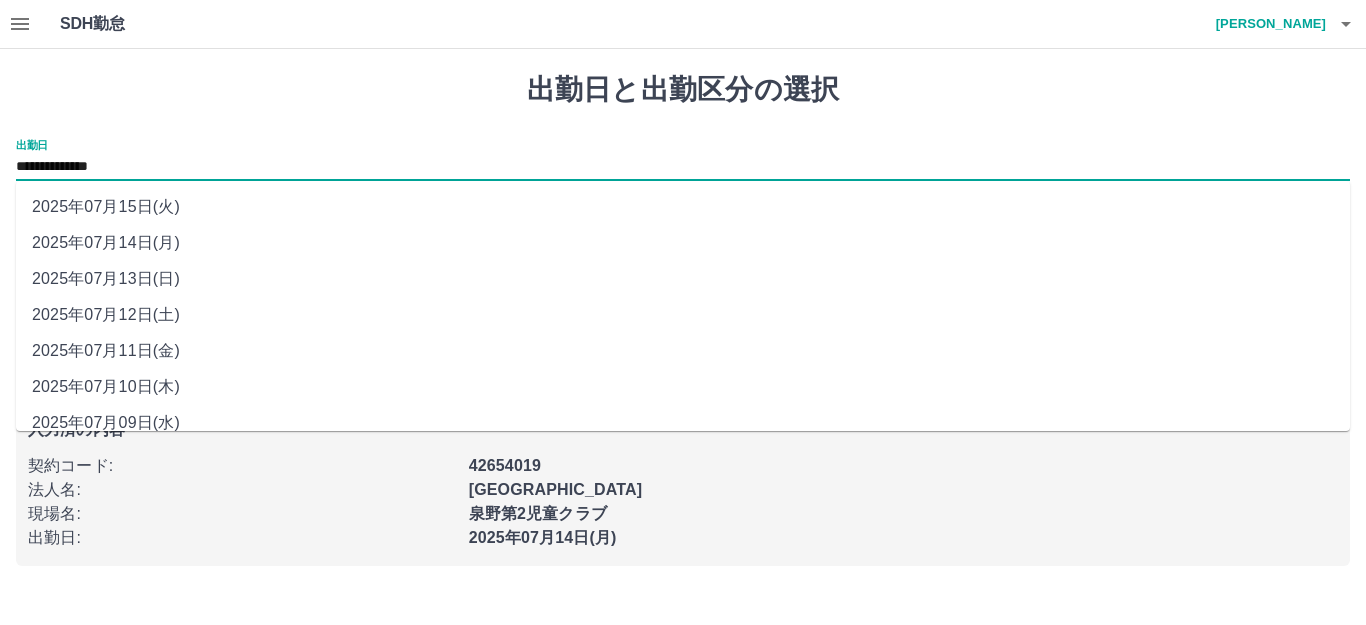 click on "2025年07月12日(土)" at bounding box center [683, 315] 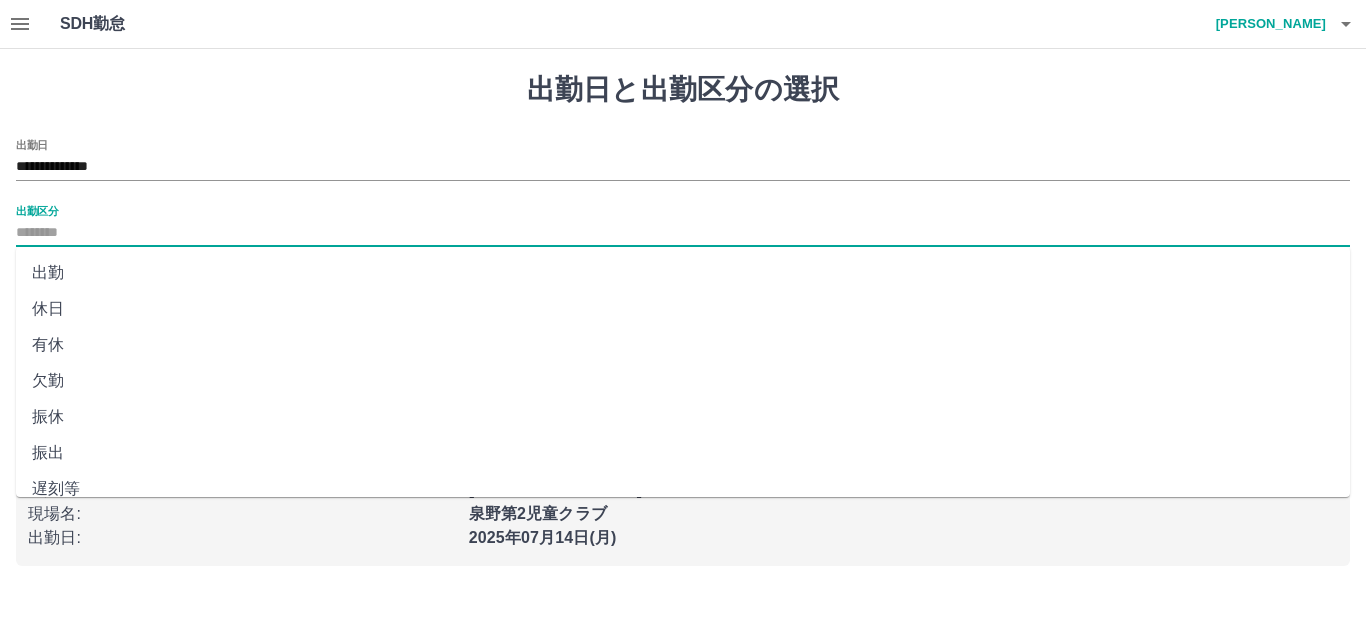 click on "出勤" at bounding box center (683, 273) 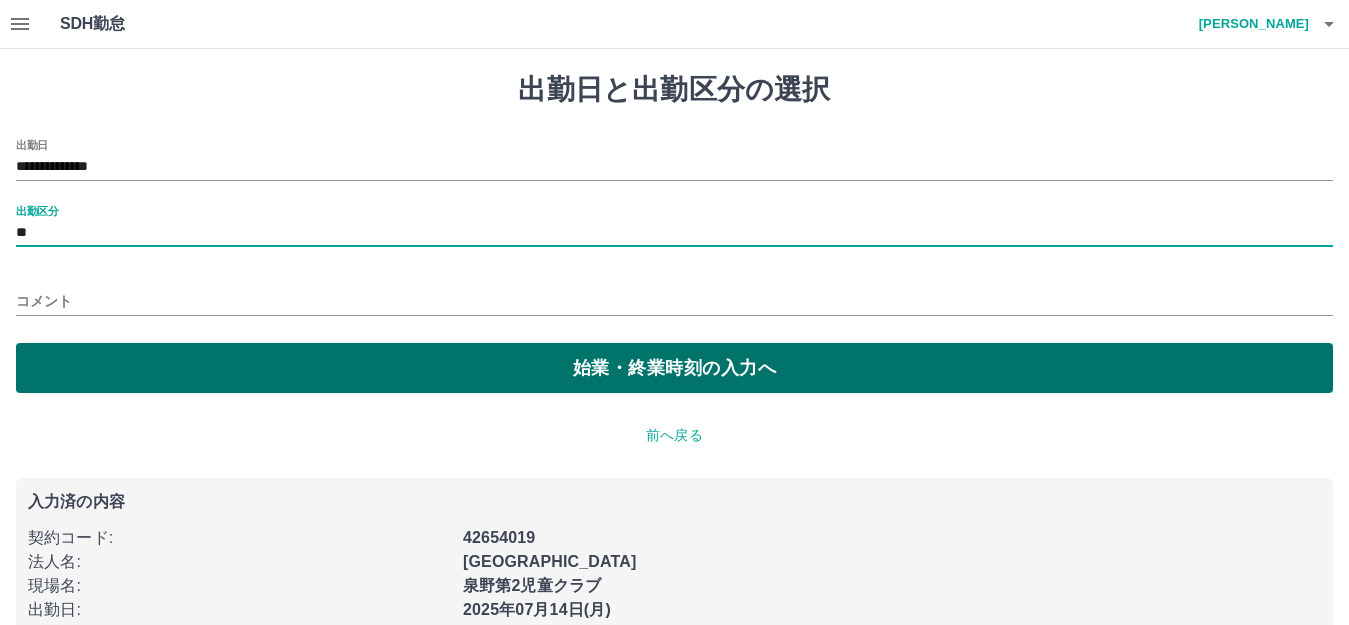 drag, startPoint x: 244, startPoint y: 362, endPoint x: 258, endPoint y: 366, distance: 14.56022 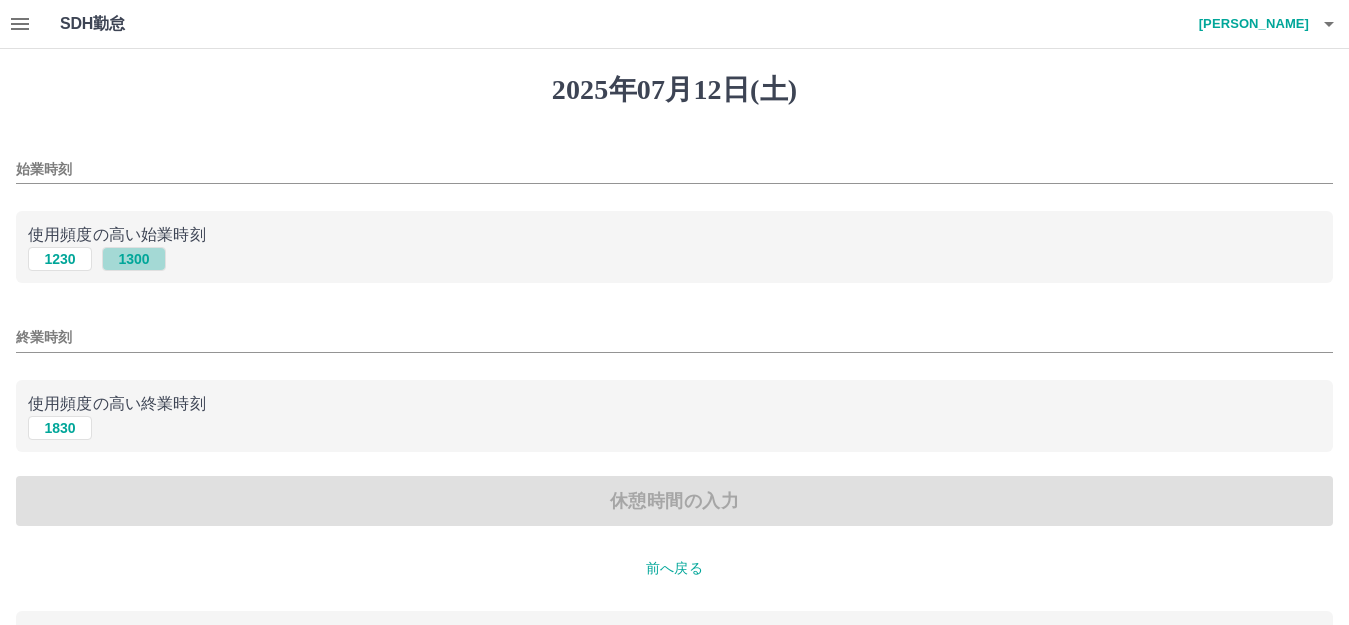 click on "1300" at bounding box center (134, 259) 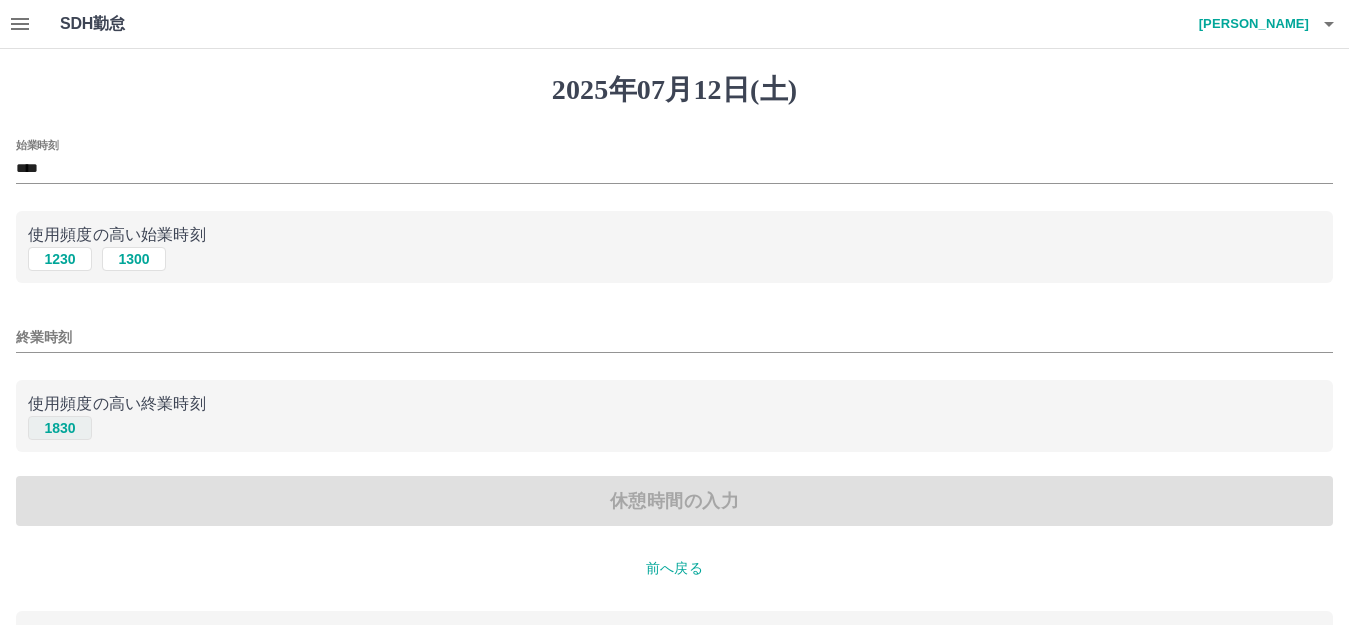 click on "1830" at bounding box center [60, 428] 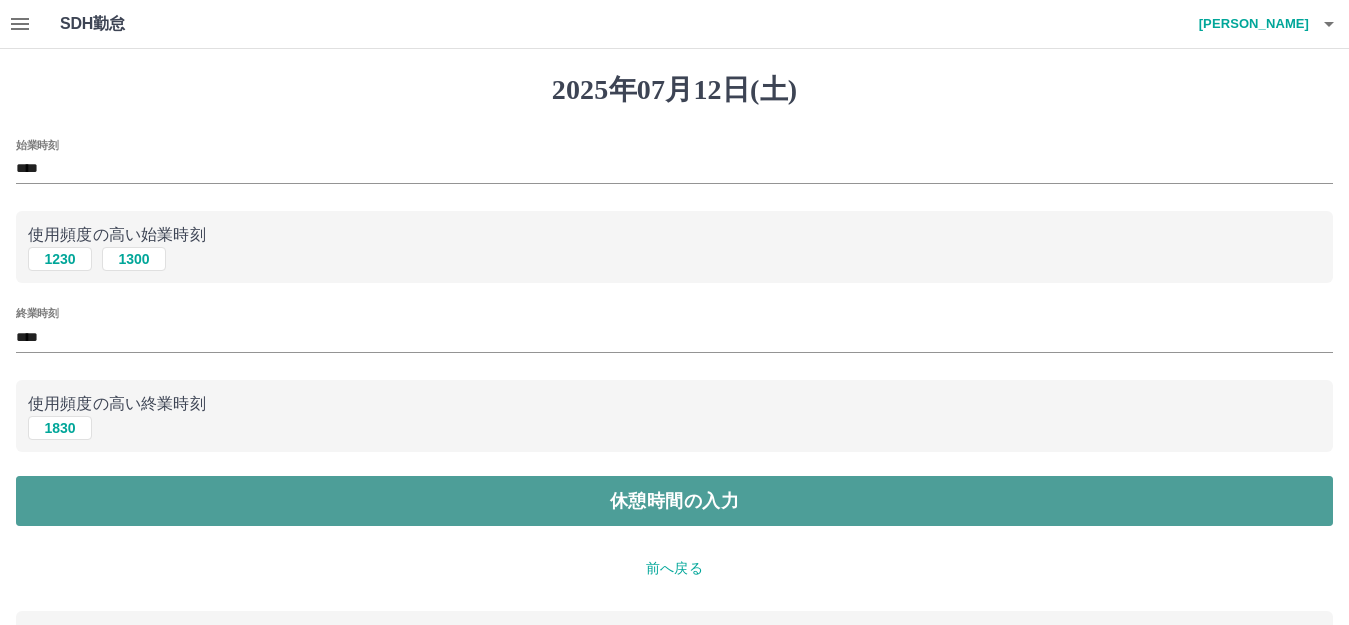 click on "休憩時間の入力" at bounding box center [674, 501] 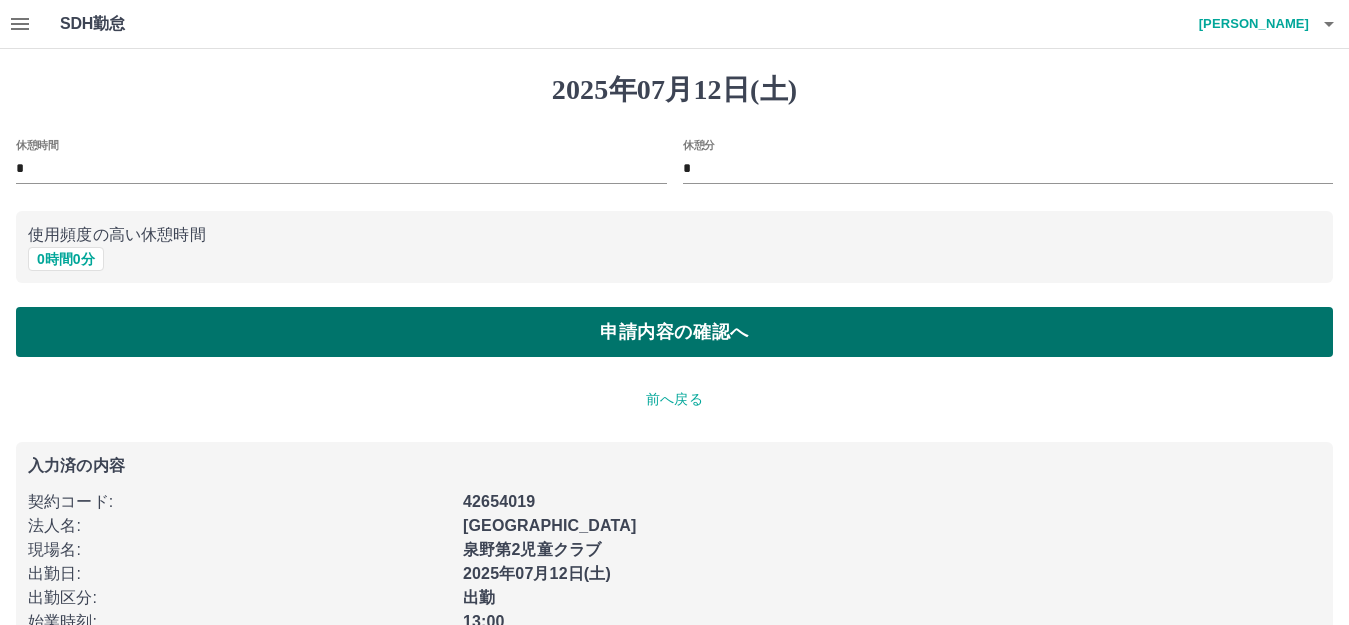 click on "申請内容の確認へ" at bounding box center [674, 332] 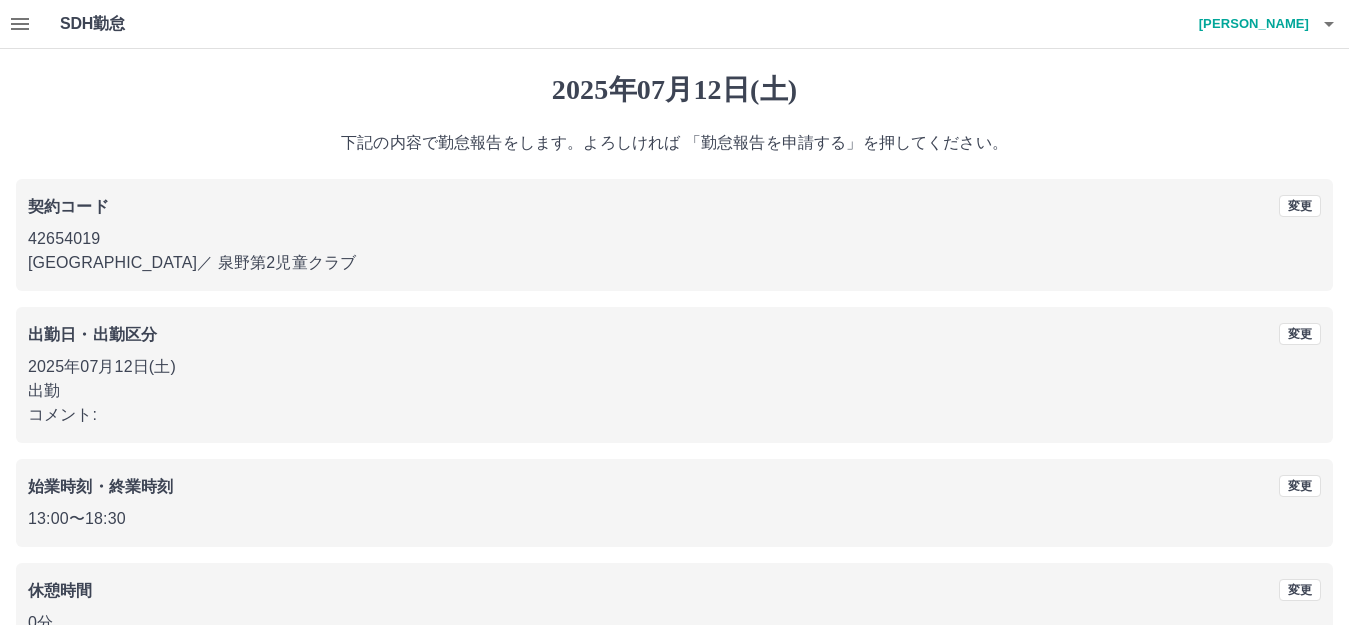 scroll, scrollTop: 124, scrollLeft: 0, axis: vertical 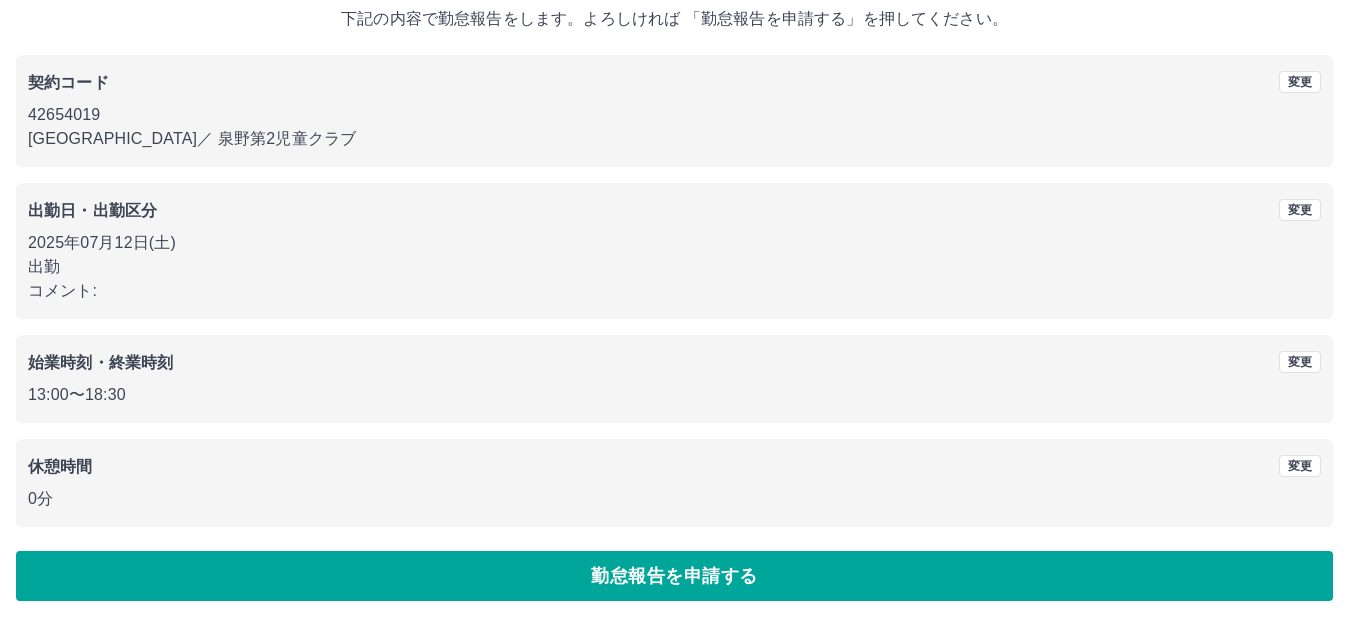 click on "勤怠報告を申請する" at bounding box center (674, 576) 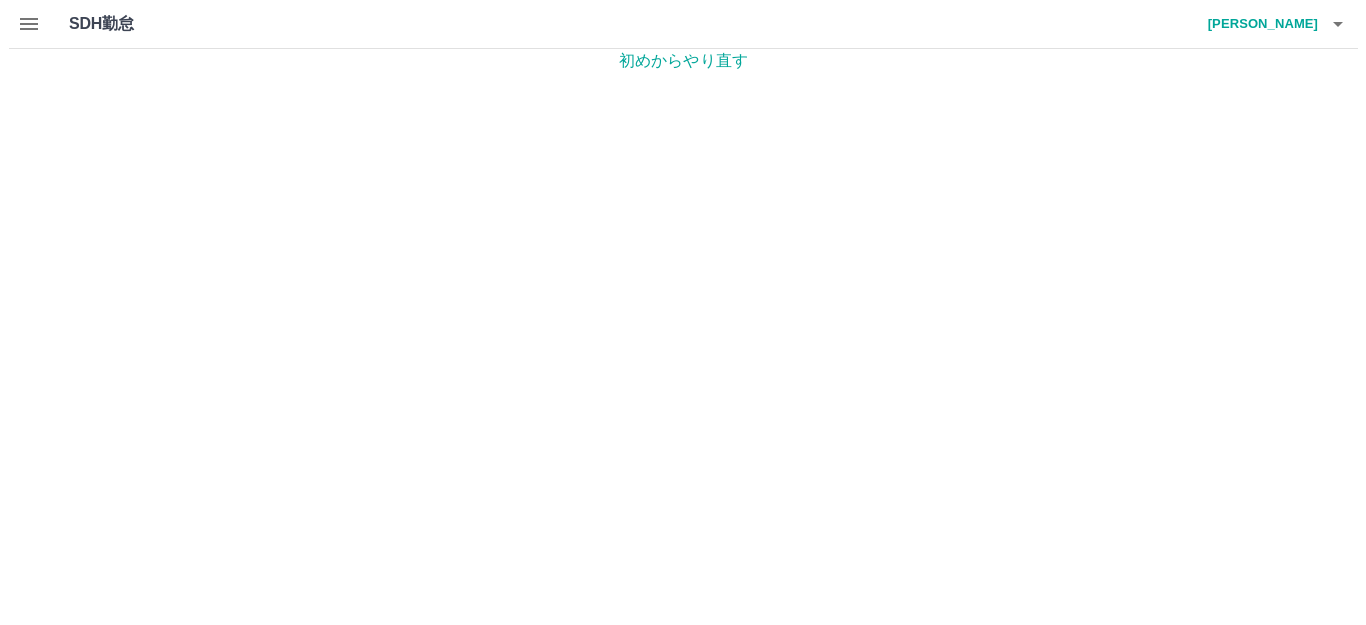 scroll, scrollTop: 0, scrollLeft: 0, axis: both 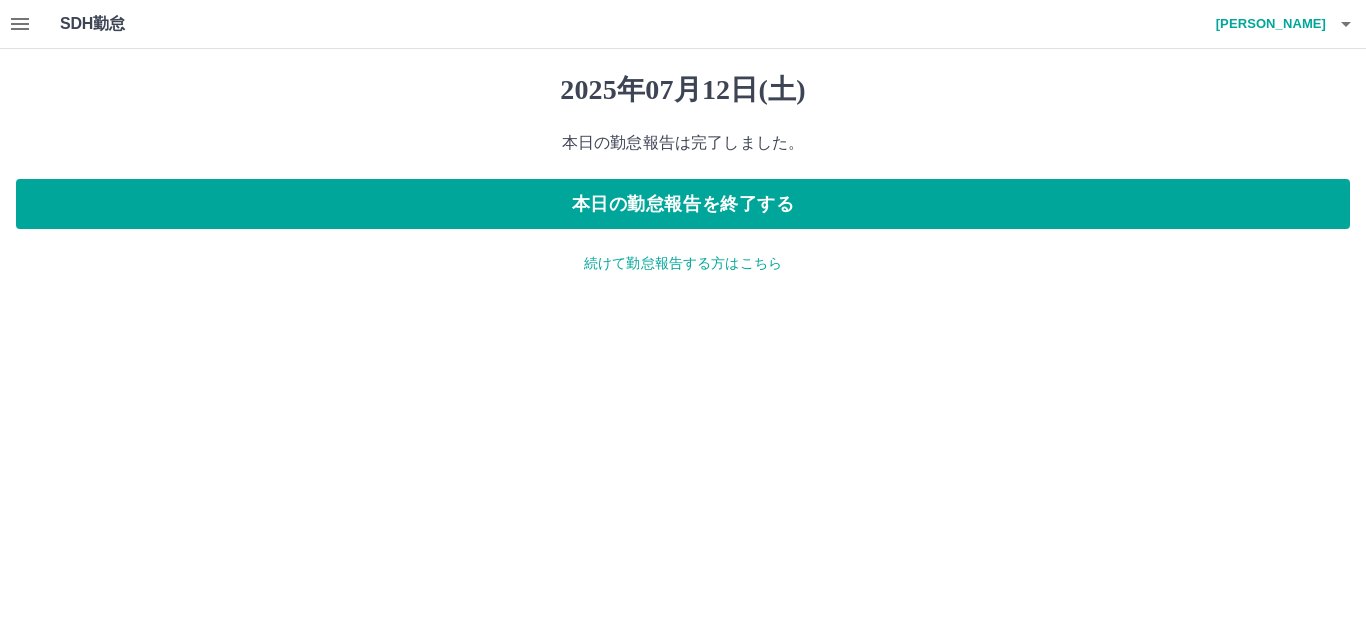 click on "続けて勤怠報告する方はこちら" at bounding box center [683, 263] 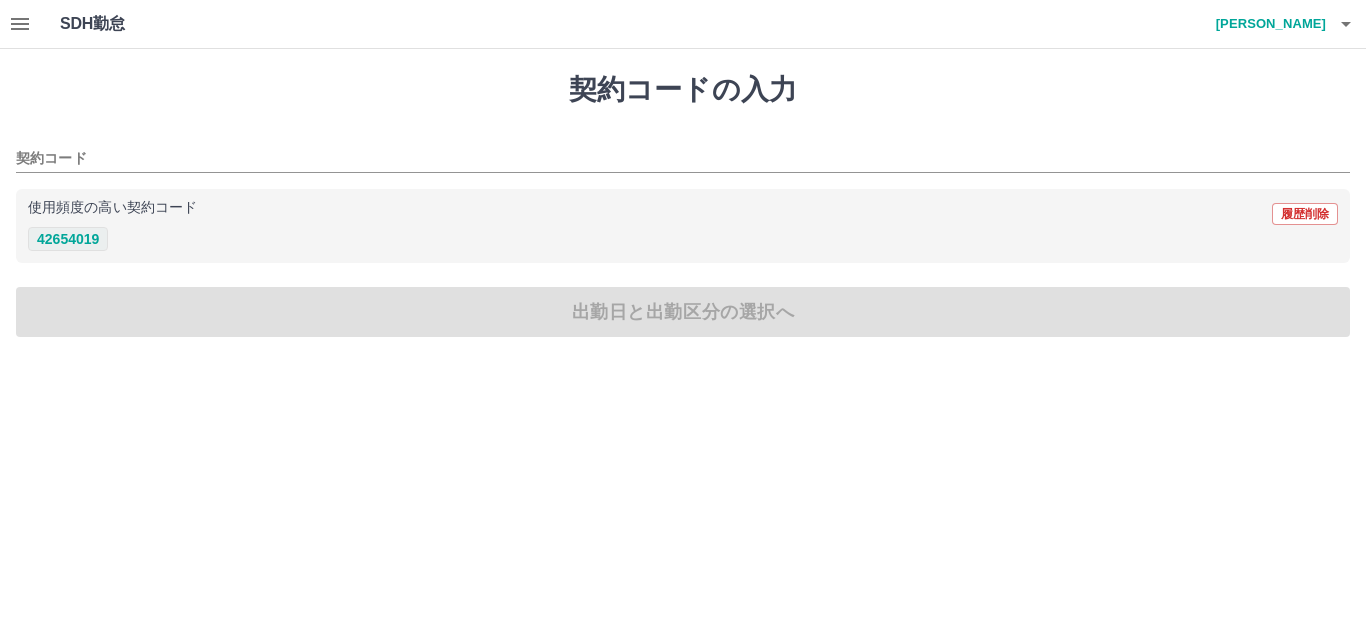 click on "42654019" at bounding box center [68, 239] 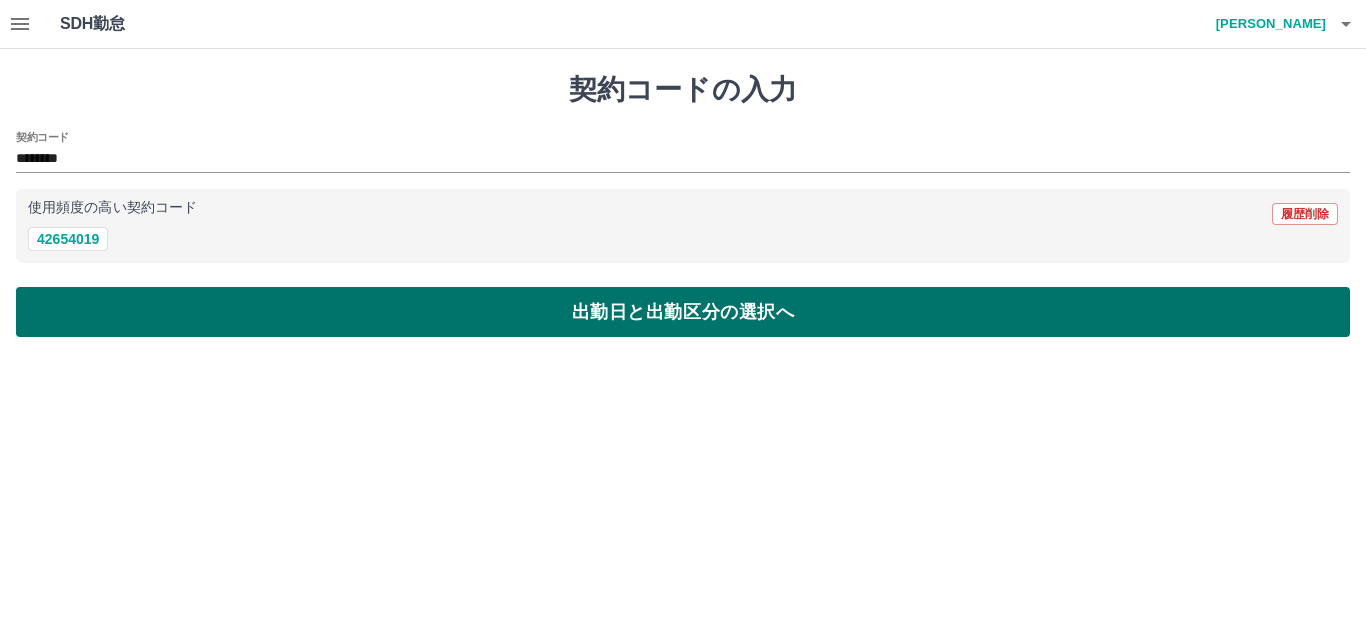 click on "出勤日と出勤区分の選択へ" at bounding box center [683, 312] 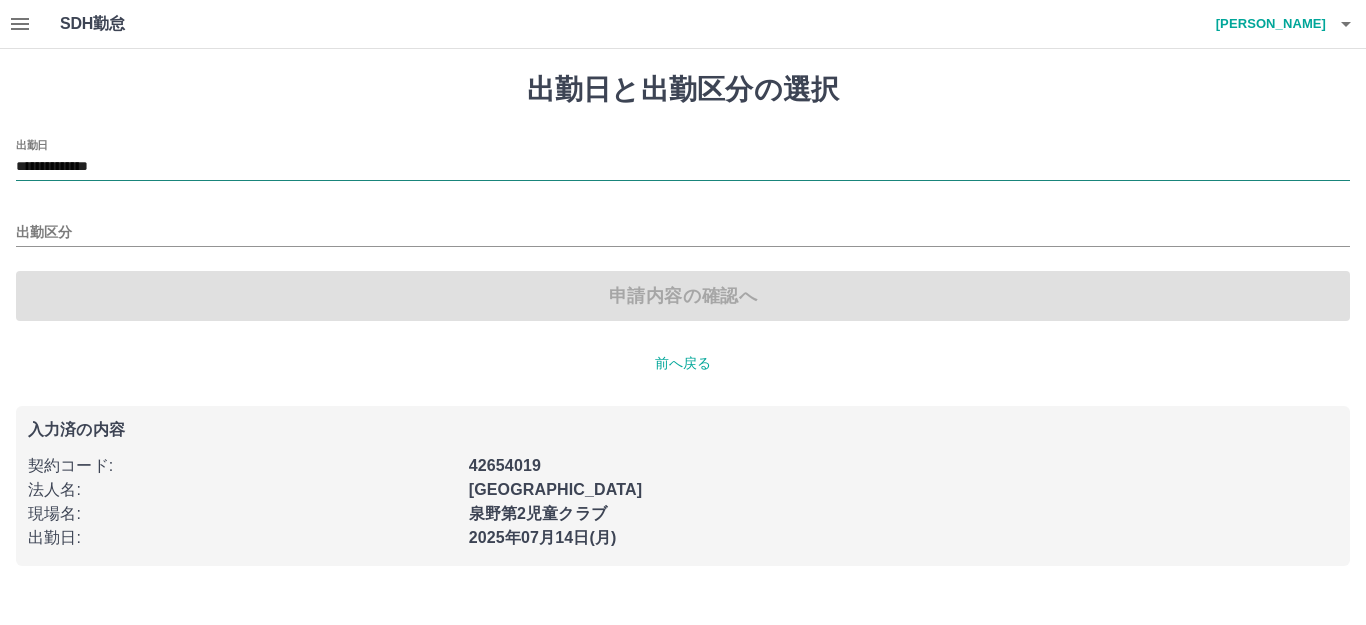 click on "**********" at bounding box center [683, 167] 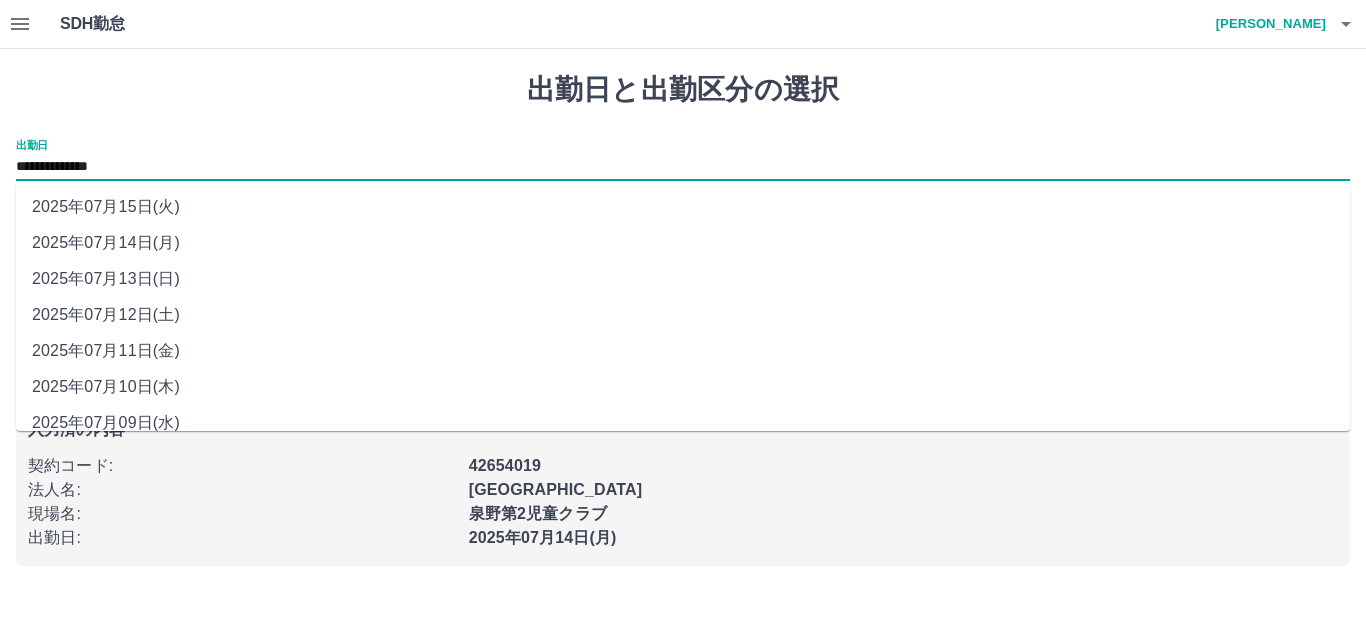 click on "2025年07月13日(日)" at bounding box center (683, 279) 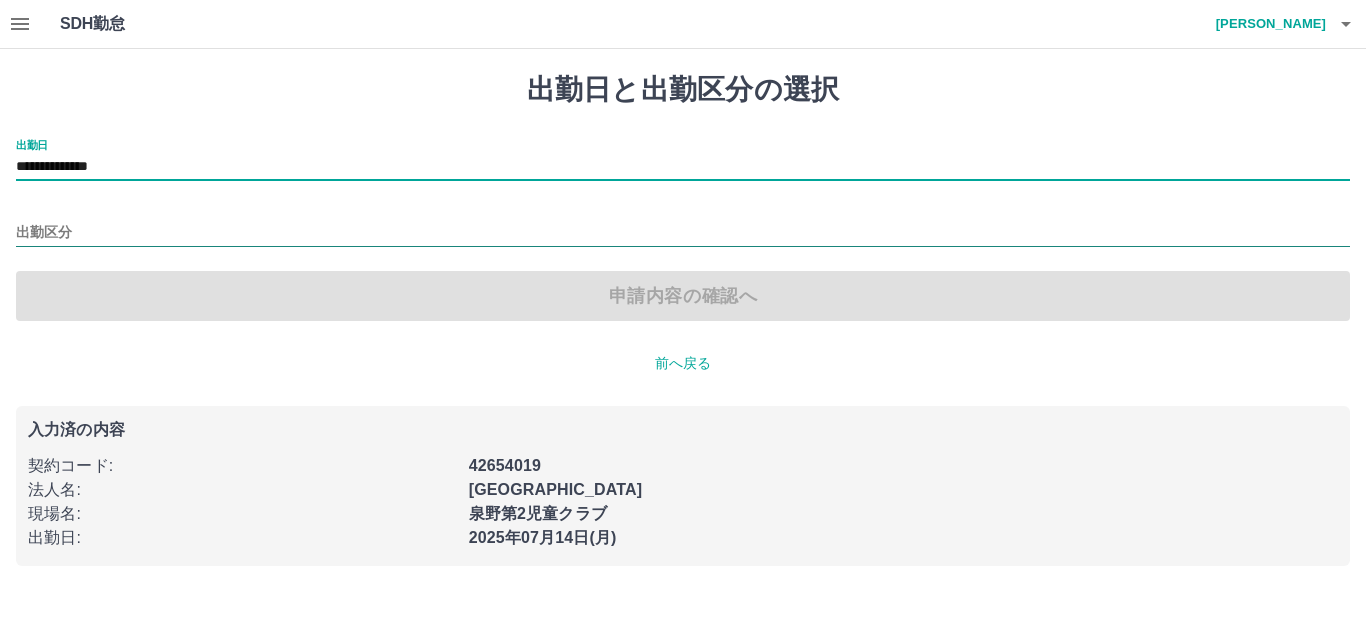 drag, startPoint x: 74, startPoint y: 229, endPoint x: 75, endPoint y: 242, distance: 13.038404 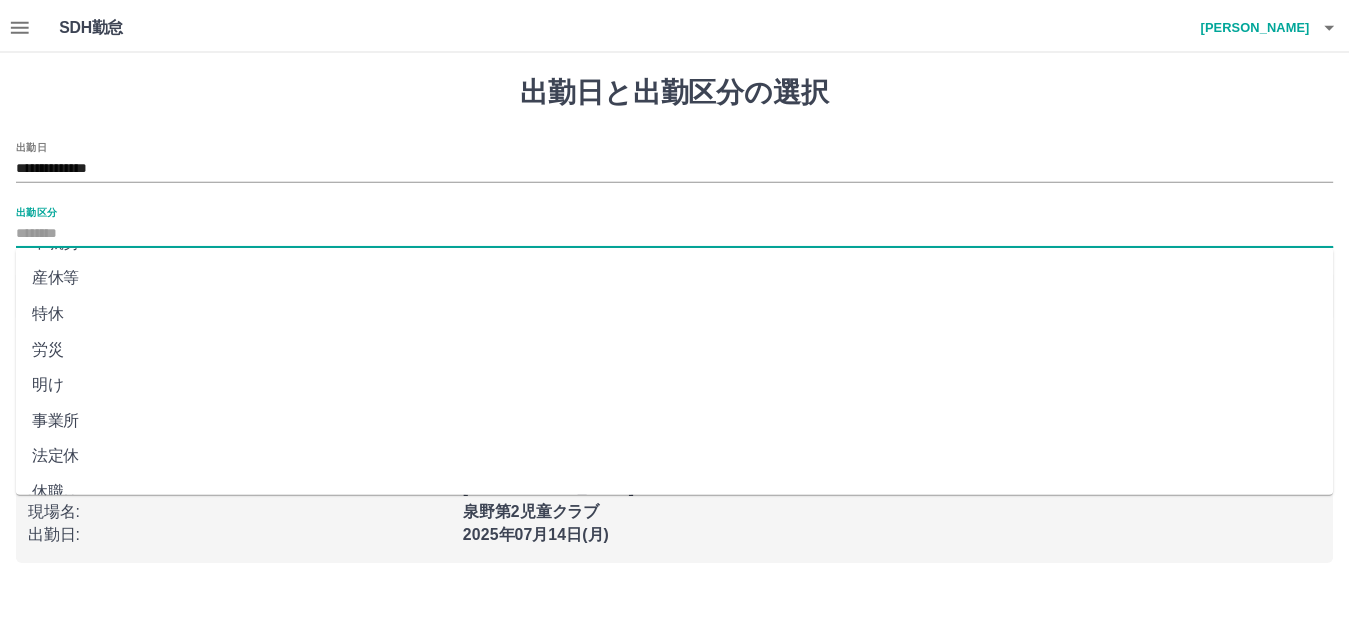 scroll, scrollTop: 414, scrollLeft: 0, axis: vertical 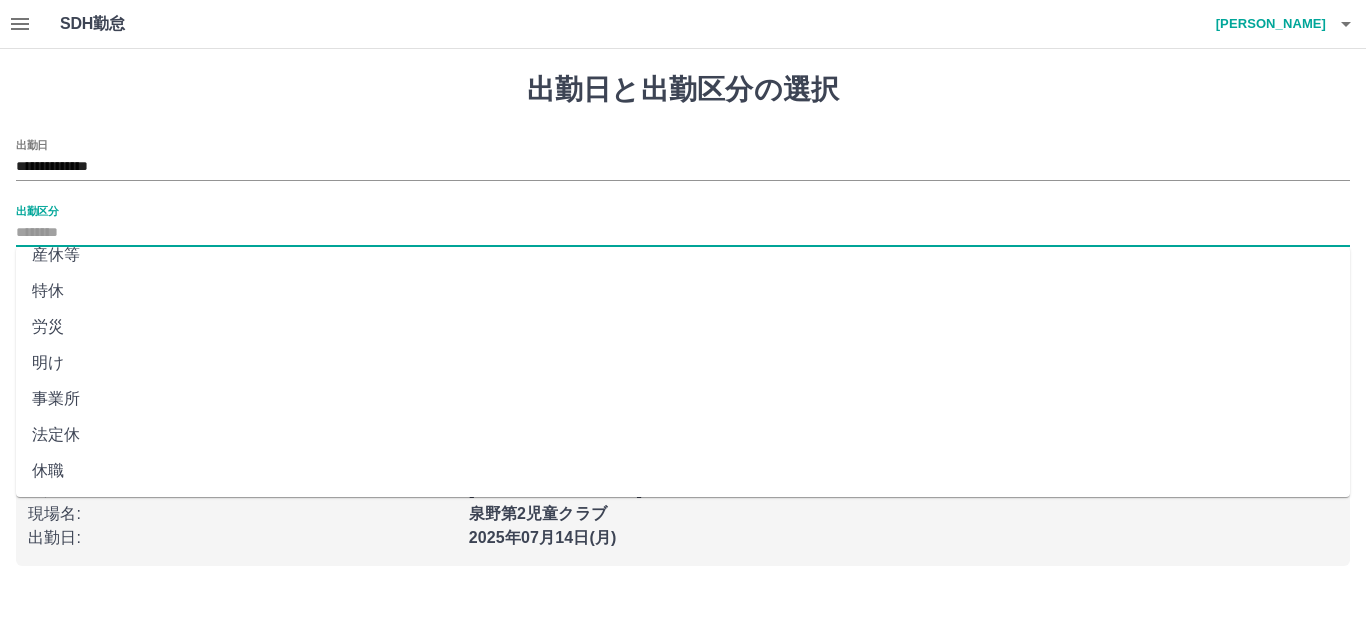 click on "法定休" at bounding box center [683, 435] 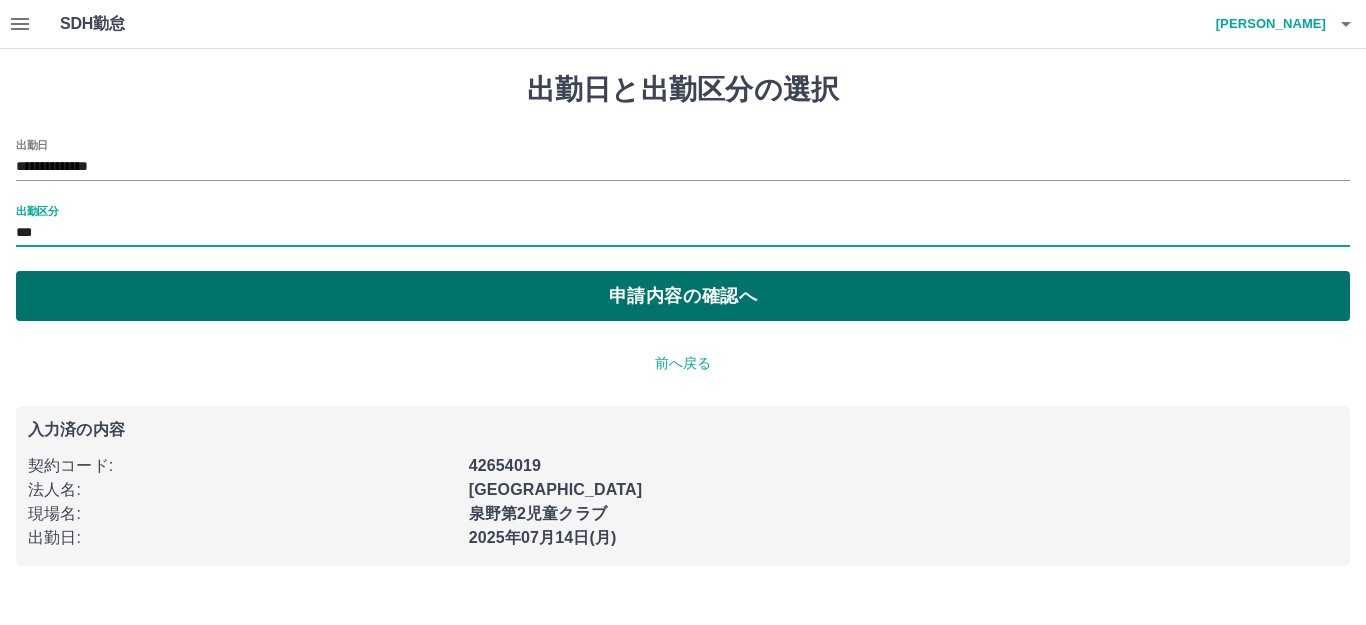 click on "申請内容の確認へ" at bounding box center (683, 296) 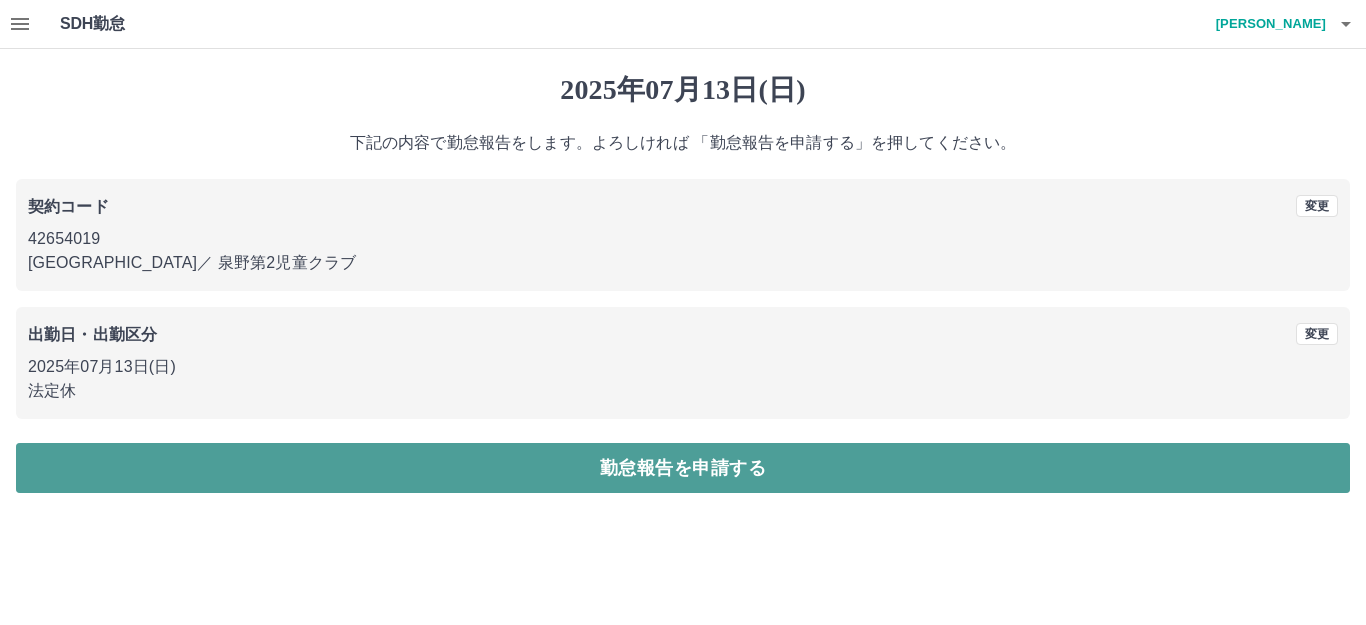 click on "勤怠報告を申請する" at bounding box center (683, 468) 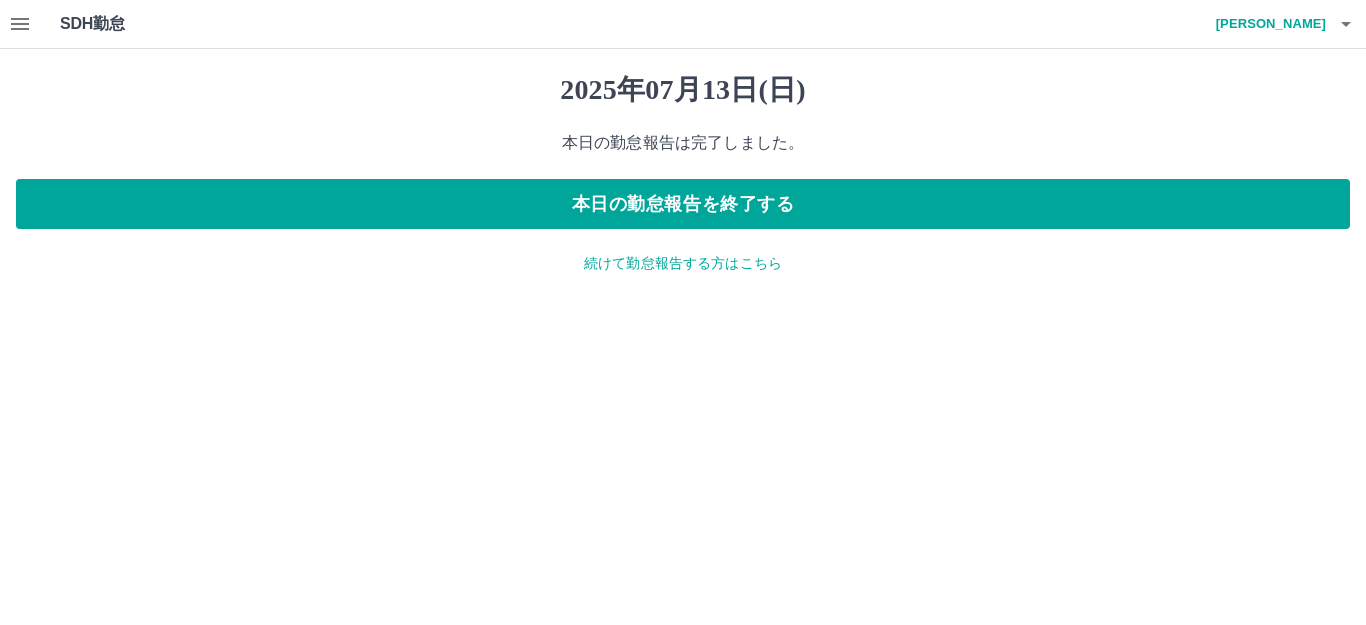 click on "続けて勤怠報告する方はこちら" at bounding box center (683, 263) 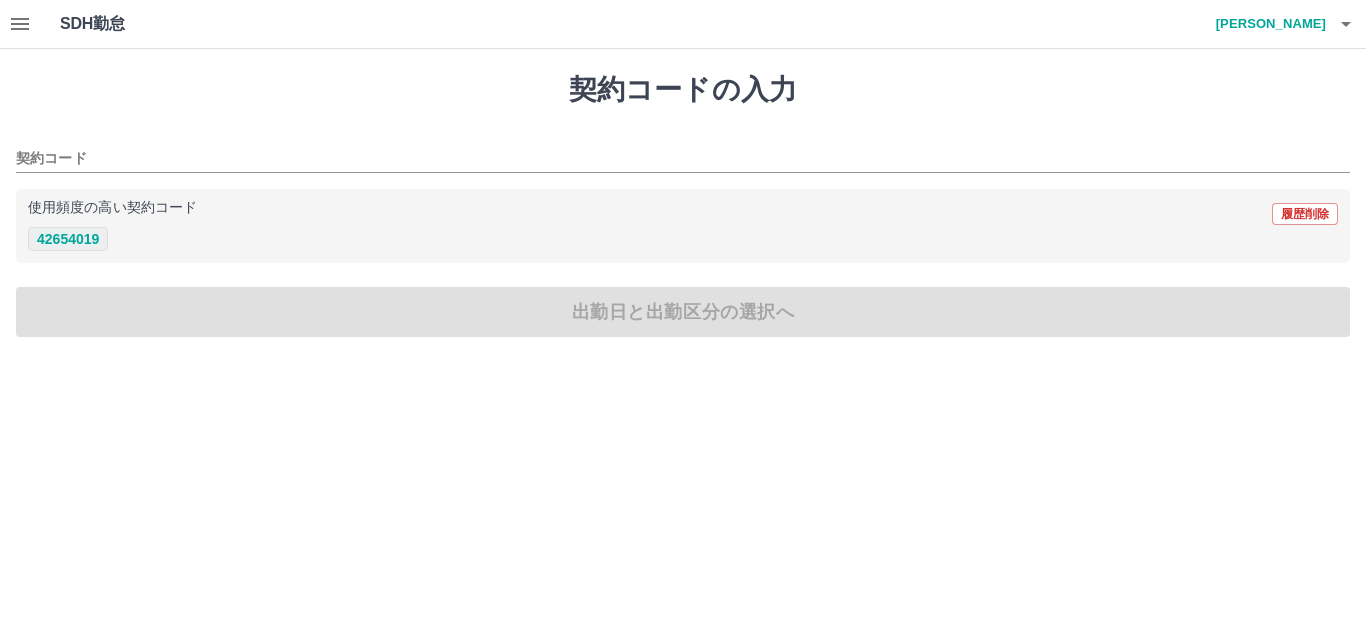 click on "42654019" at bounding box center (68, 239) 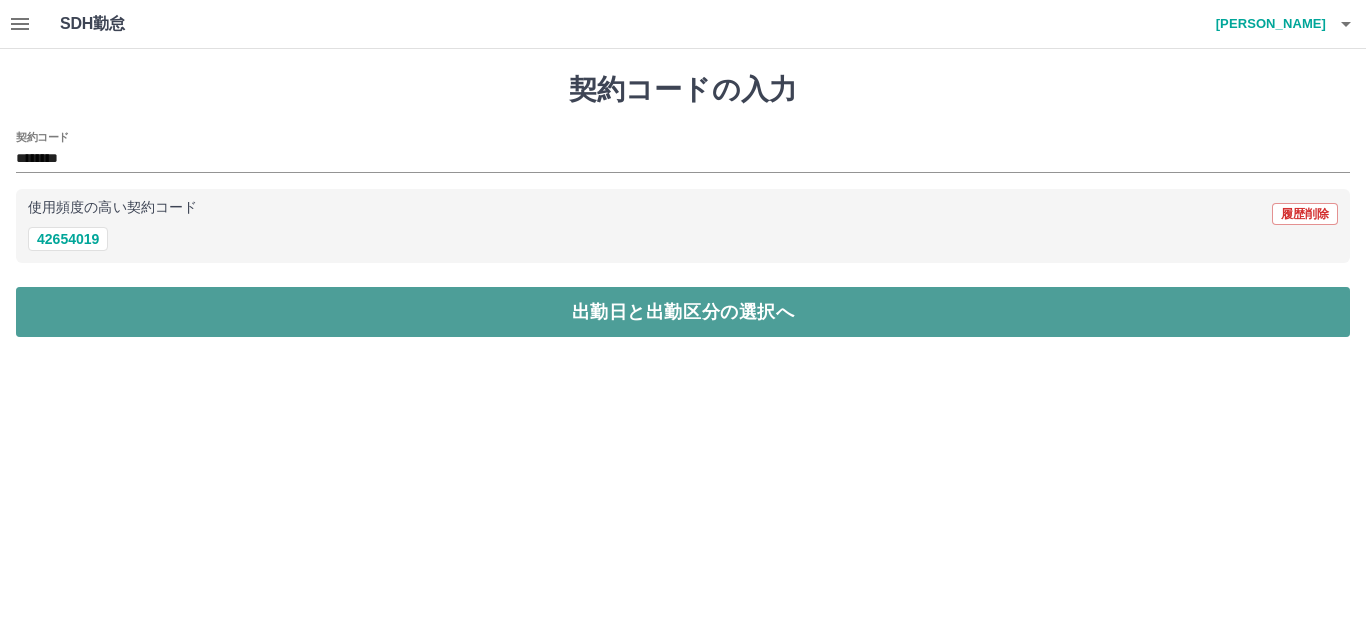 click on "出勤日と出勤区分の選択へ" at bounding box center (683, 312) 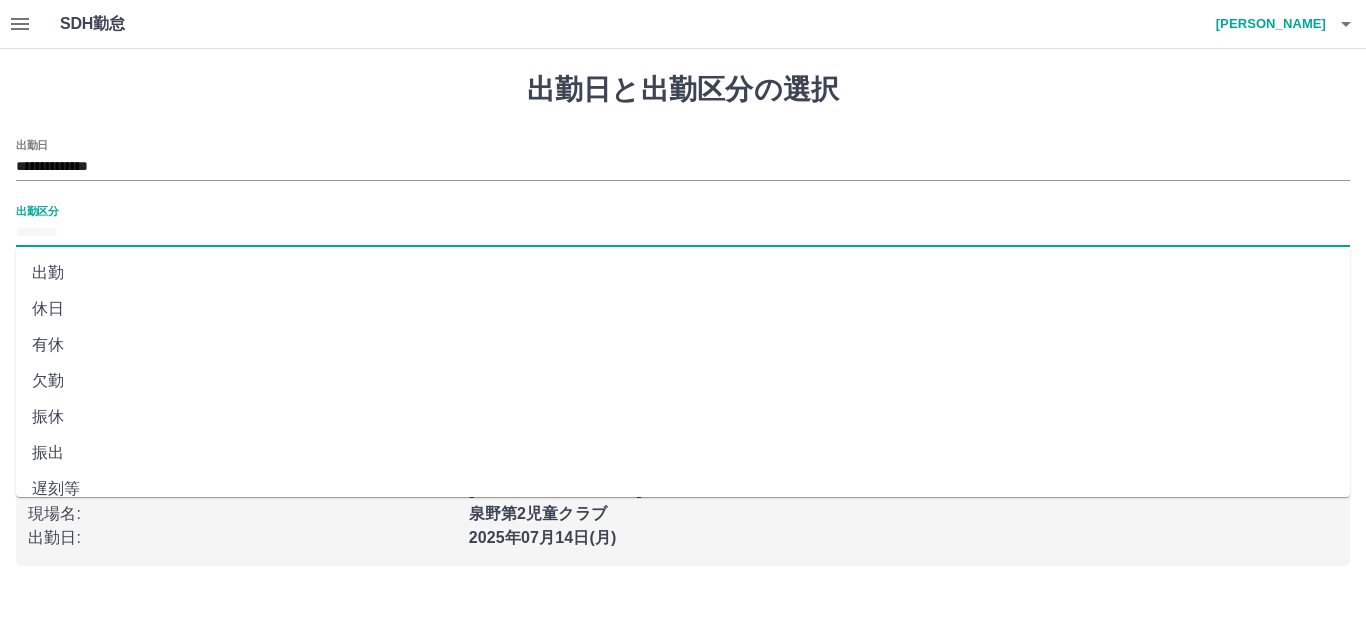 click on "出勤区分" at bounding box center (683, 233) 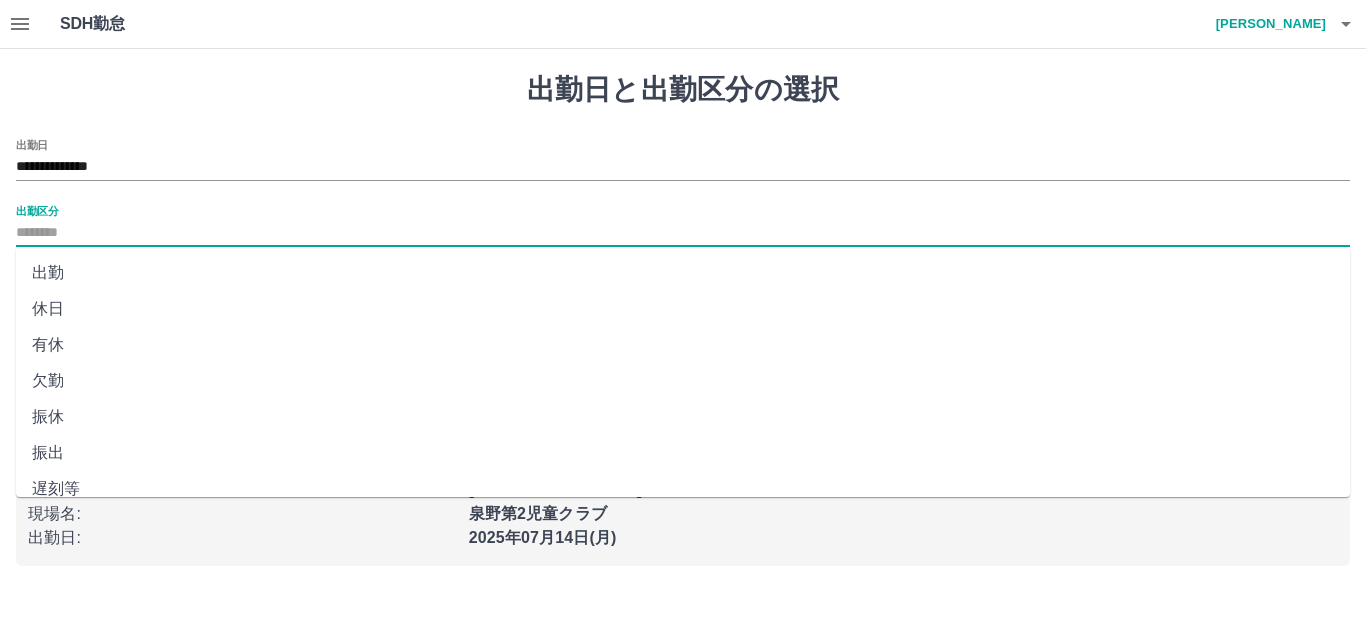 click on "休日" at bounding box center [683, 309] 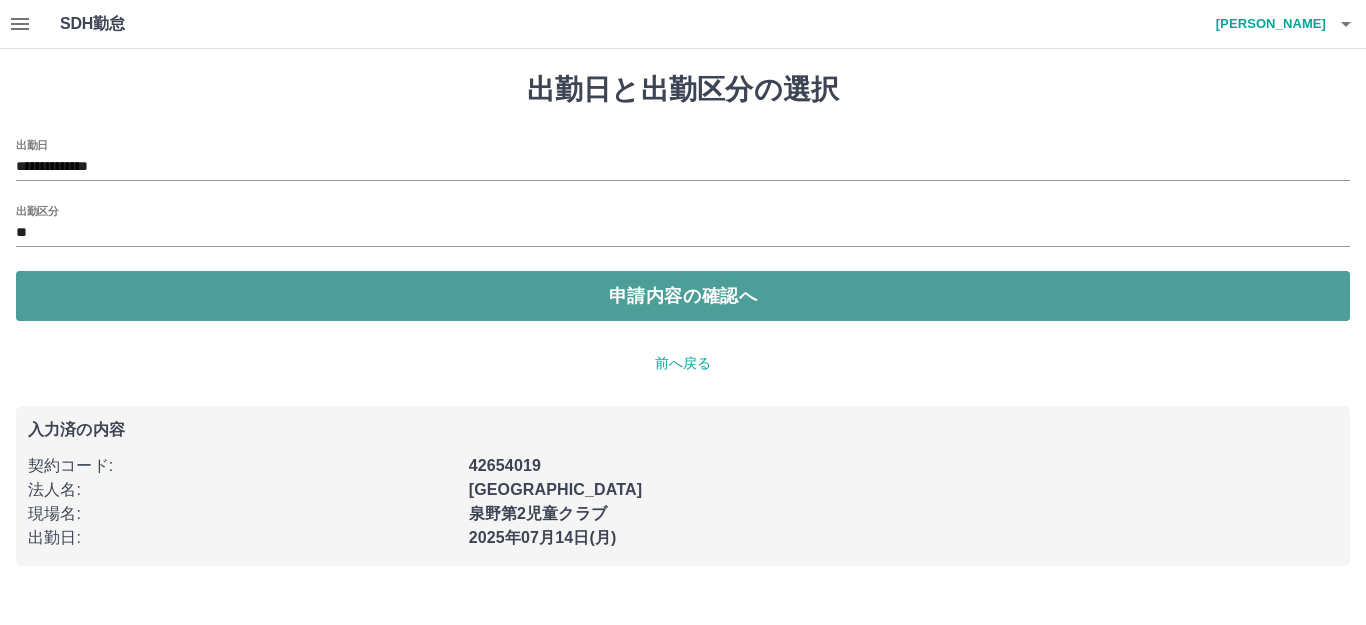 click on "申請内容の確認へ" at bounding box center (683, 296) 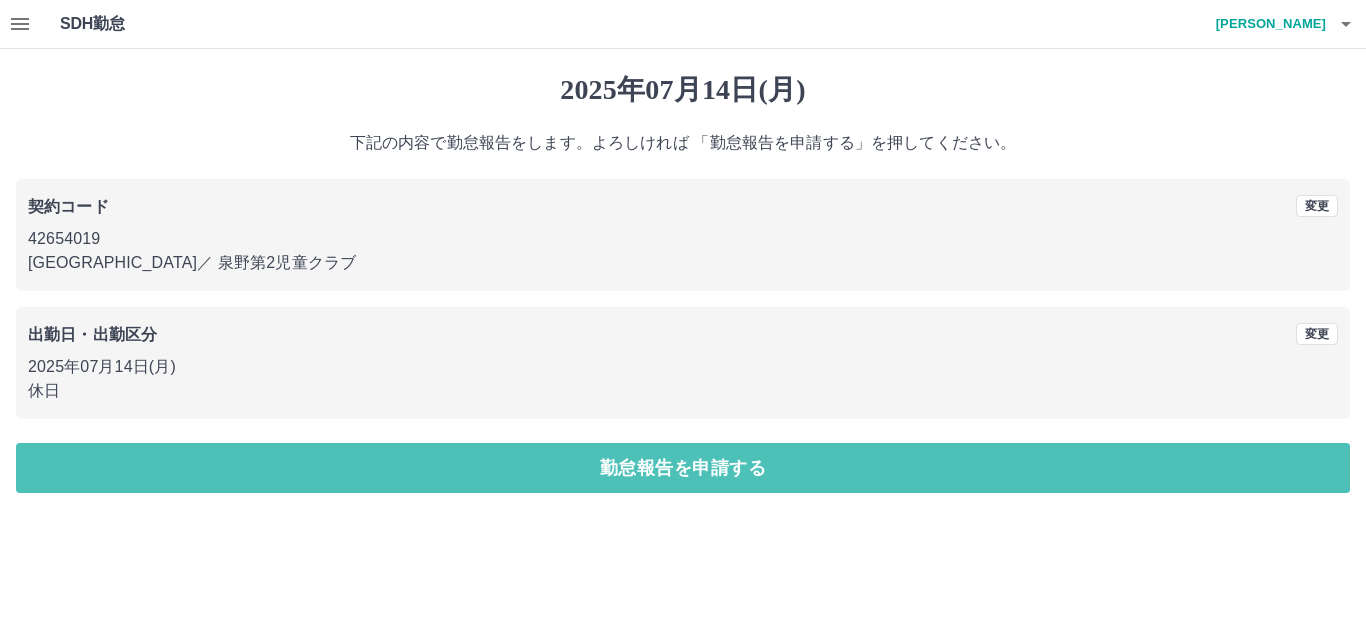 click on "勤怠報告を申請する" at bounding box center (683, 468) 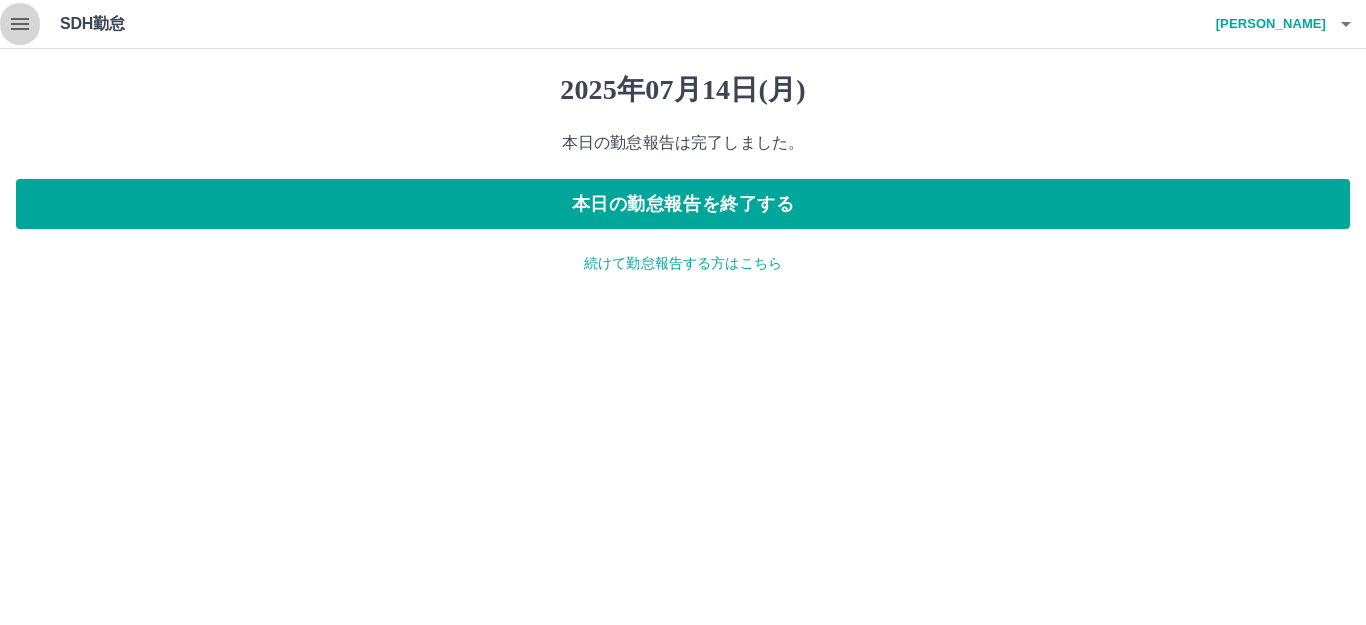 click 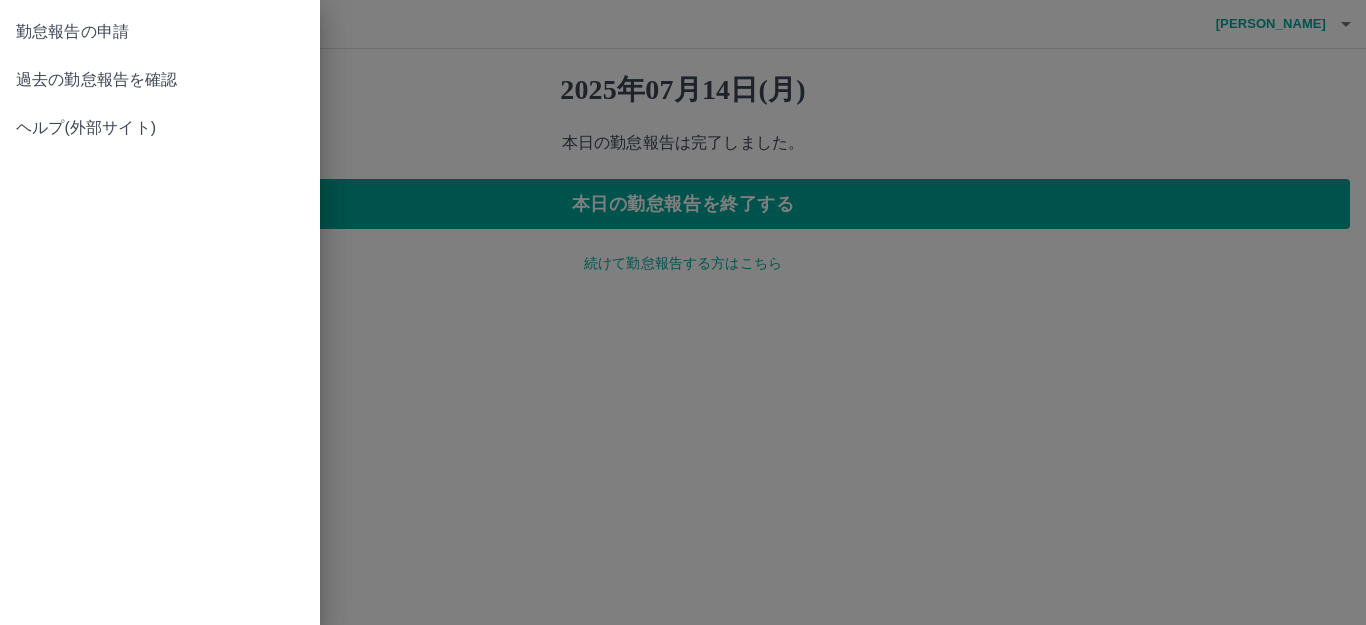 click on "過去の勤怠報告を確認" at bounding box center [160, 80] 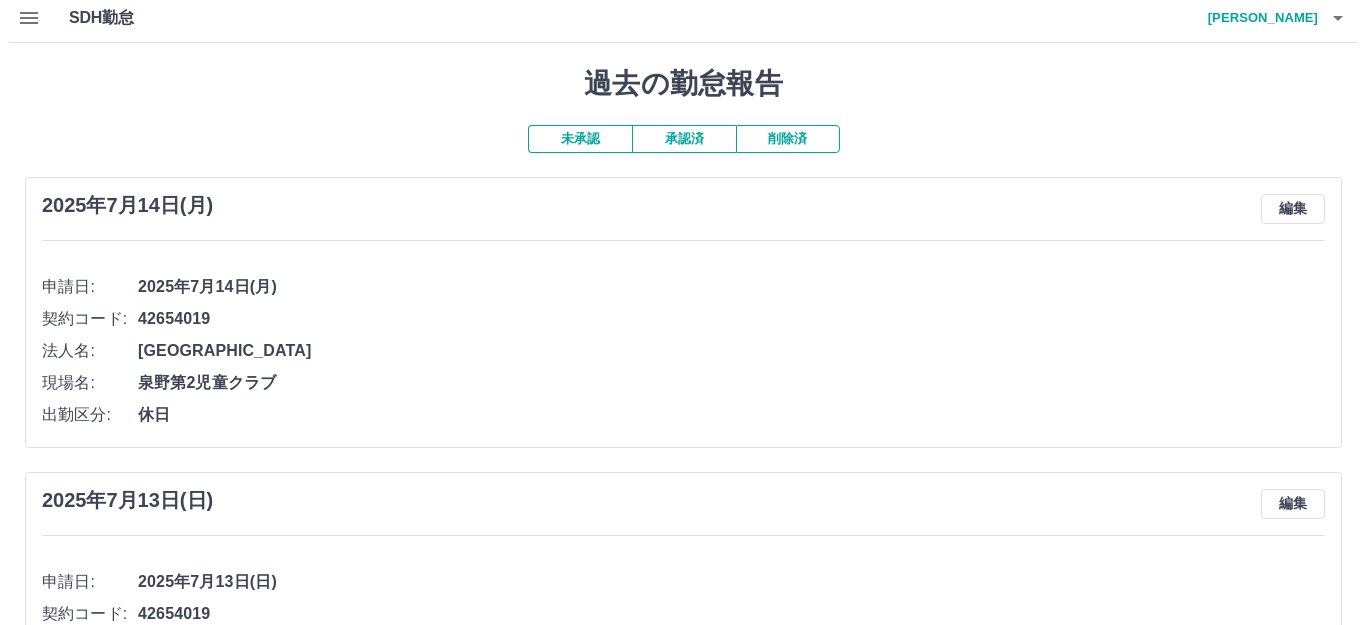 scroll, scrollTop: 0, scrollLeft: 0, axis: both 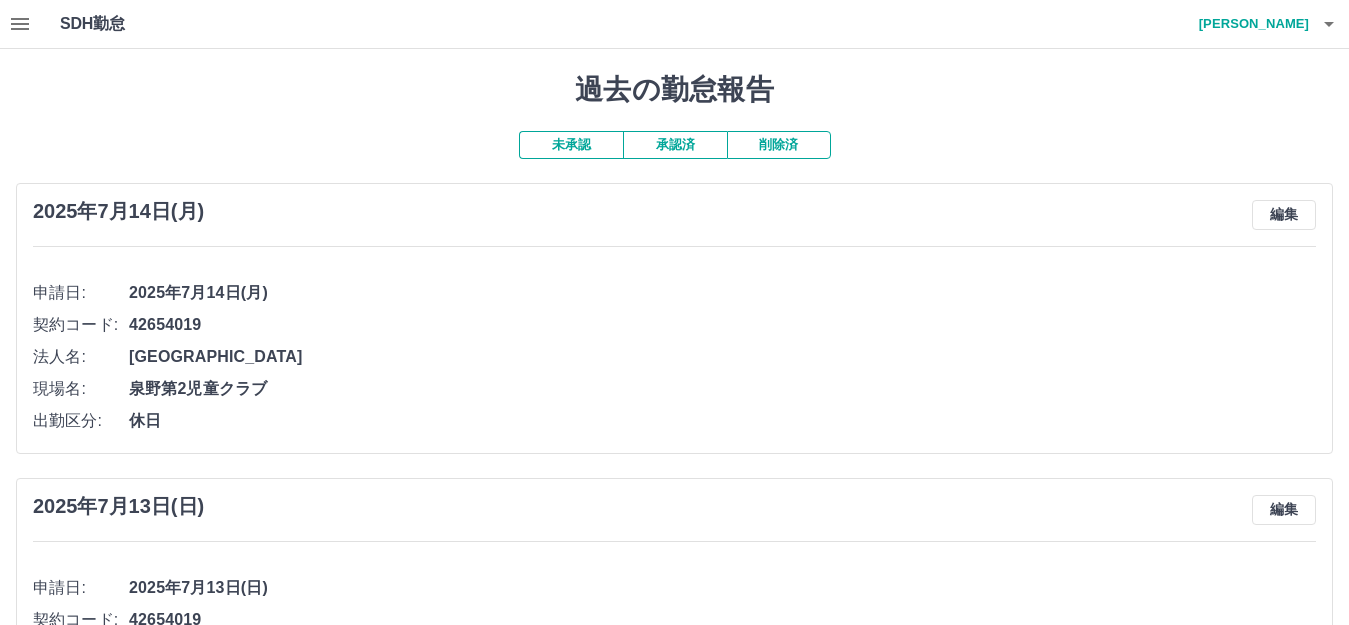 click 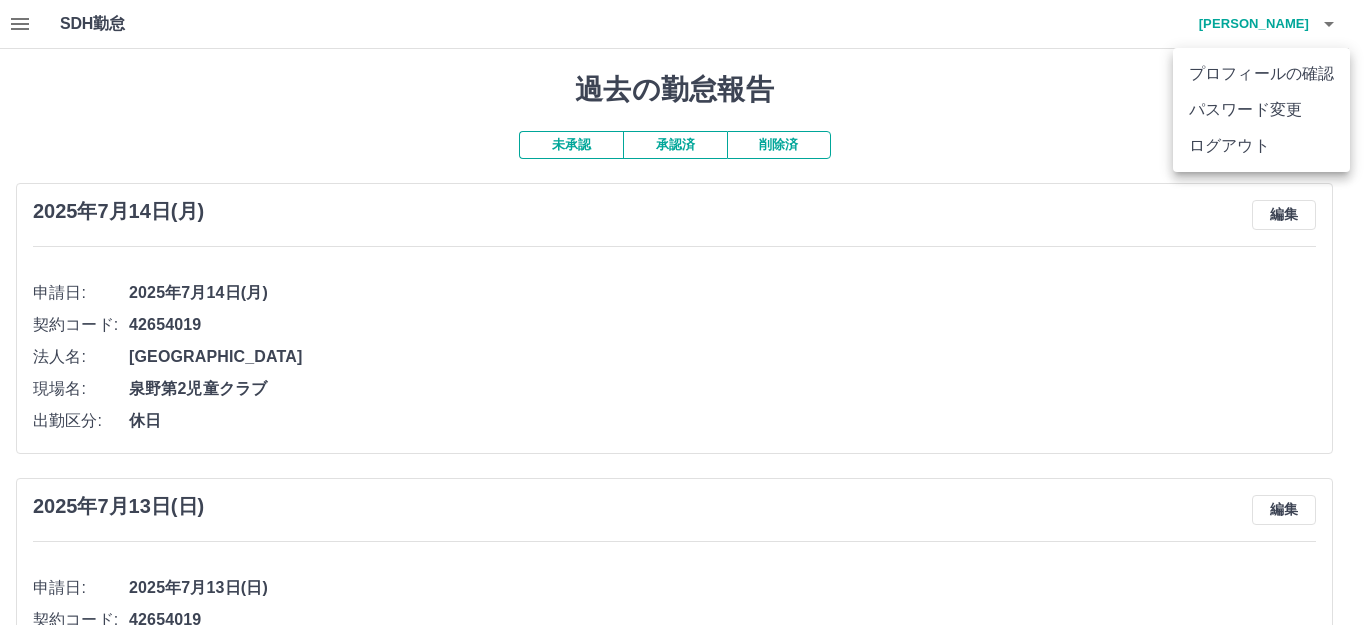 click on "ログアウト" at bounding box center (1261, 146) 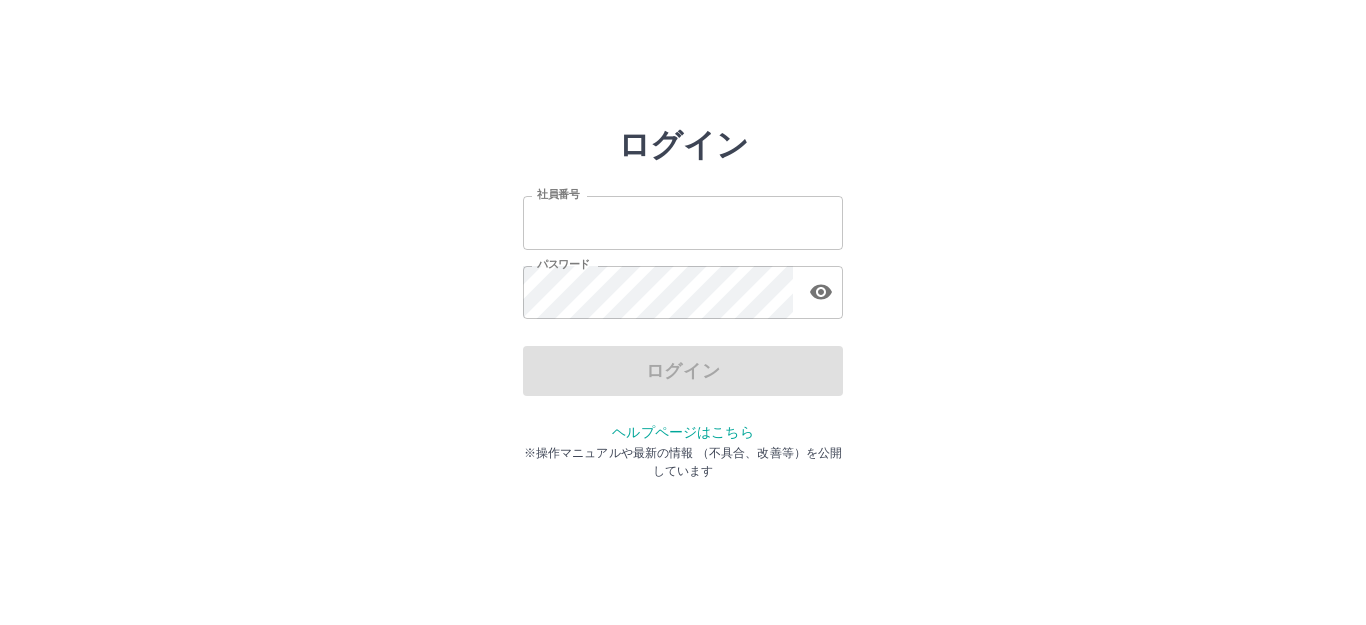 scroll, scrollTop: 0, scrollLeft: 0, axis: both 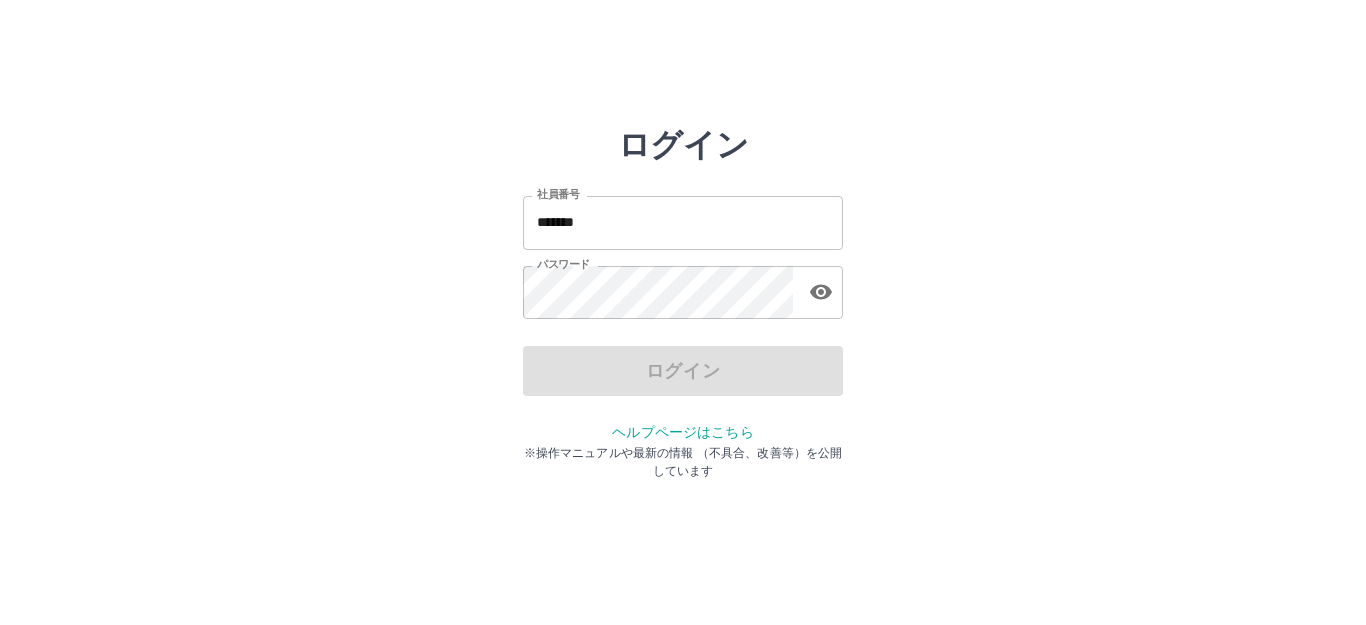 click on "*******" at bounding box center (683, 222) 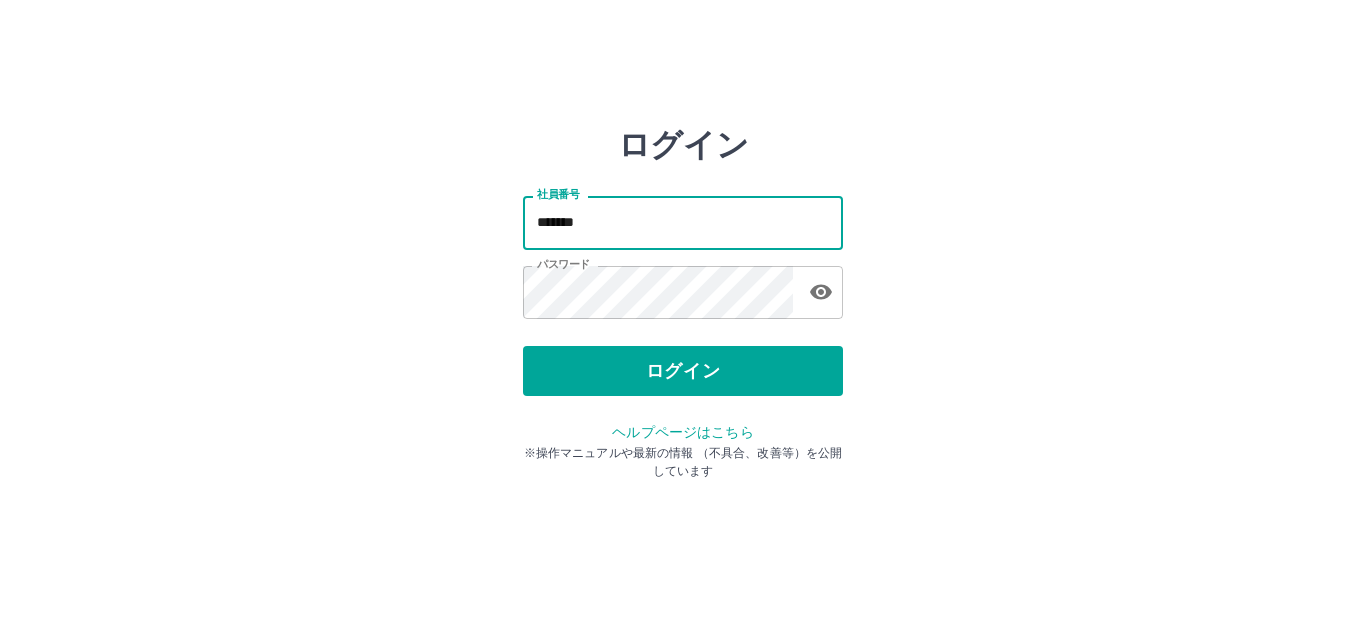 type on "*******" 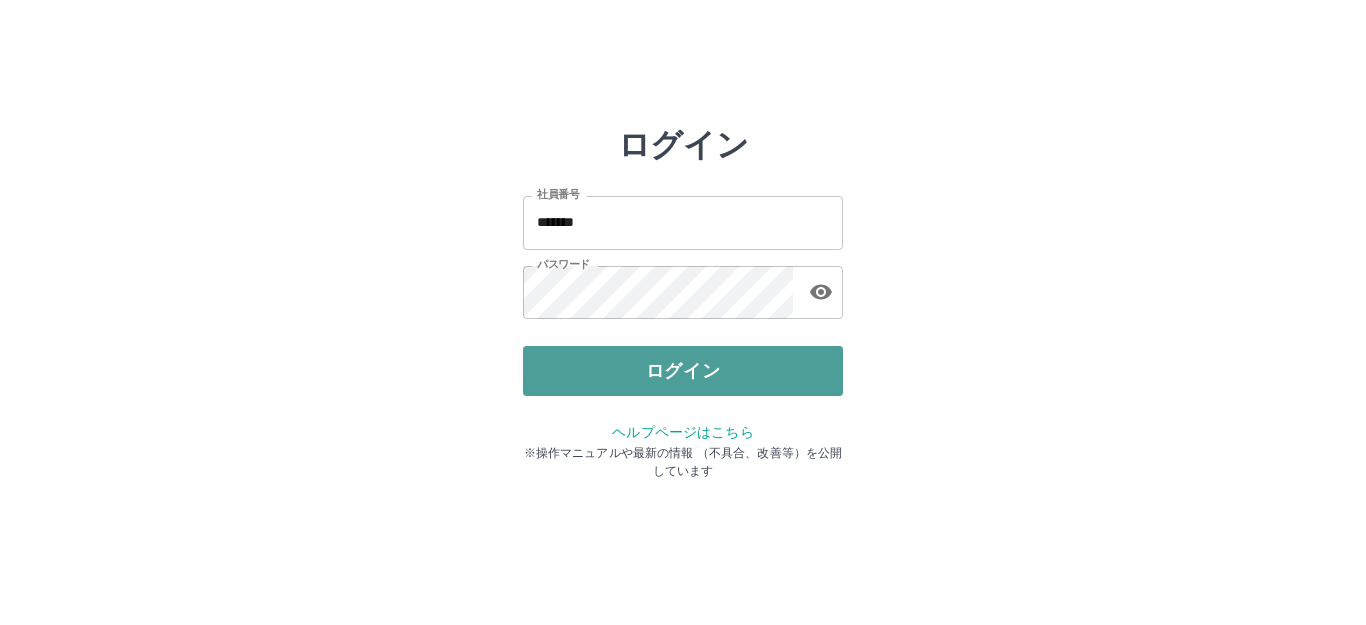 click on "ログイン" at bounding box center [683, 371] 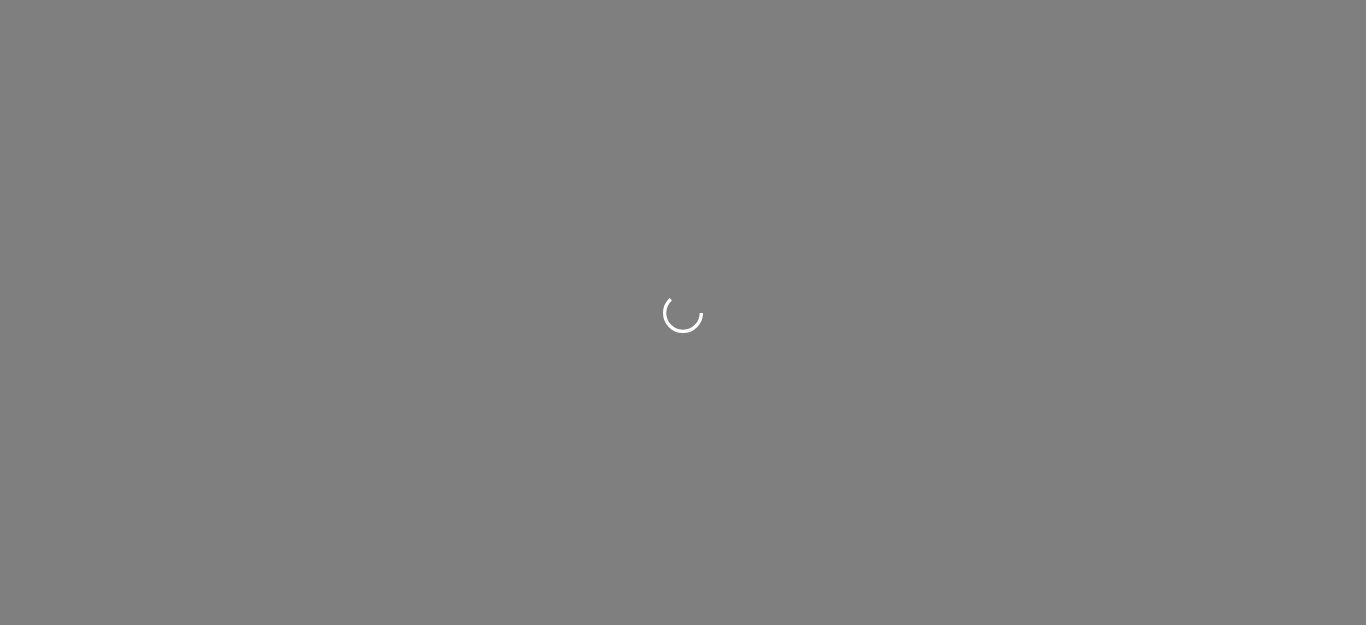 scroll, scrollTop: 0, scrollLeft: 0, axis: both 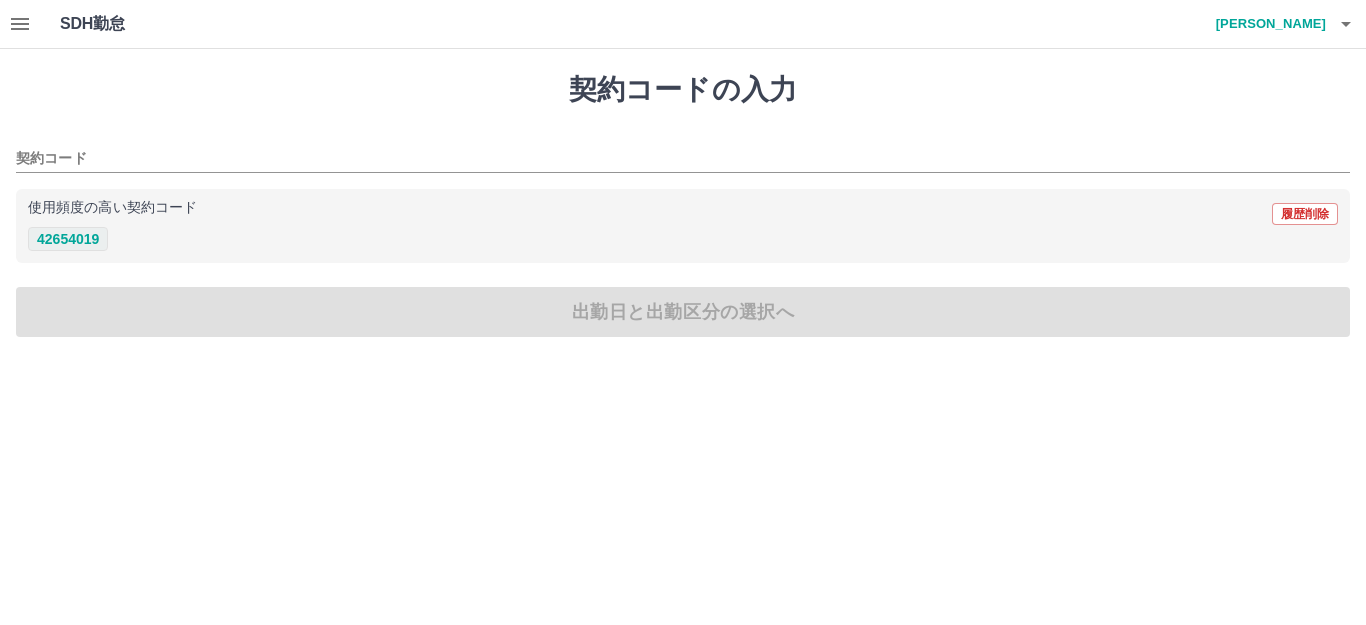 click on "42654019" at bounding box center (68, 239) 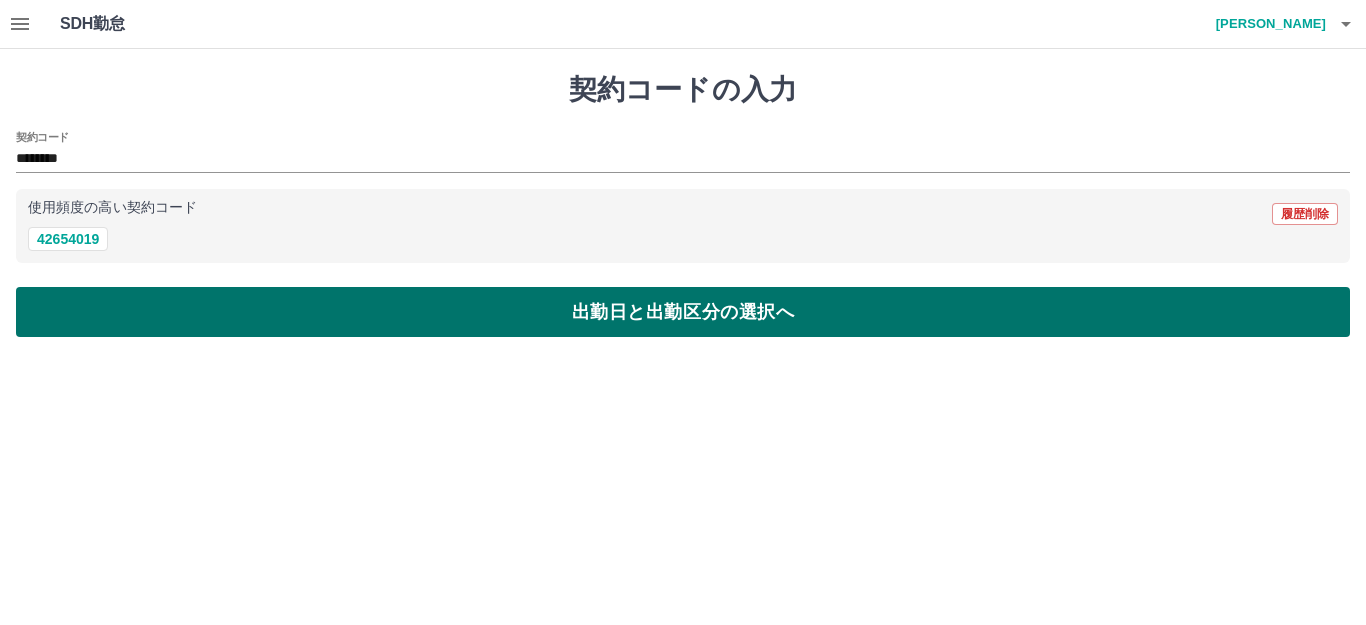 click on "出勤日と出勤区分の選択へ" at bounding box center (683, 312) 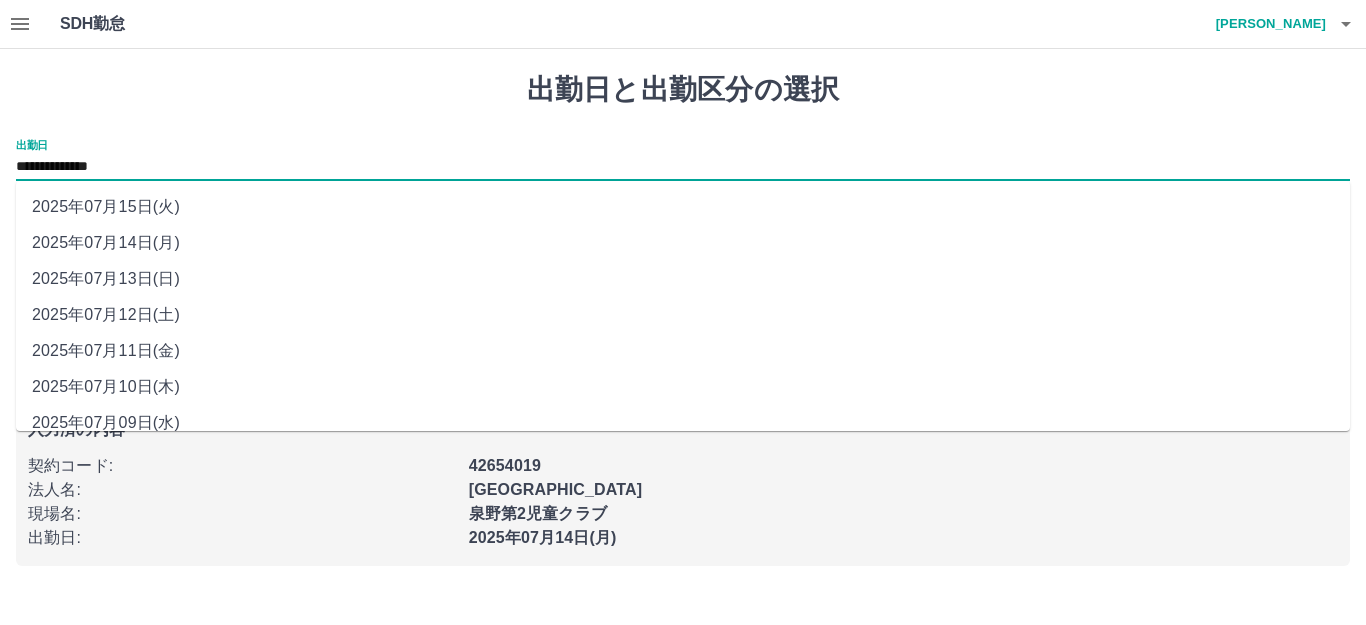click on "**********" at bounding box center (683, 167) 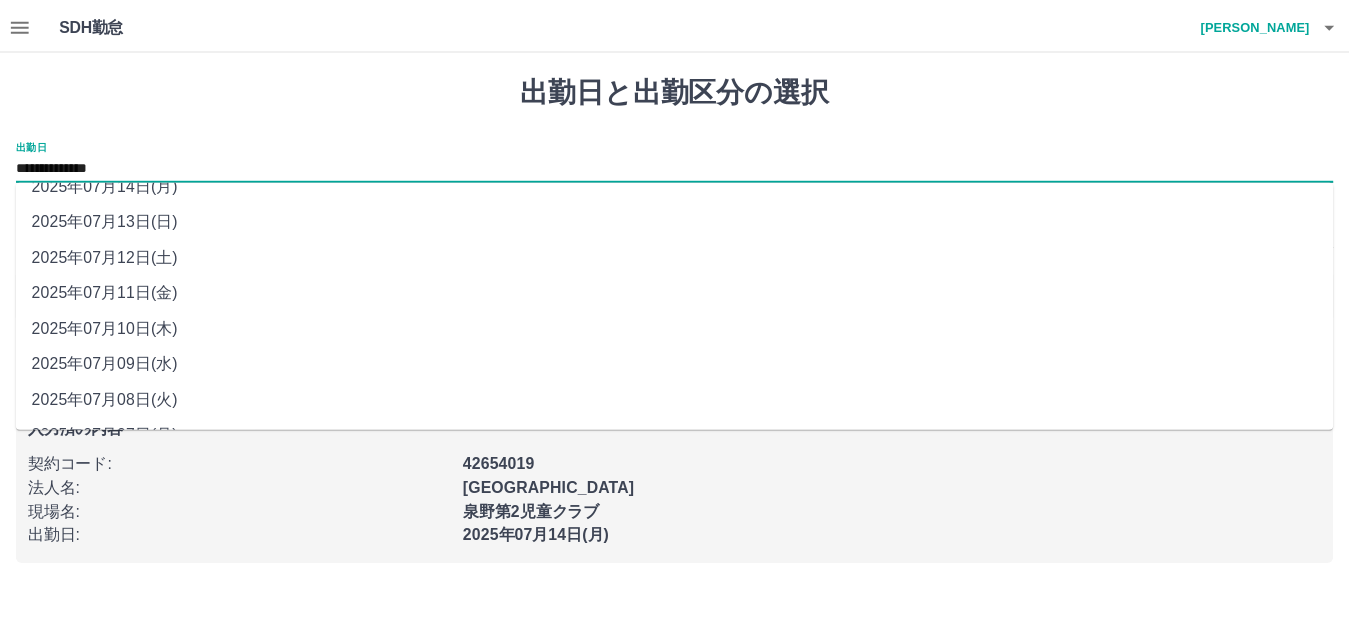 scroll, scrollTop: 90, scrollLeft: 0, axis: vertical 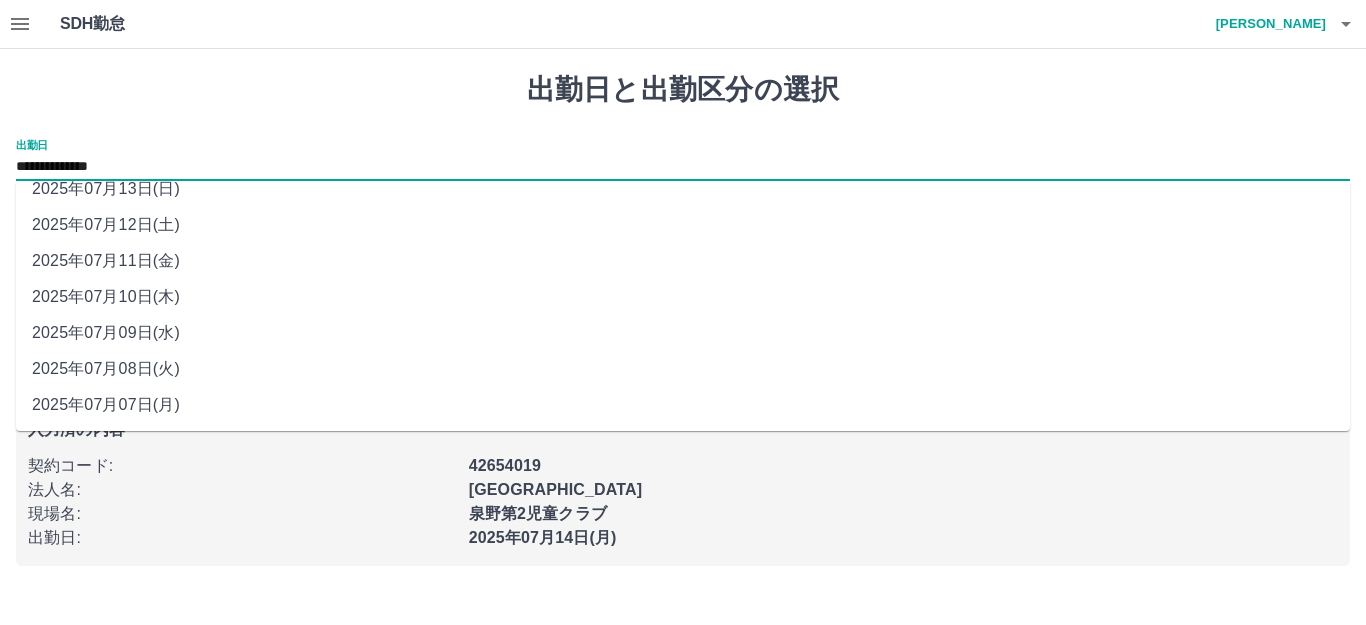 drag, startPoint x: 135, startPoint y: 417, endPoint x: 148, endPoint y: 415, distance: 13.152946 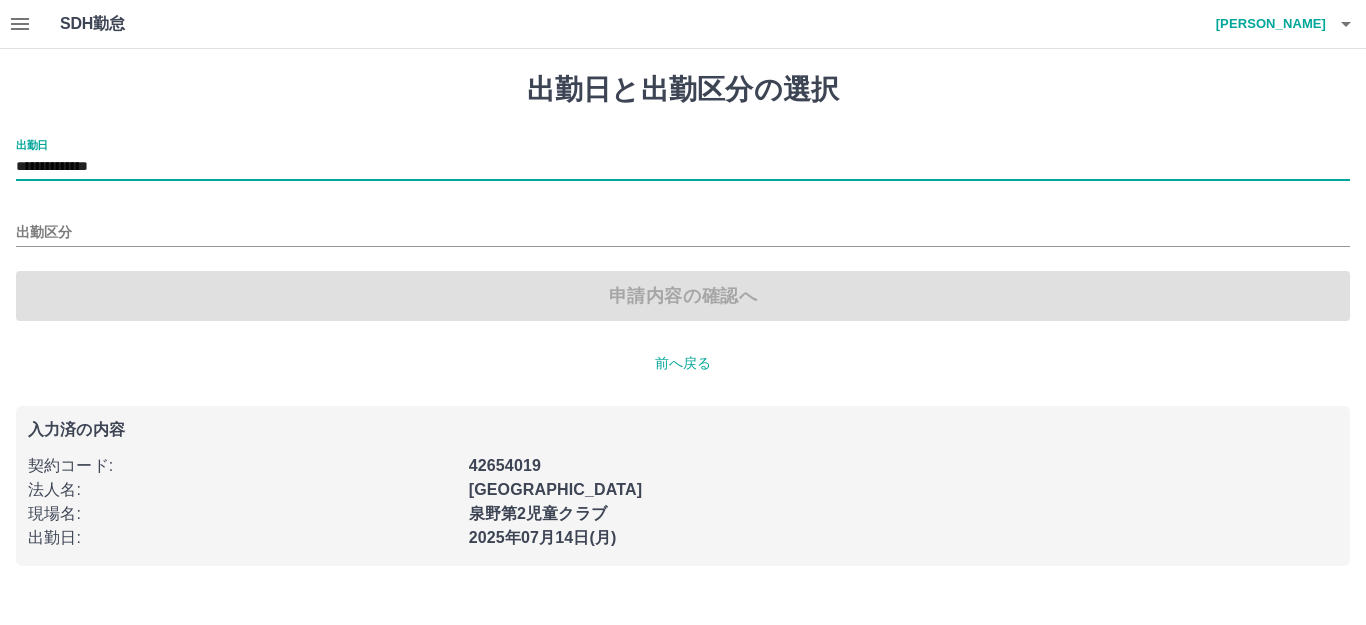 drag, startPoint x: 52, startPoint y: 216, endPoint x: 68, endPoint y: 219, distance: 16.27882 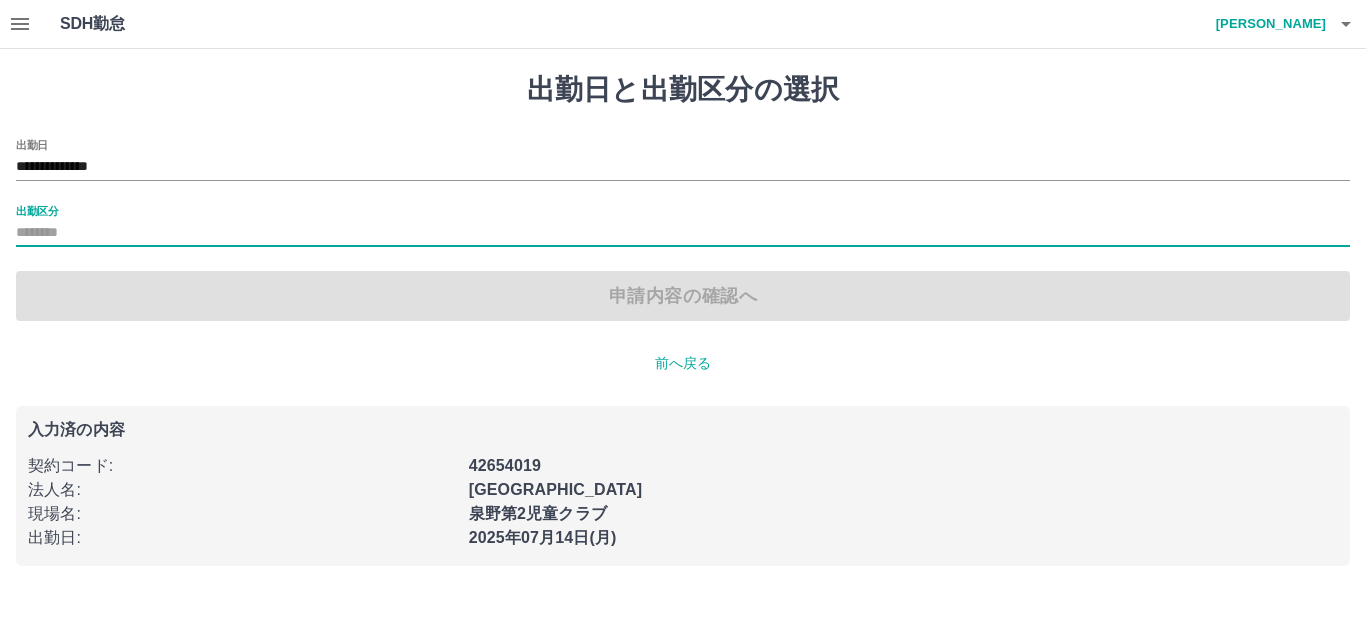 click on "出勤区分" at bounding box center [683, 233] 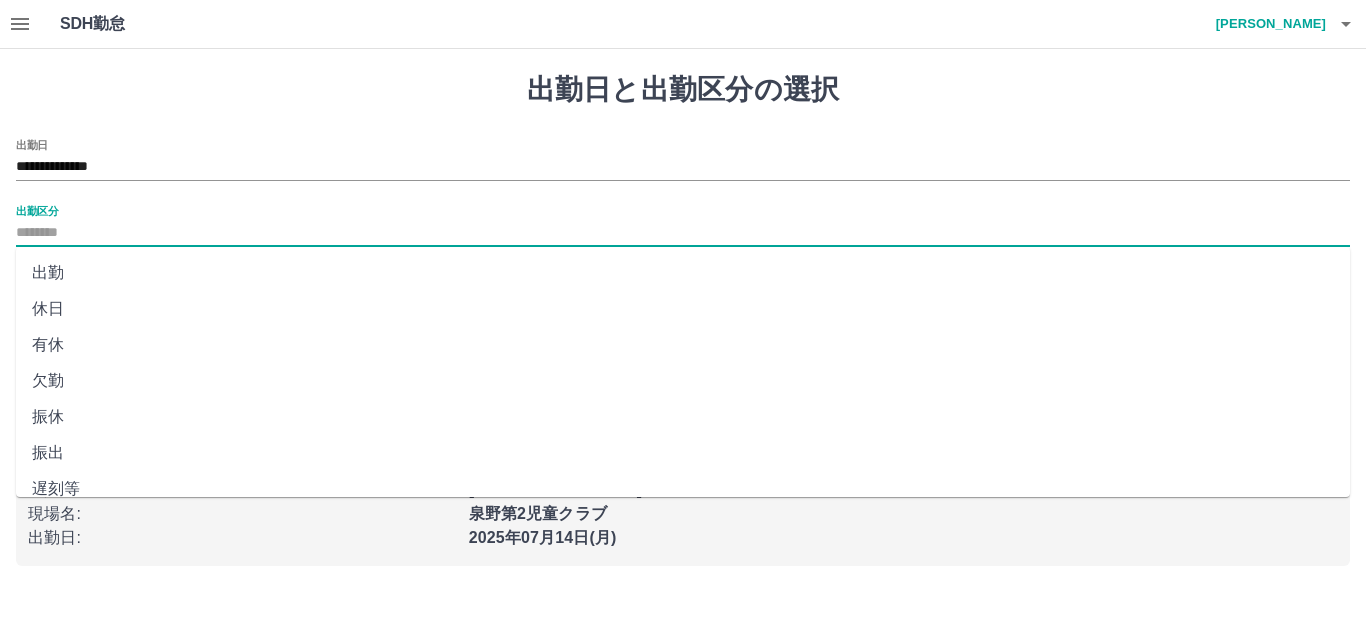 click on "出勤" at bounding box center [683, 273] 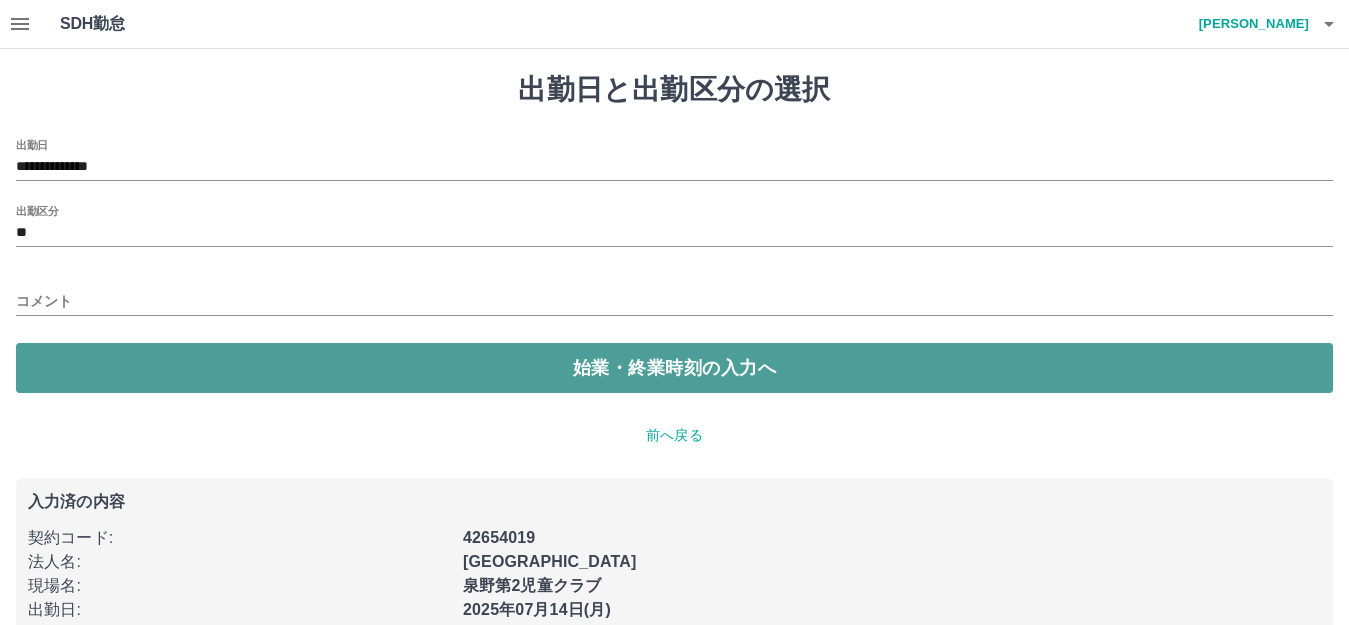 click on "始業・終業時刻の入力へ" at bounding box center [674, 368] 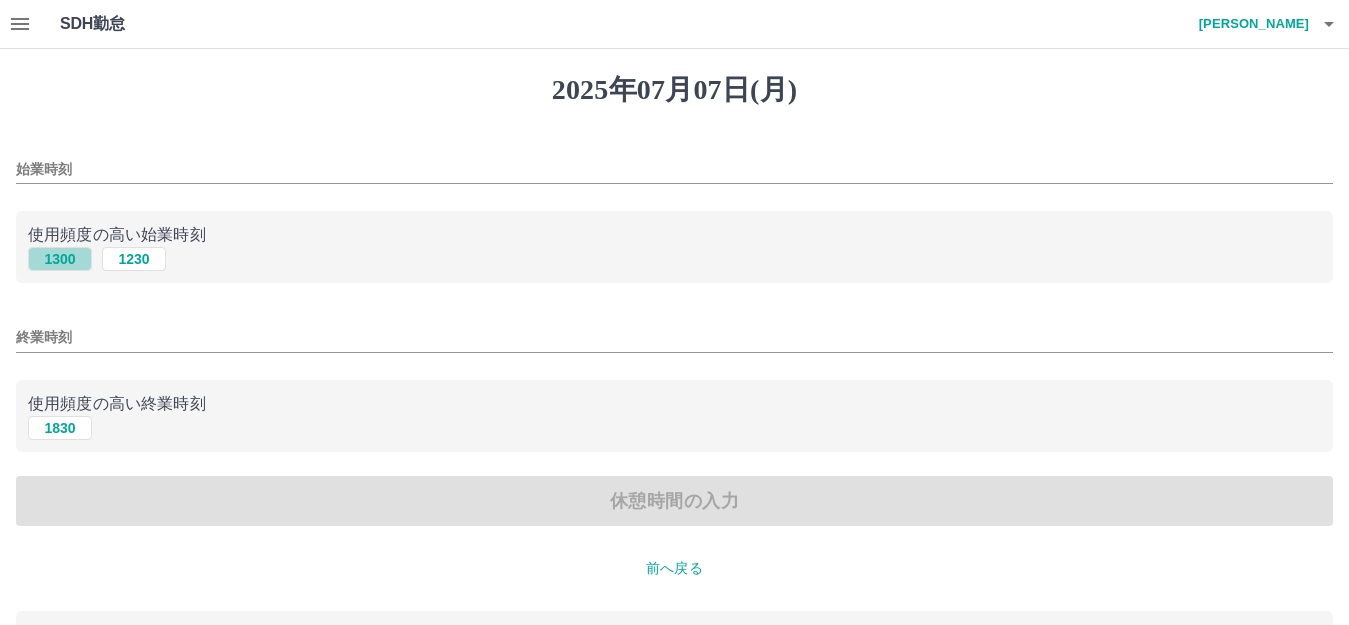 click on "1300" at bounding box center (60, 259) 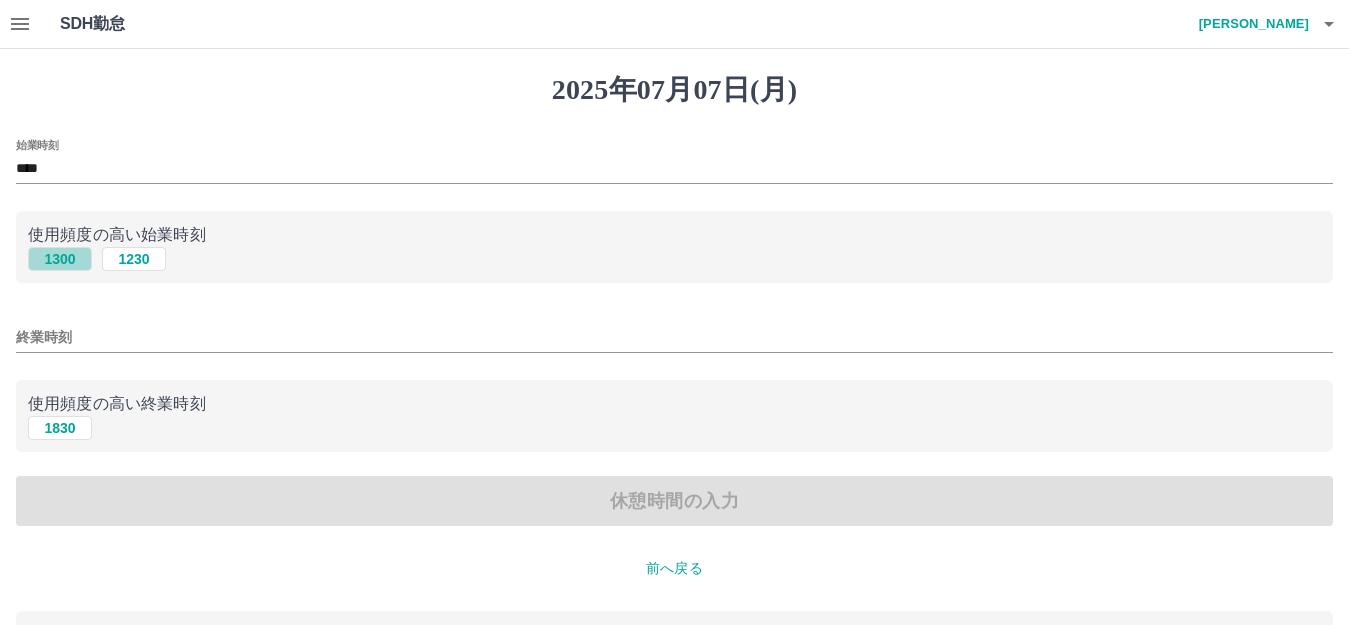 click on "1300" at bounding box center [60, 259] 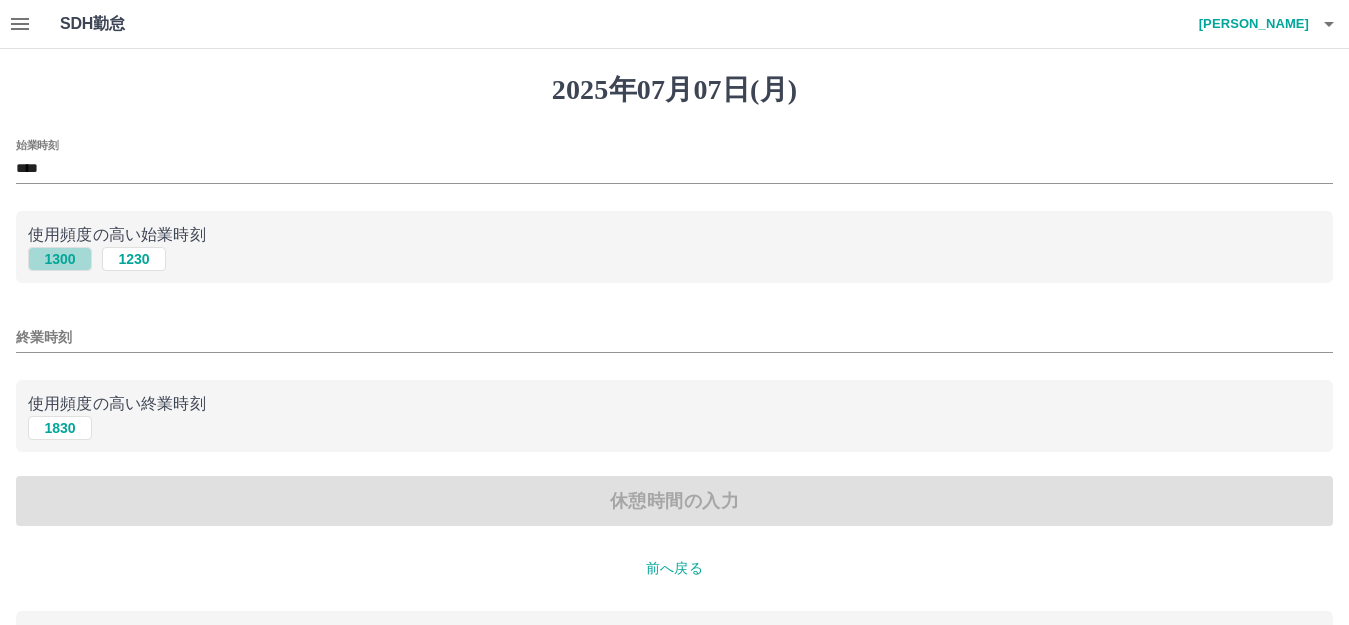 click on "1300" at bounding box center [60, 259] 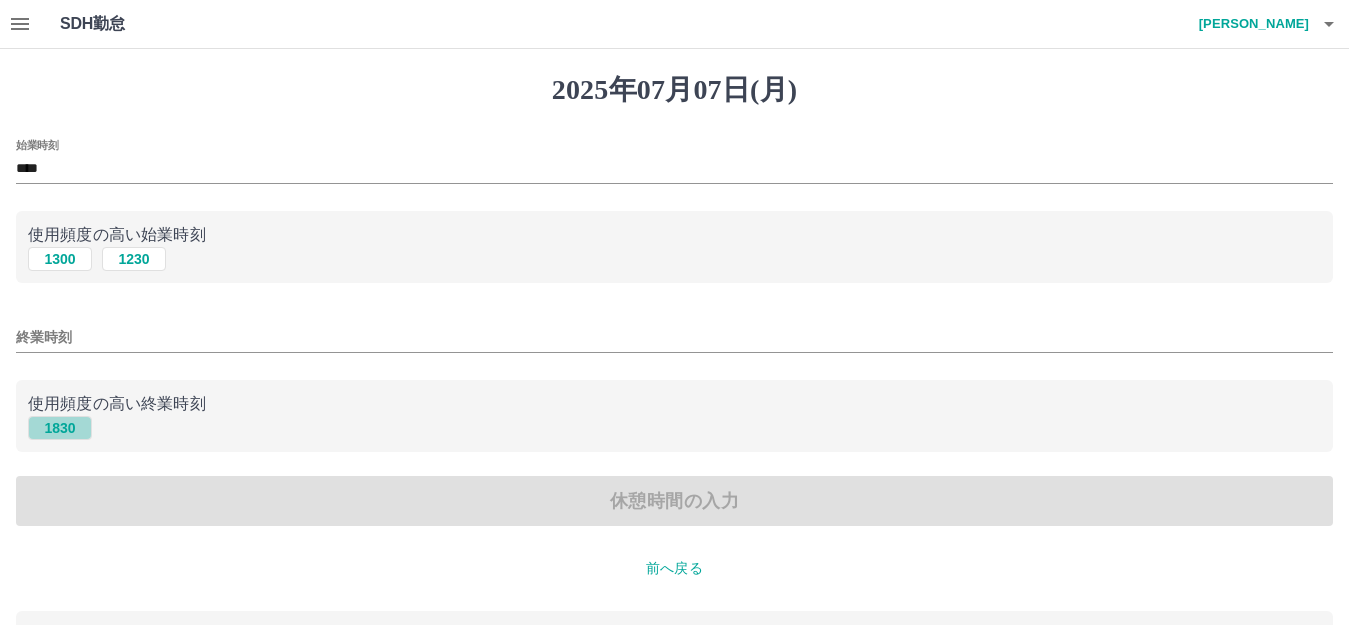 click on "1830" at bounding box center (60, 428) 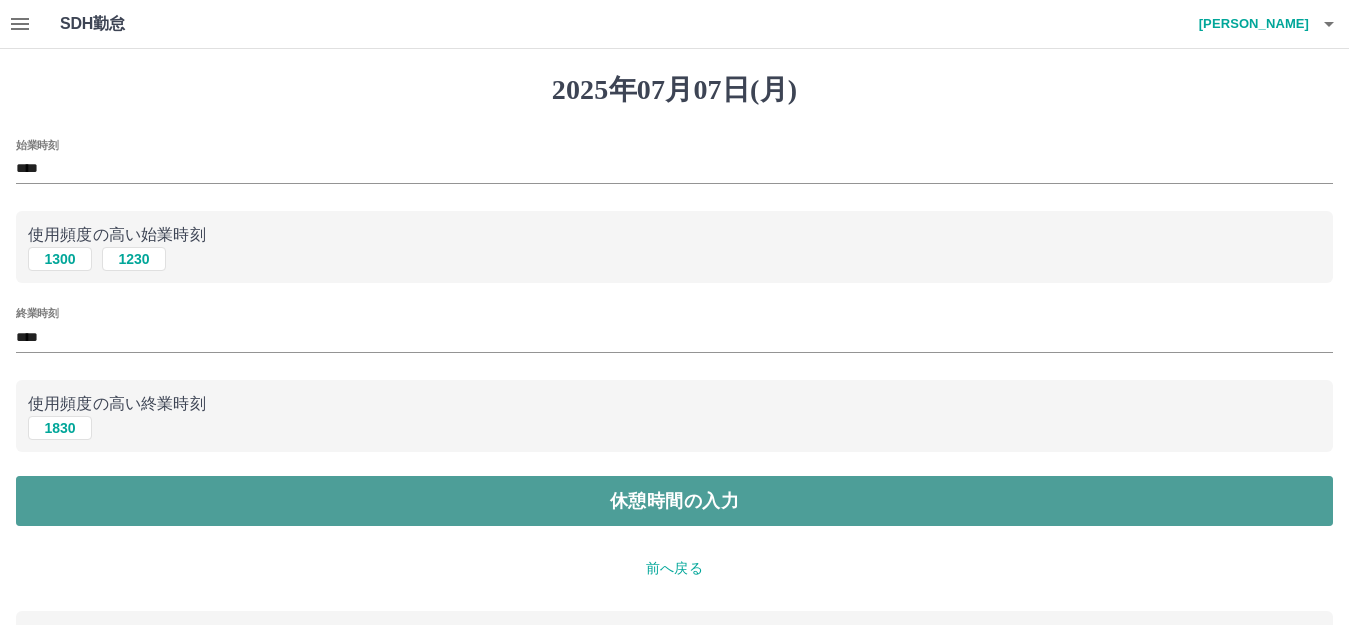 click on "休憩時間の入力" at bounding box center (674, 501) 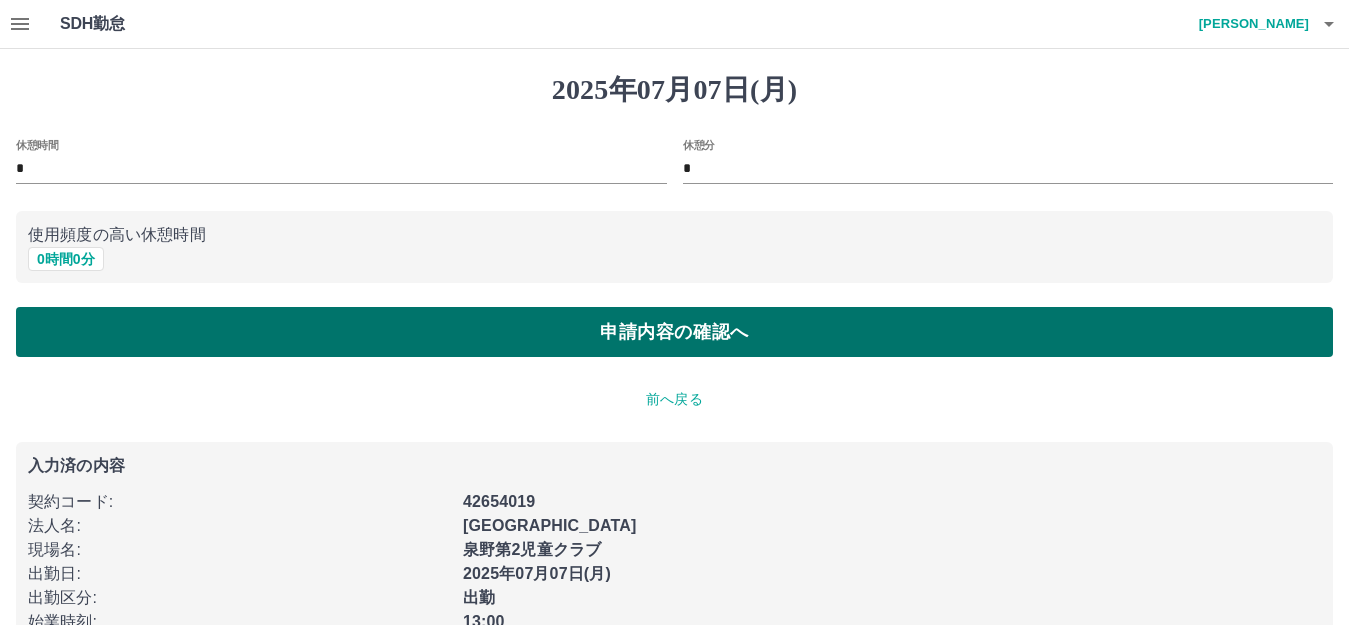 click on "申請内容の確認へ" at bounding box center (674, 332) 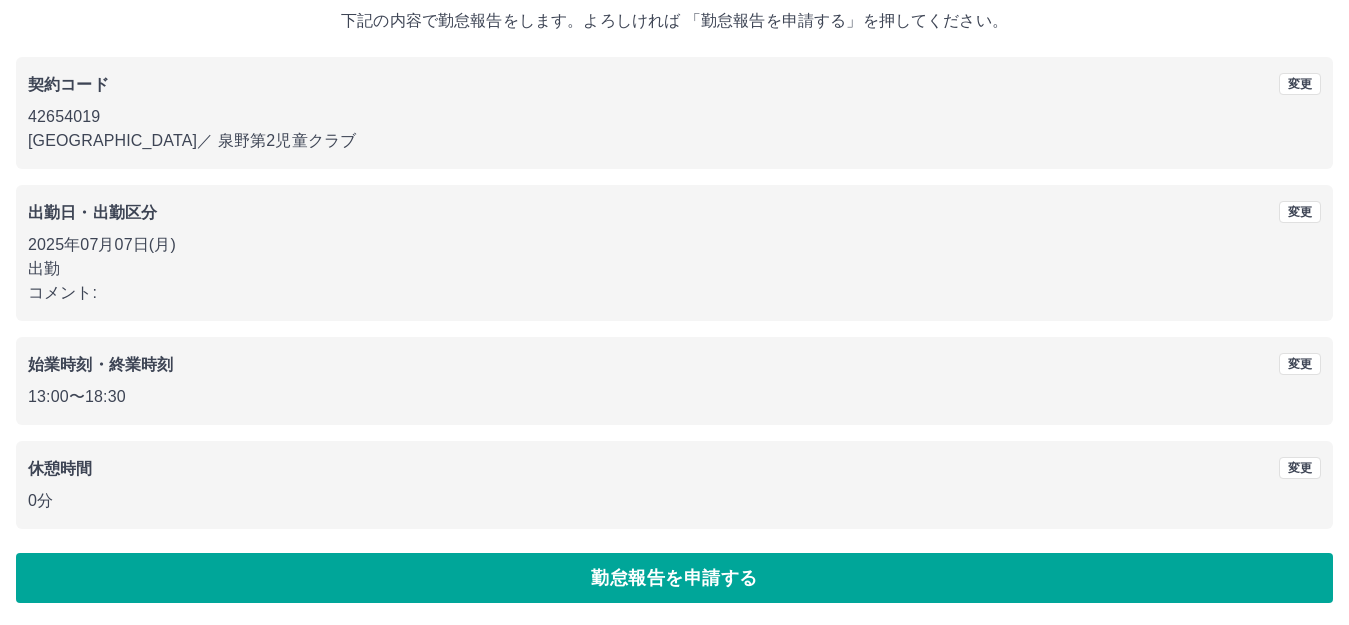 scroll, scrollTop: 124, scrollLeft: 0, axis: vertical 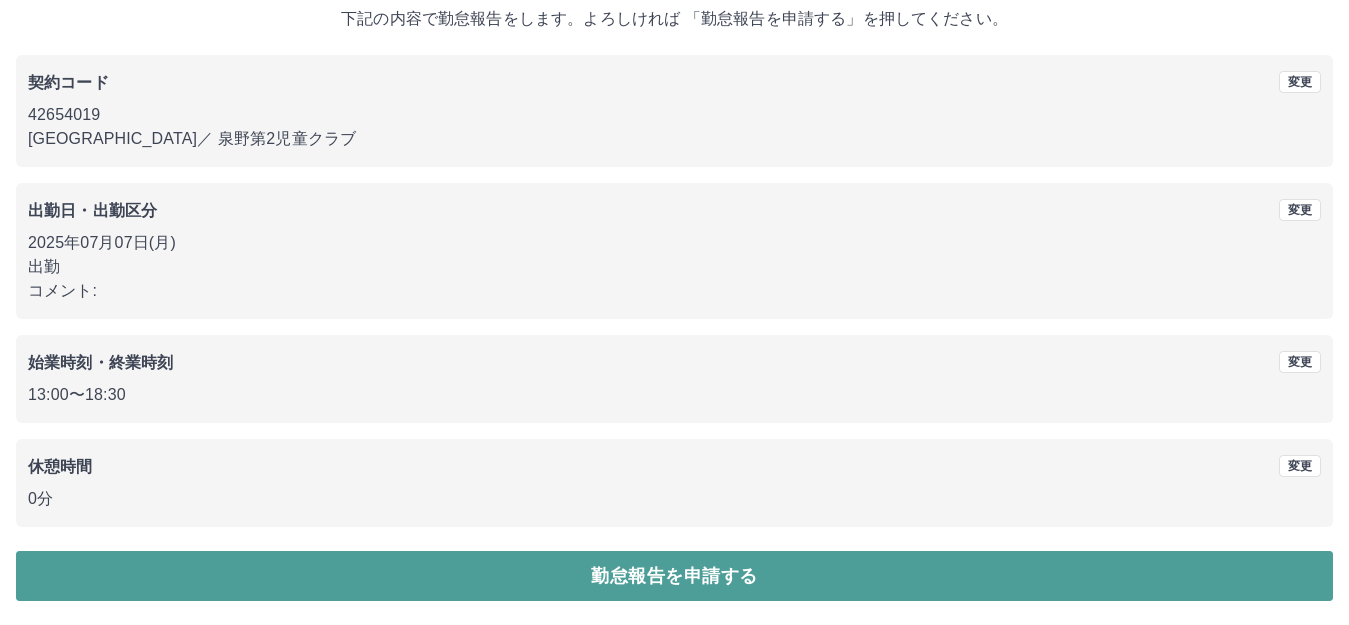 click on "勤怠報告を申請する" at bounding box center (674, 576) 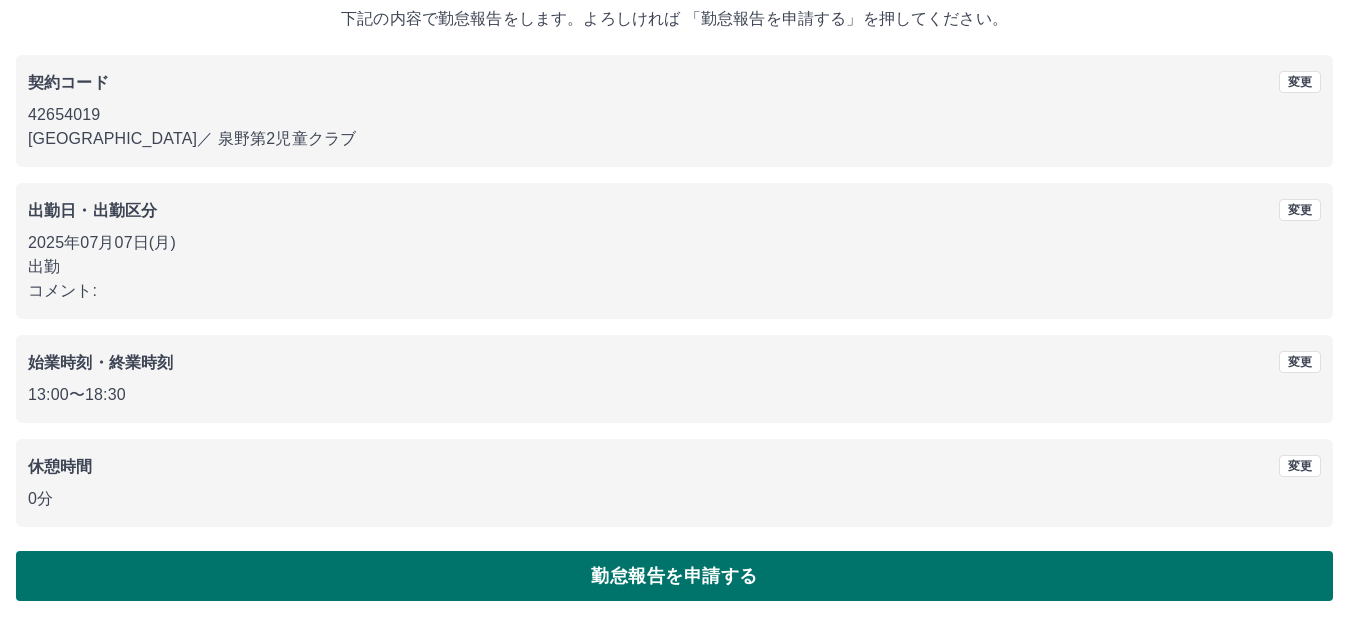 click on "勤怠報告を申請する" at bounding box center [674, 576] 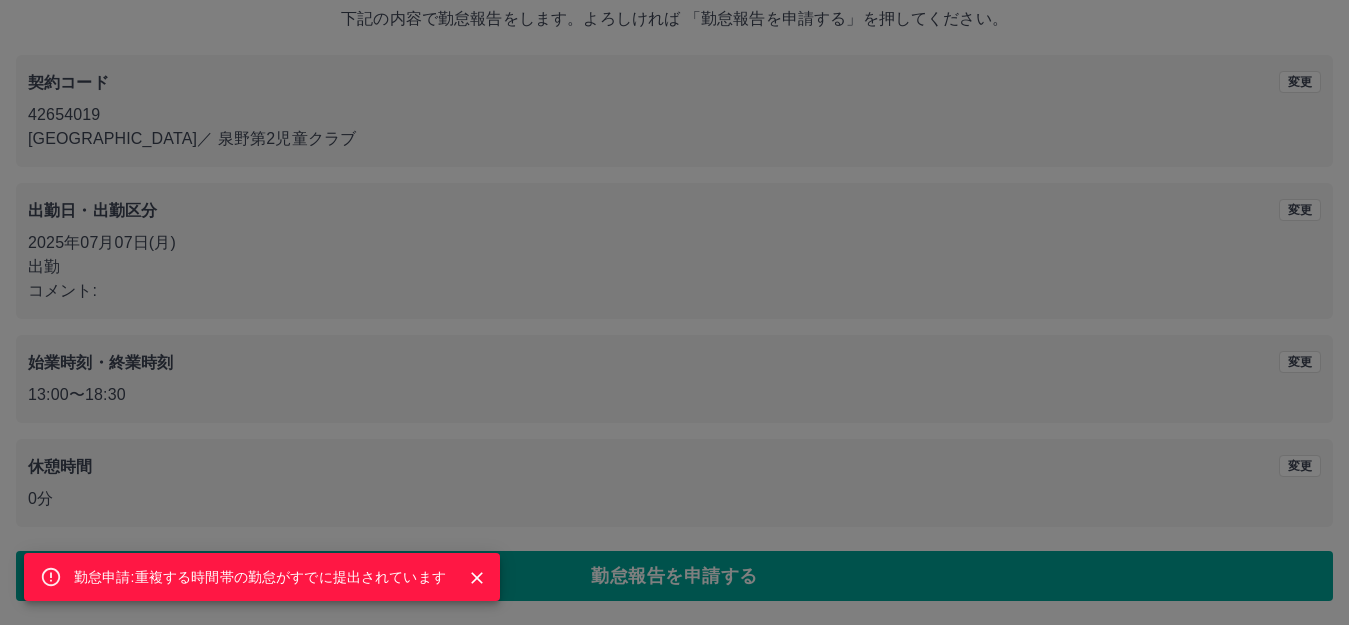 click on "勤怠申請:重複する時間帯の勤怠がすでに提出されています" at bounding box center (674, 312) 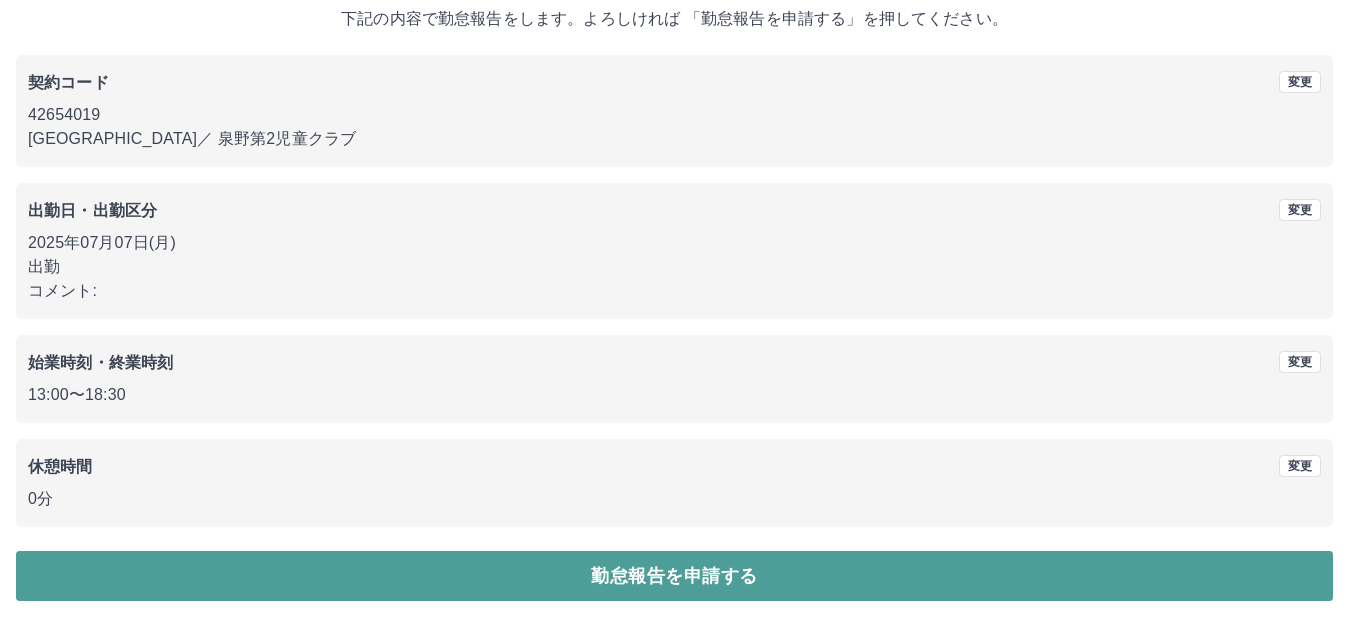 click on "勤怠報告を申請する" at bounding box center (674, 576) 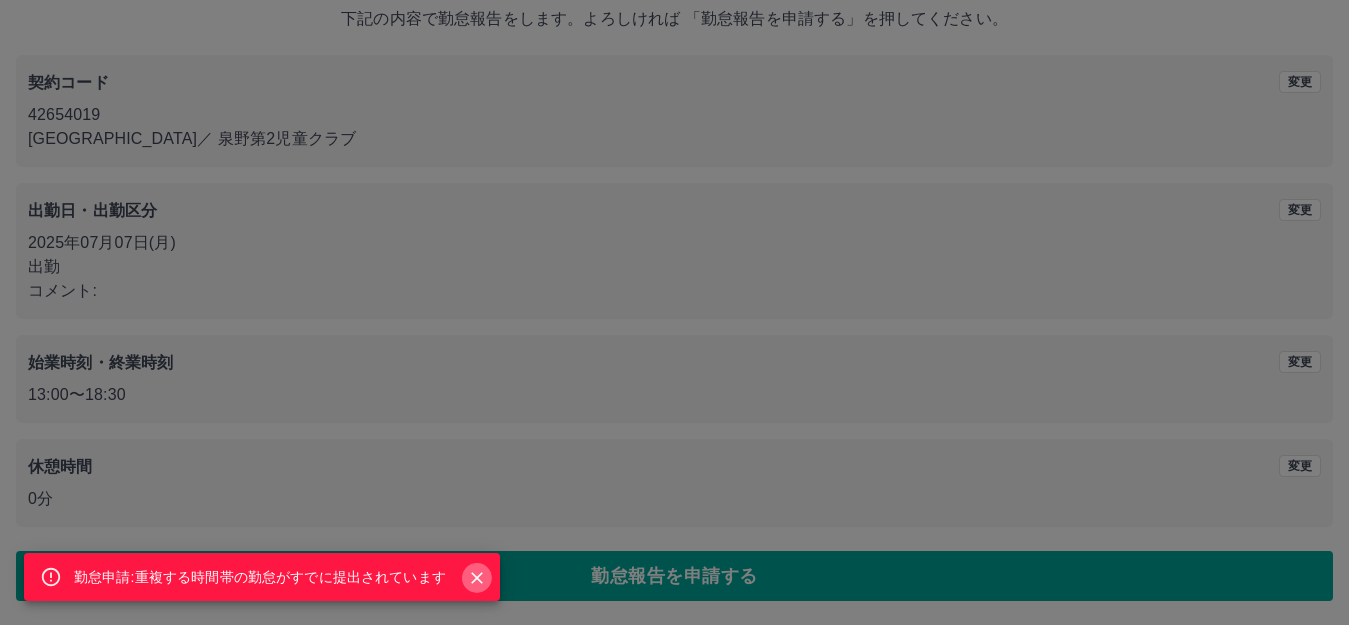 click 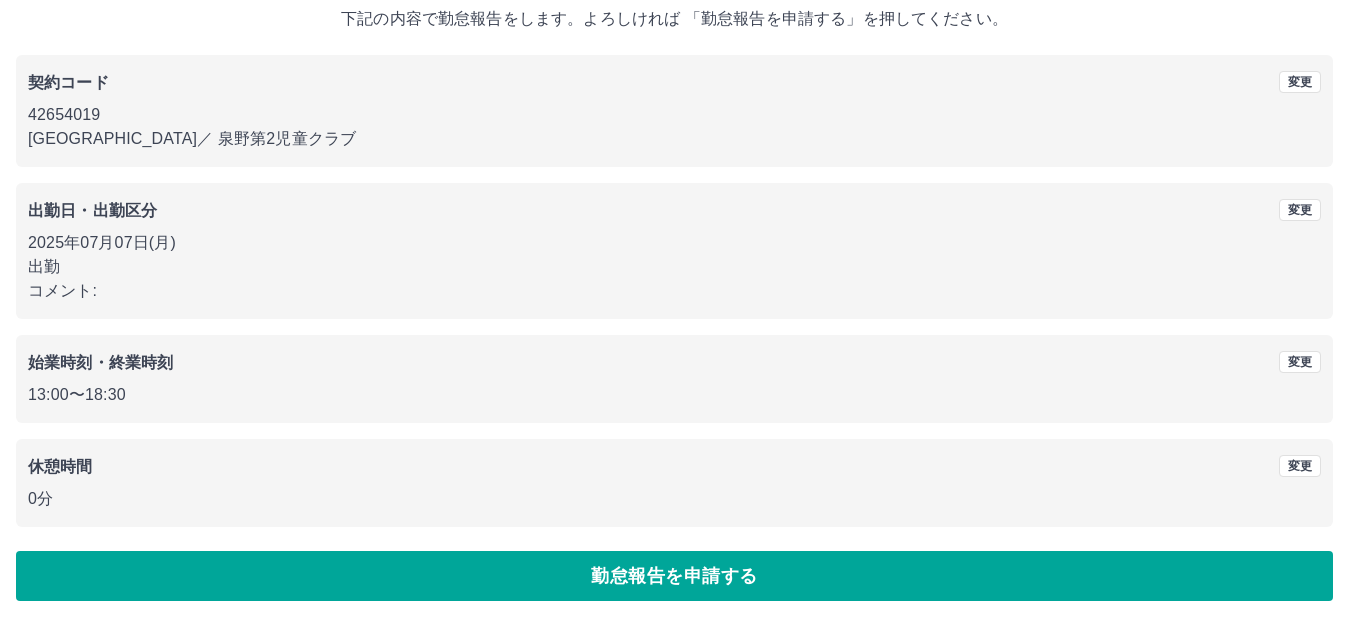 scroll, scrollTop: 0, scrollLeft: 0, axis: both 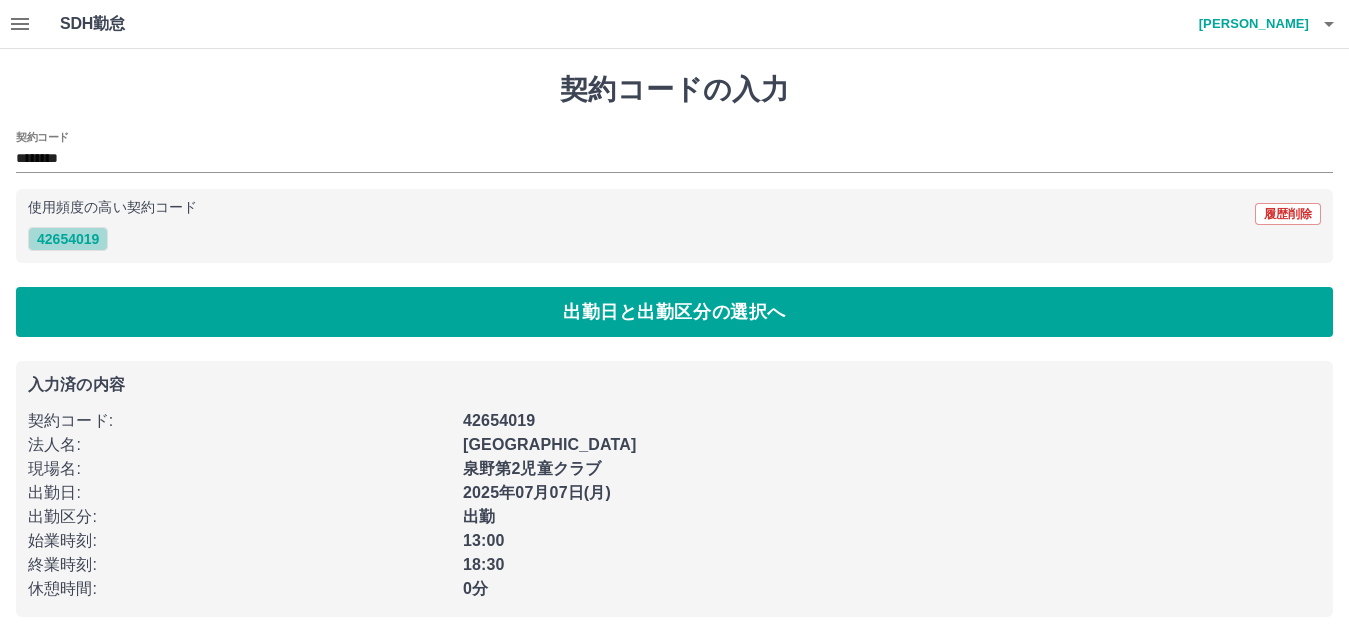 click on "42654019" at bounding box center [68, 239] 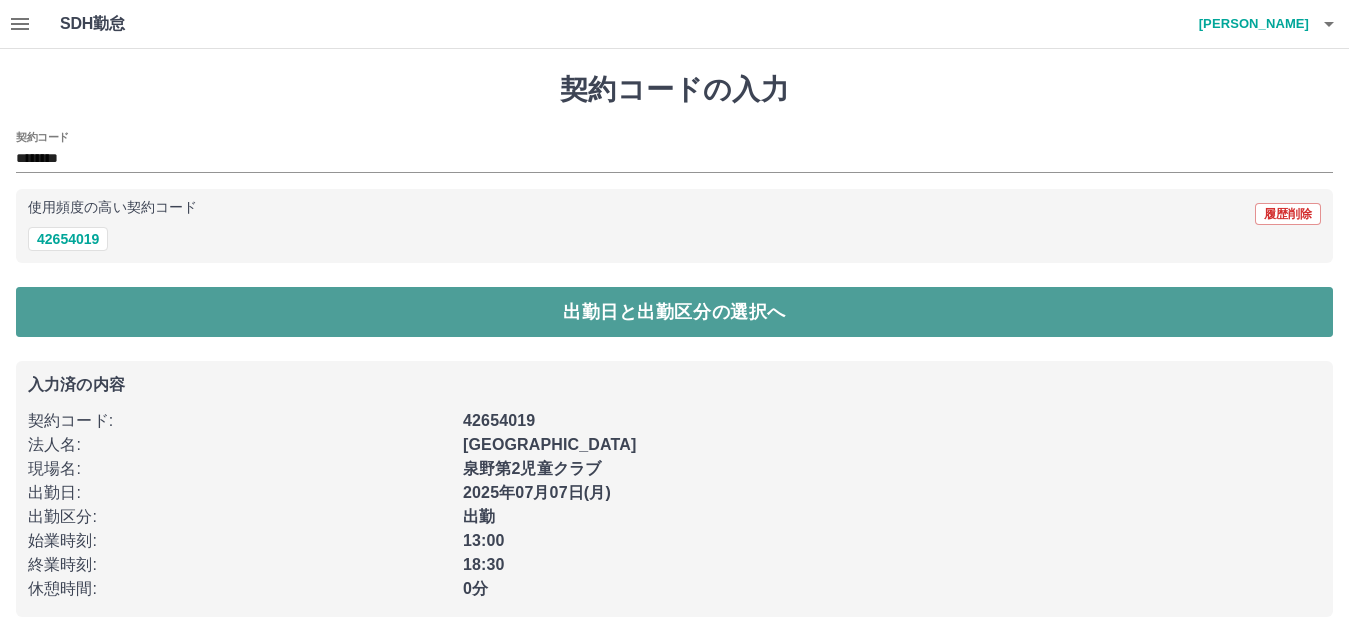 click on "出勤日と出勤区分の選択へ" at bounding box center [674, 312] 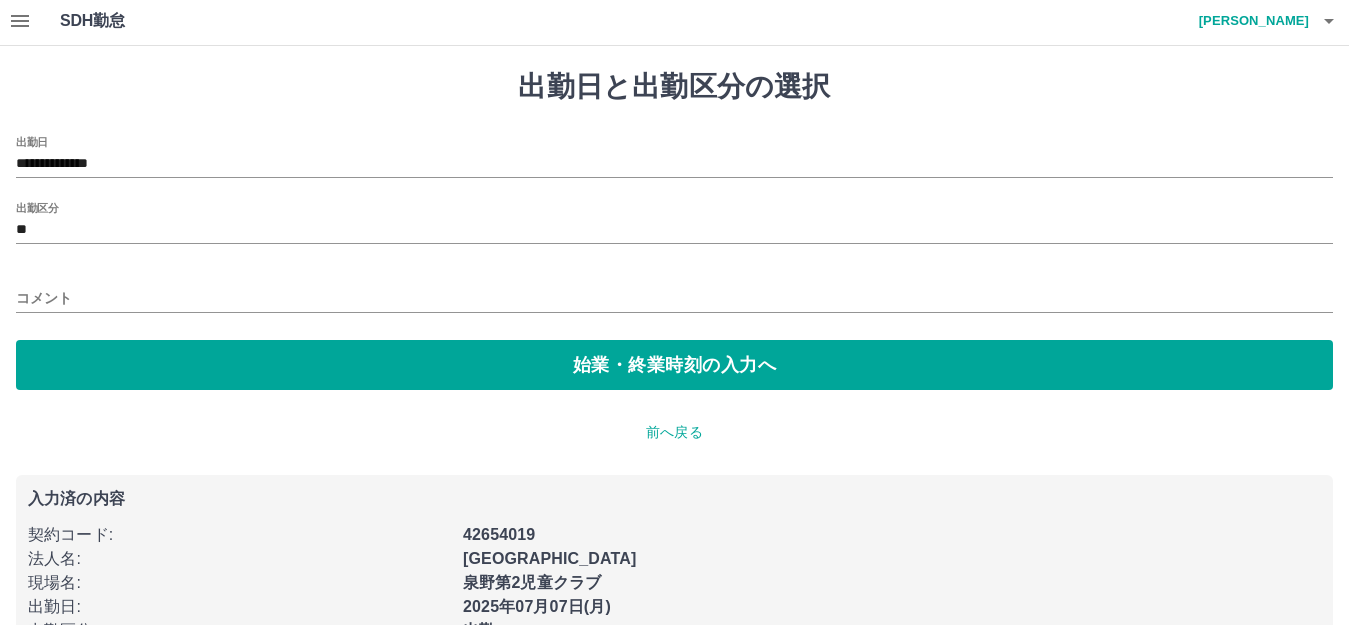 scroll, scrollTop: 0, scrollLeft: 0, axis: both 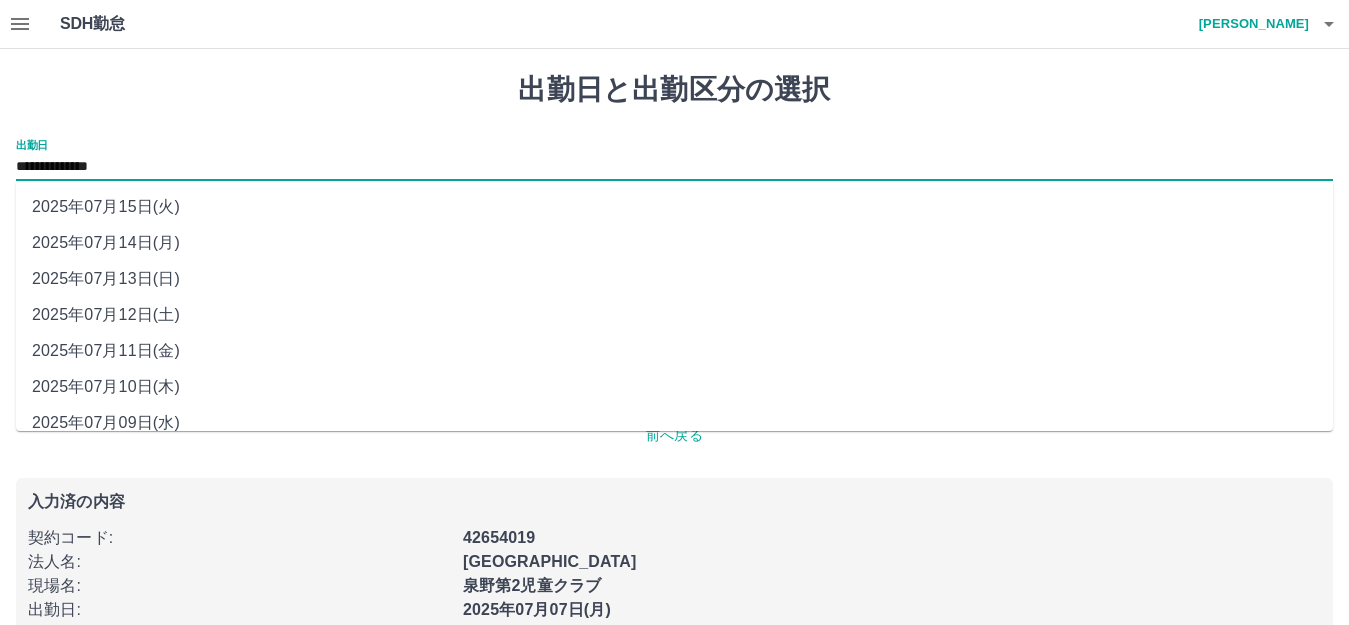 click on "**********" at bounding box center [674, 167] 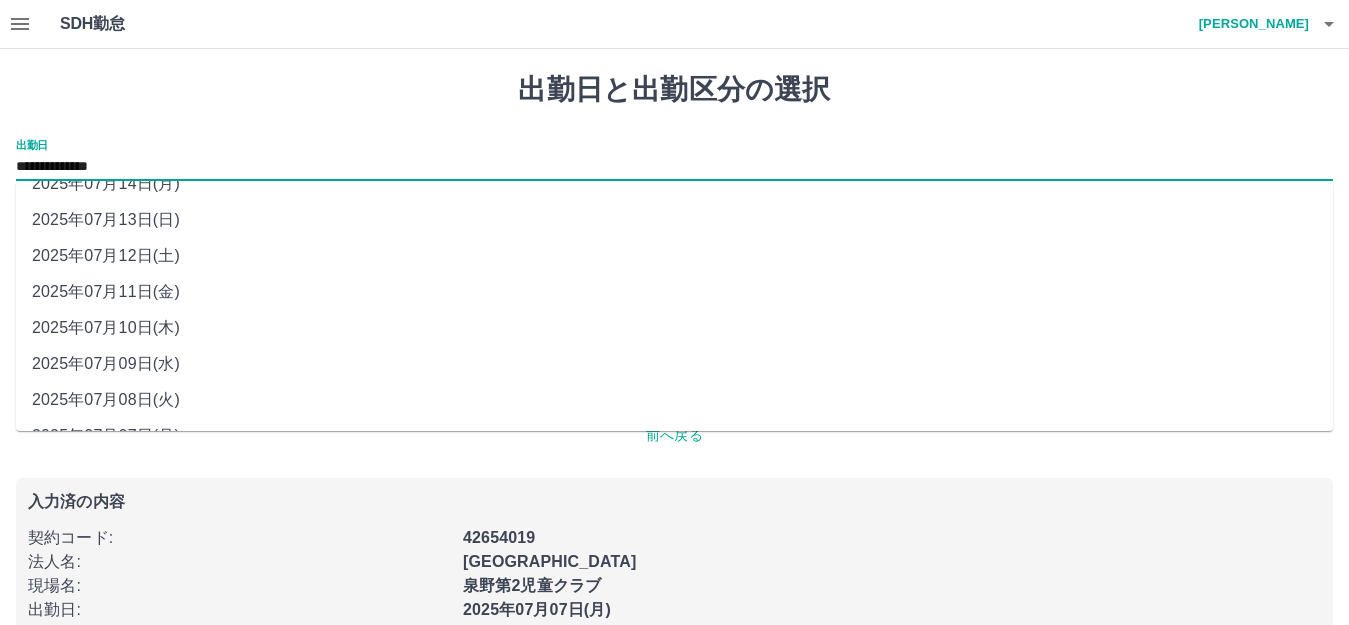 scroll, scrollTop: 90, scrollLeft: 0, axis: vertical 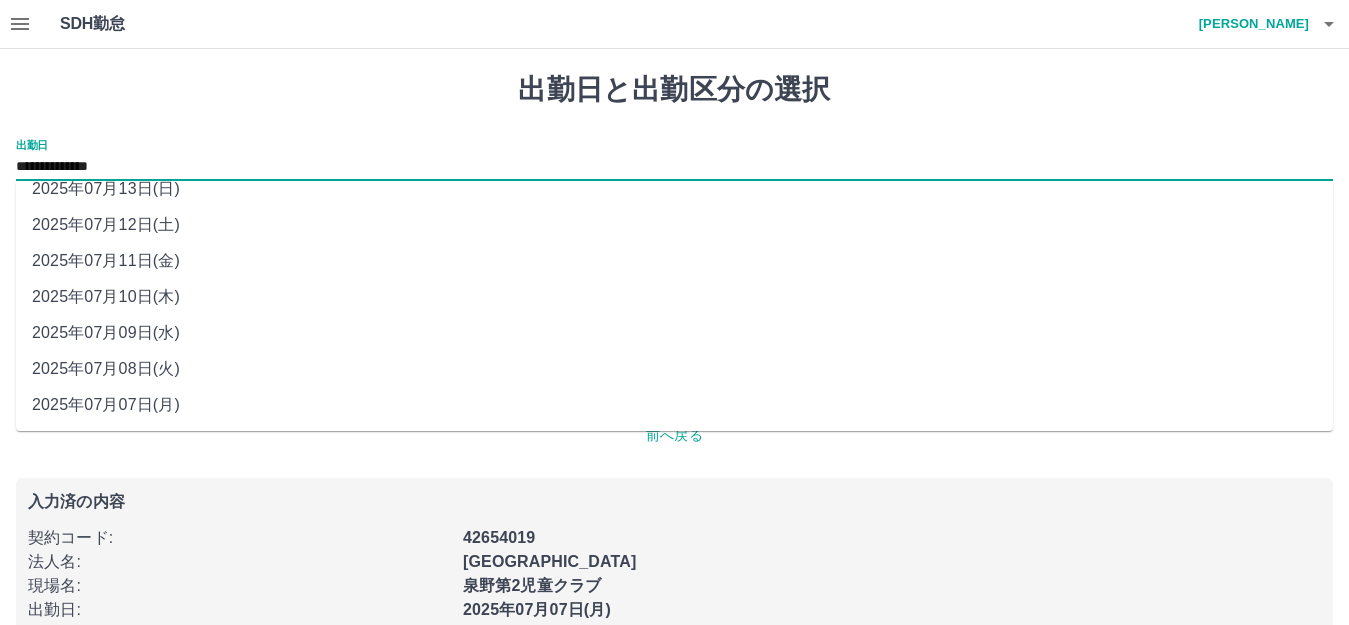 click on "2025年07月08日(火)" at bounding box center (674, 369) 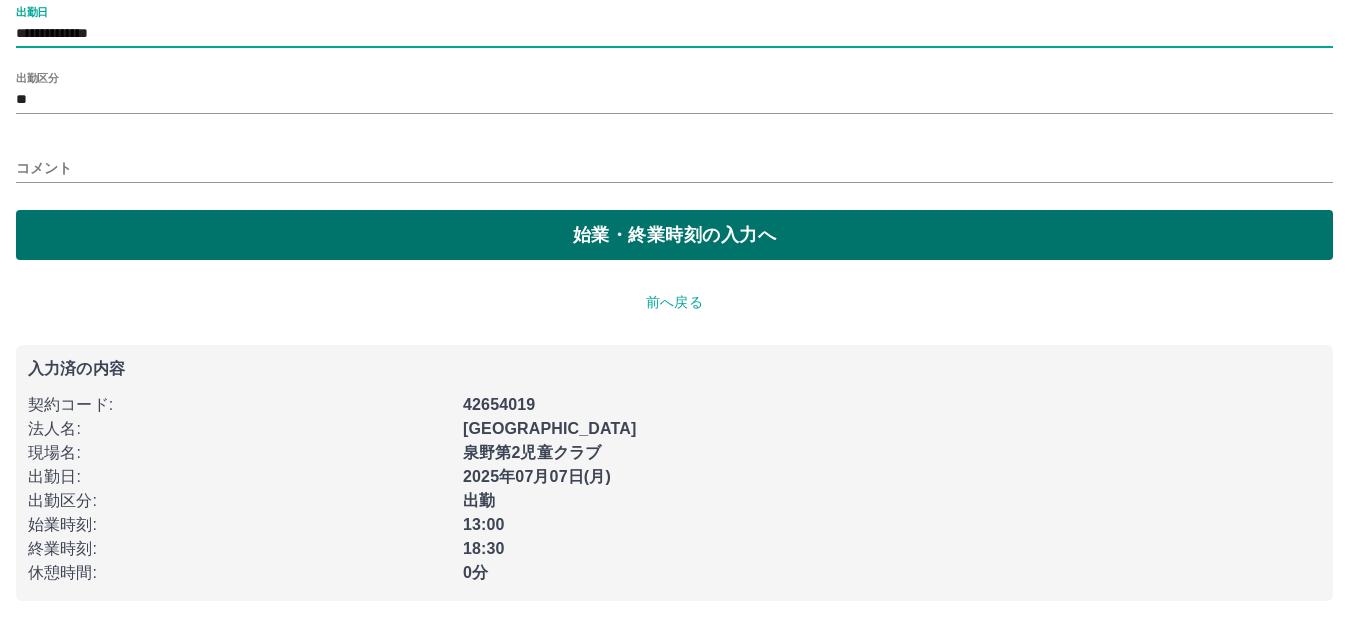 scroll, scrollTop: 33, scrollLeft: 0, axis: vertical 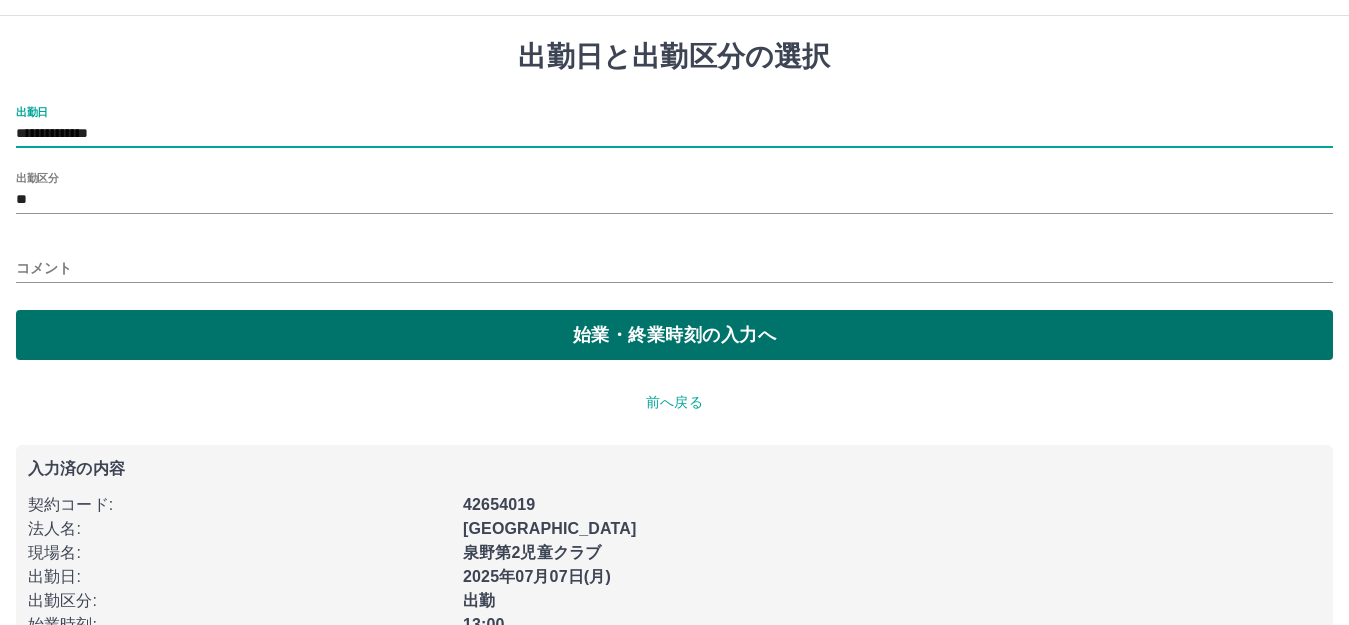 click on "始業・終業時刻の入力へ" at bounding box center [674, 335] 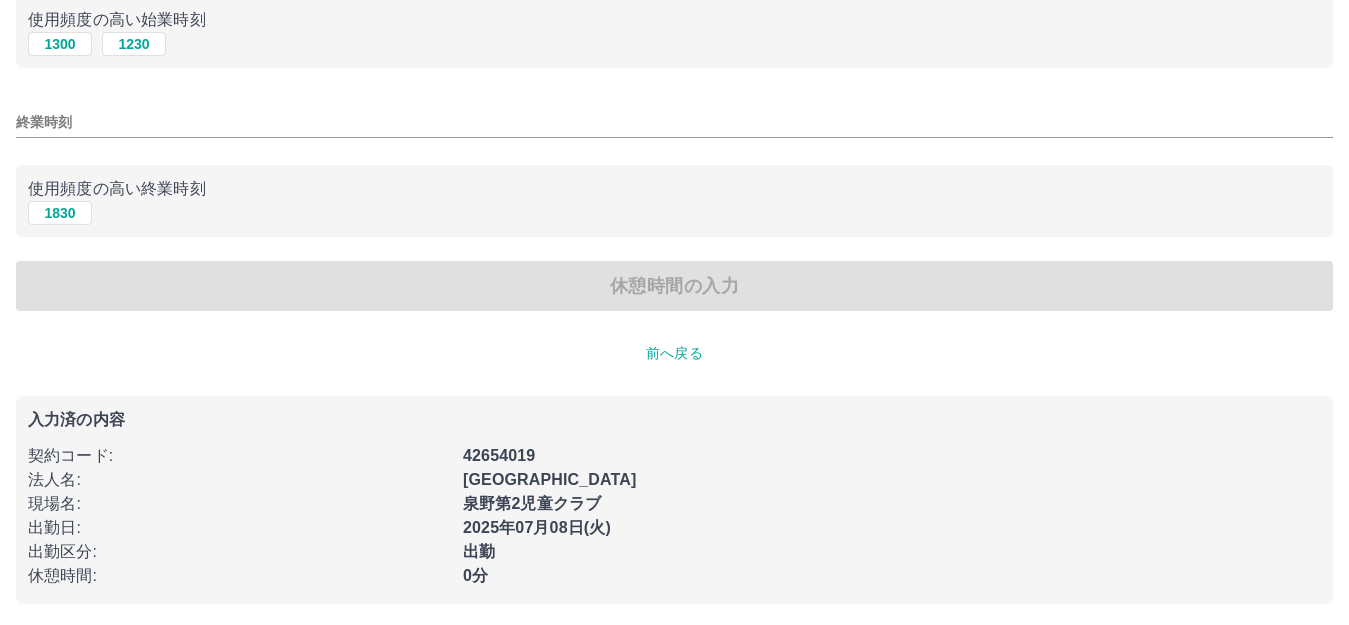 scroll, scrollTop: 219, scrollLeft: 0, axis: vertical 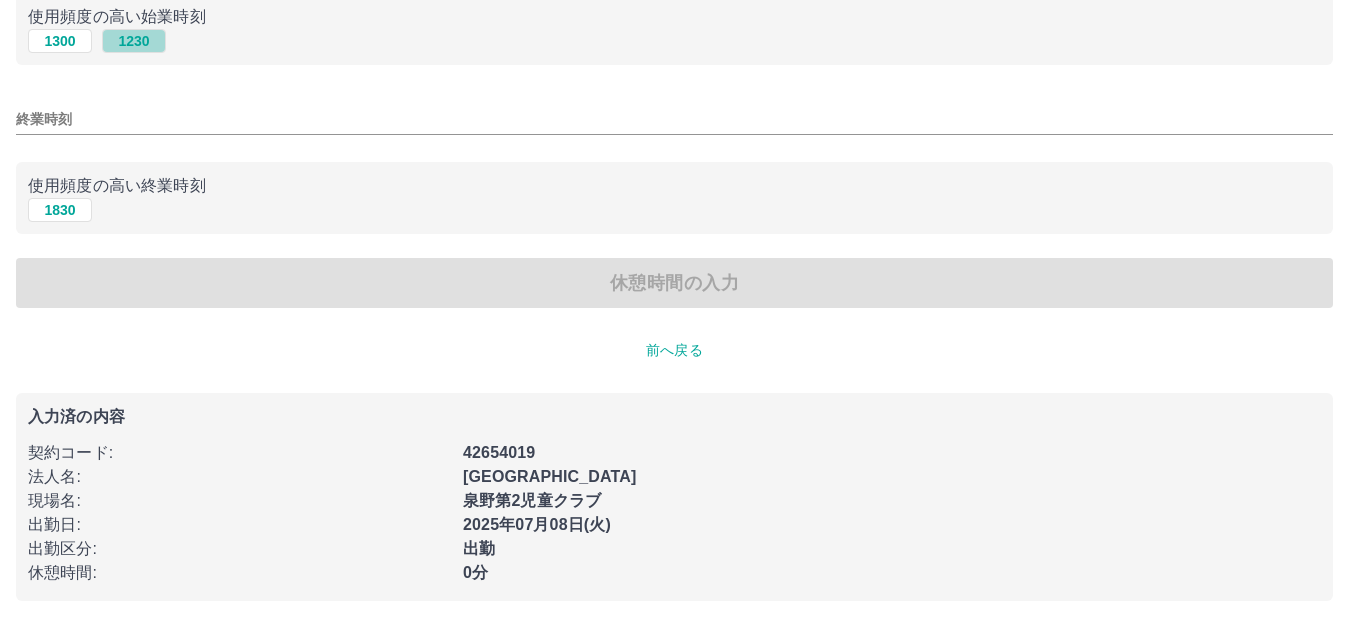 click on "1230" at bounding box center [134, 41] 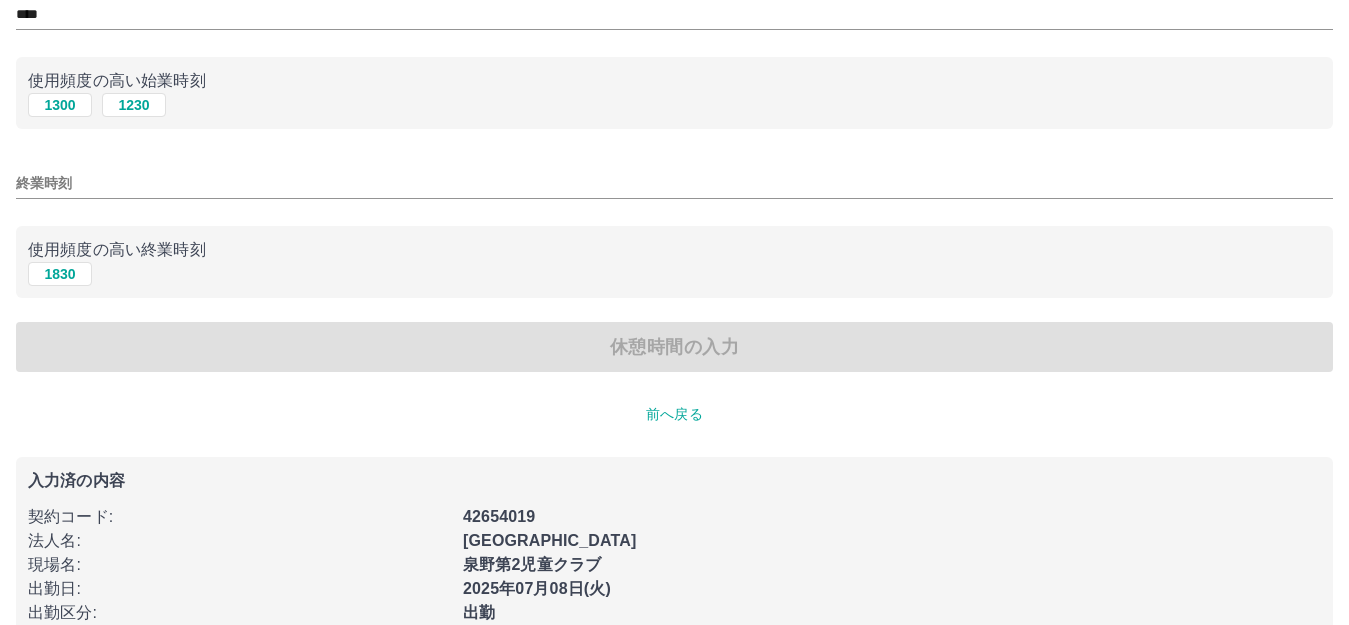 scroll, scrollTop: 119, scrollLeft: 0, axis: vertical 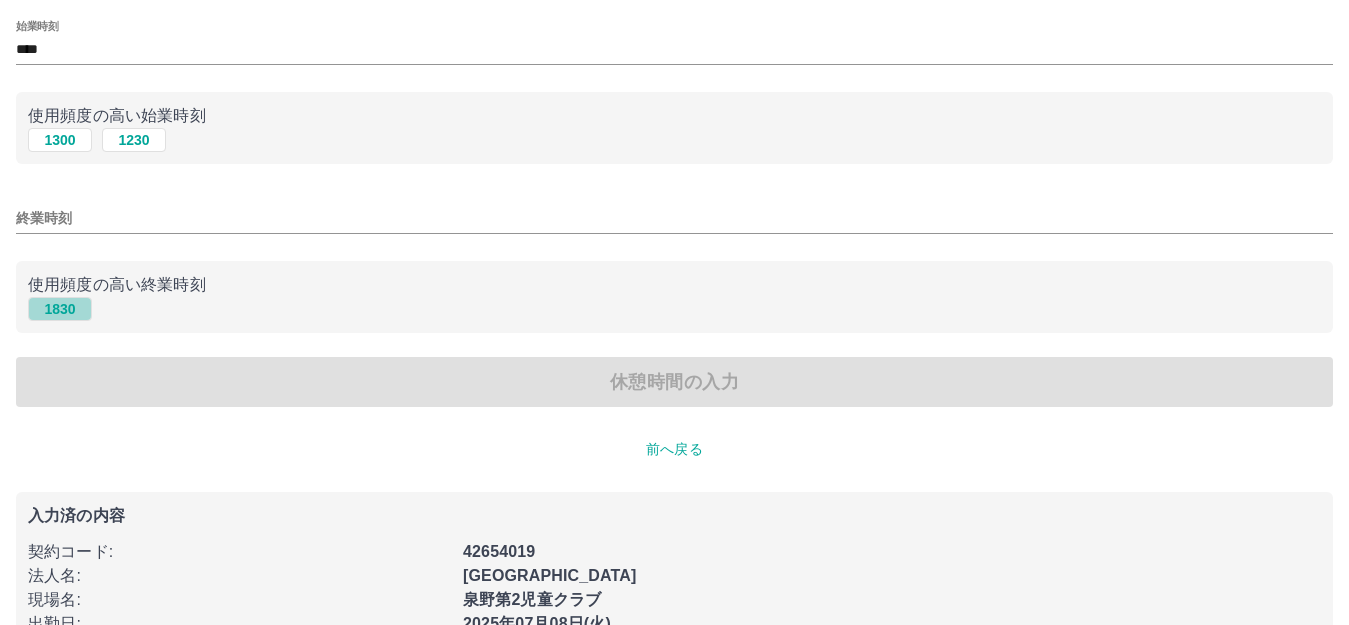 click on "1830" at bounding box center [60, 309] 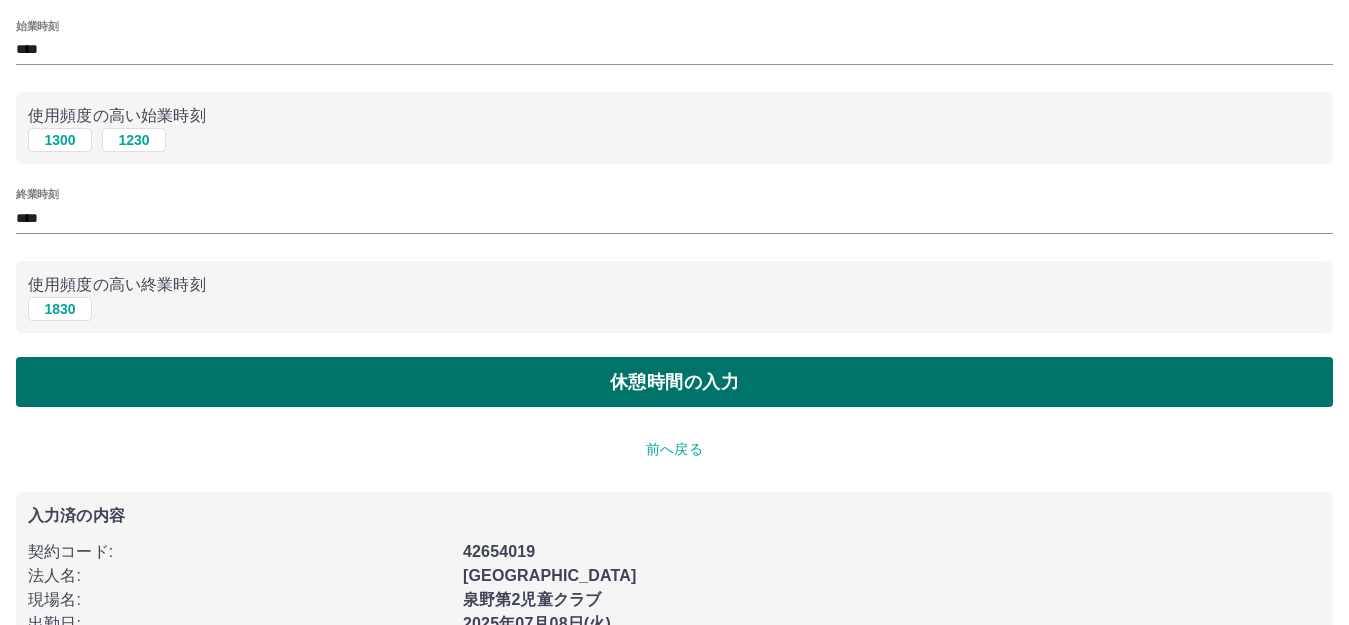 click on "休憩時間の入力" at bounding box center (674, 382) 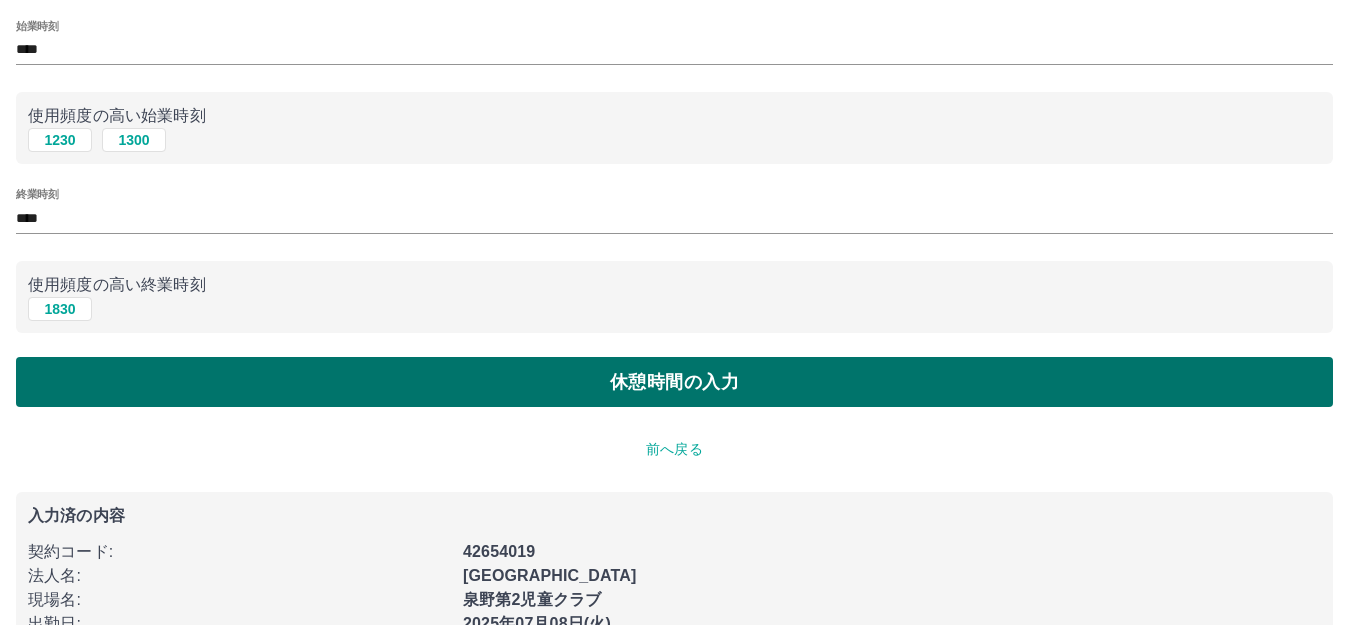 scroll, scrollTop: 0, scrollLeft: 0, axis: both 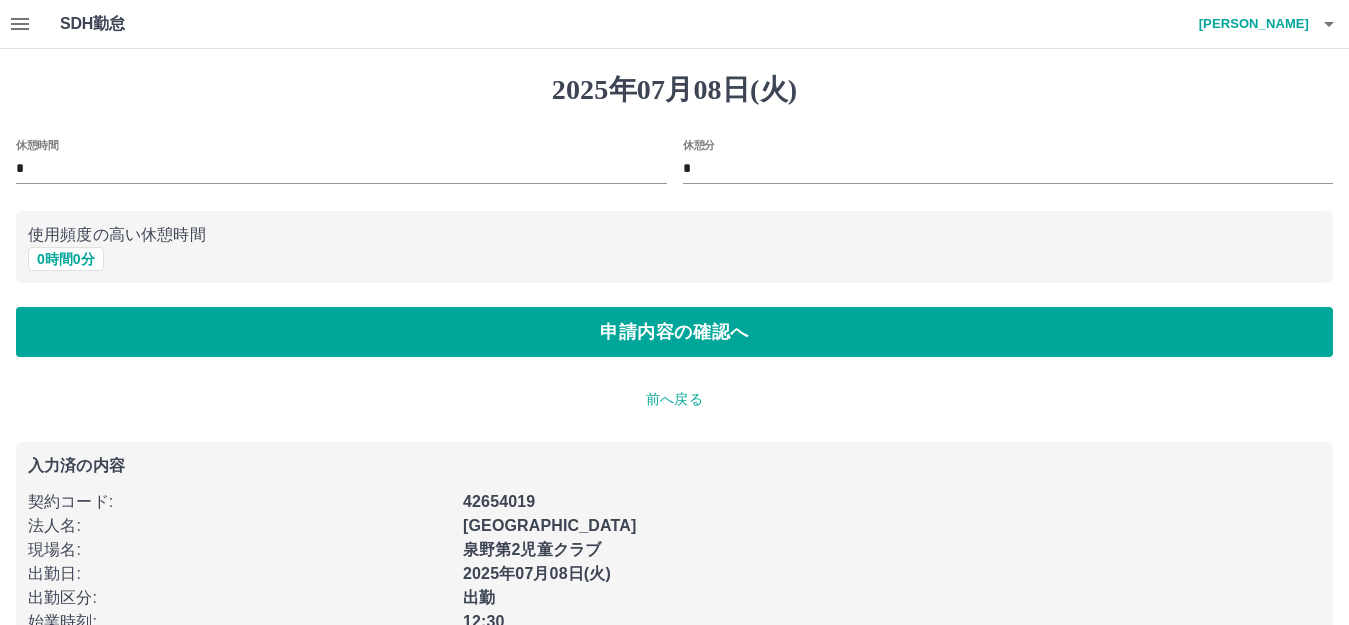 click on "前へ戻る" at bounding box center (674, 399) 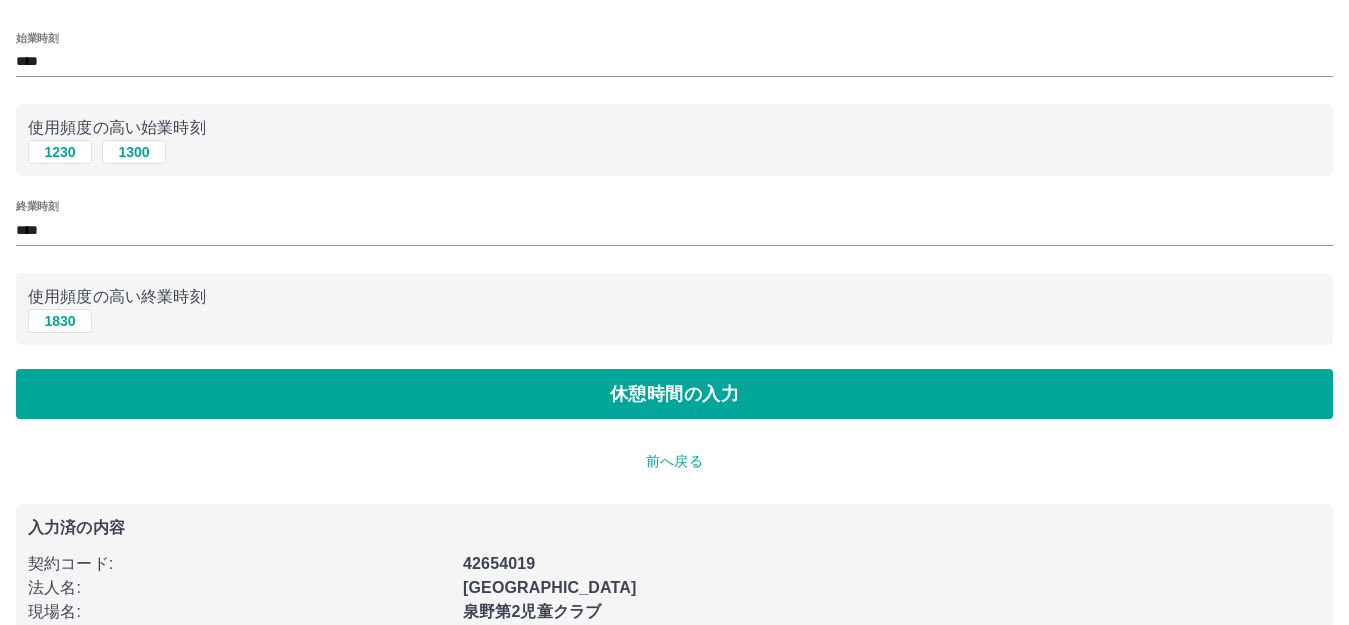 scroll, scrollTop: 0, scrollLeft: 0, axis: both 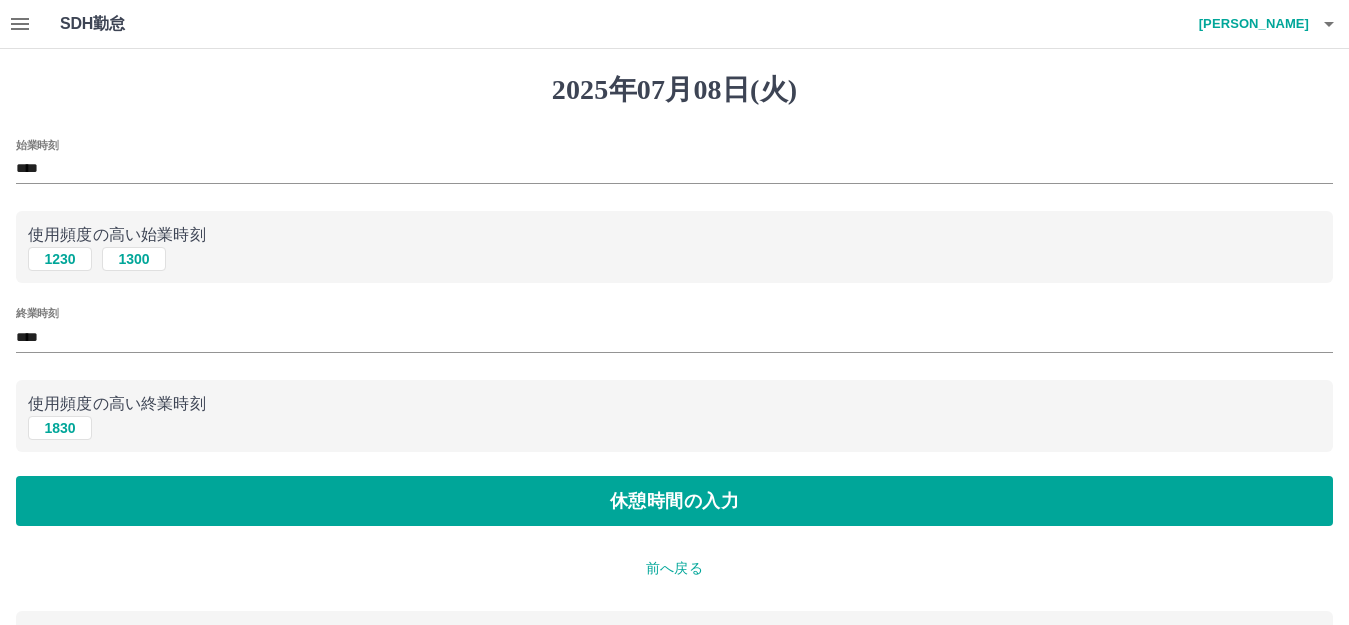 click on "前へ戻る" at bounding box center (674, 568) 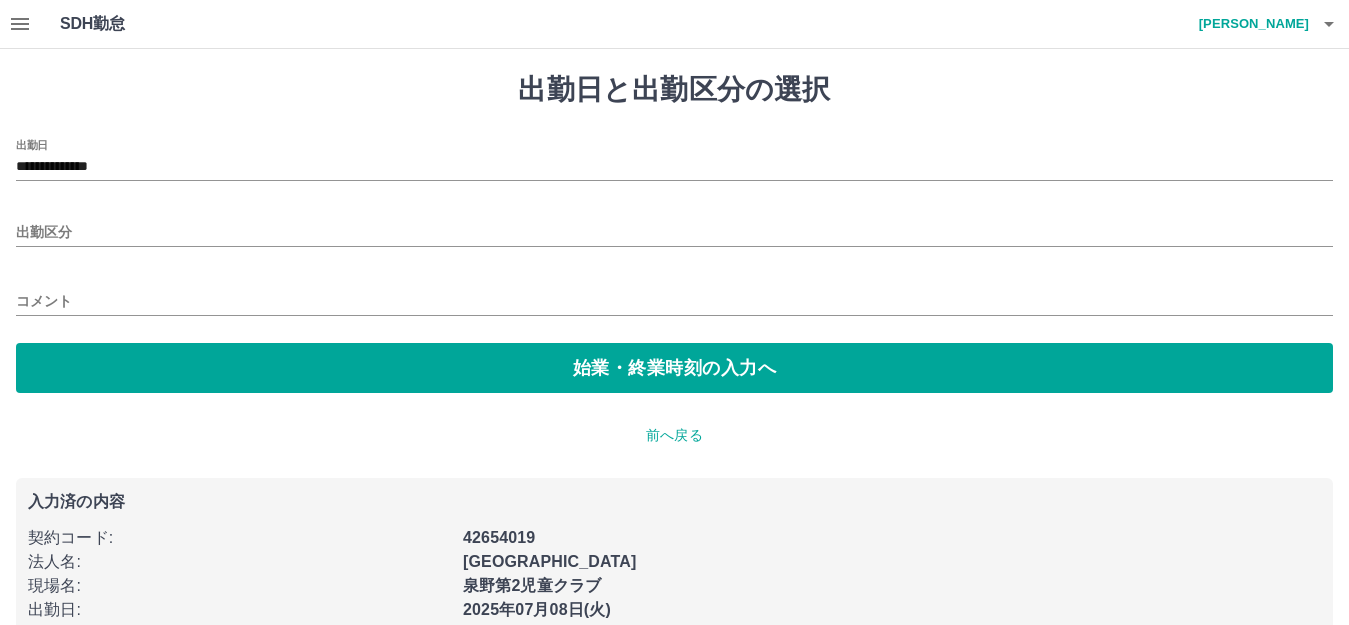 type on "**********" 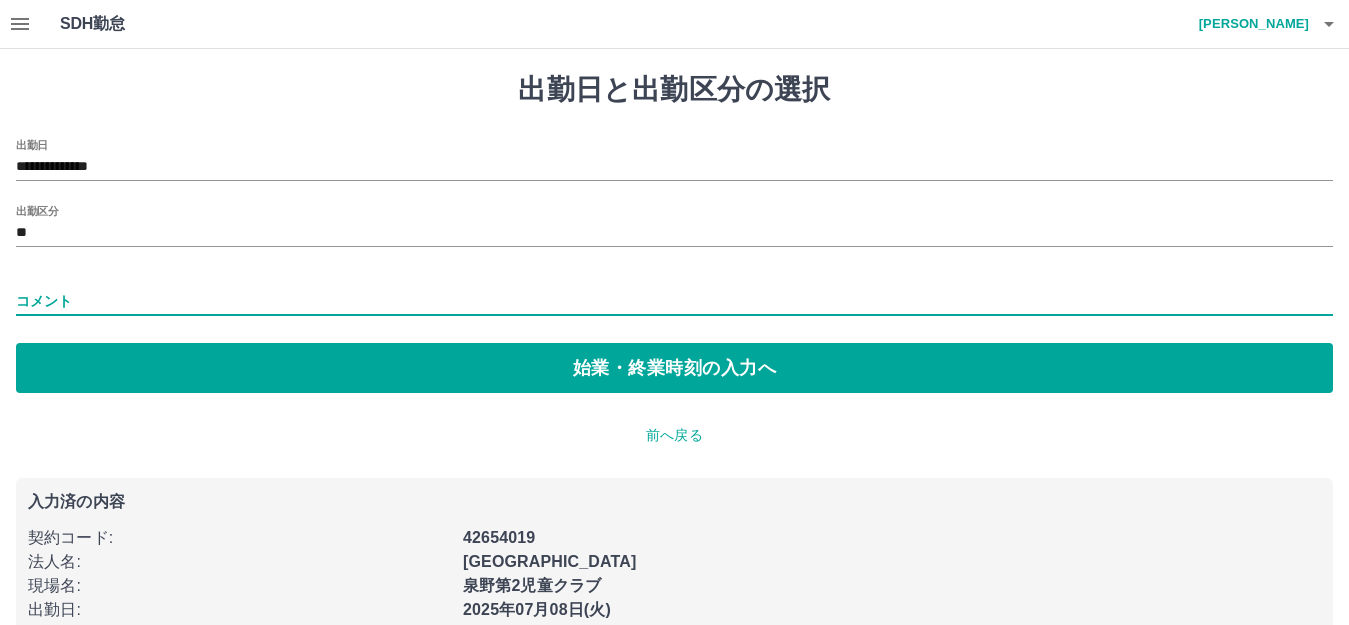 click on "コメント" at bounding box center (674, 301) 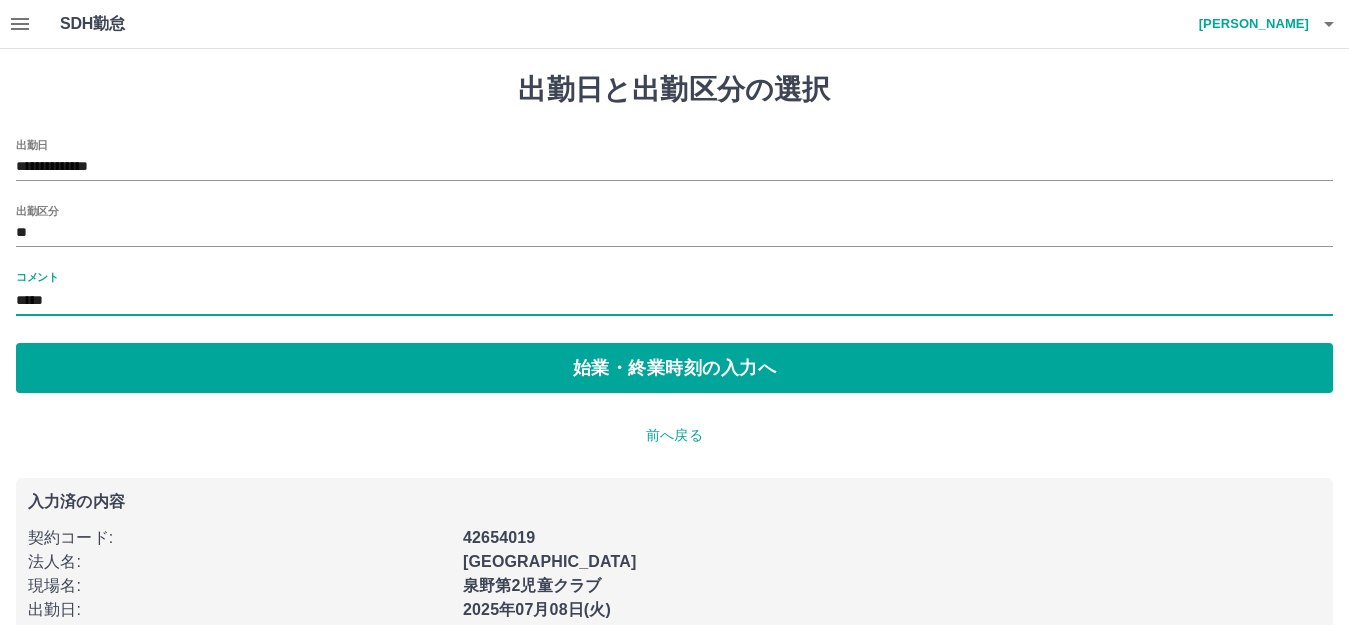 click on "*****" at bounding box center [674, 301] 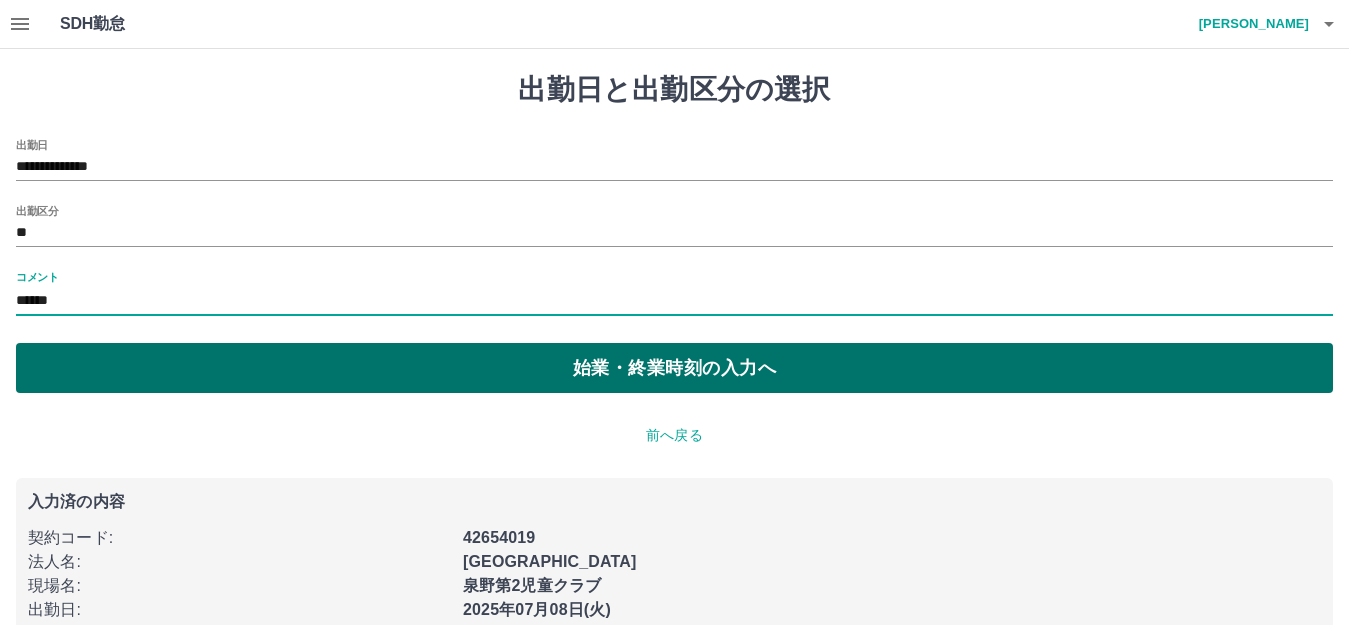 type on "******" 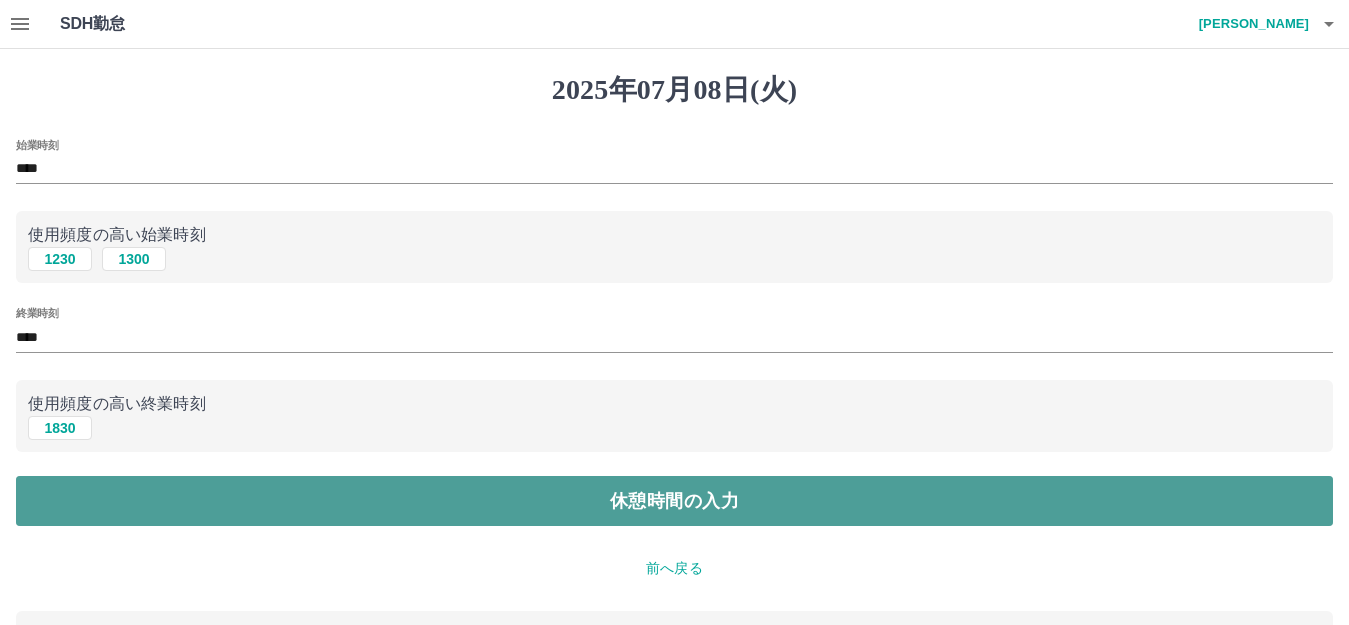 click on "休憩時間の入力" at bounding box center [674, 501] 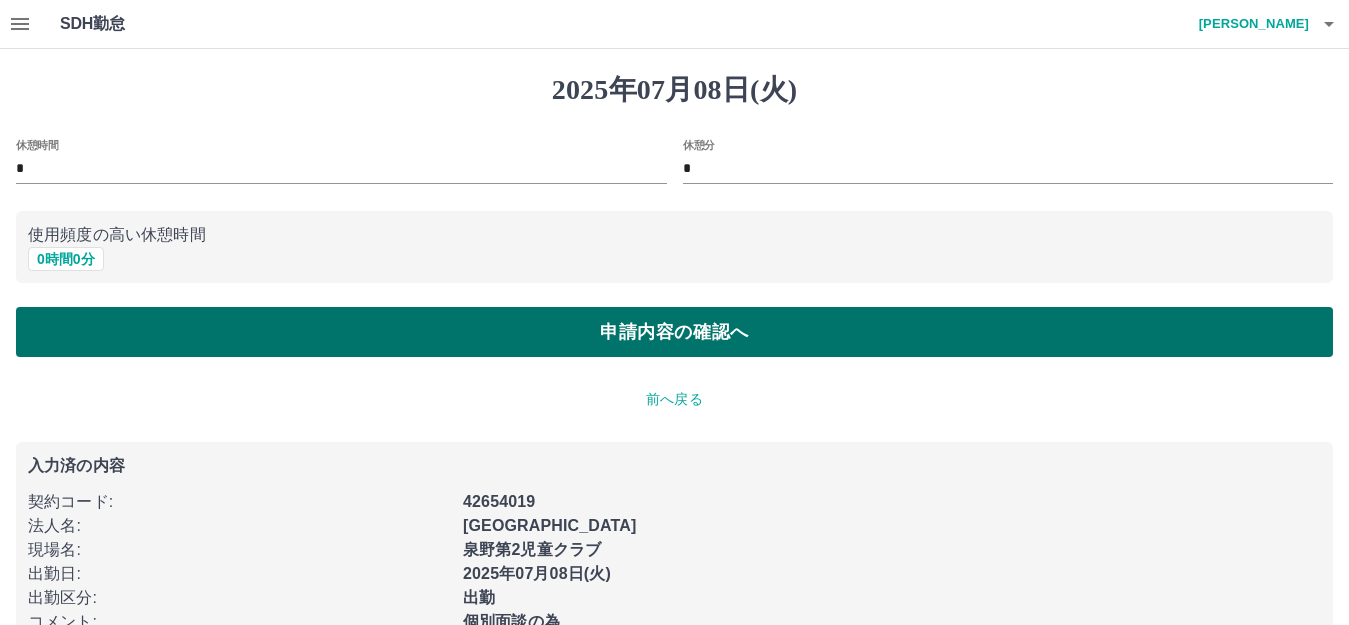 click on "申請内容の確認へ" at bounding box center (674, 332) 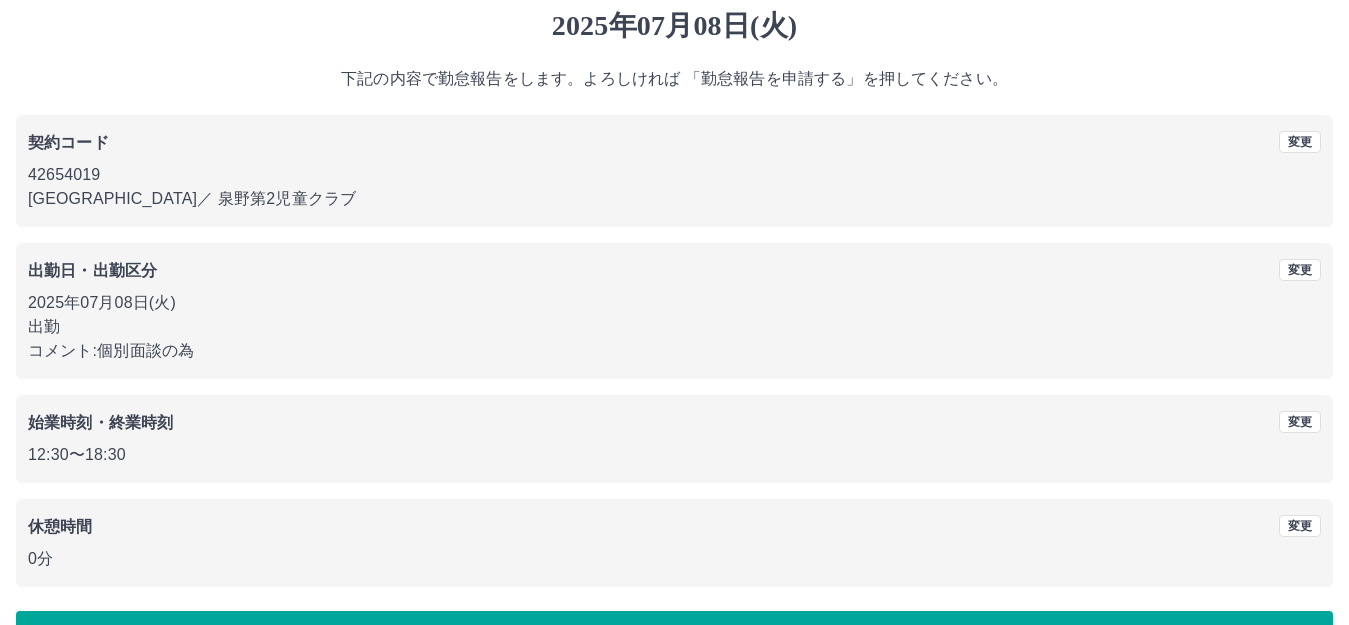 scroll, scrollTop: 124, scrollLeft: 0, axis: vertical 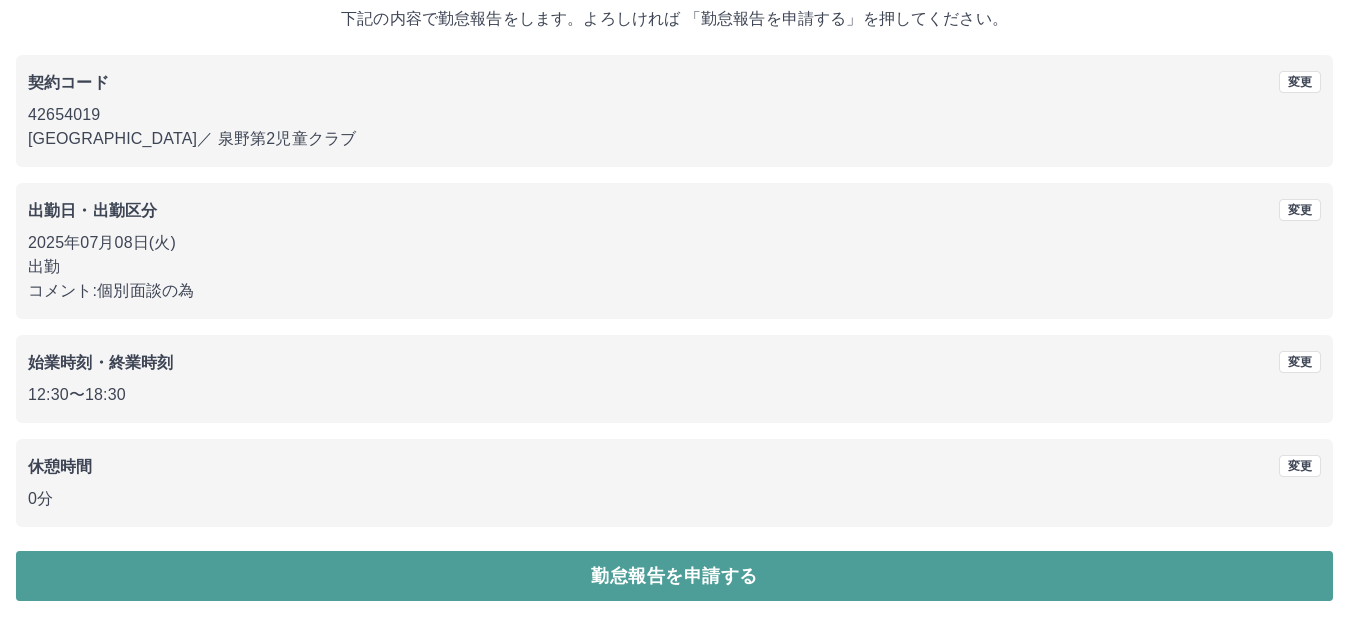 click on "勤怠報告を申請する" at bounding box center (674, 576) 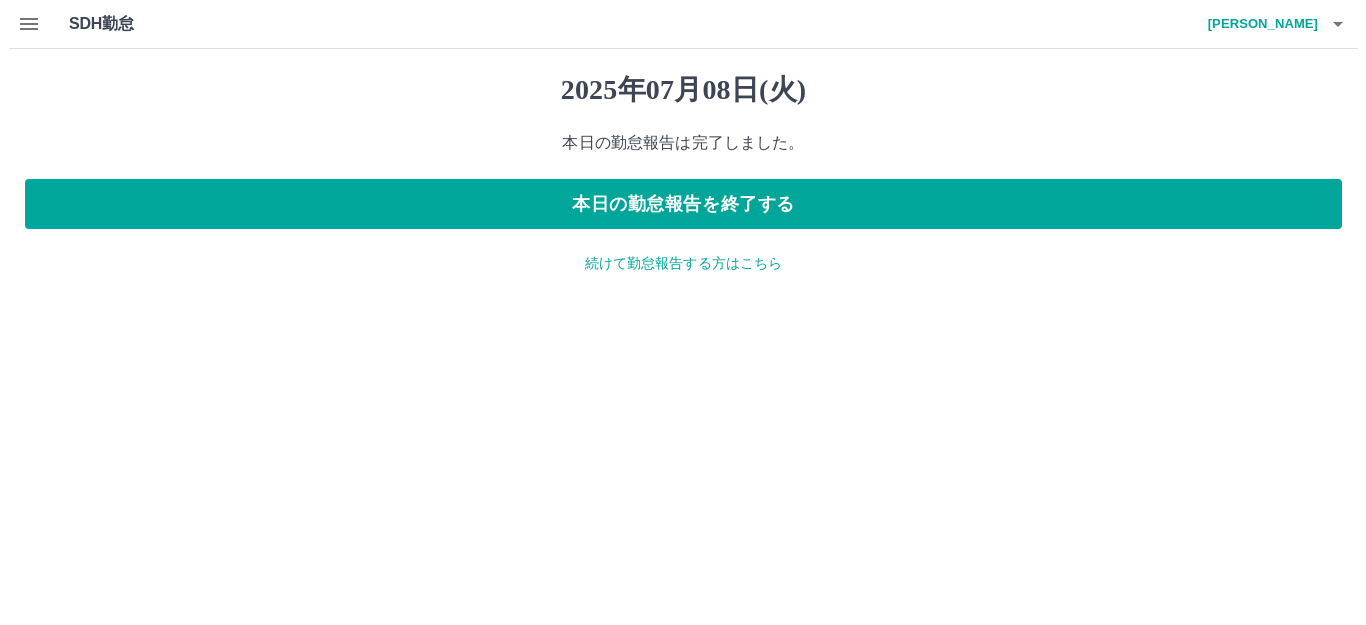 scroll, scrollTop: 0, scrollLeft: 0, axis: both 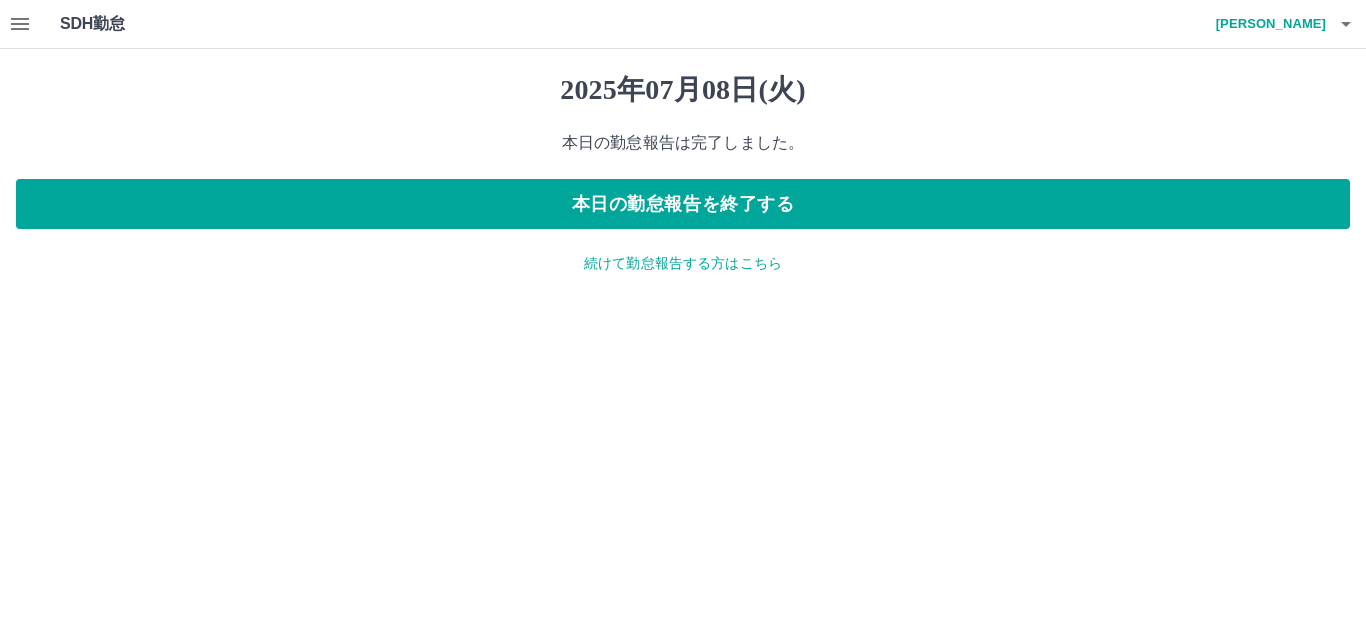 click on "続けて勤怠報告する方はこちら" at bounding box center [683, 263] 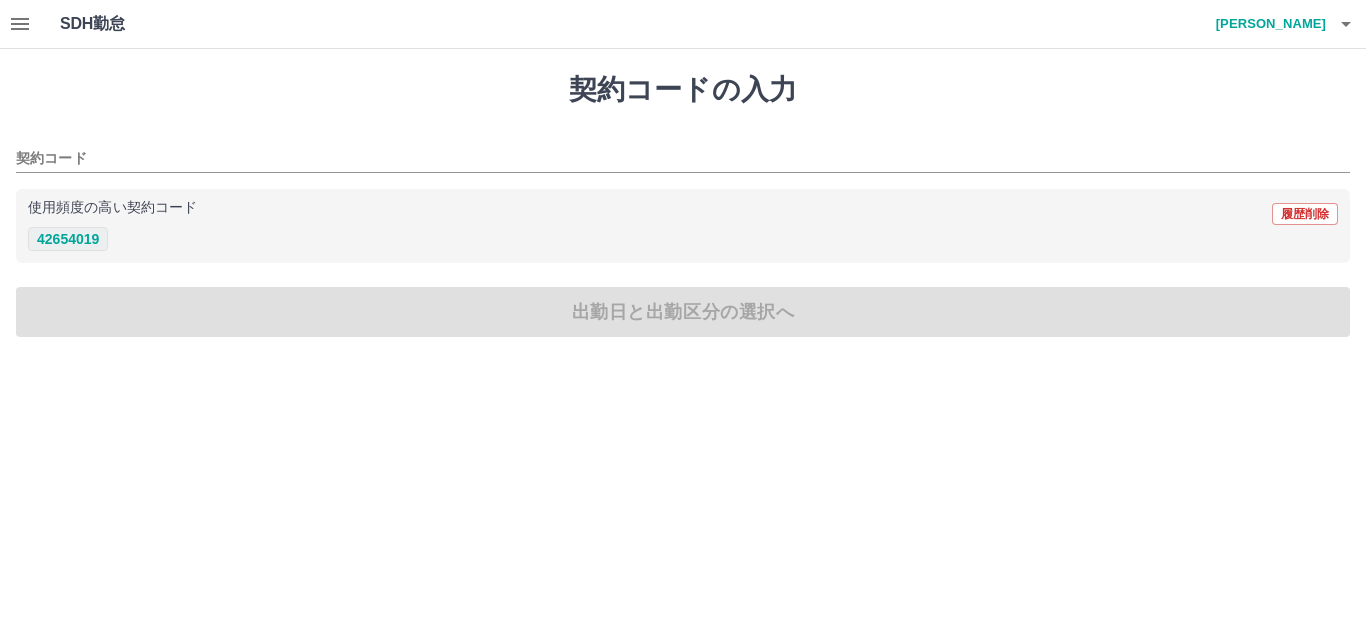 click on "42654019" at bounding box center (68, 239) 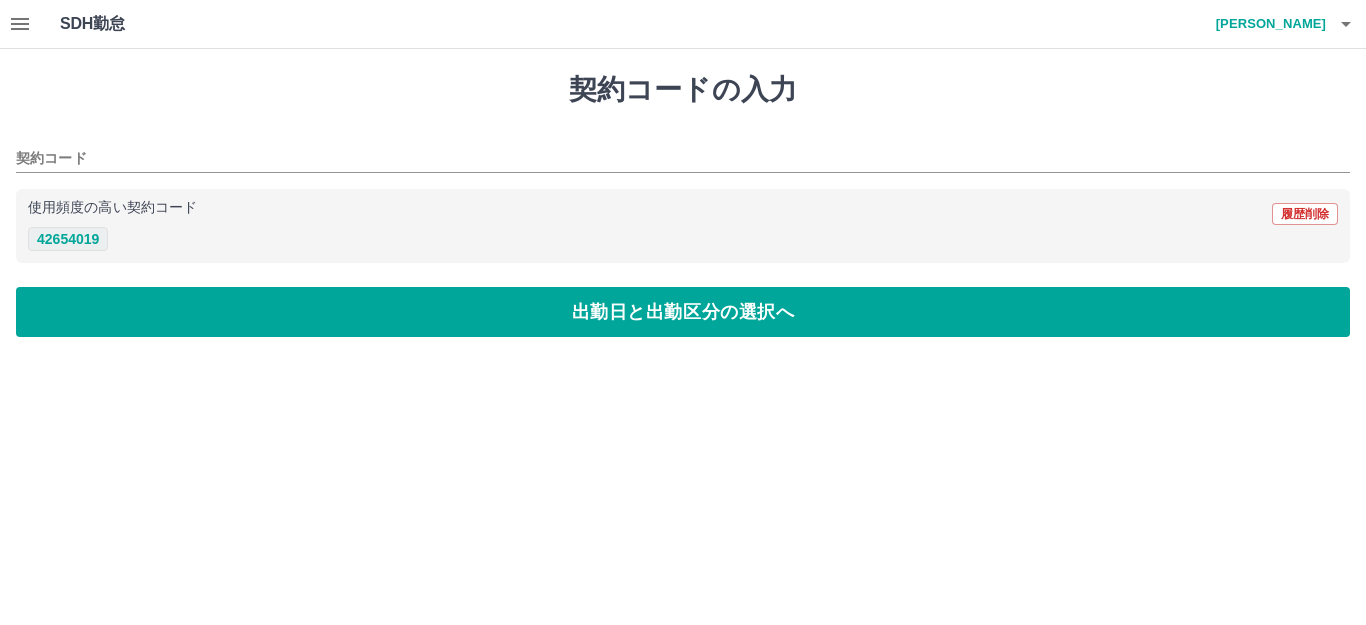 type on "********" 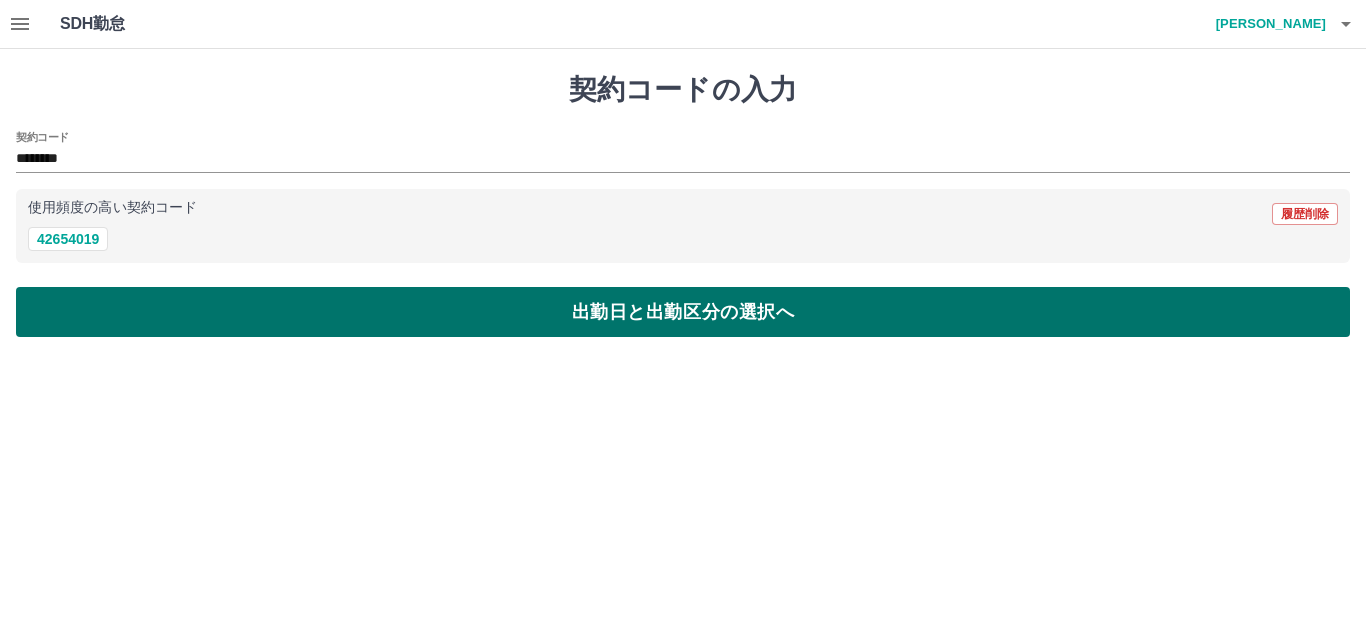 click on "出勤日と出勤区分の選択へ" at bounding box center [683, 312] 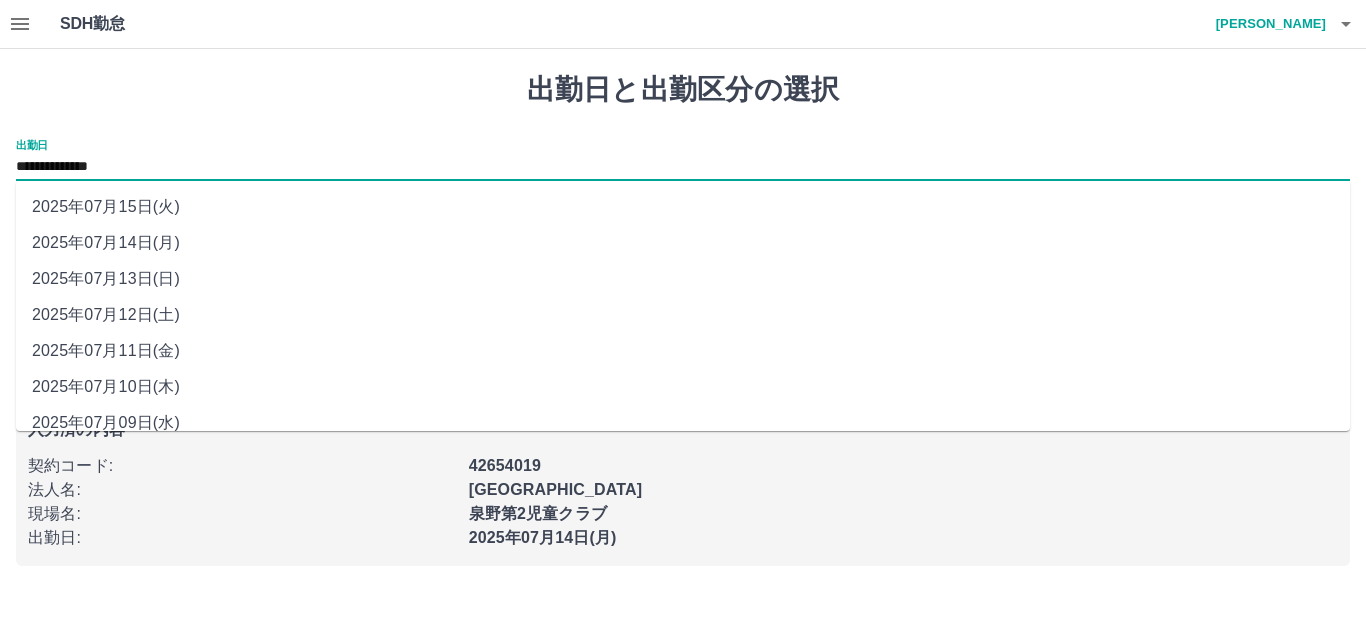 click on "**********" at bounding box center [683, 167] 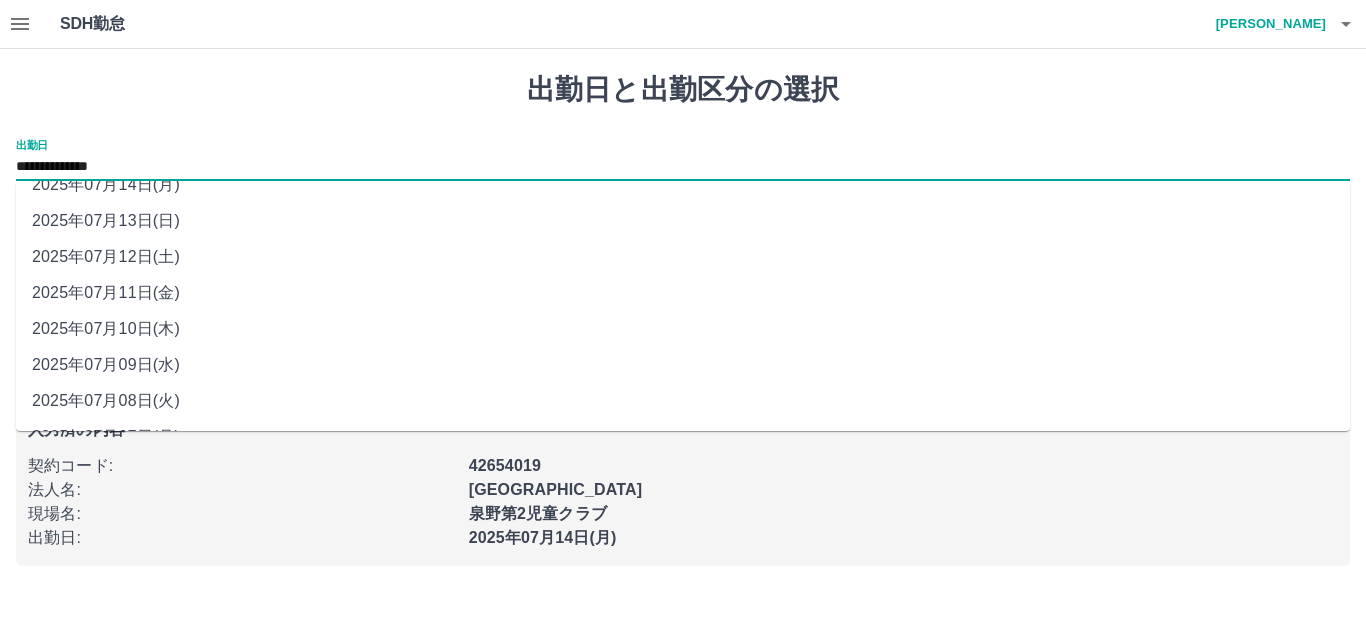 scroll, scrollTop: 90, scrollLeft: 0, axis: vertical 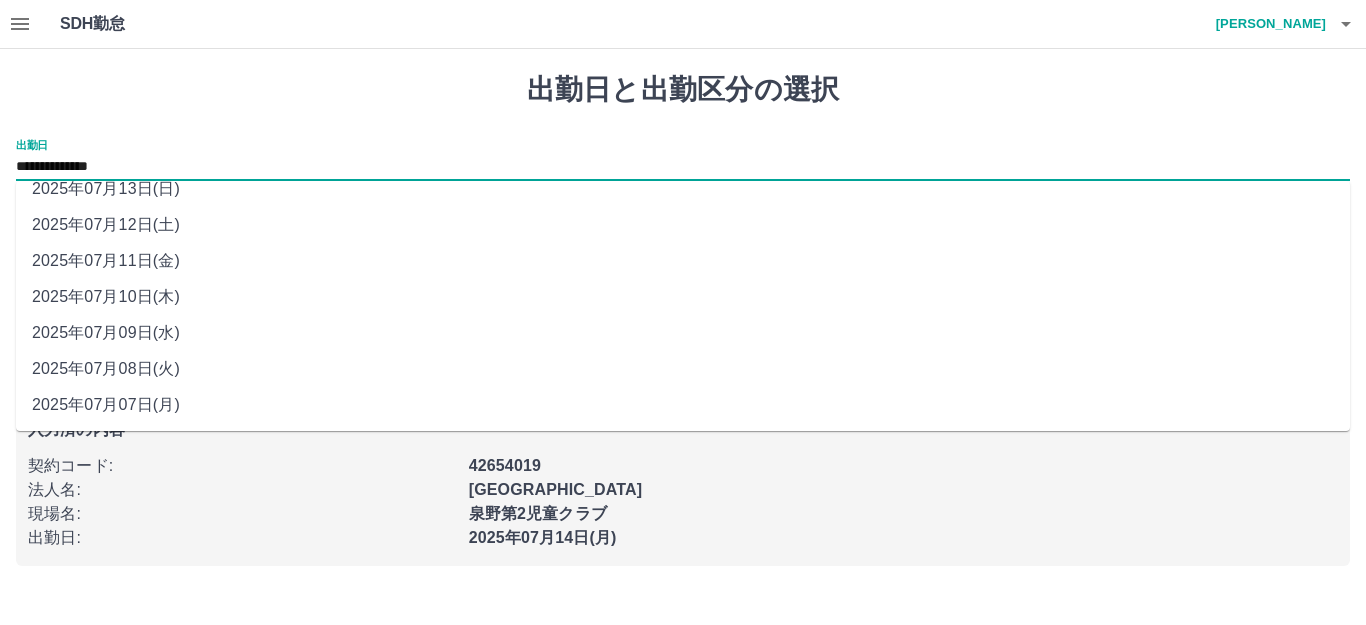 click on "2025年07月09日(水)" at bounding box center (683, 333) 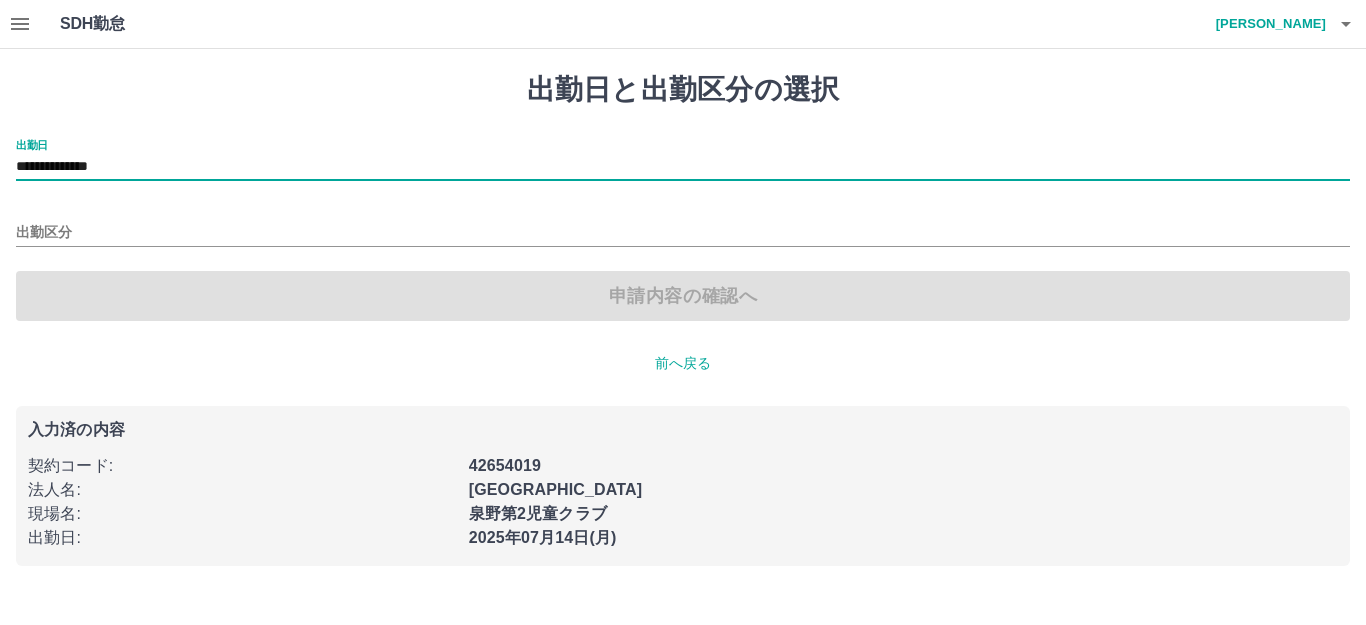 click on "出勤区分" at bounding box center [683, 226] 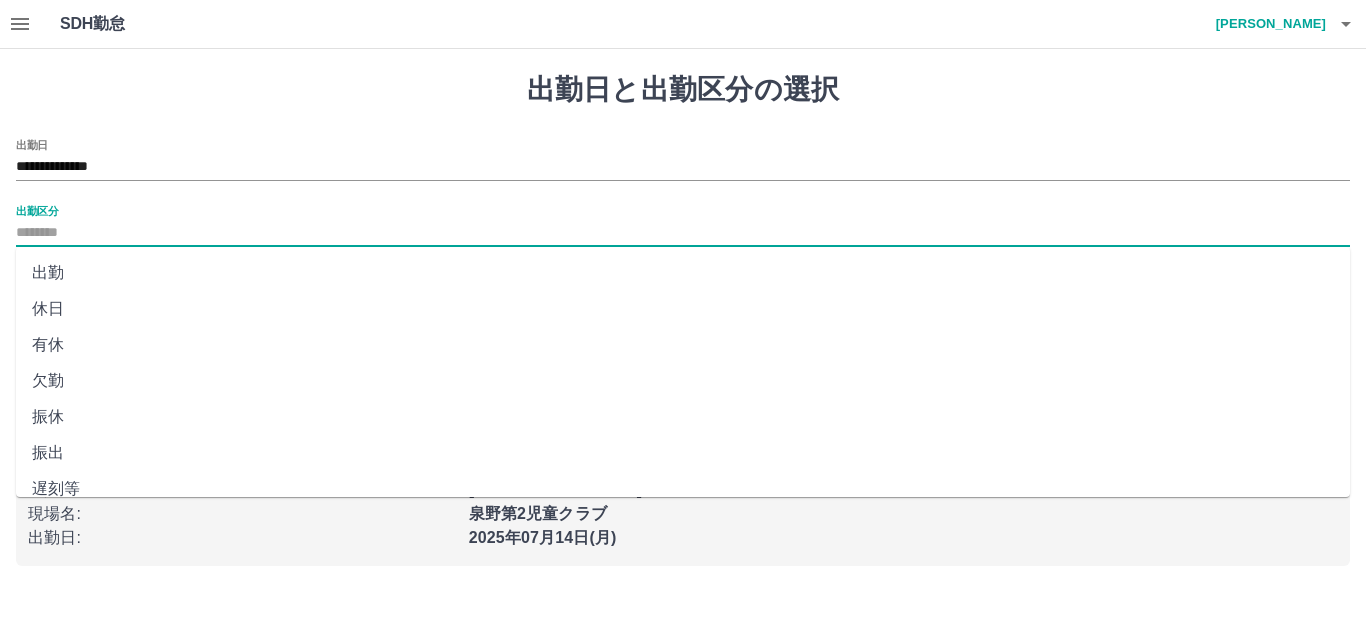 click on "出勤区分" at bounding box center [683, 233] 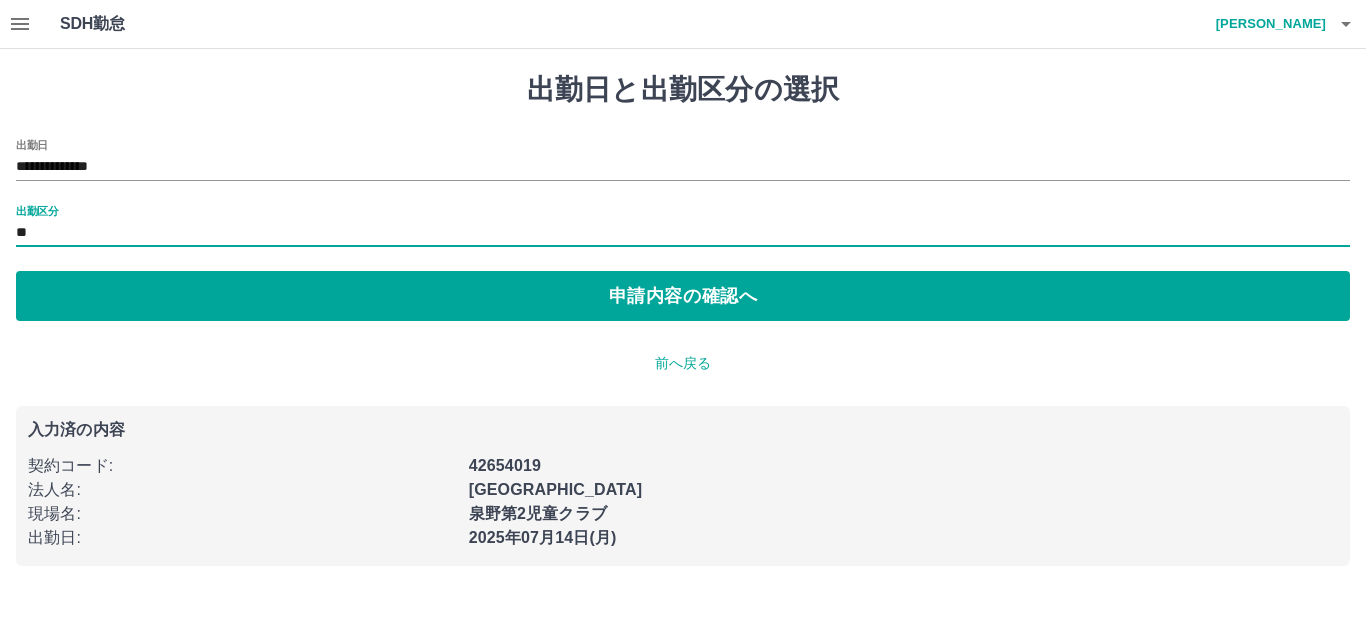 click on "出勤区分" at bounding box center [37, 210] 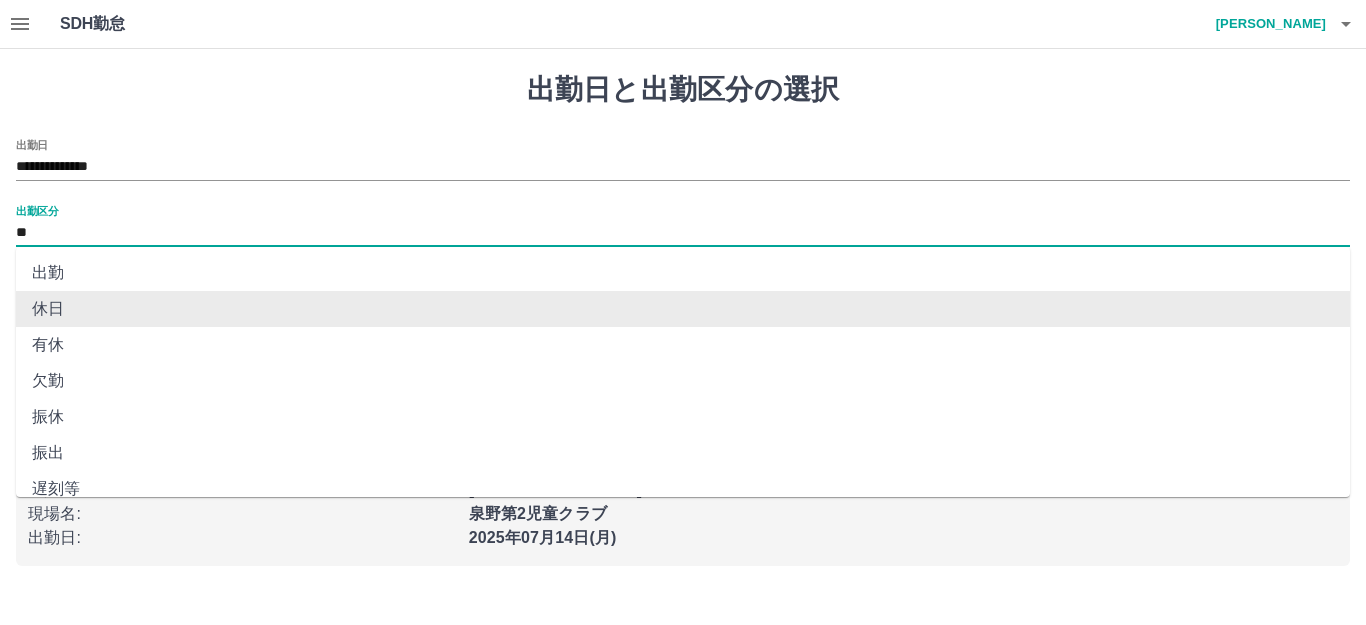 click on "**" at bounding box center [683, 233] 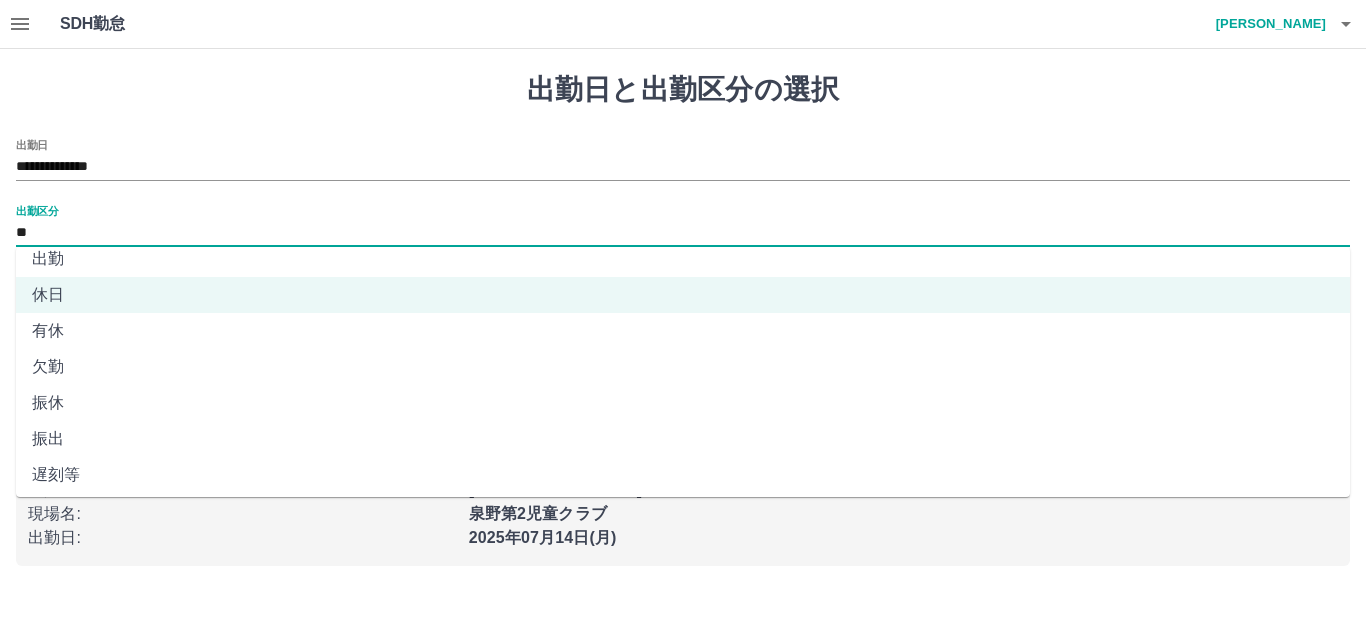 scroll, scrollTop: 0, scrollLeft: 0, axis: both 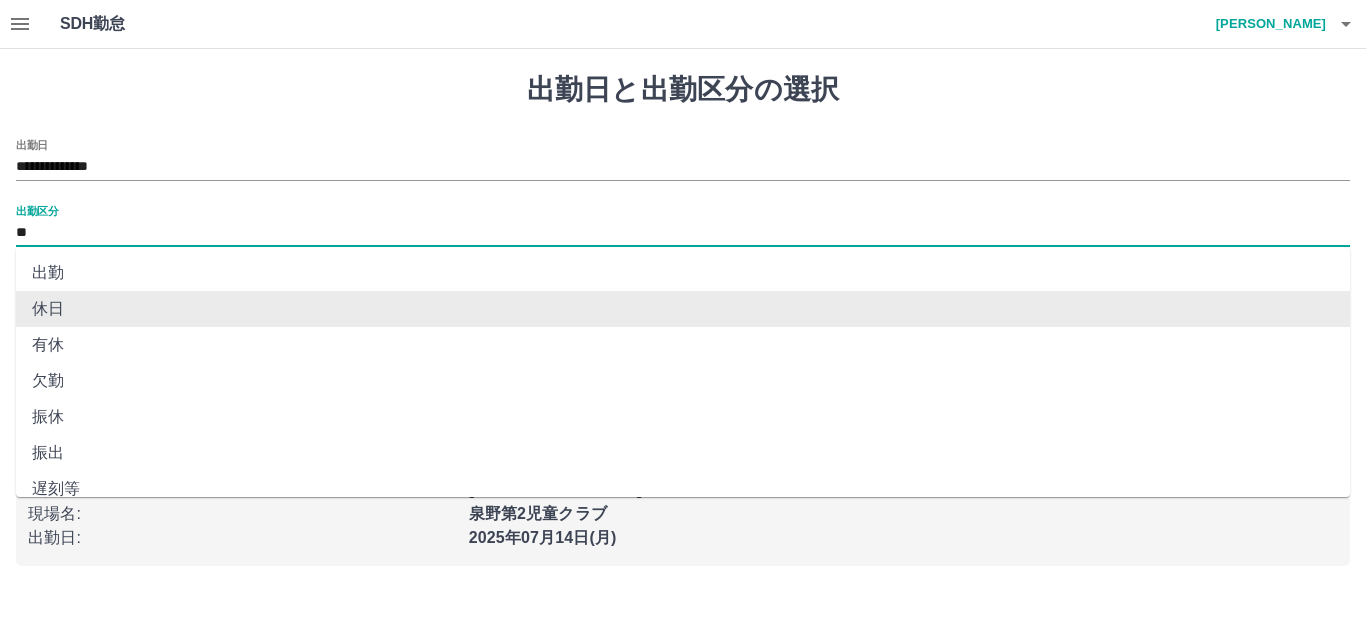 click on "休日" at bounding box center [683, 309] 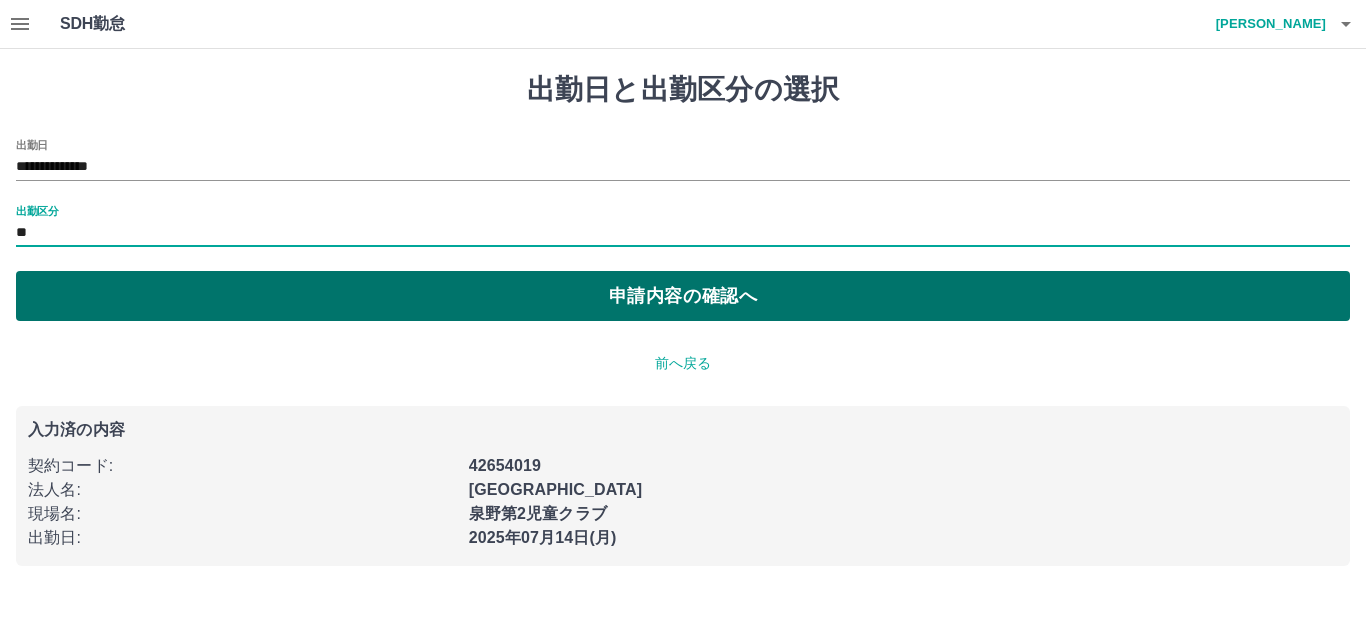 click on "申請内容の確認へ" at bounding box center (683, 296) 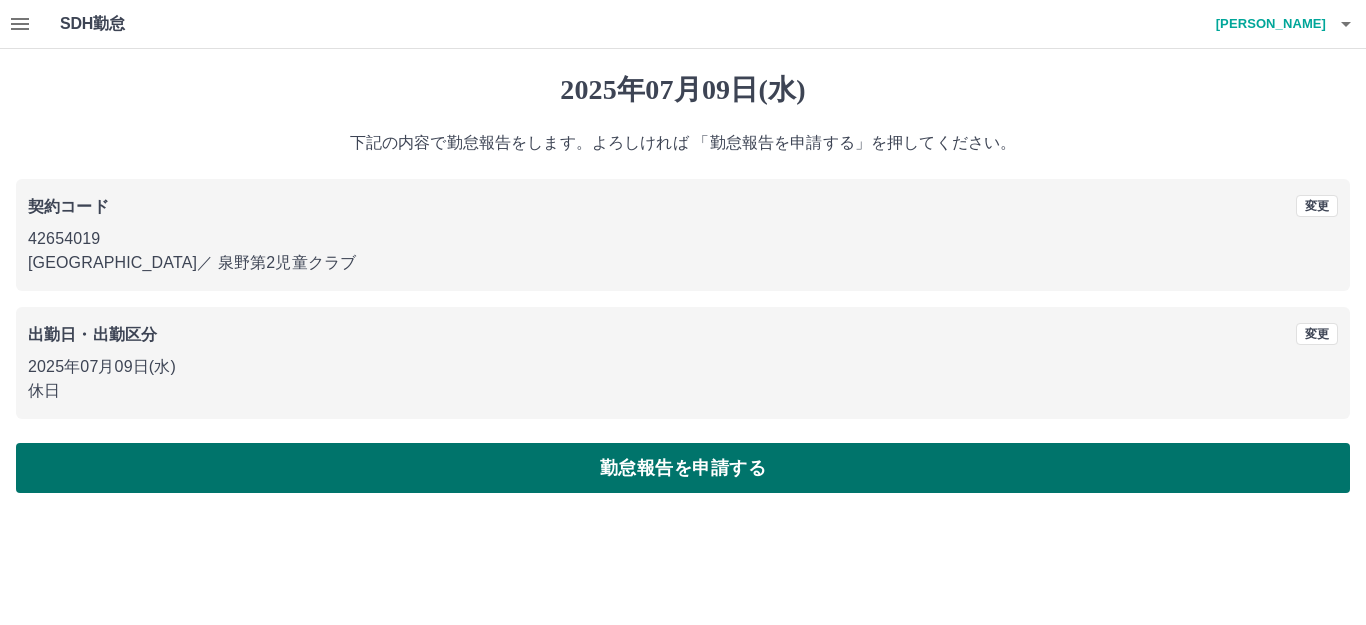 click on "勤怠報告を申請する" at bounding box center (683, 468) 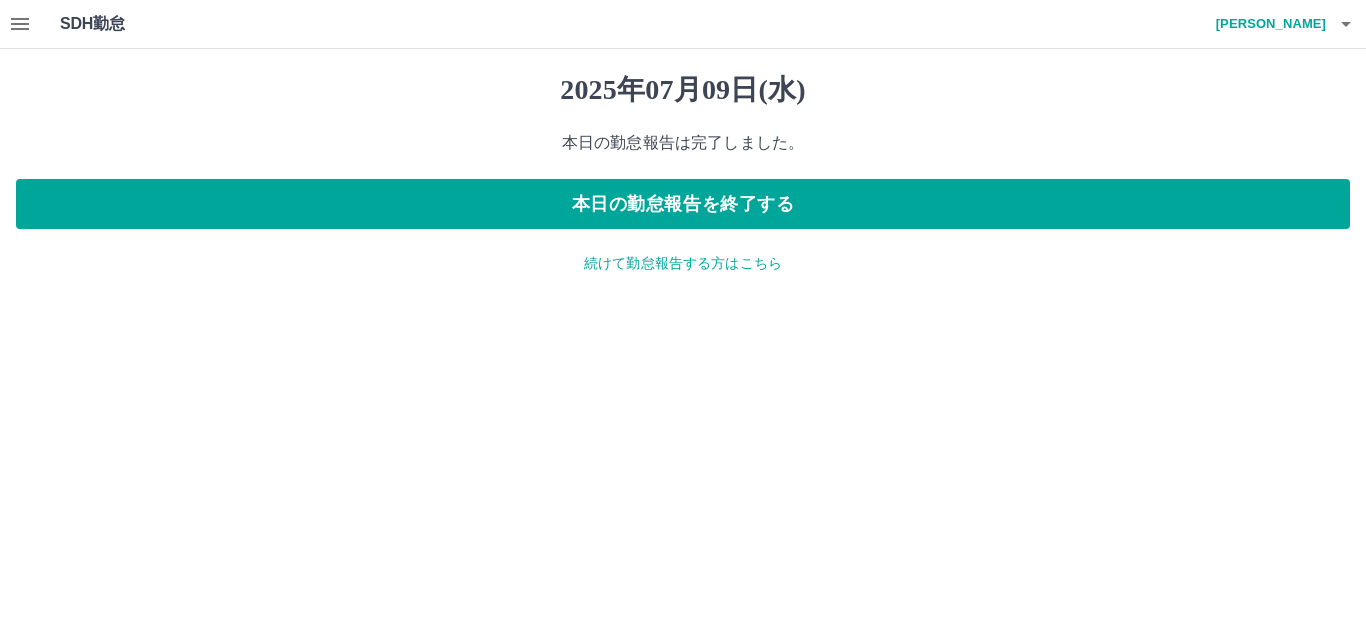 click on "続けて勤怠報告する方はこちら" at bounding box center [683, 263] 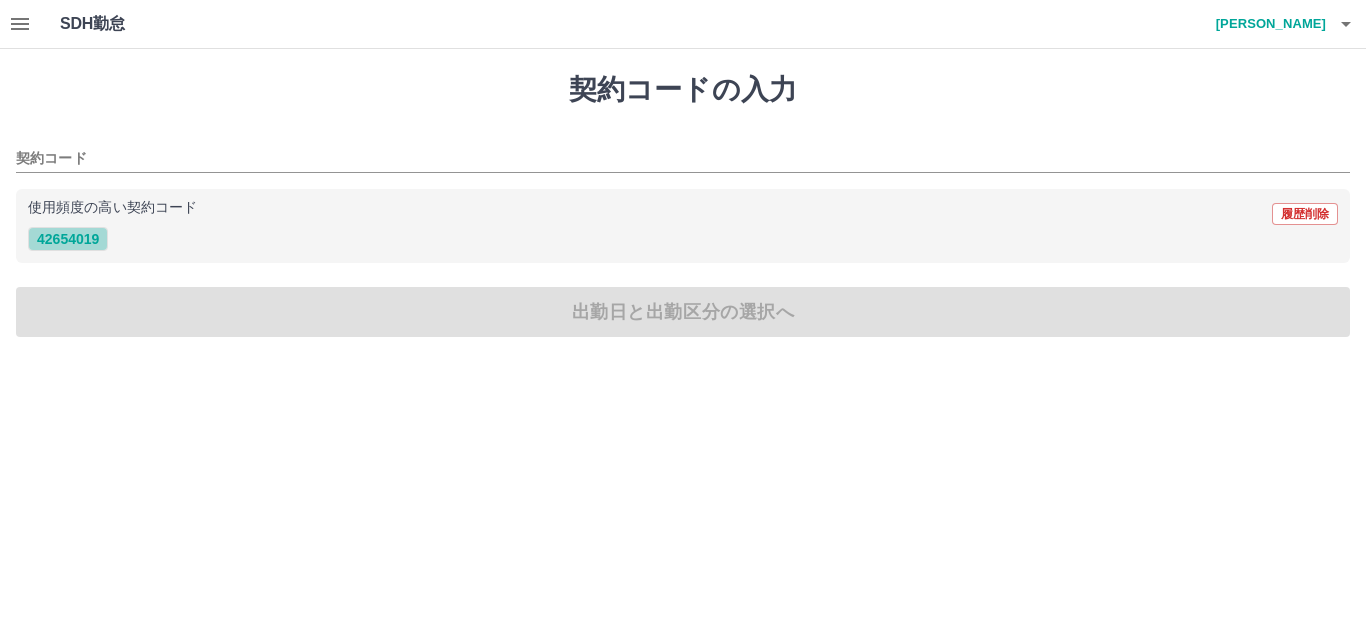 drag, startPoint x: 75, startPoint y: 233, endPoint x: 99, endPoint y: 233, distance: 24 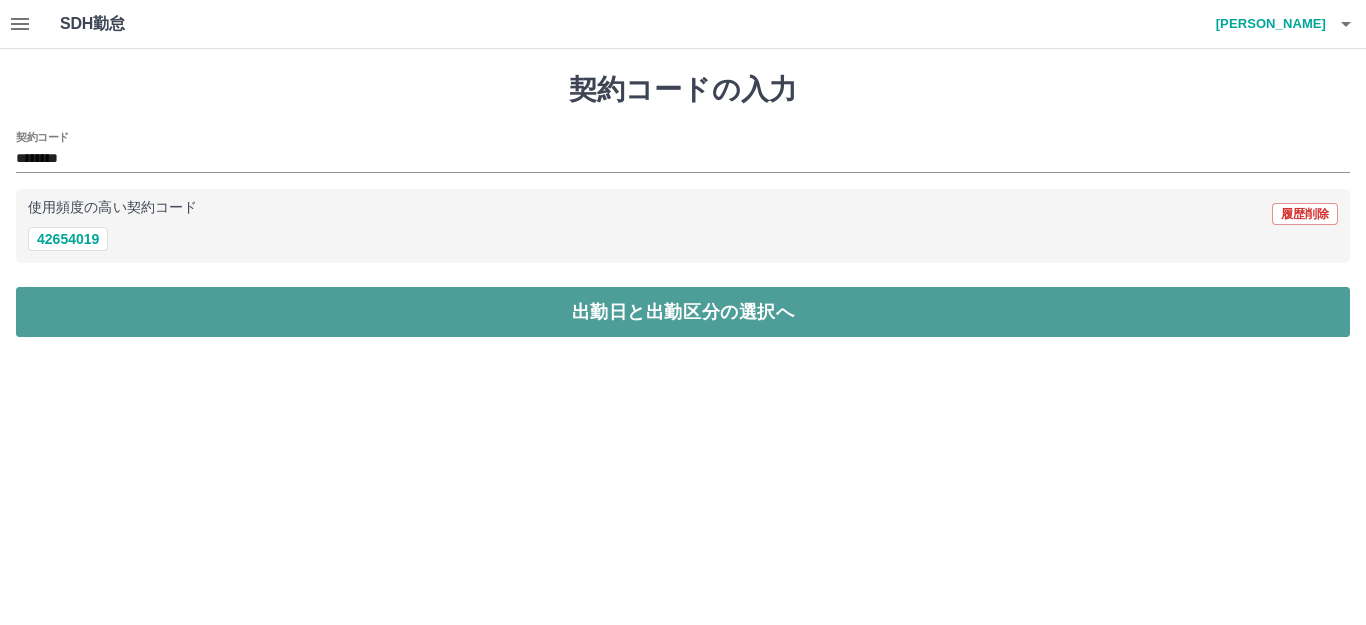 click on "出勤日と出勤区分の選択へ" at bounding box center [683, 312] 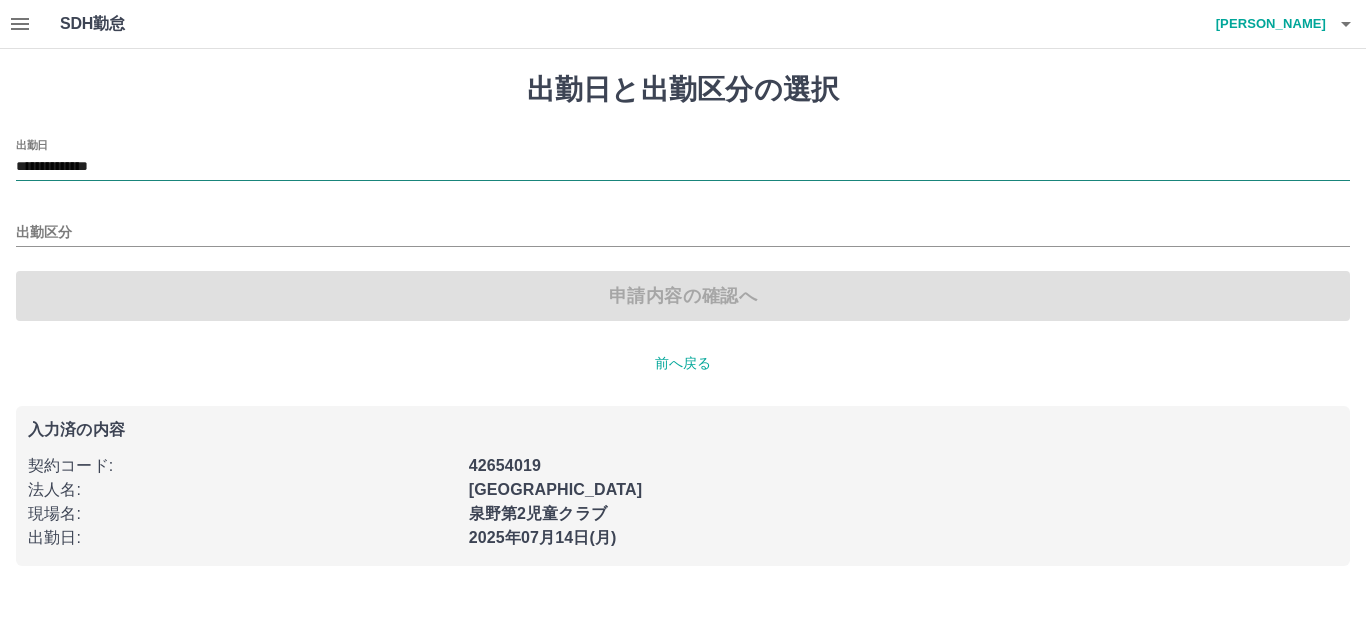 click on "**********" at bounding box center [683, 167] 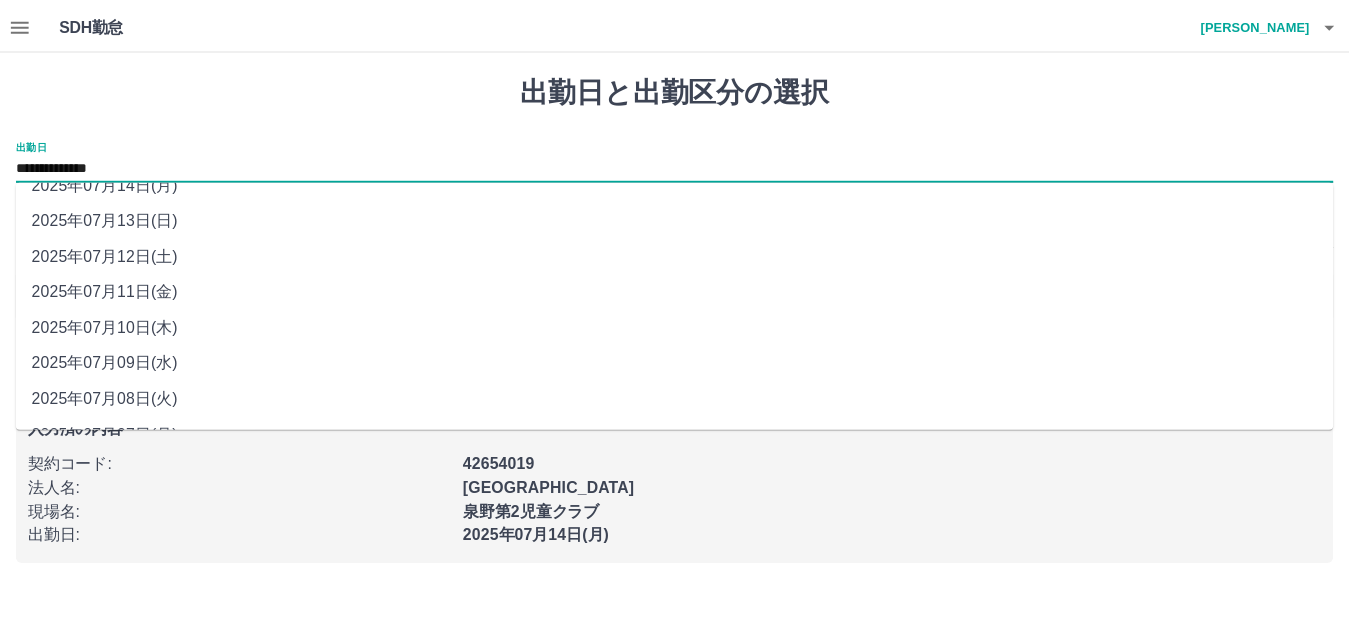 scroll, scrollTop: 90, scrollLeft: 0, axis: vertical 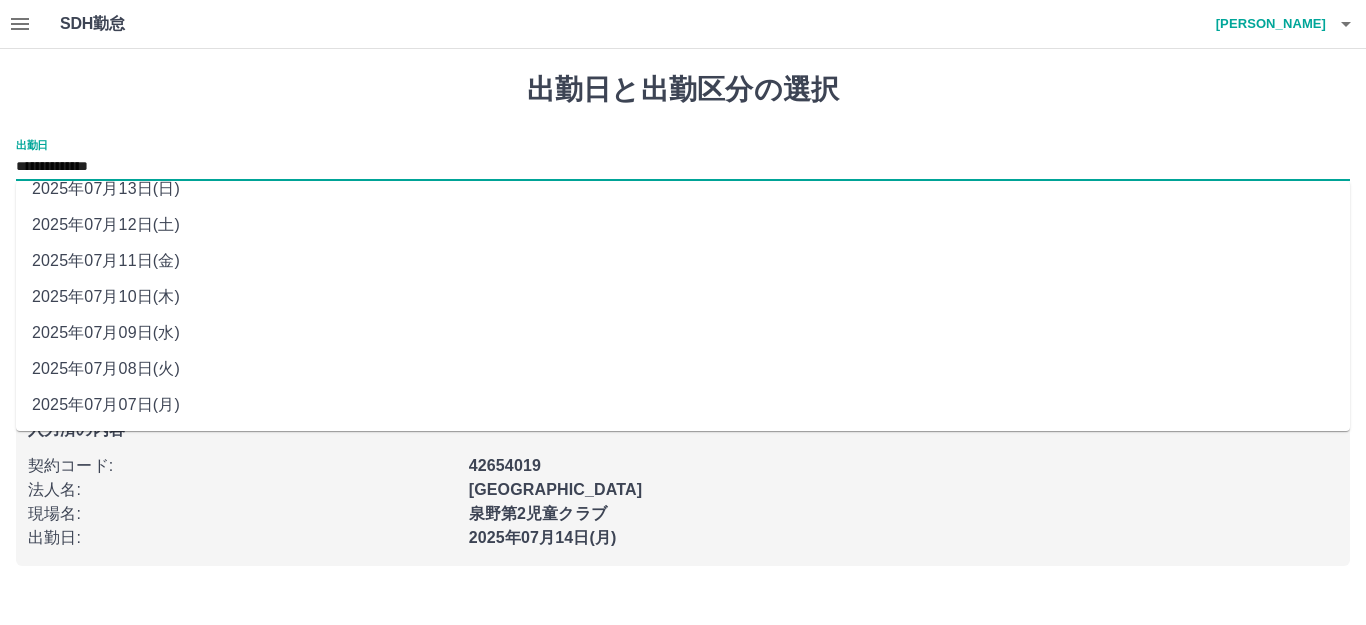 click on "2025年07月10日(木)" at bounding box center (683, 297) 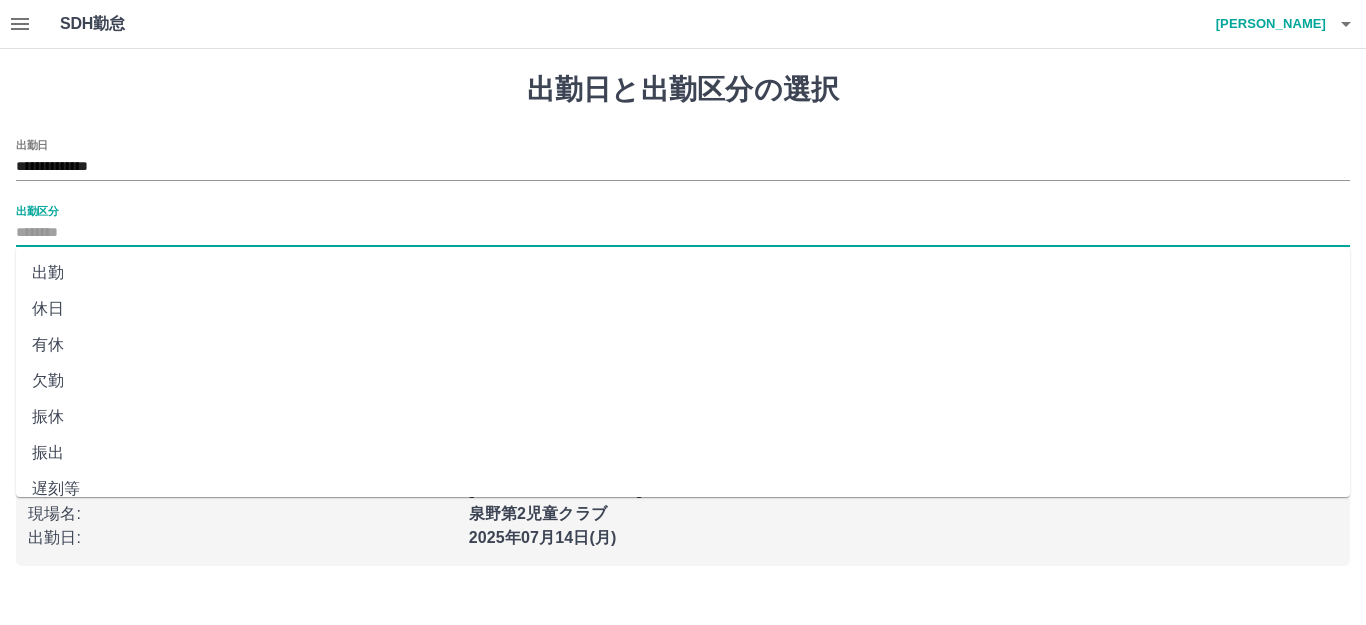 click on "出勤区分" at bounding box center [683, 233] 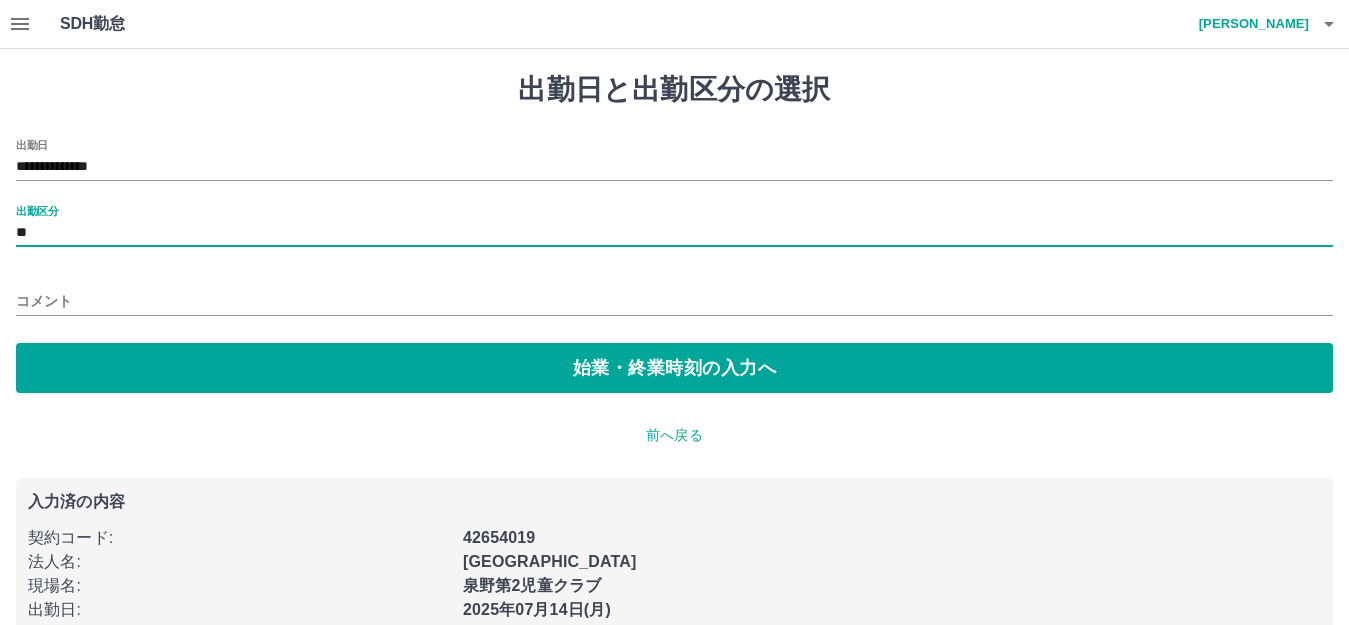 drag, startPoint x: 29, startPoint y: 289, endPoint x: 61, endPoint y: 291, distance: 32.06244 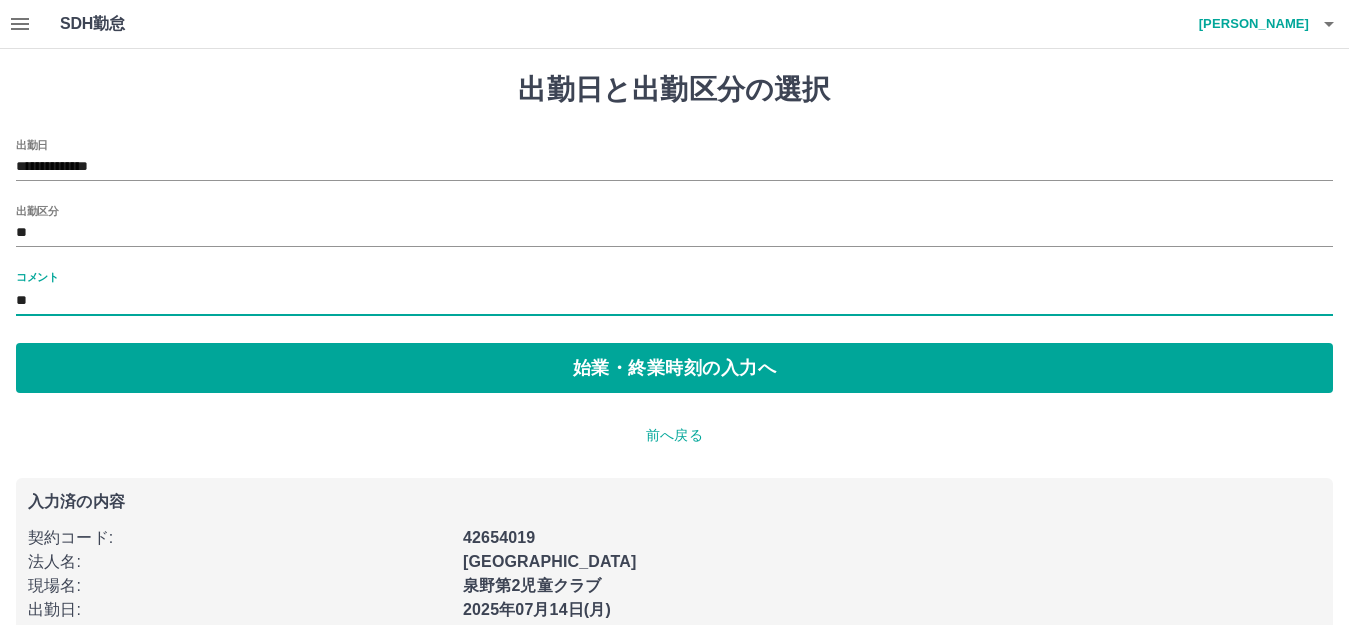 type on "*" 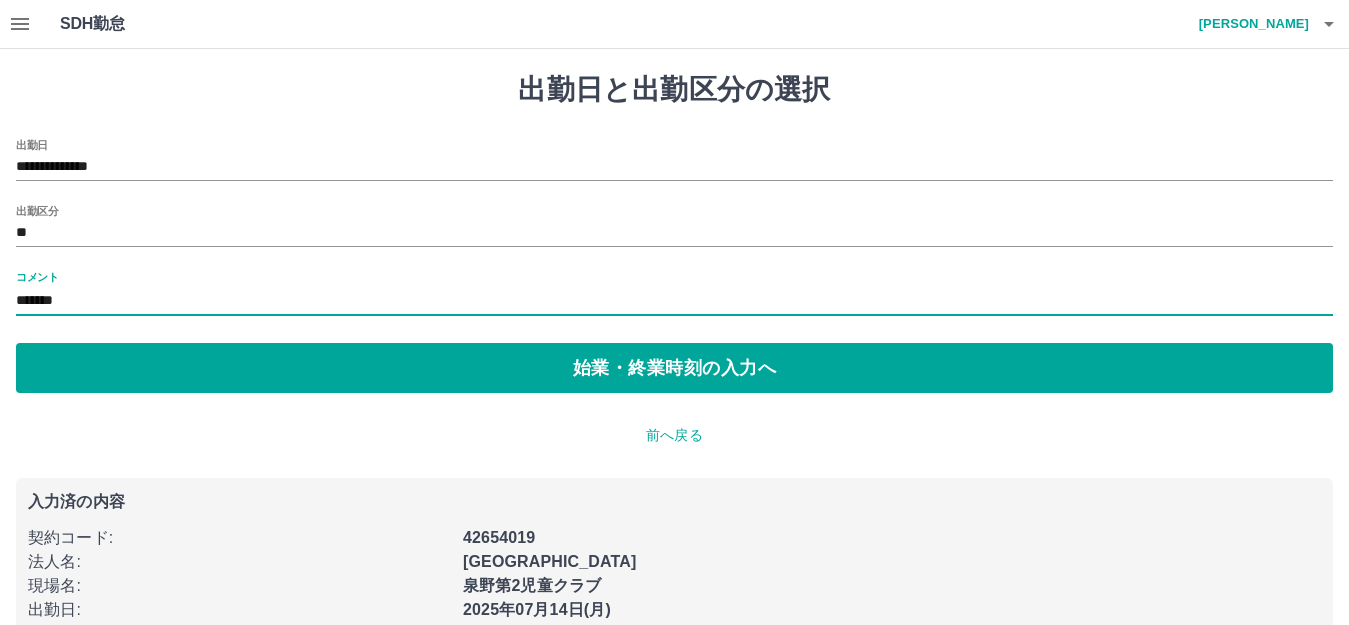 click on "*******" at bounding box center [674, 301] 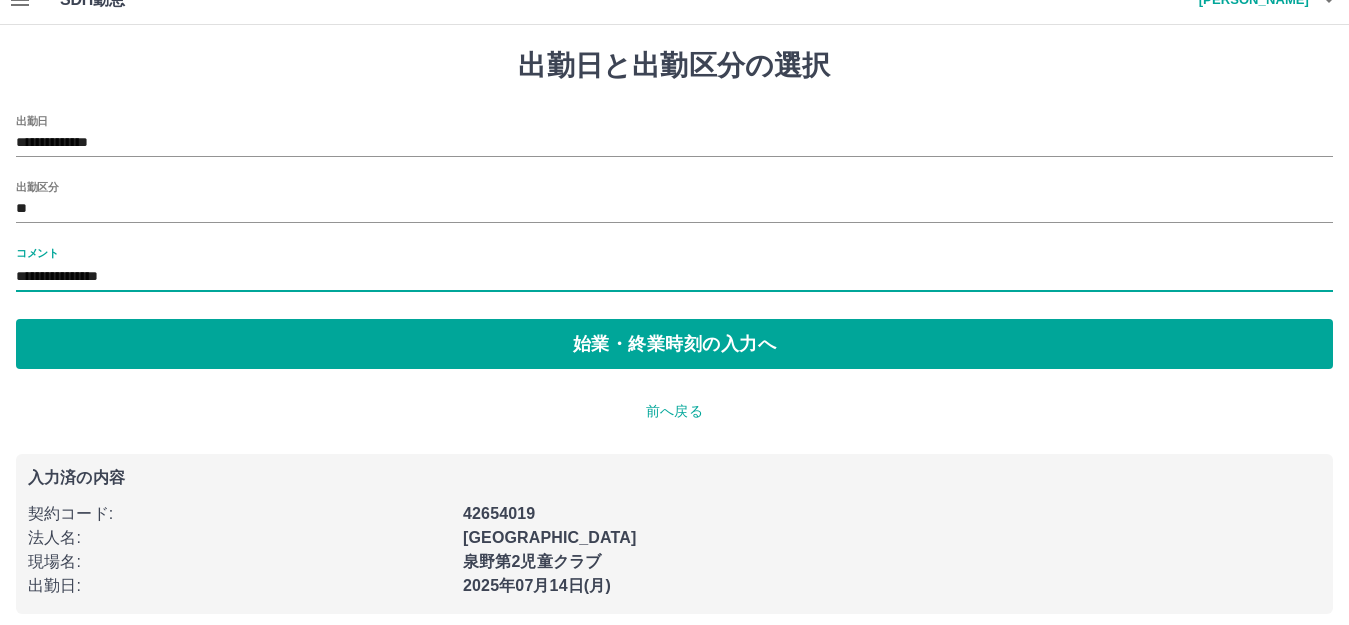 scroll, scrollTop: 37, scrollLeft: 0, axis: vertical 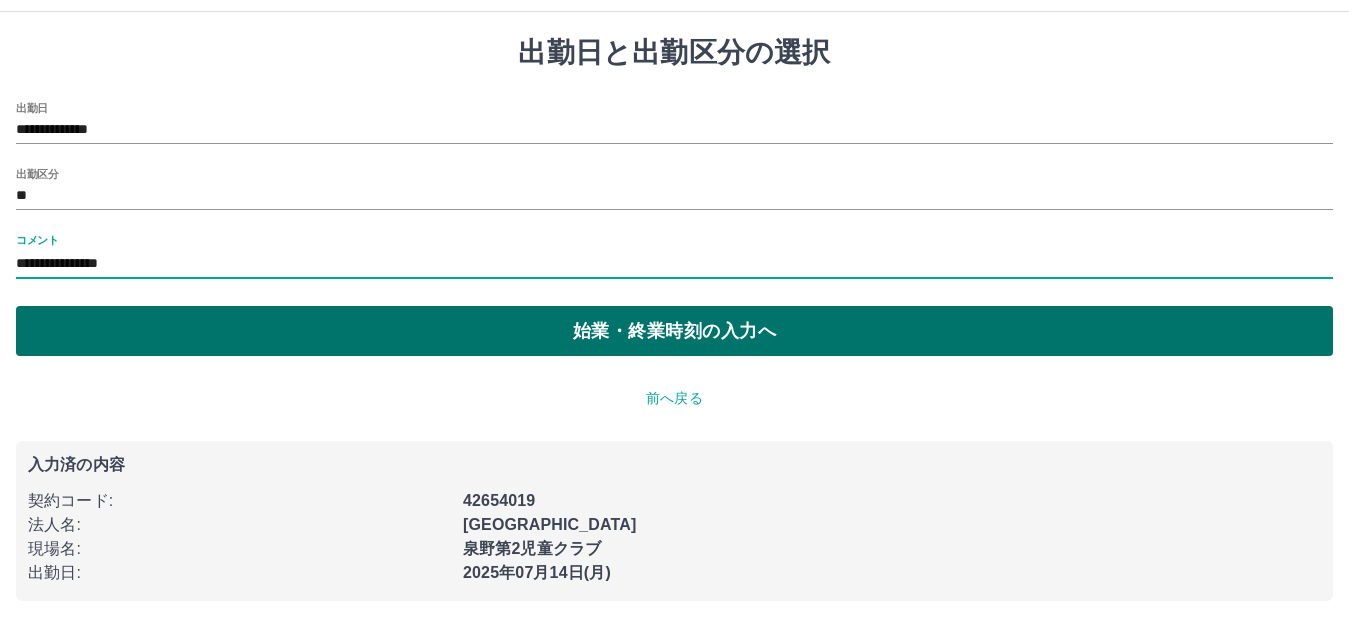 type on "**********" 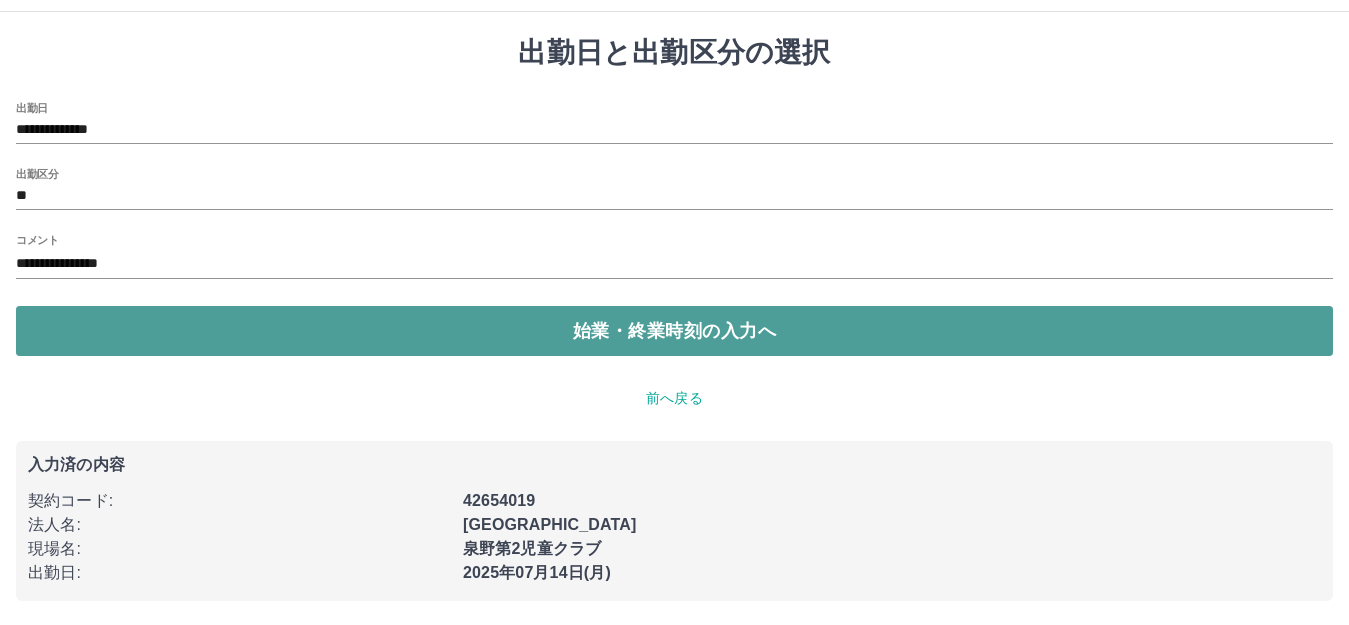 click on "始業・終業時刻の入力へ" at bounding box center [674, 331] 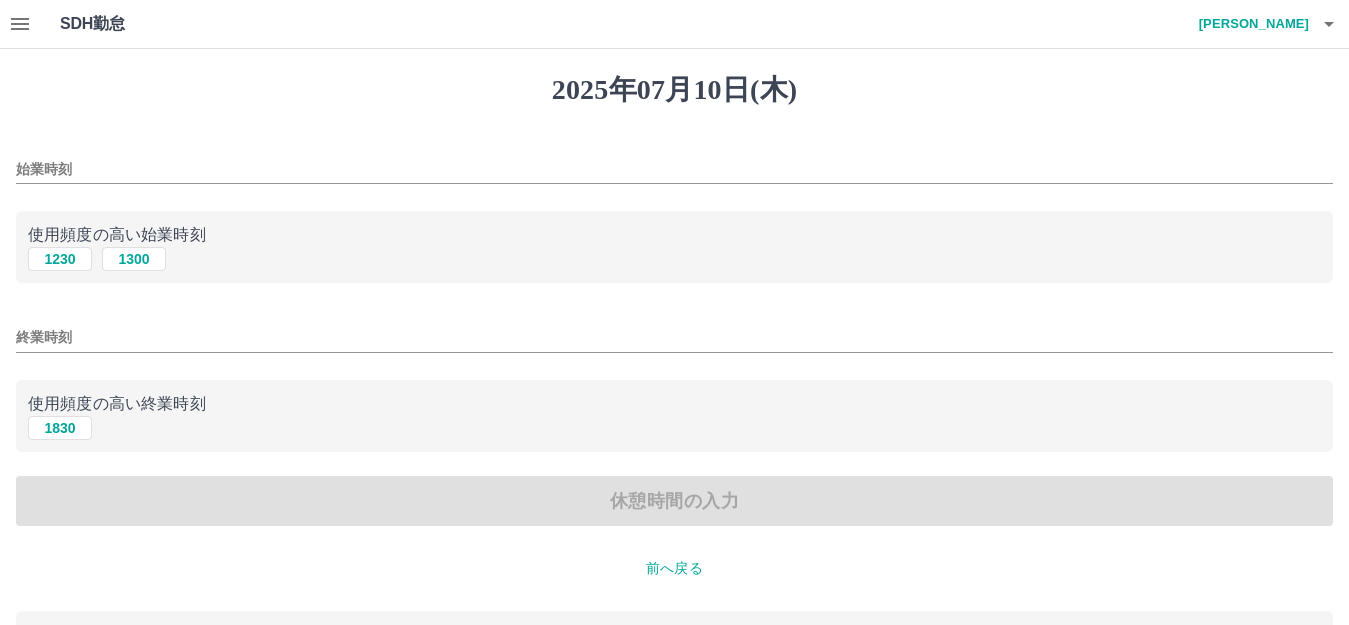 scroll, scrollTop: 100, scrollLeft: 0, axis: vertical 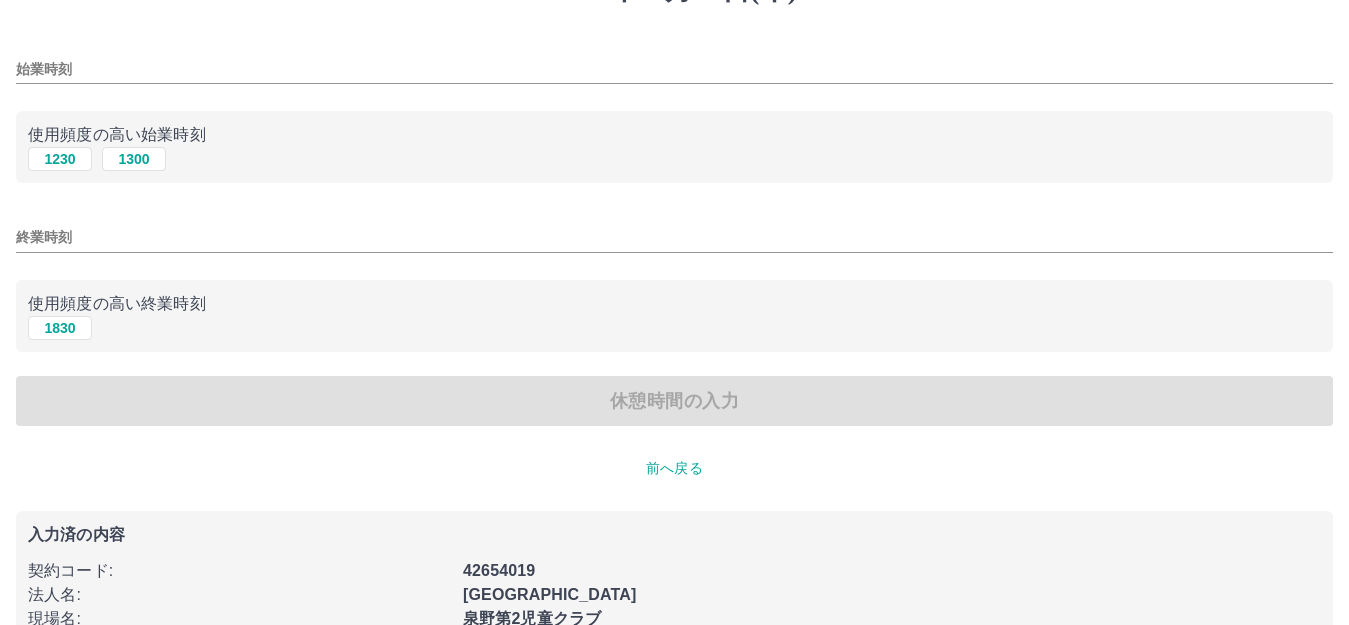click on "始業時刻" at bounding box center (674, 69) 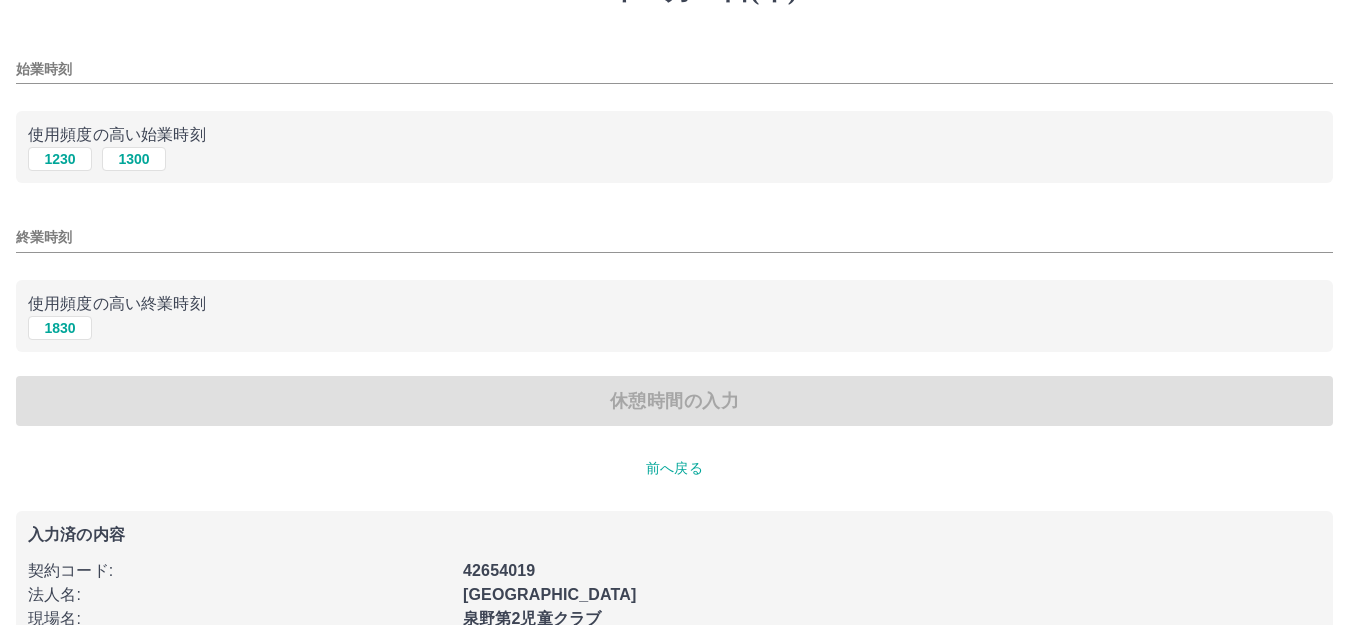 click on "始業時刻 使用頻度の高い始業時刻 1230 1300 終業時刻 使用頻度の高い終業時刻 1830 休憩時間の入力" at bounding box center (674, 233) 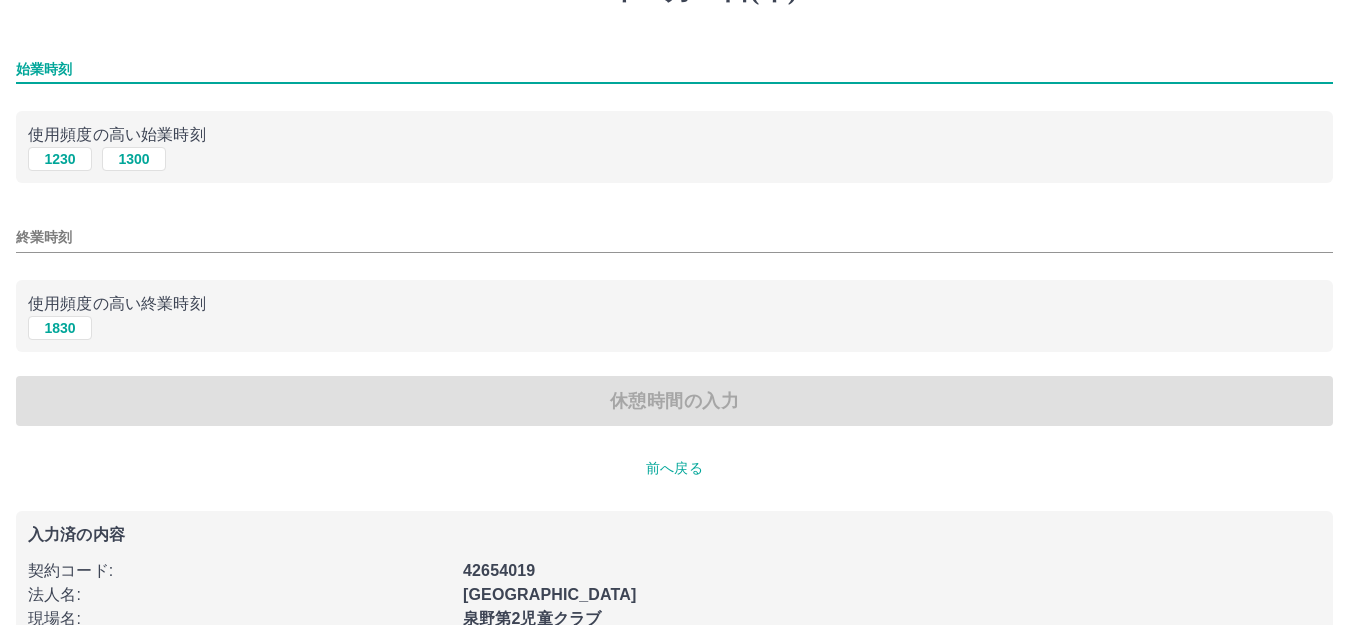 click on "始業時刻" at bounding box center [674, 69] 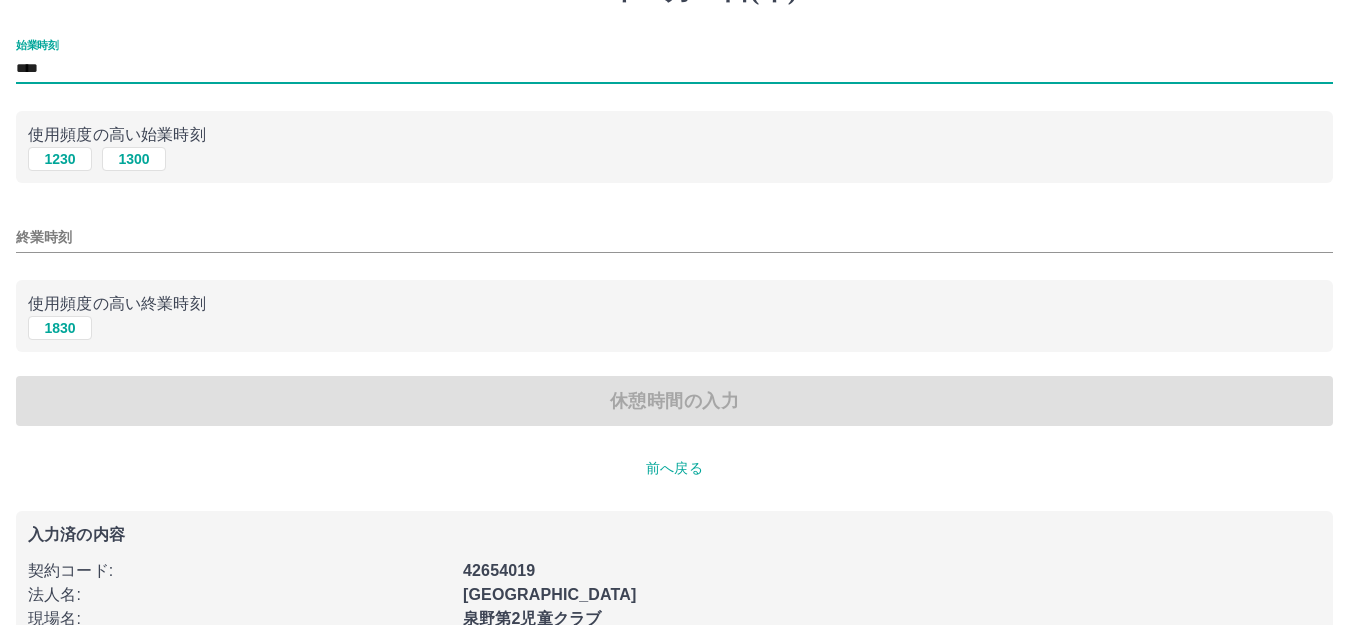 click on "****" at bounding box center [674, 69] 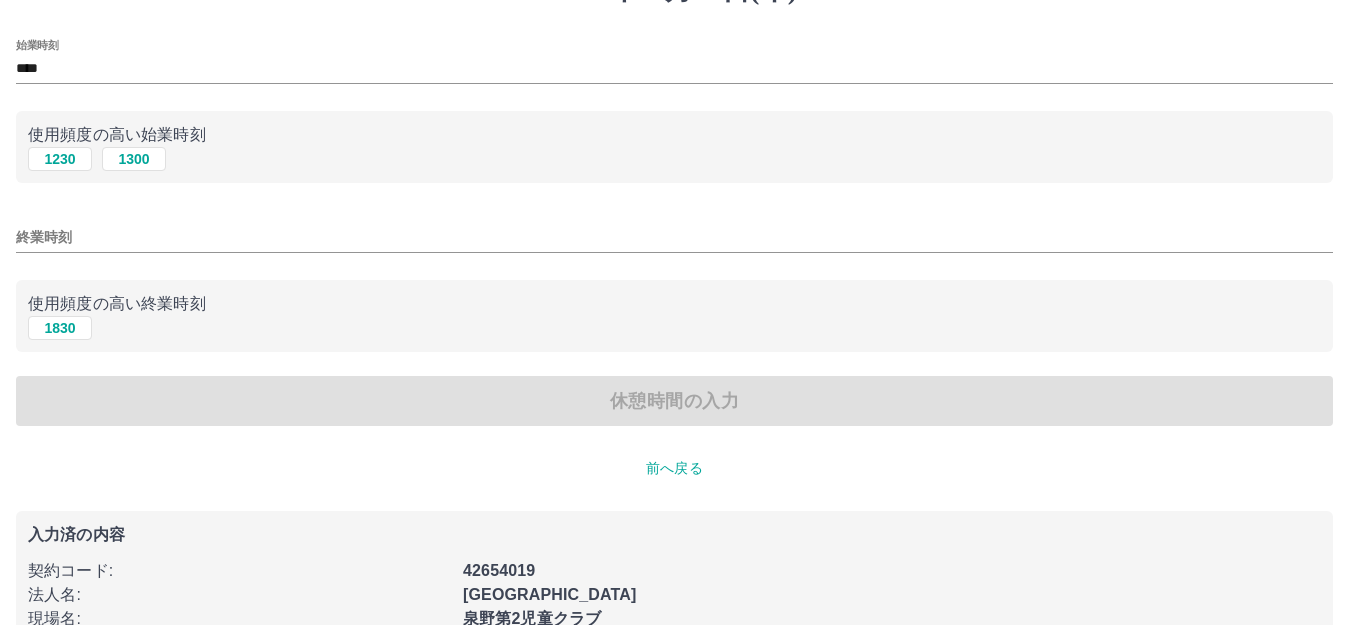 click on "始業時刻 **** 使用頻度の高い始業時刻 1230 1300 終業時刻 使用頻度の高い終業時刻 1830 休憩時間の入力" at bounding box center [674, 233] 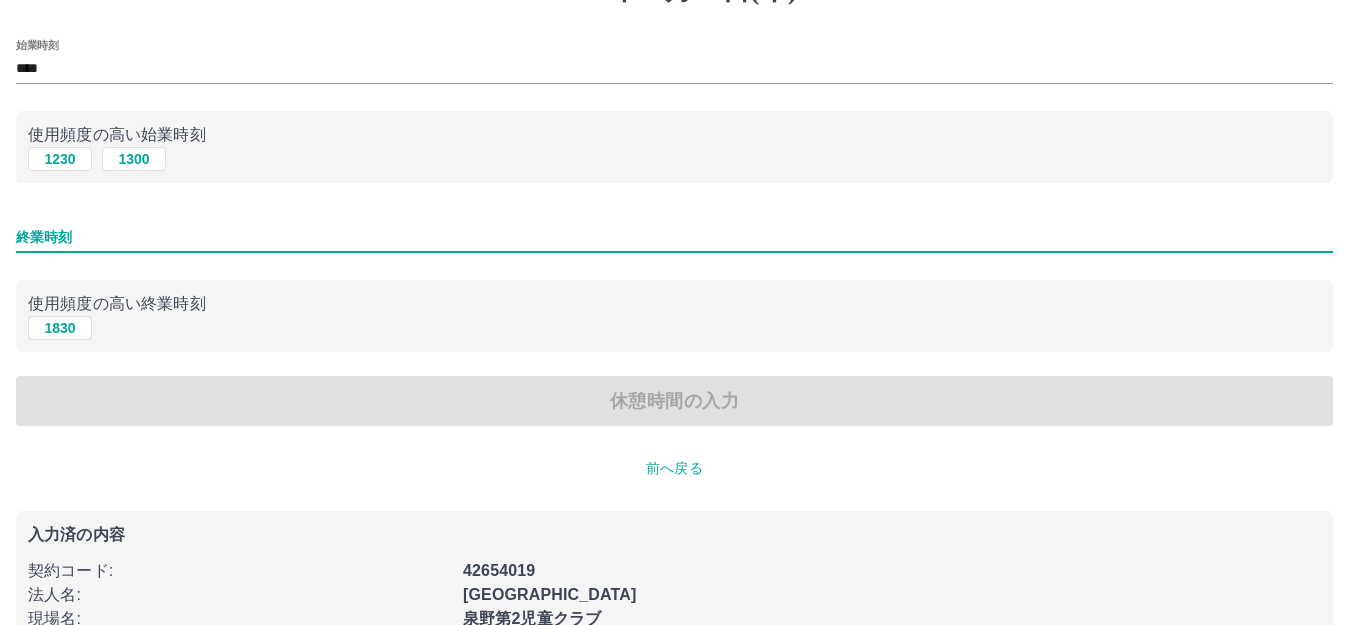 click on "終業時刻" at bounding box center [674, 237] 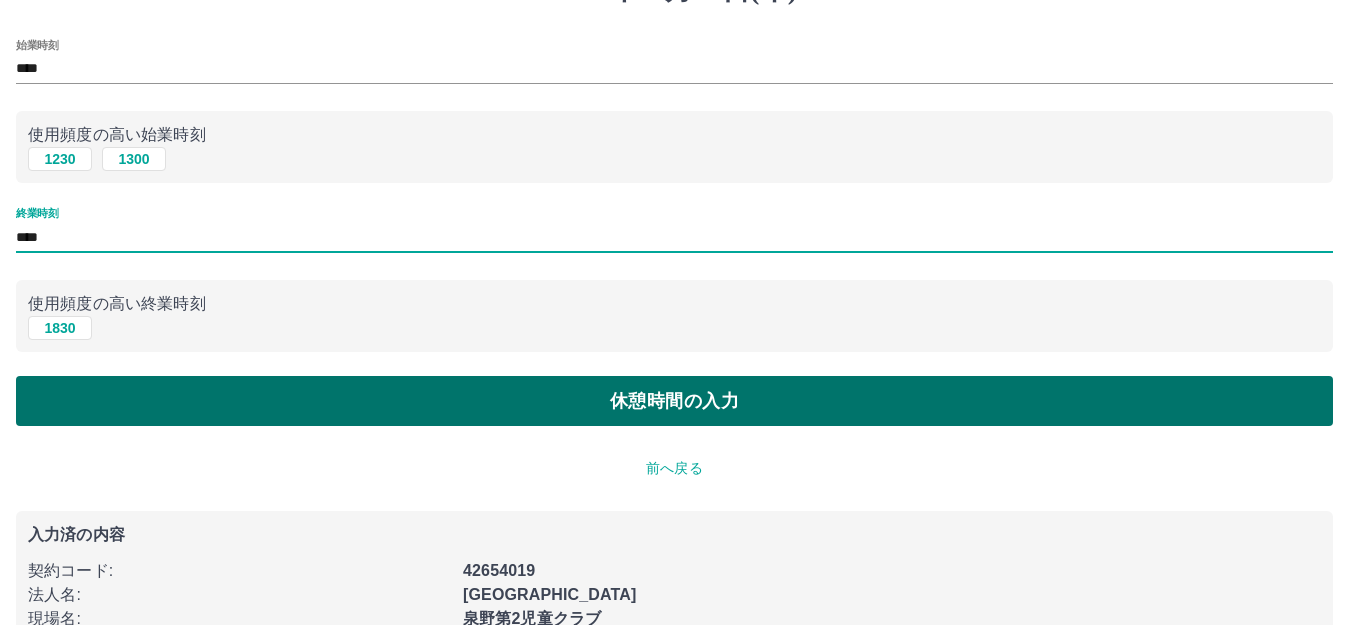 type on "****" 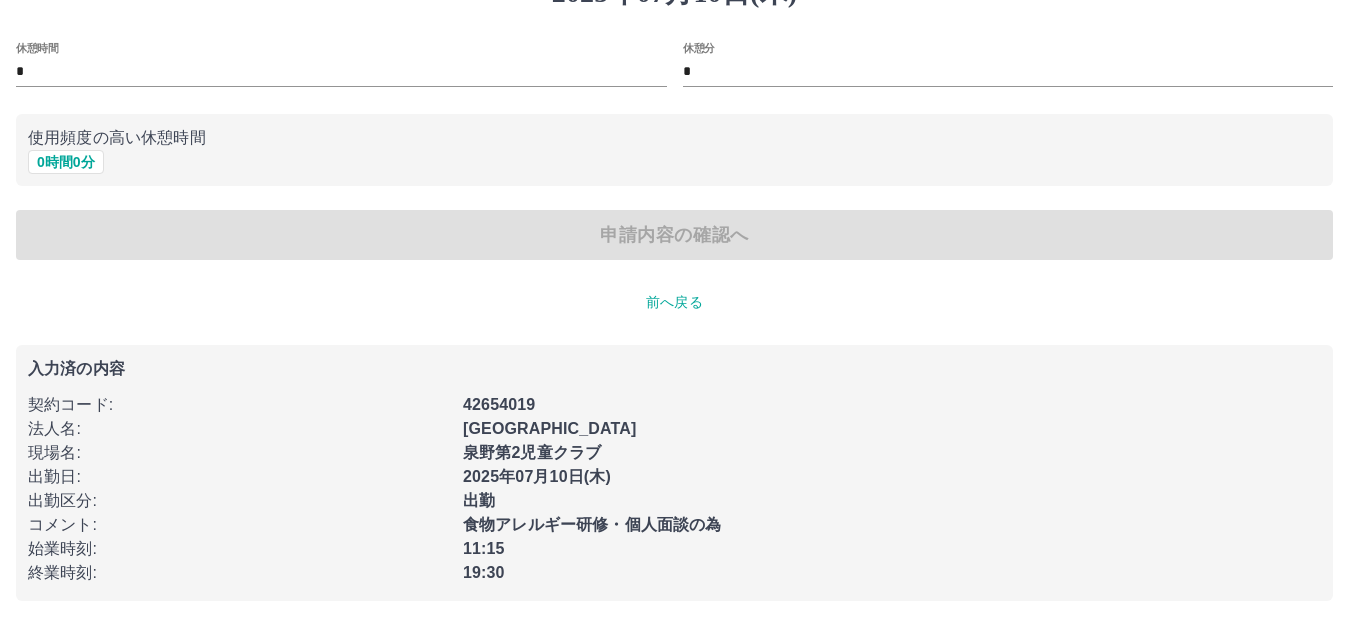 scroll, scrollTop: 0, scrollLeft: 0, axis: both 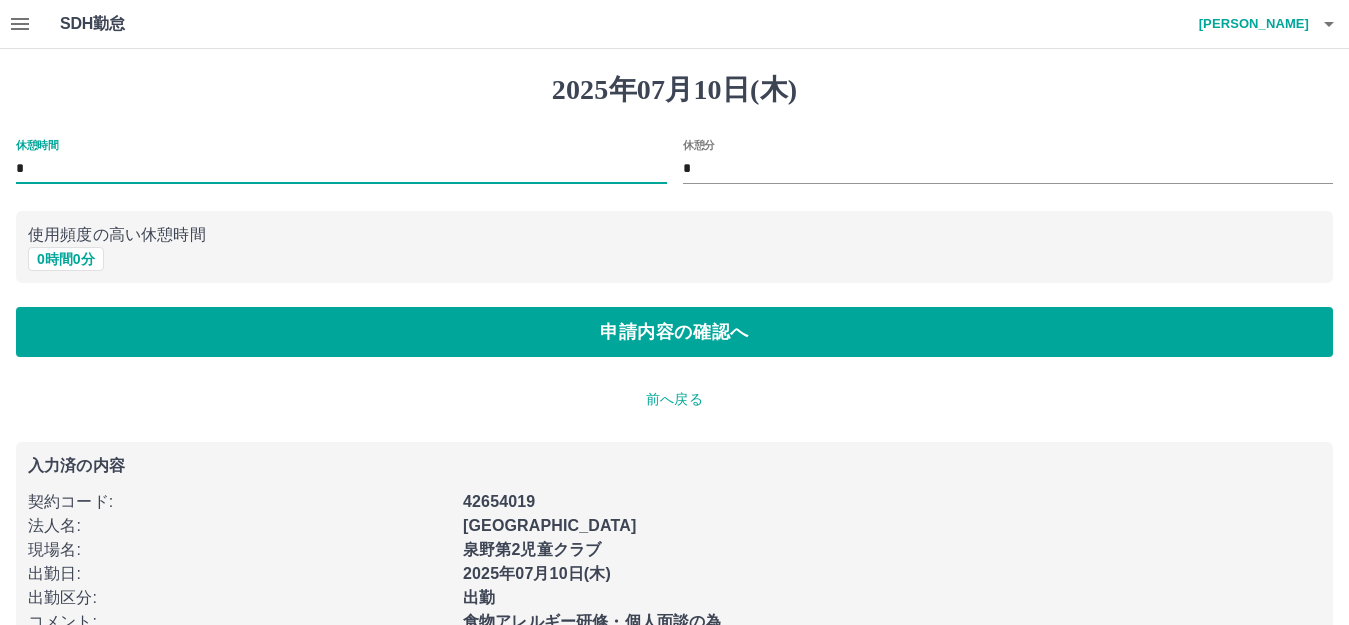 click on "*" at bounding box center (341, 169) 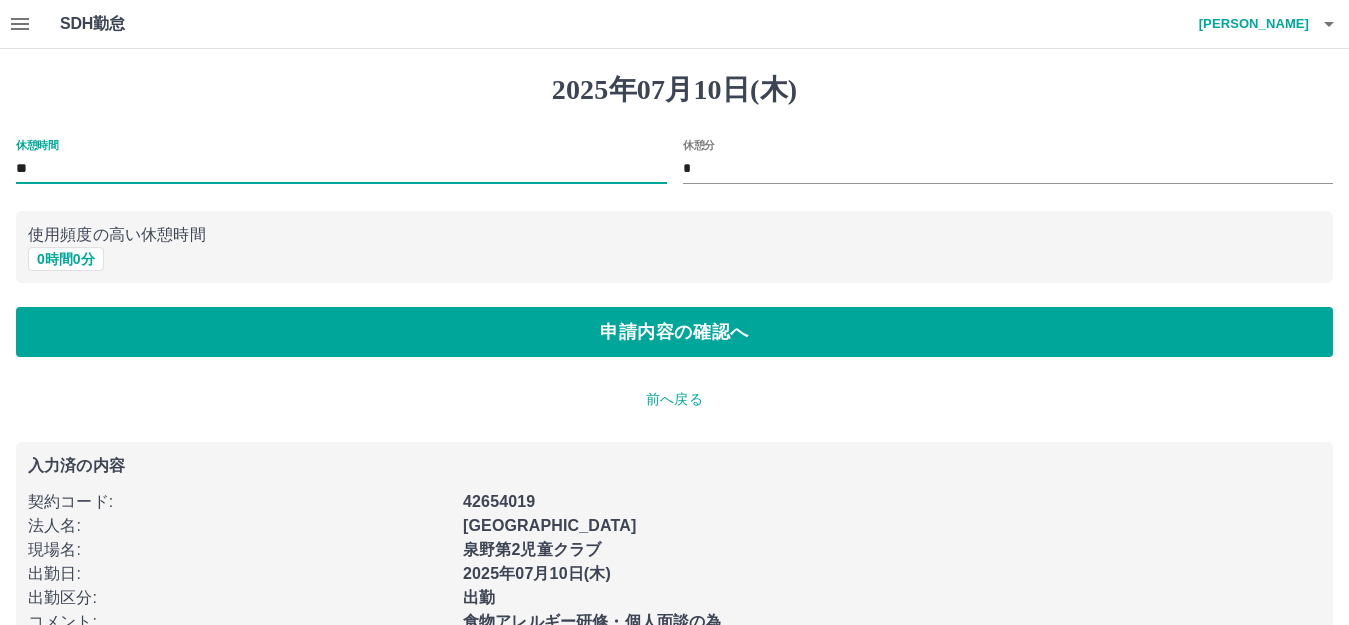 type on "*" 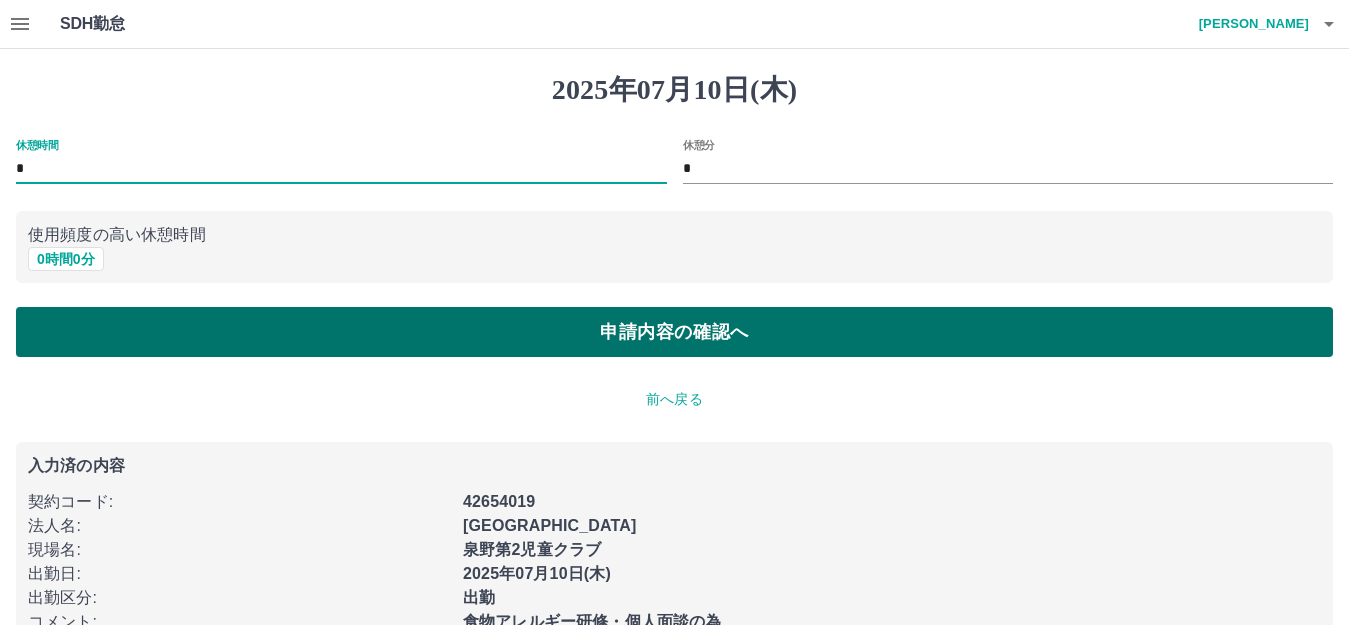 type on "*" 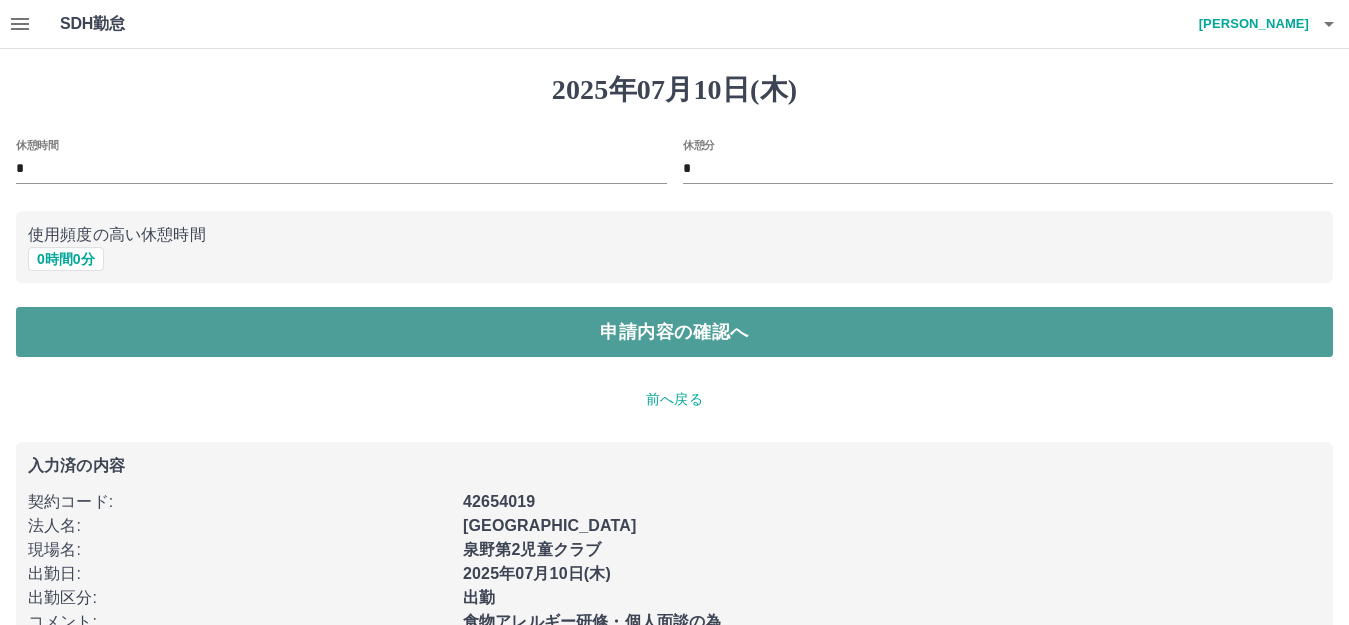 click on "申請内容の確認へ" at bounding box center (674, 332) 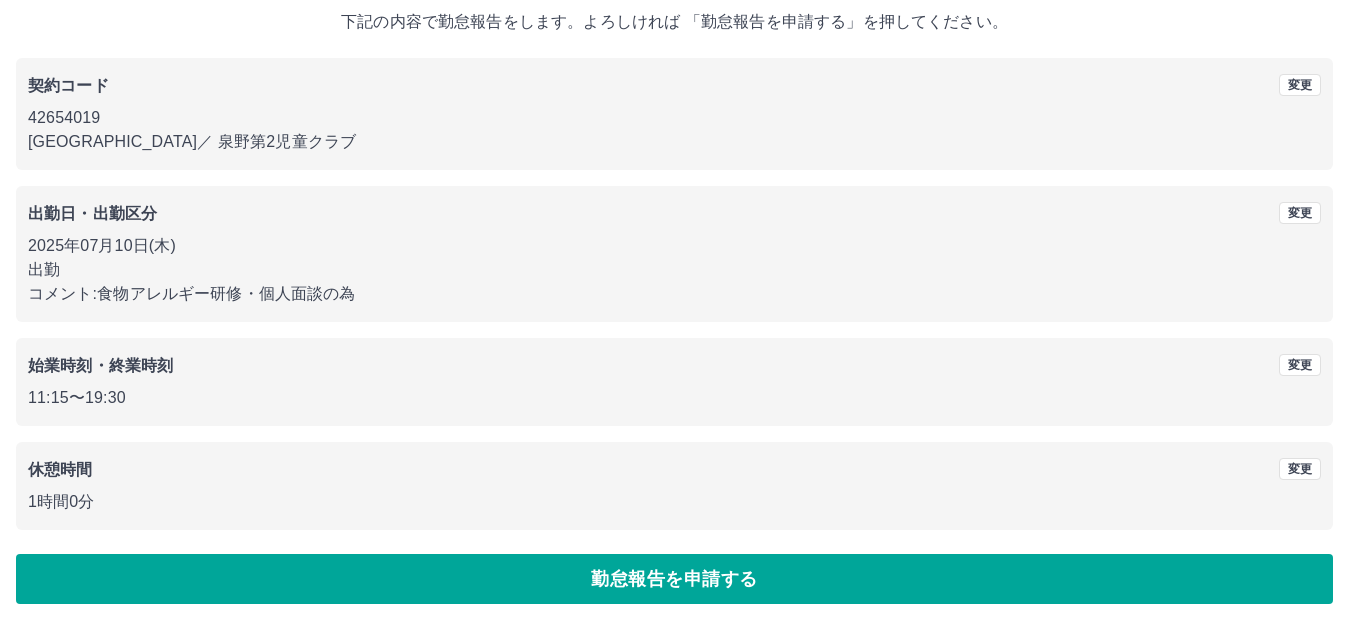 scroll, scrollTop: 124, scrollLeft: 0, axis: vertical 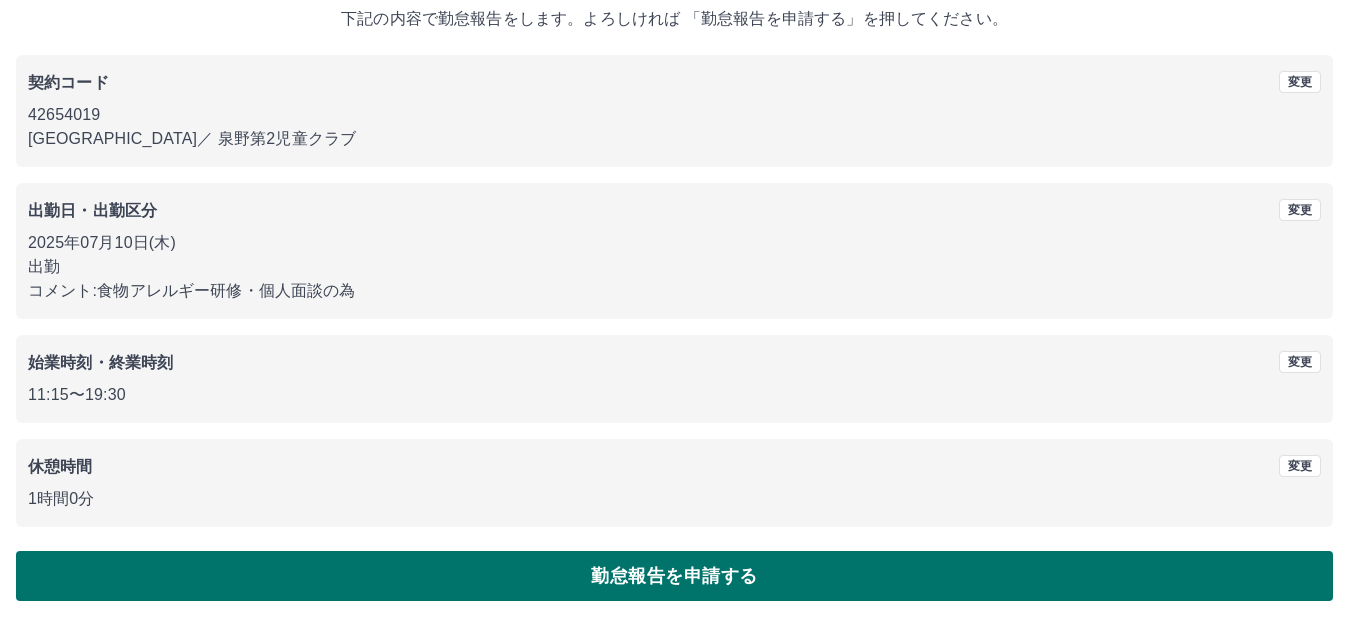 click on "勤怠報告を申請する" at bounding box center [674, 576] 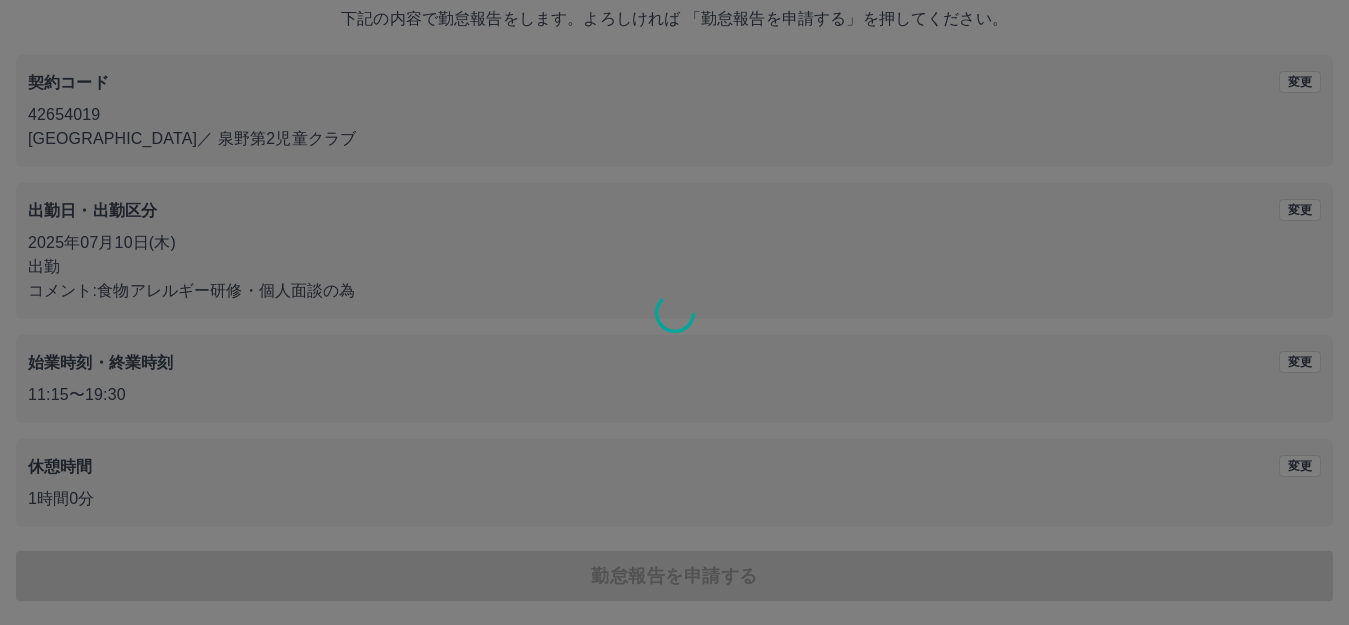 scroll, scrollTop: 0, scrollLeft: 0, axis: both 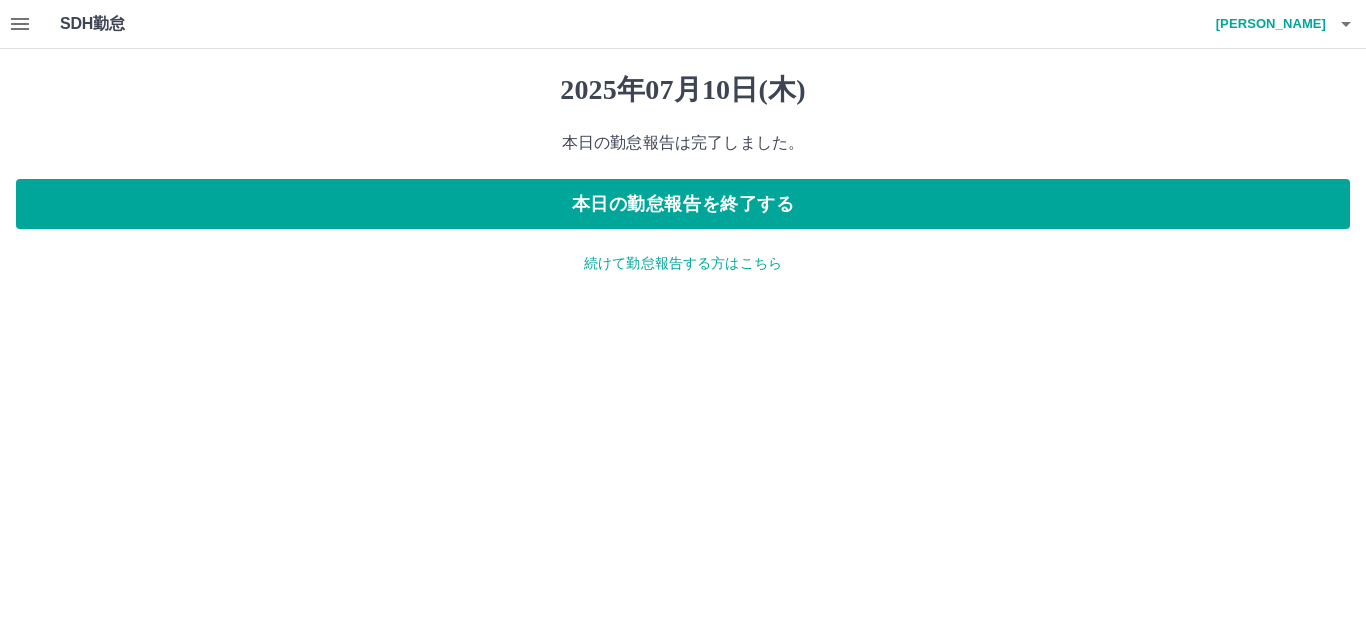 click on "続けて勤怠報告する方はこちら" at bounding box center (683, 263) 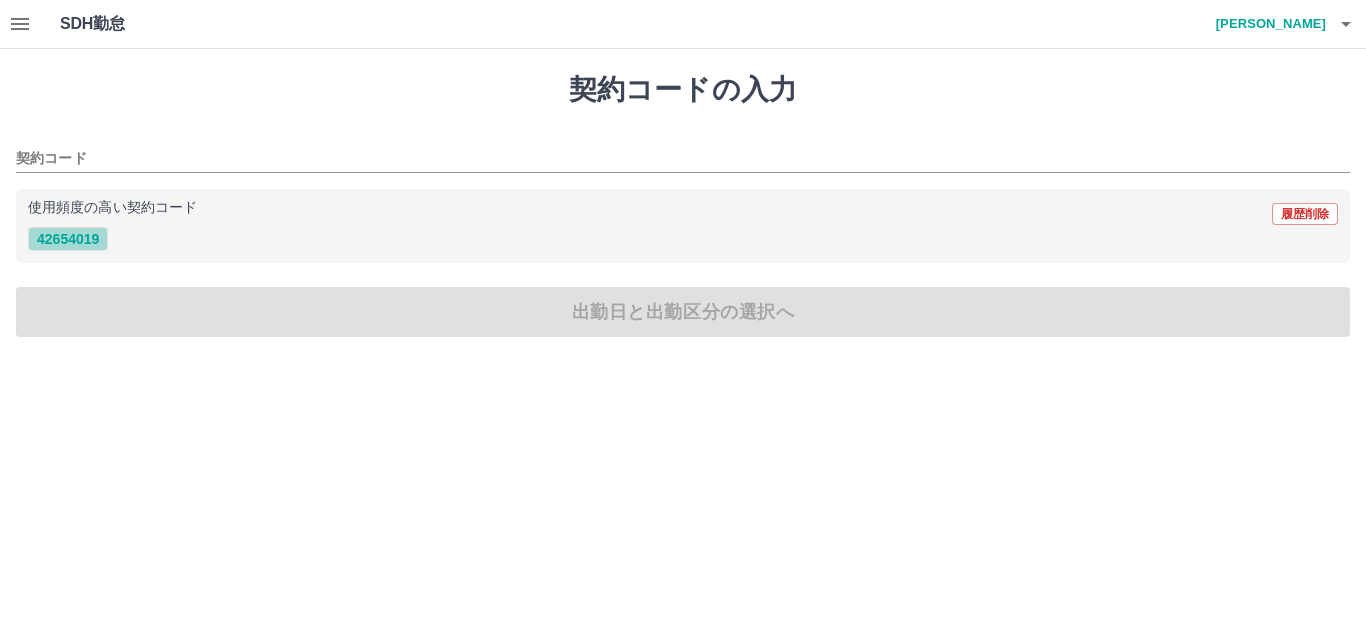 click on "42654019" at bounding box center (68, 239) 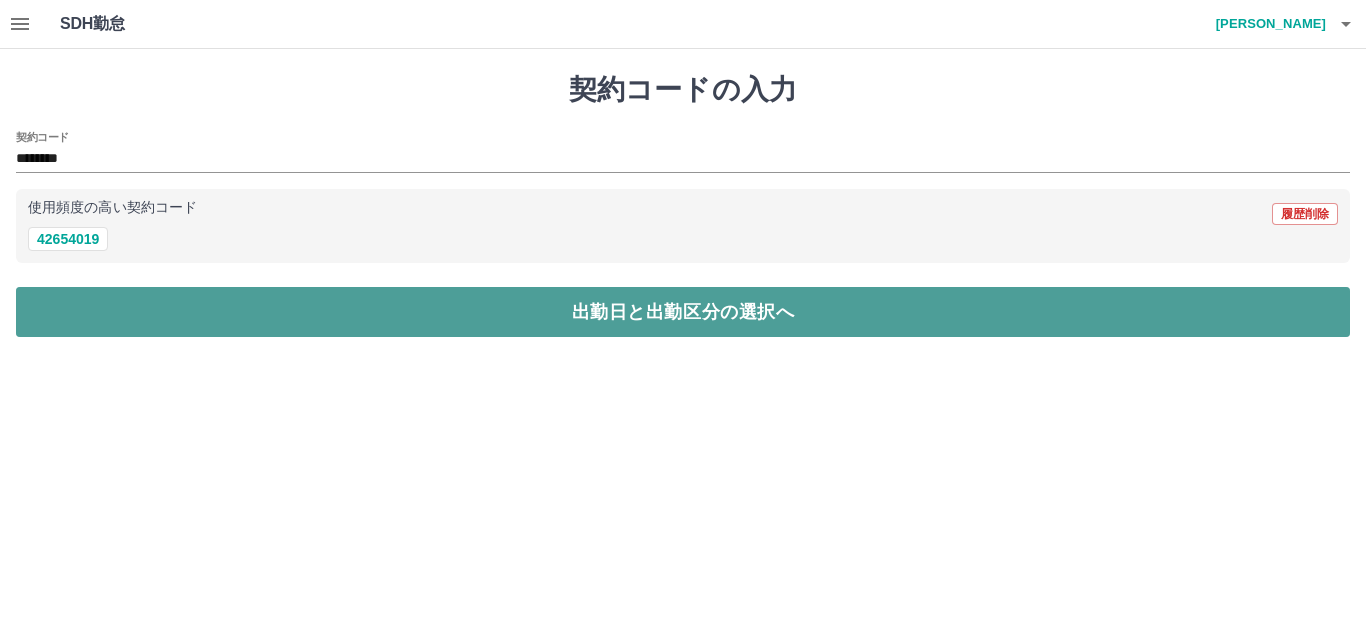 click on "出勤日と出勤区分の選択へ" at bounding box center (683, 312) 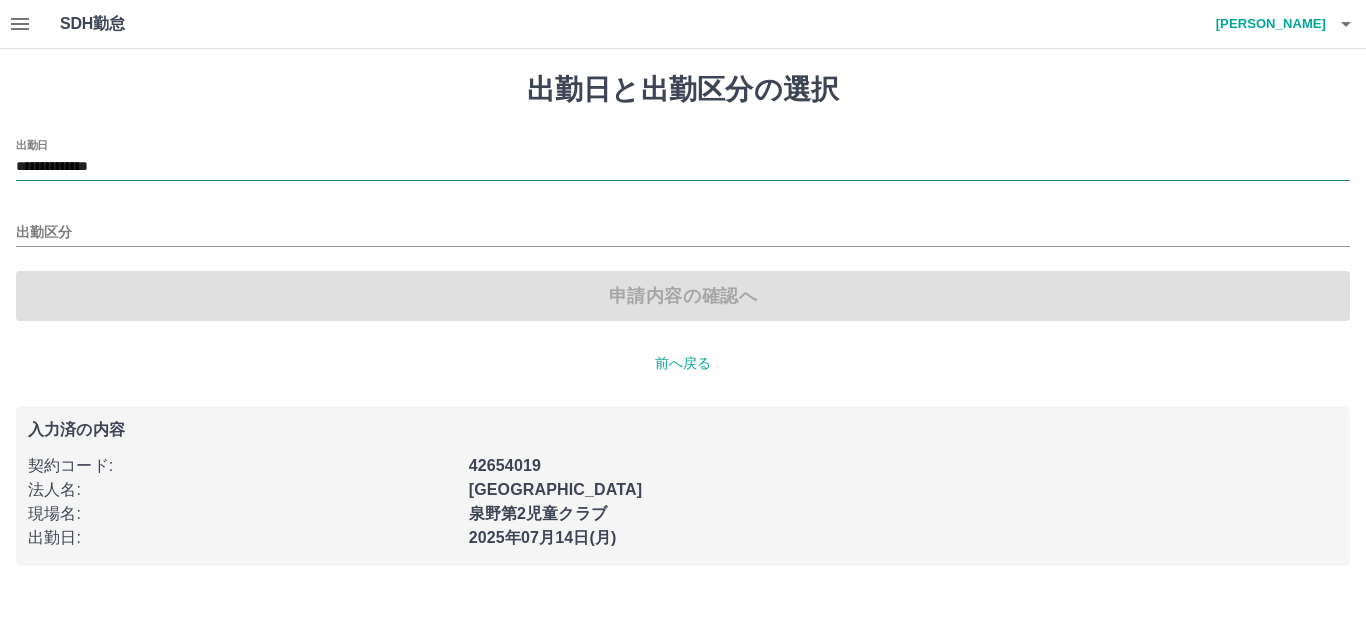 click on "**********" at bounding box center (683, 167) 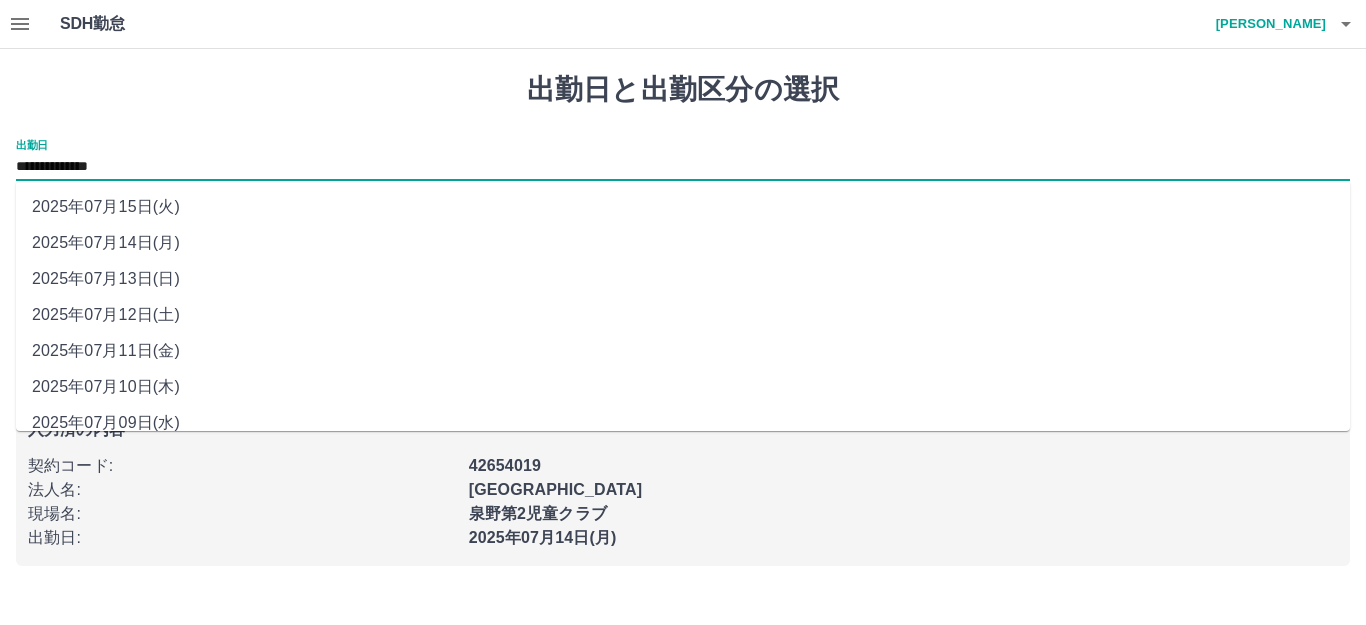 click on "2025年07月11日(金)" at bounding box center [683, 351] 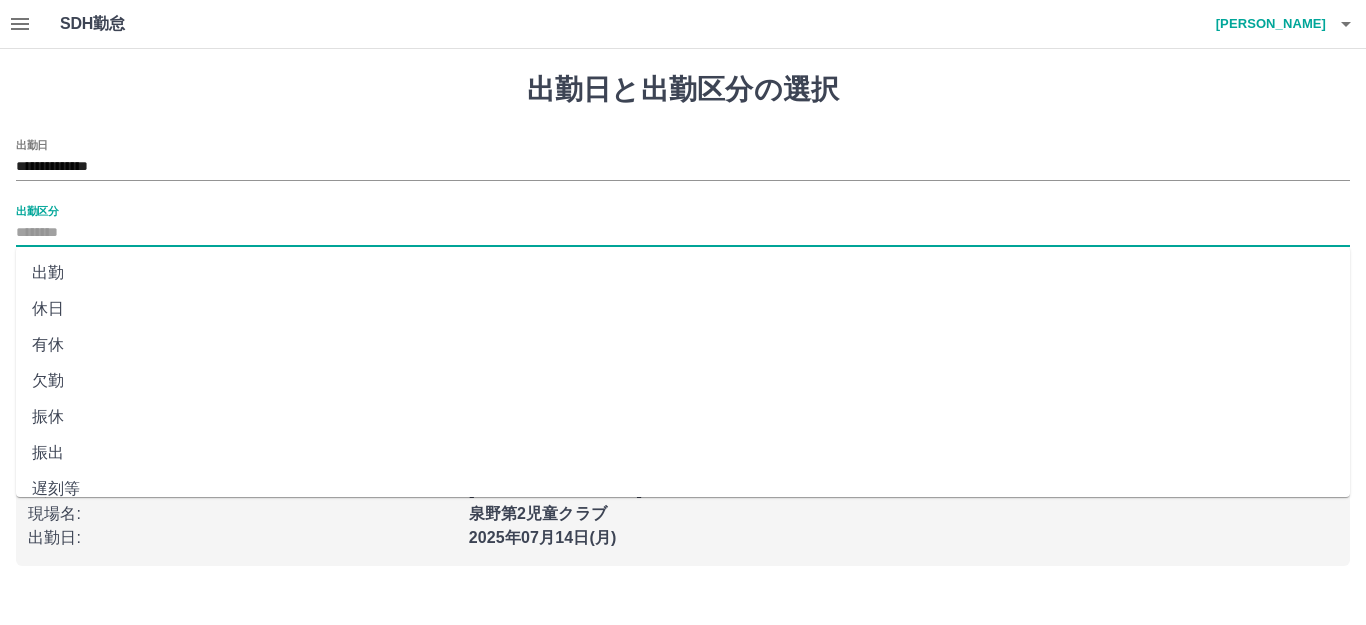 click on "出勤区分" at bounding box center (683, 233) 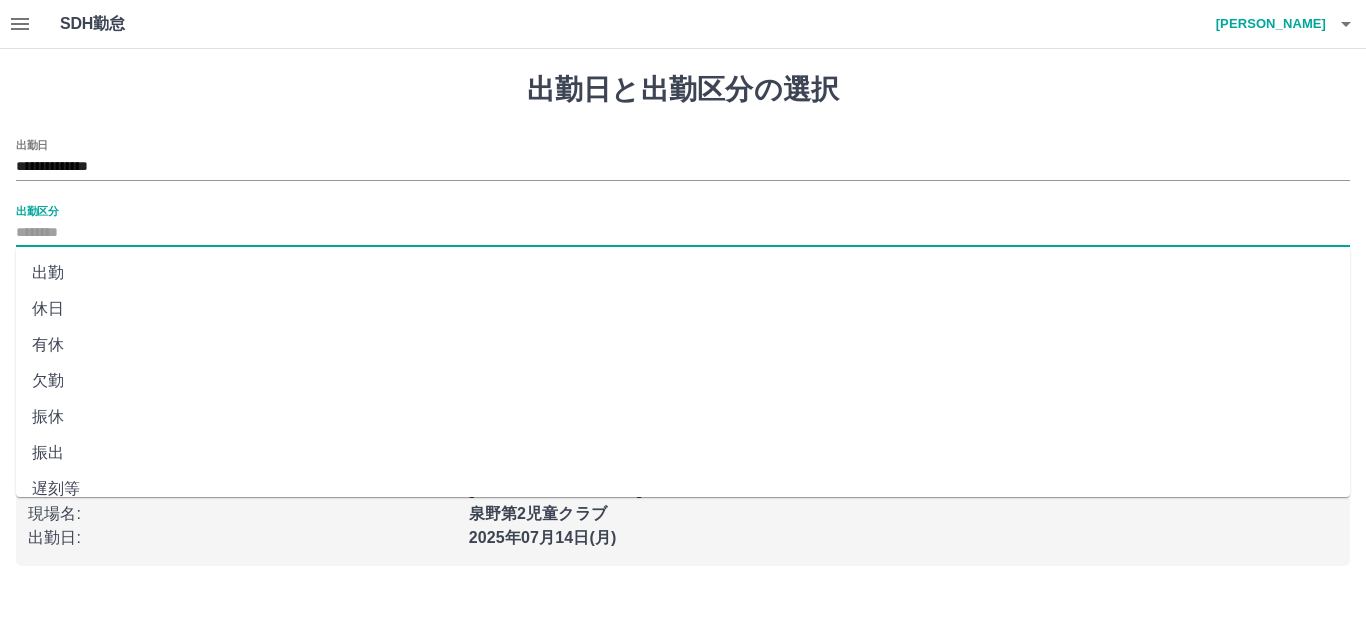 click on "出勤" at bounding box center (683, 273) 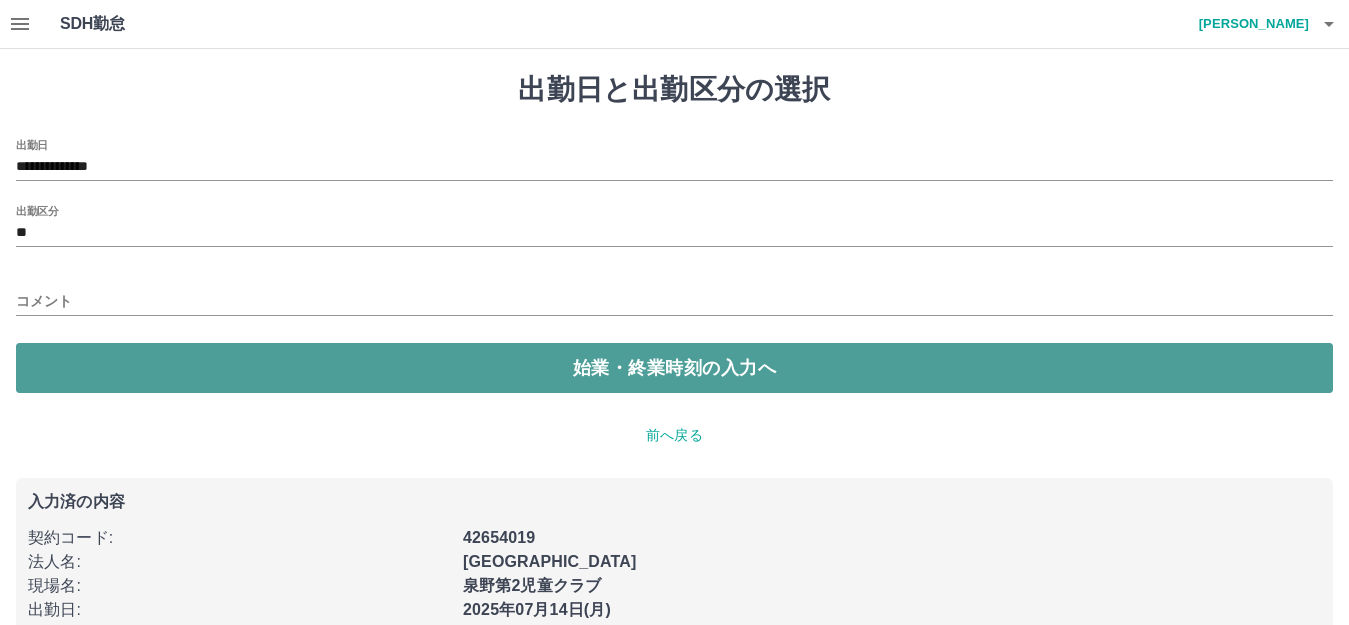 click on "始業・終業時刻の入力へ" at bounding box center [674, 368] 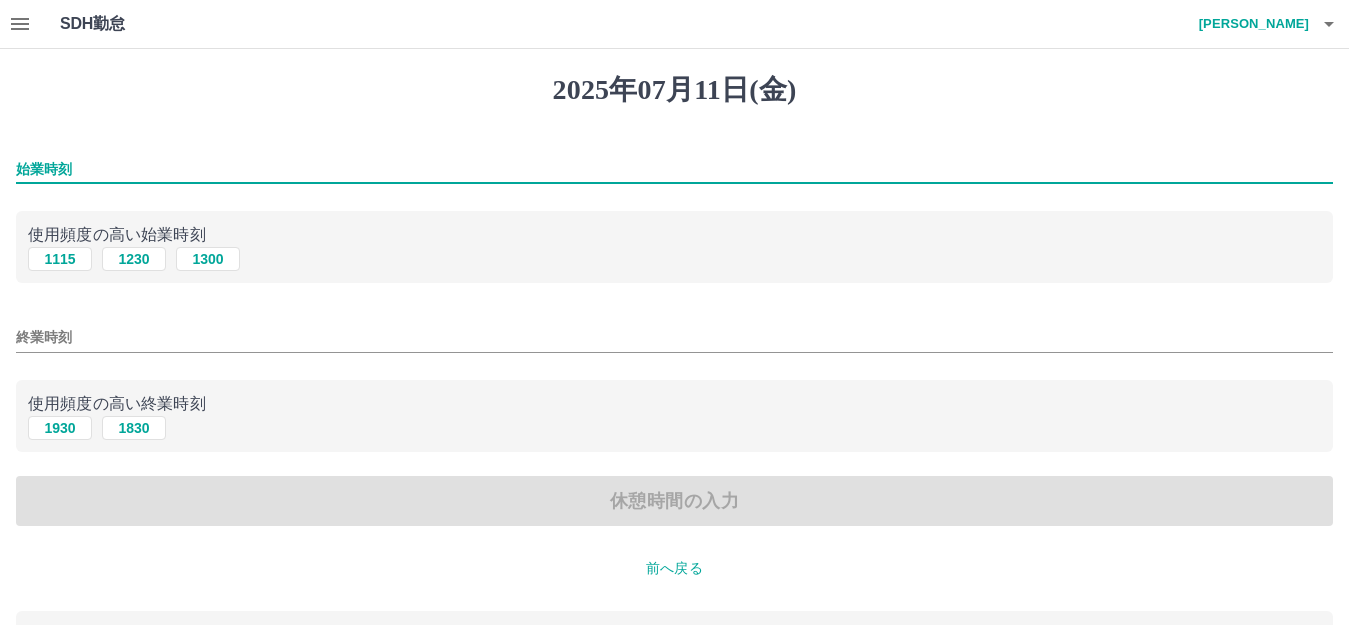 click on "始業時刻" at bounding box center [674, 169] 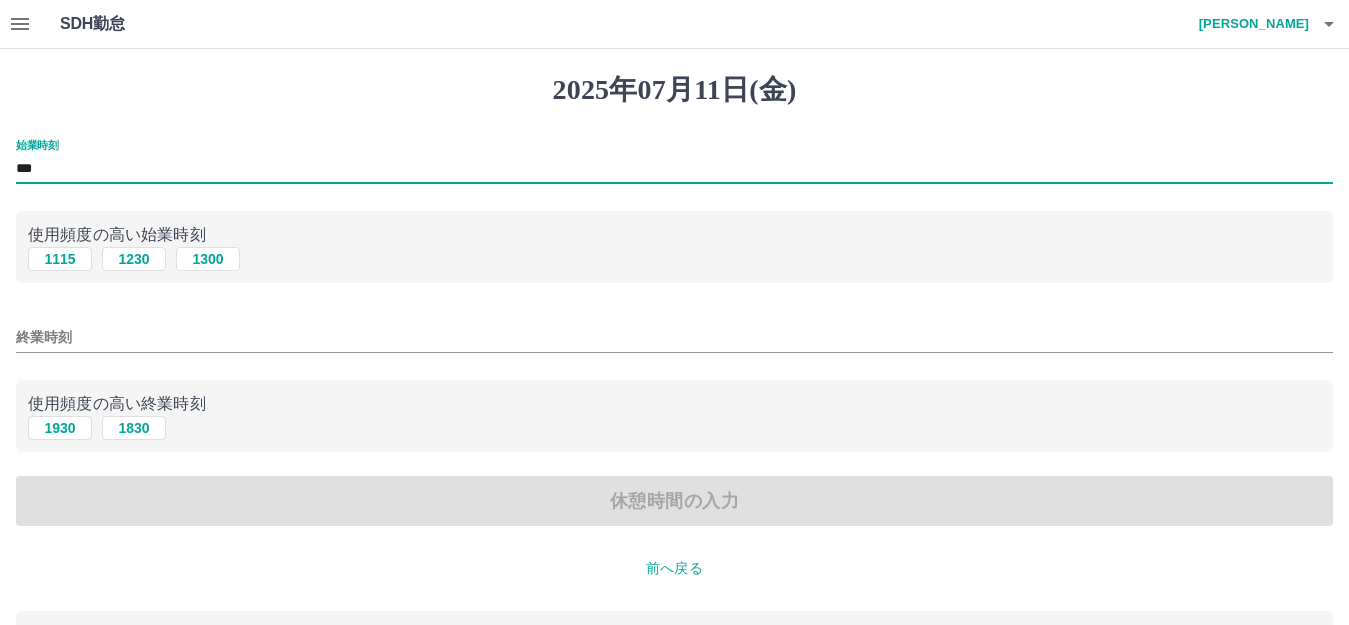 type on "***" 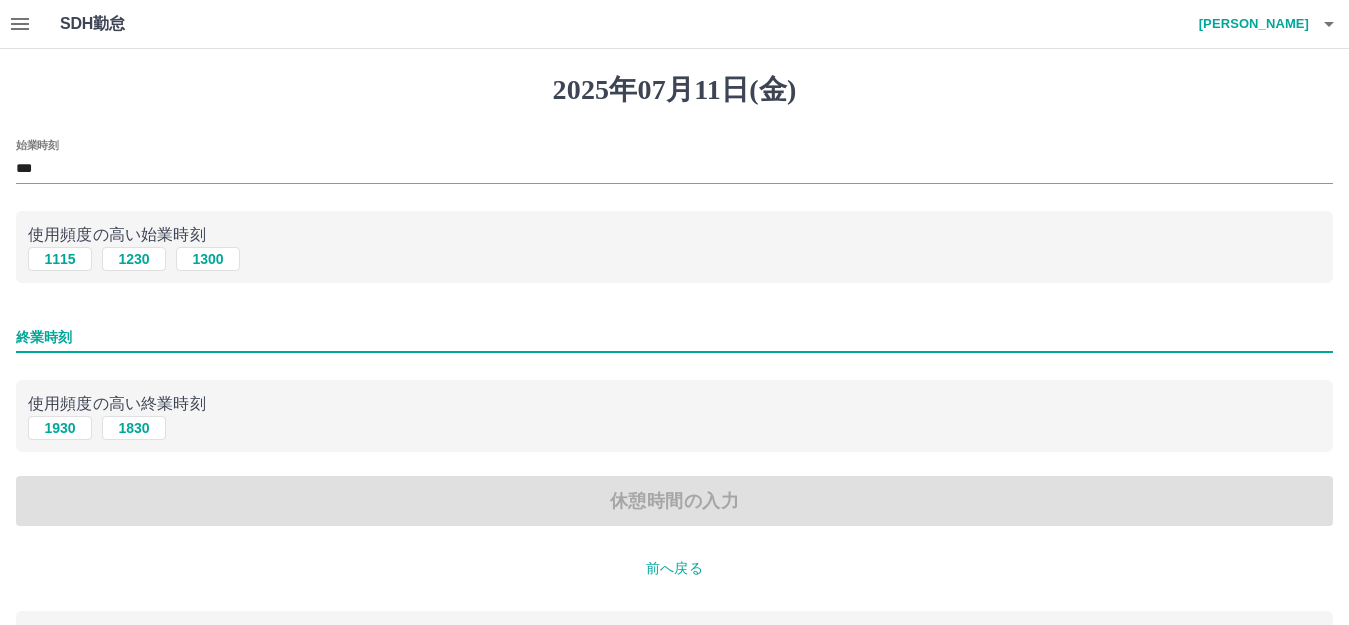 click on "終業時刻" at bounding box center [674, 337] 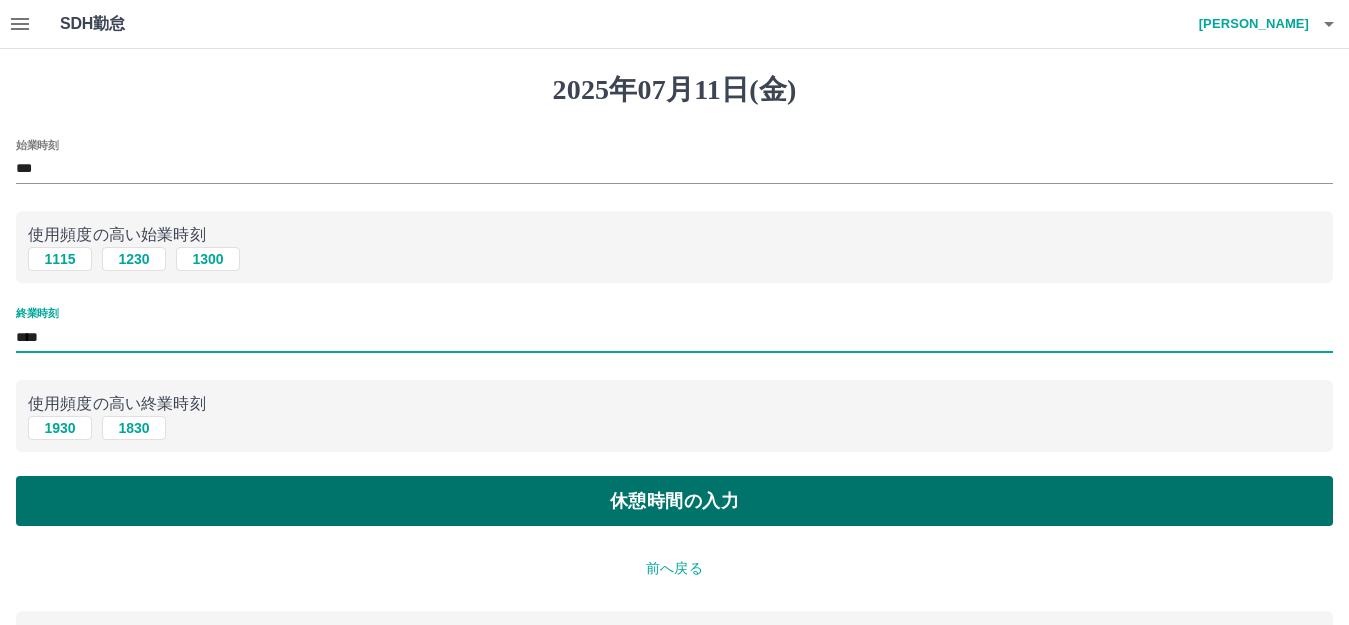 type on "****" 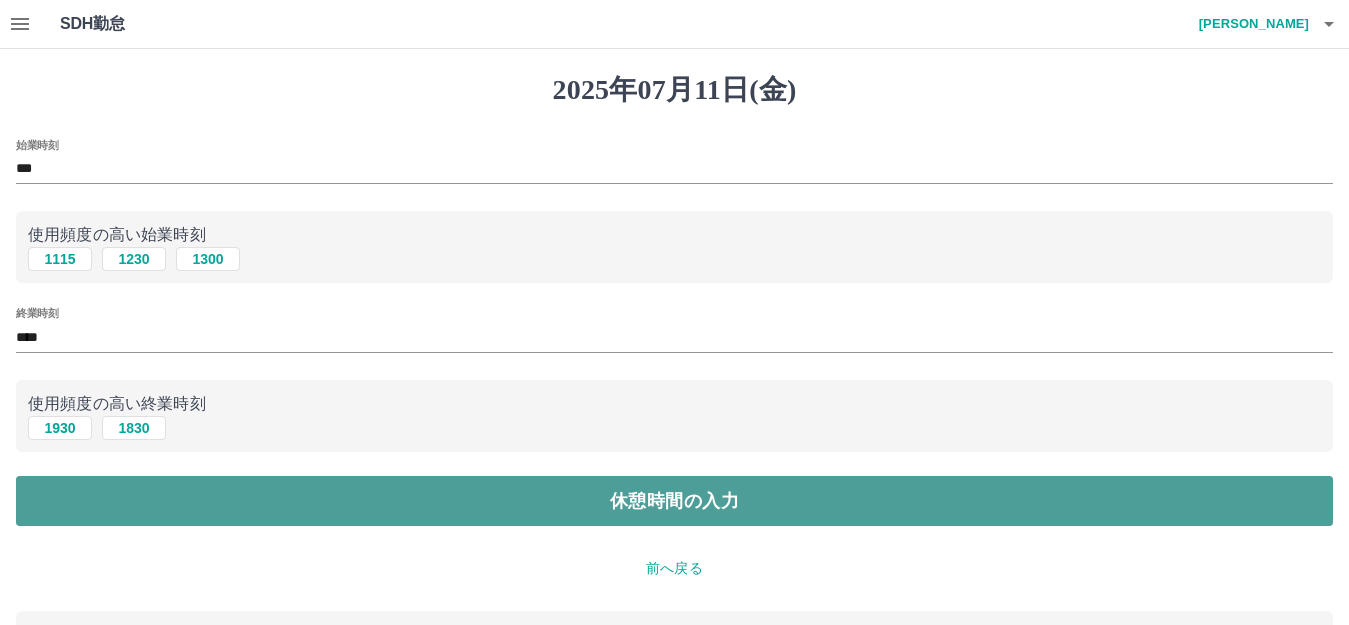click on "休憩時間の入力" at bounding box center [674, 501] 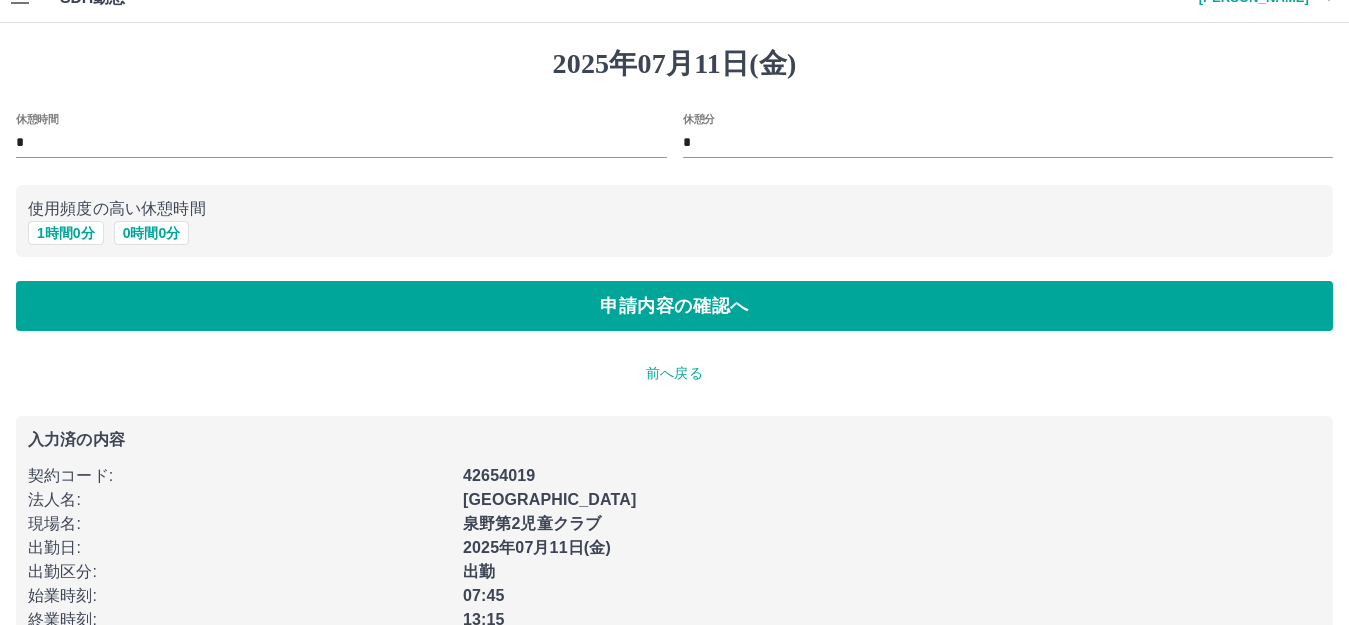 scroll, scrollTop: 0, scrollLeft: 0, axis: both 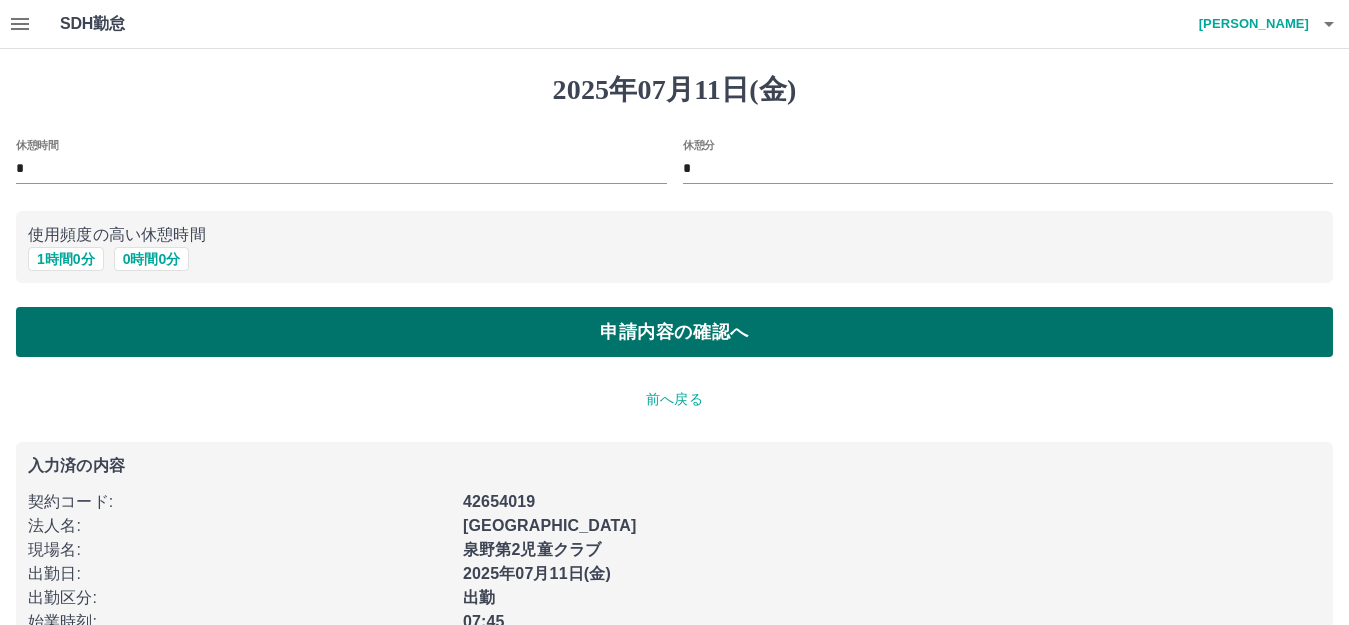 click on "申請内容の確認へ" at bounding box center (674, 332) 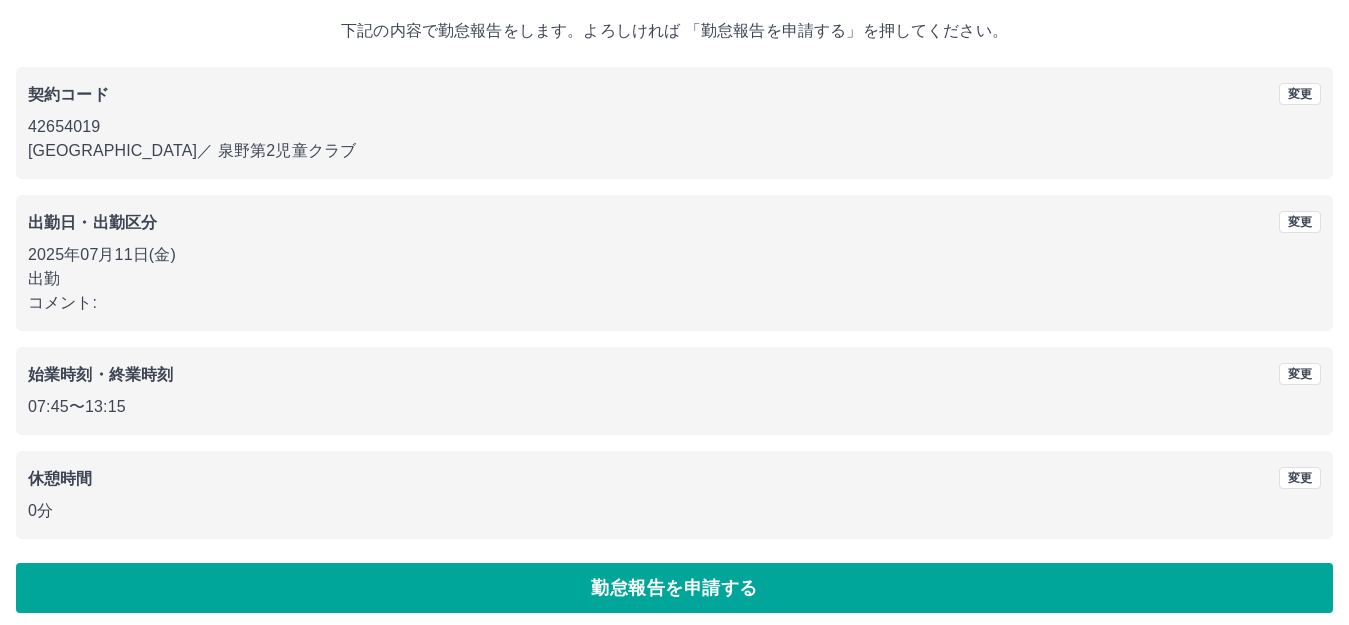 scroll, scrollTop: 124, scrollLeft: 0, axis: vertical 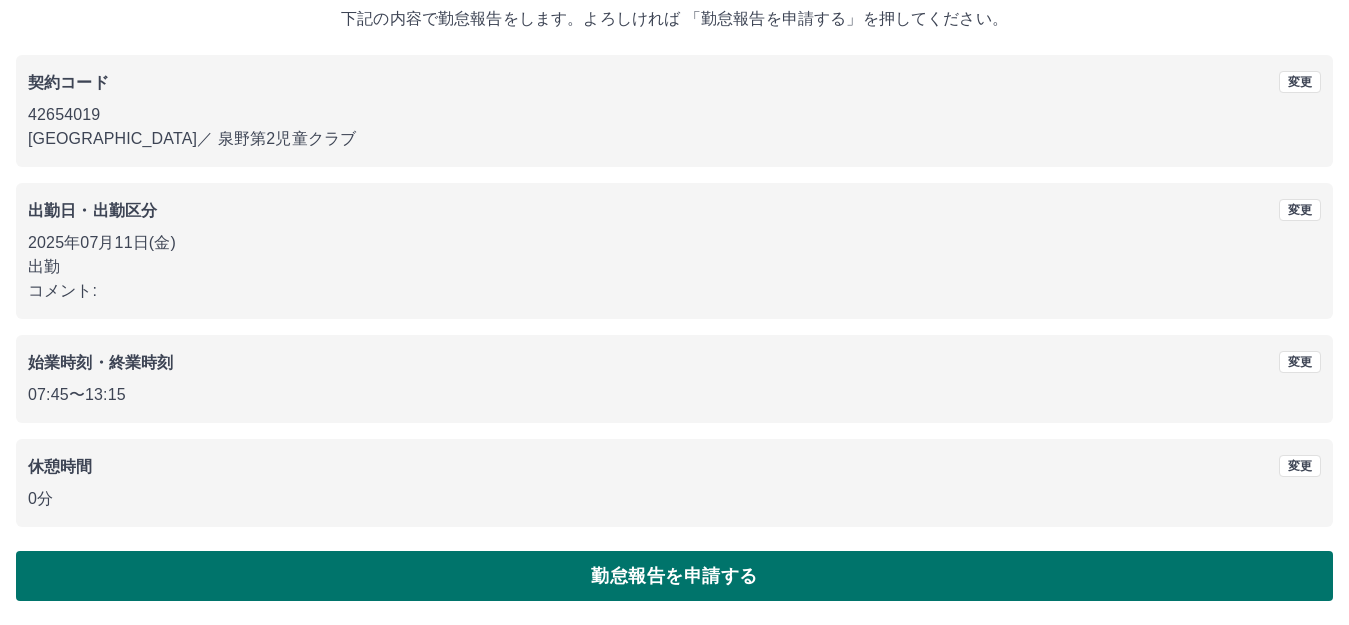 click on "勤怠報告を申請する" at bounding box center (674, 576) 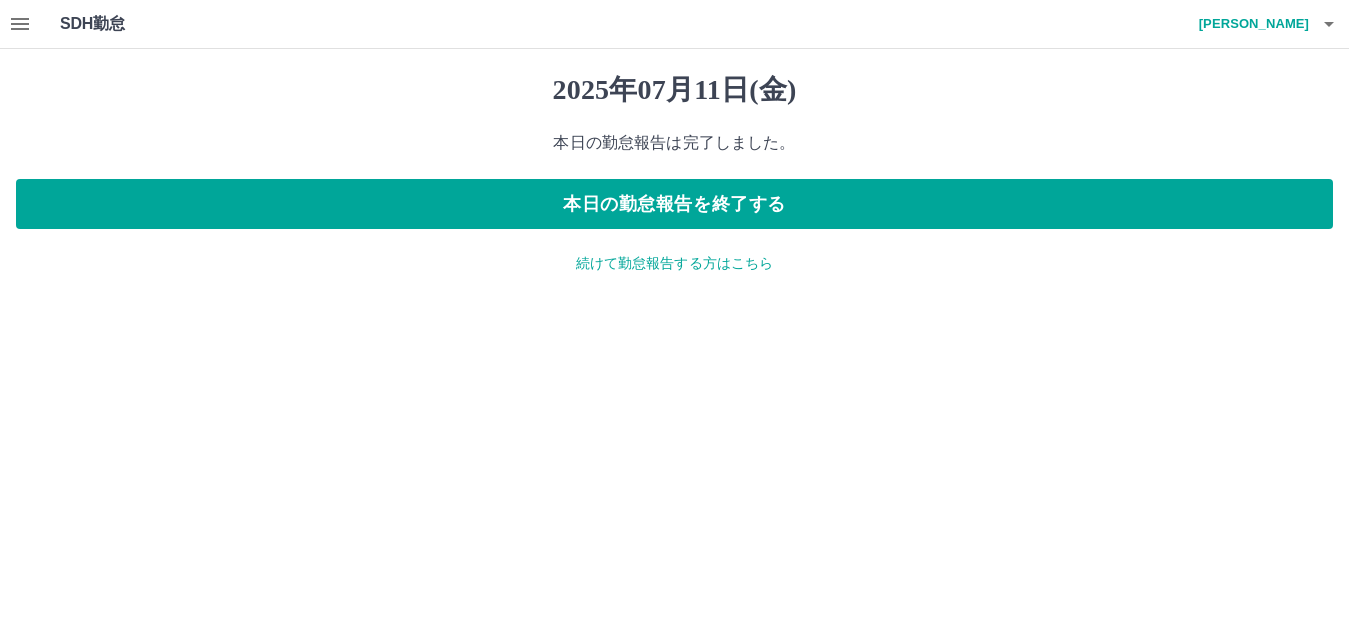 scroll, scrollTop: 0, scrollLeft: 0, axis: both 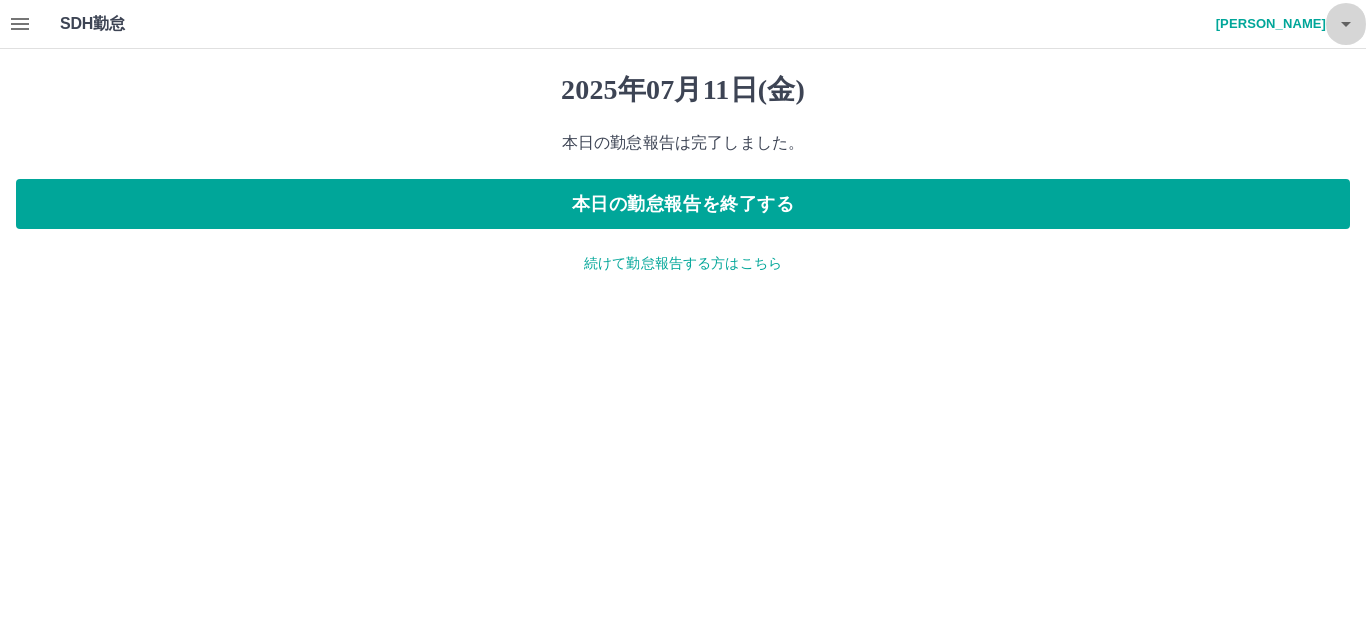 click 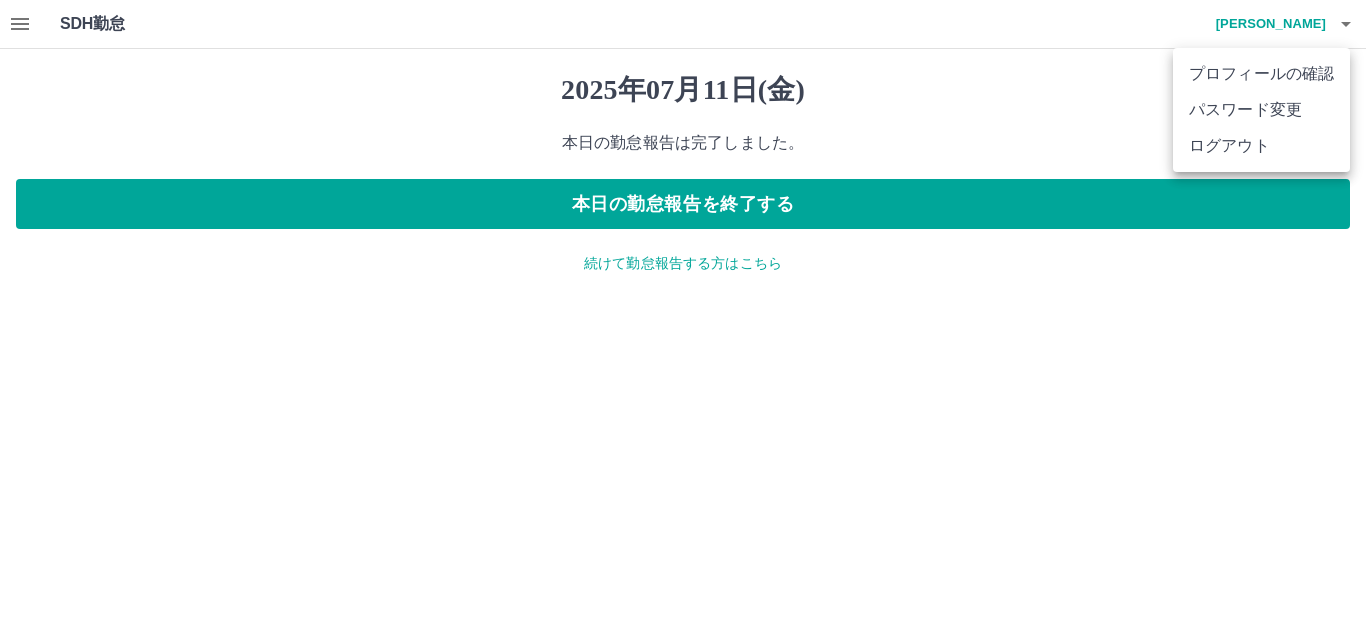 click at bounding box center (683, 312) 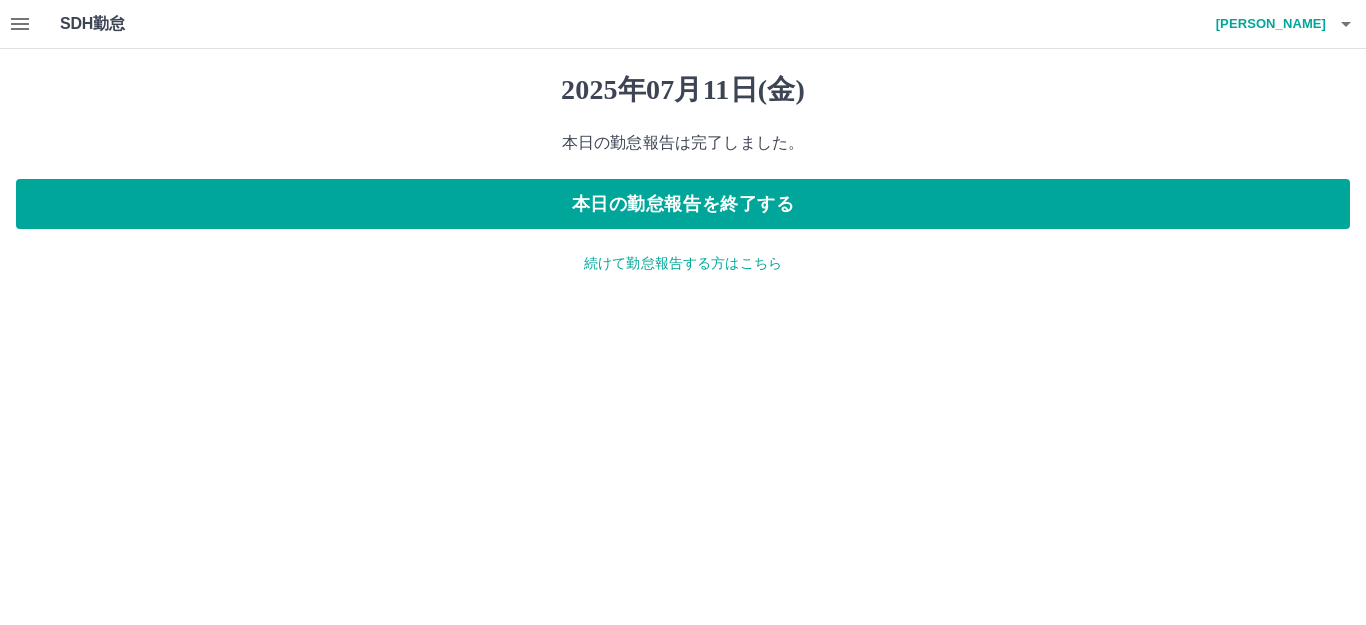 click on "2025年07月11日(金) 本日の勤怠報告は完了しました。 本日の勤怠報告を終了する 続けて勤怠報告する方はこちら" at bounding box center (683, 173) 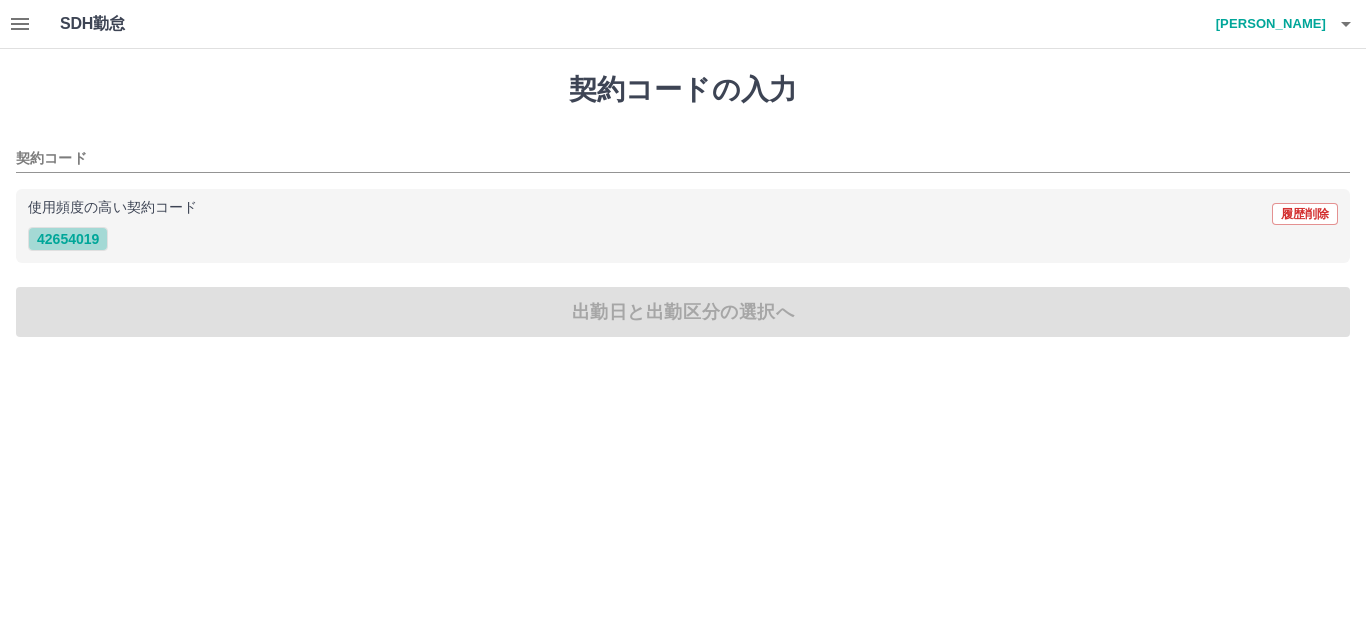 click on "42654019" at bounding box center [68, 239] 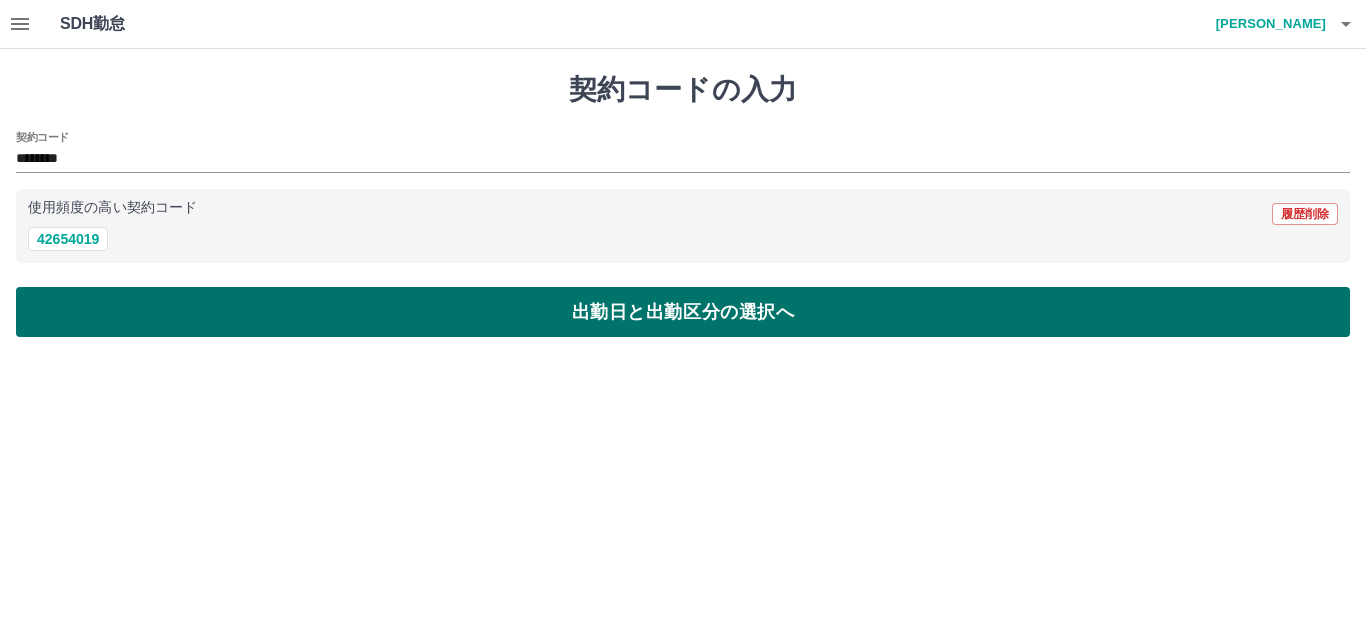 click on "出勤日と出勤区分の選択へ" at bounding box center (683, 312) 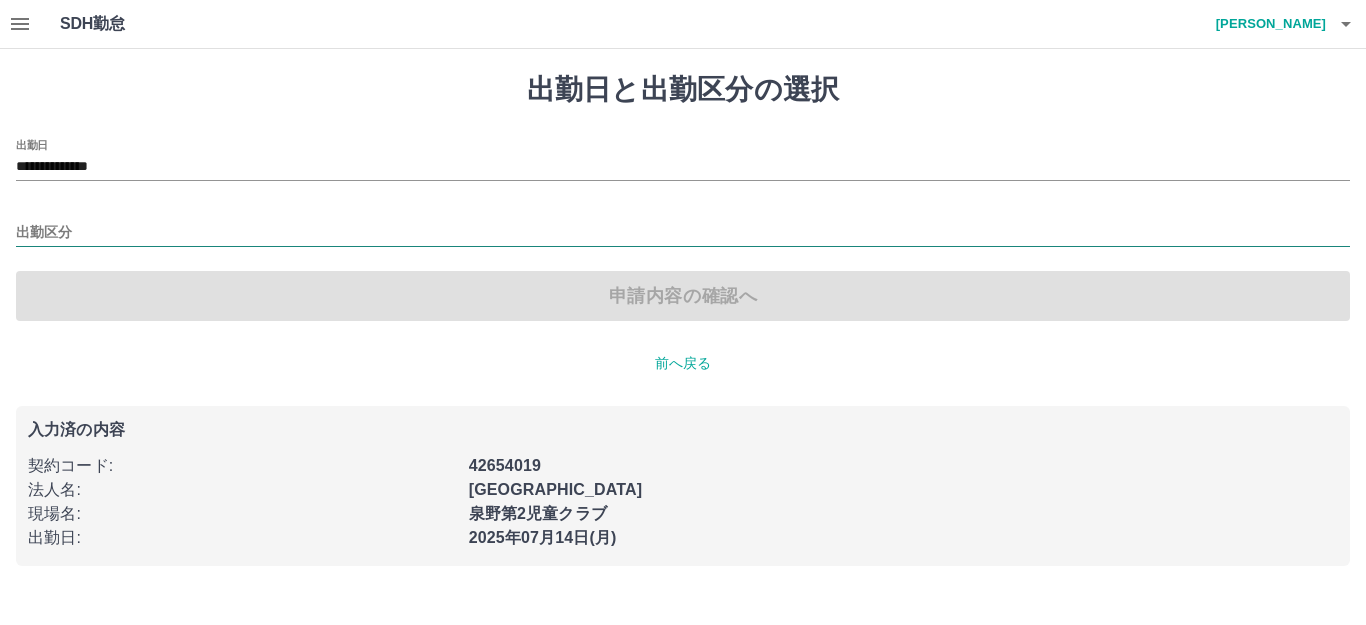 click on "出勤区分" at bounding box center (683, 233) 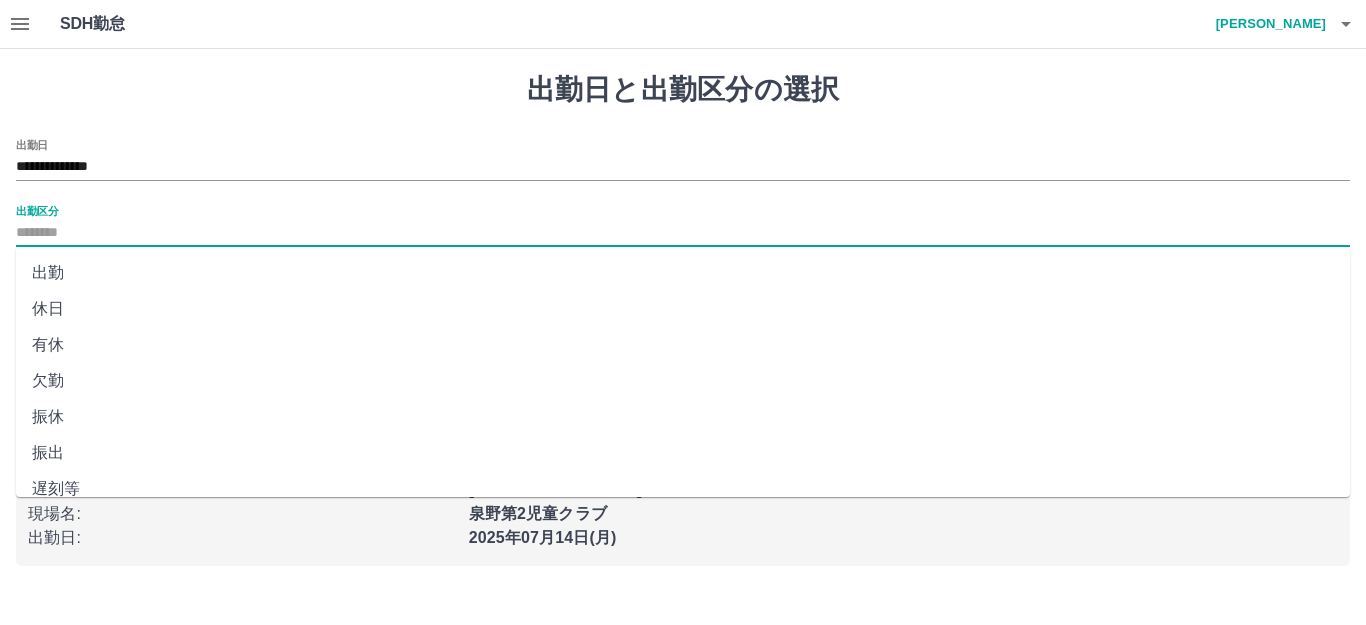 click on "出勤" at bounding box center (683, 273) 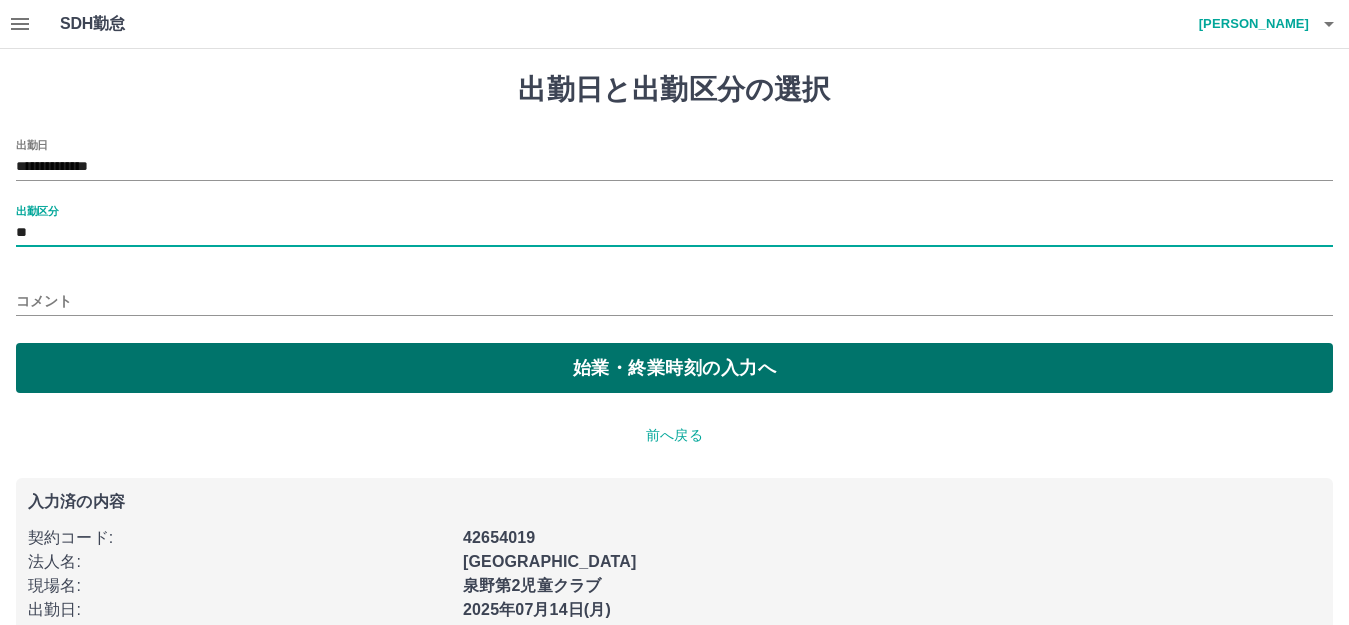 click on "始業・終業時刻の入力へ" at bounding box center [674, 368] 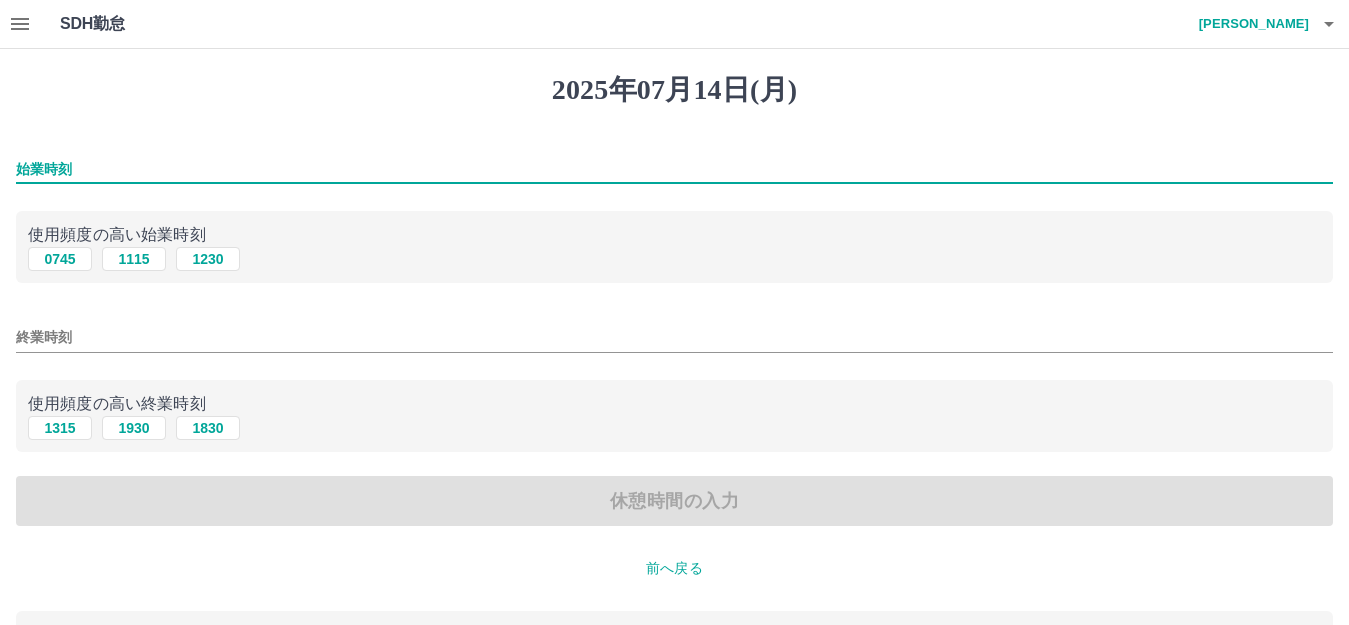 click on "始業時刻" at bounding box center (674, 169) 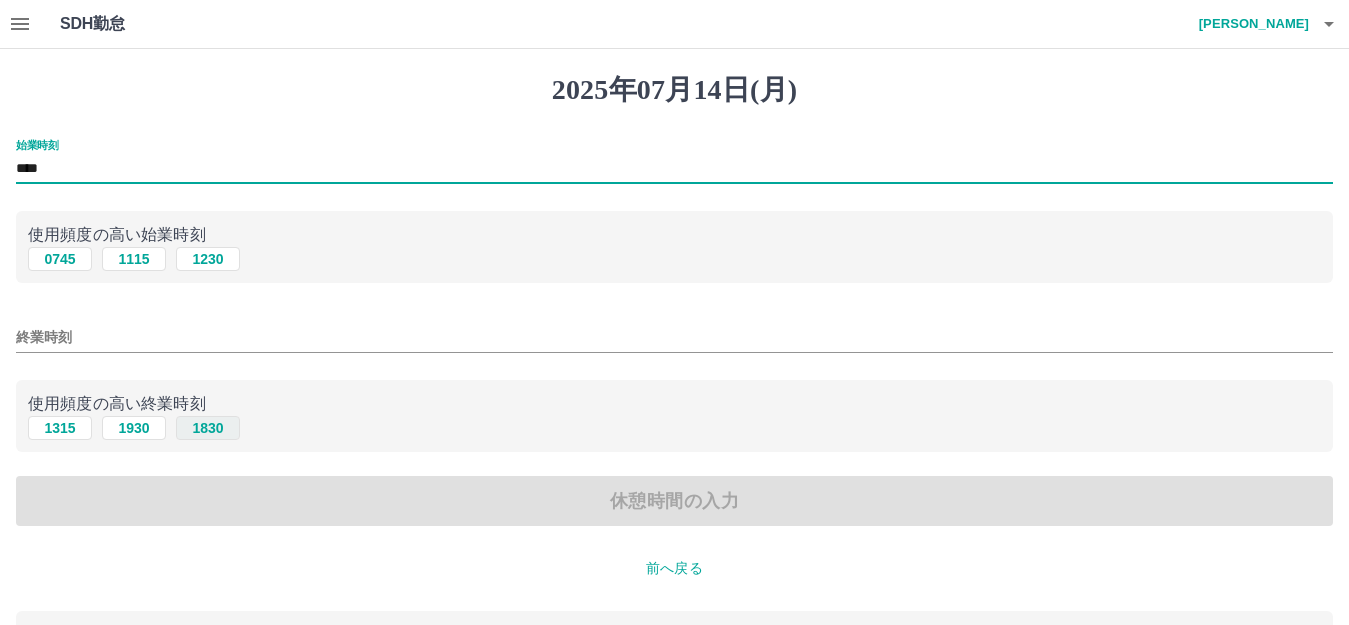 type on "****" 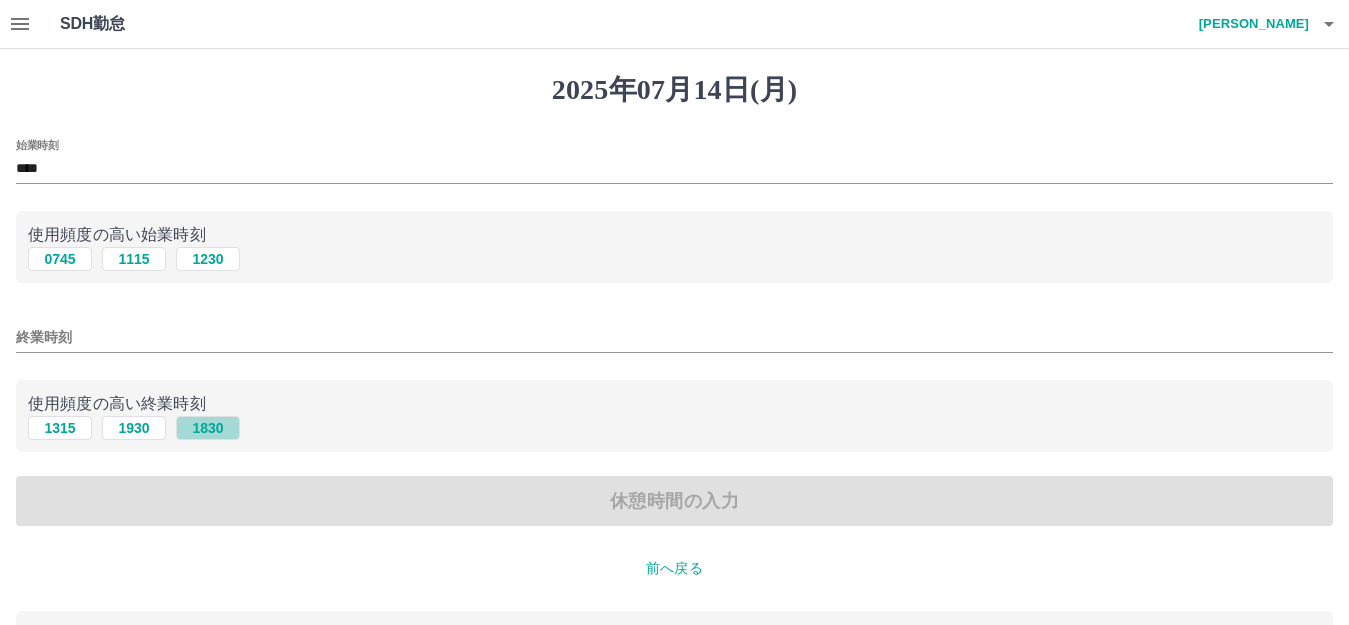 click on "1830" at bounding box center (208, 428) 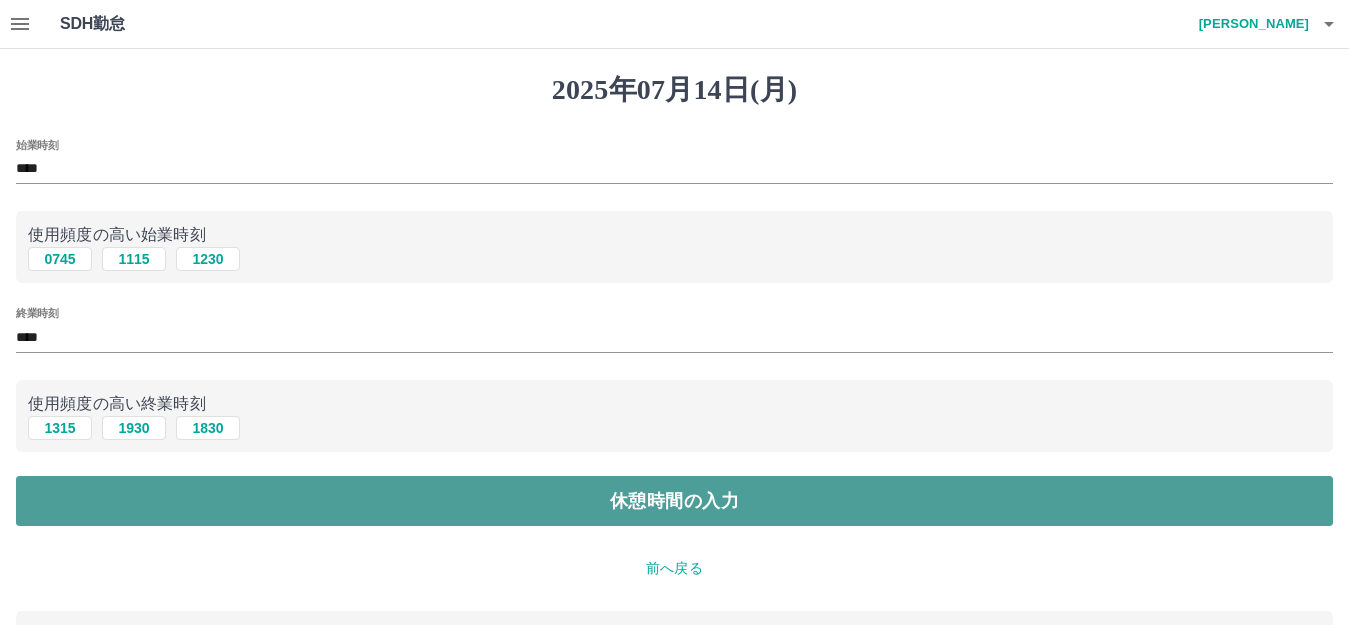 click on "休憩時間の入力" at bounding box center [674, 501] 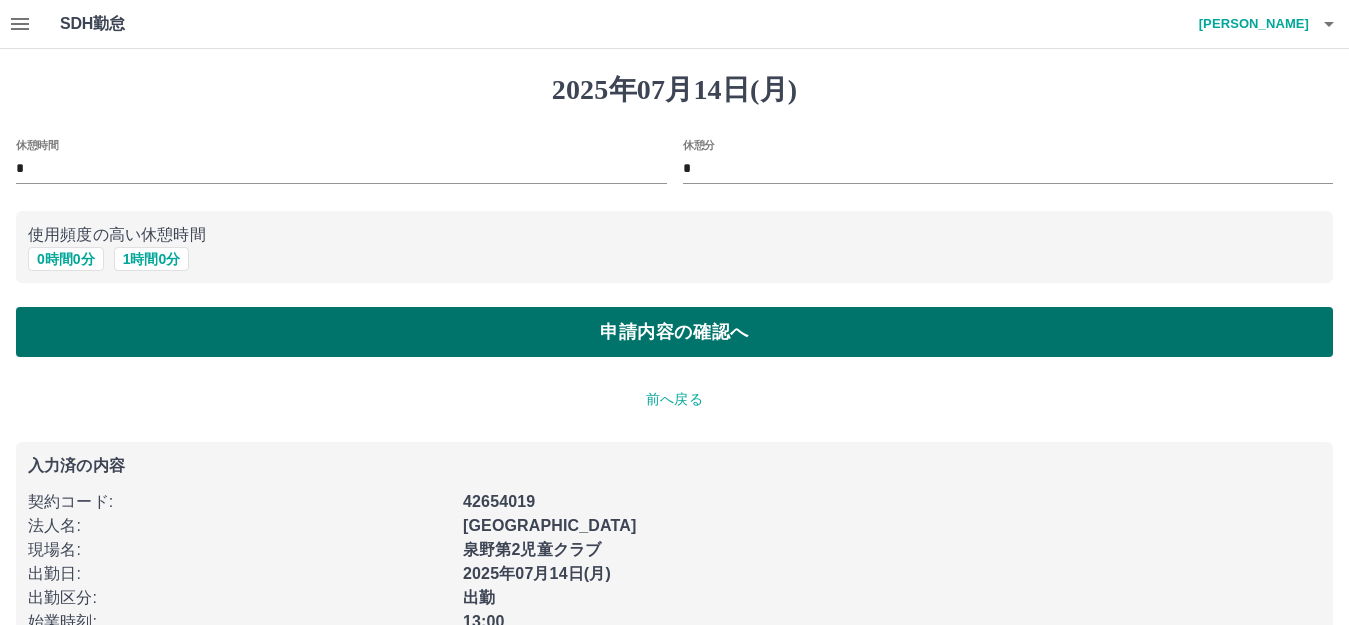 click on "申請内容の確認へ" at bounding box center (674, 332) 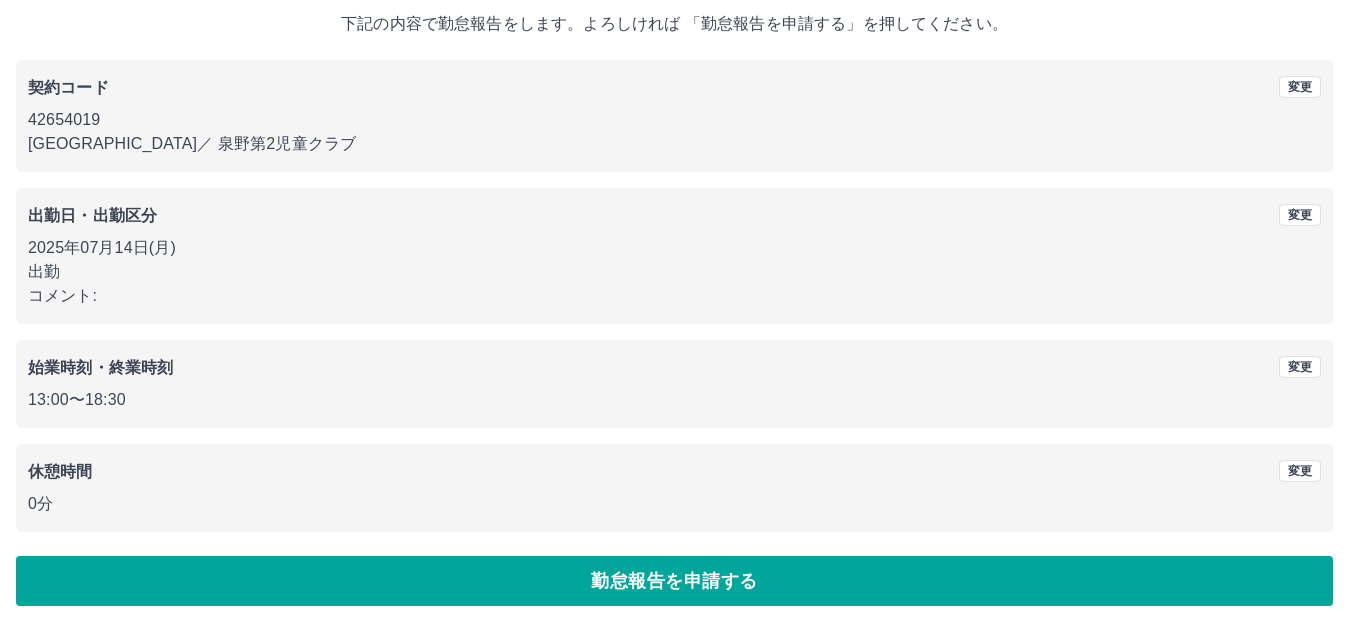 scroll, scrollTop: 124, scrollLeft: 0, axis: vertical 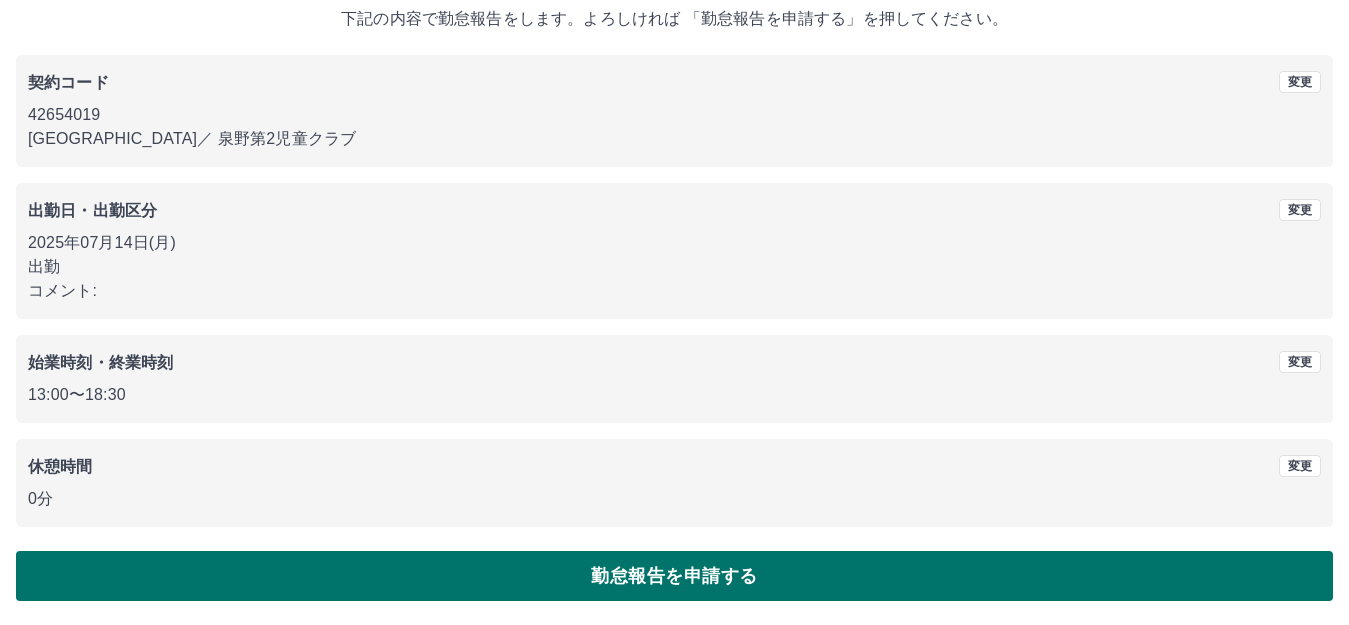 click on "勤怠報告を申請する" at bounding box center [674, 576] 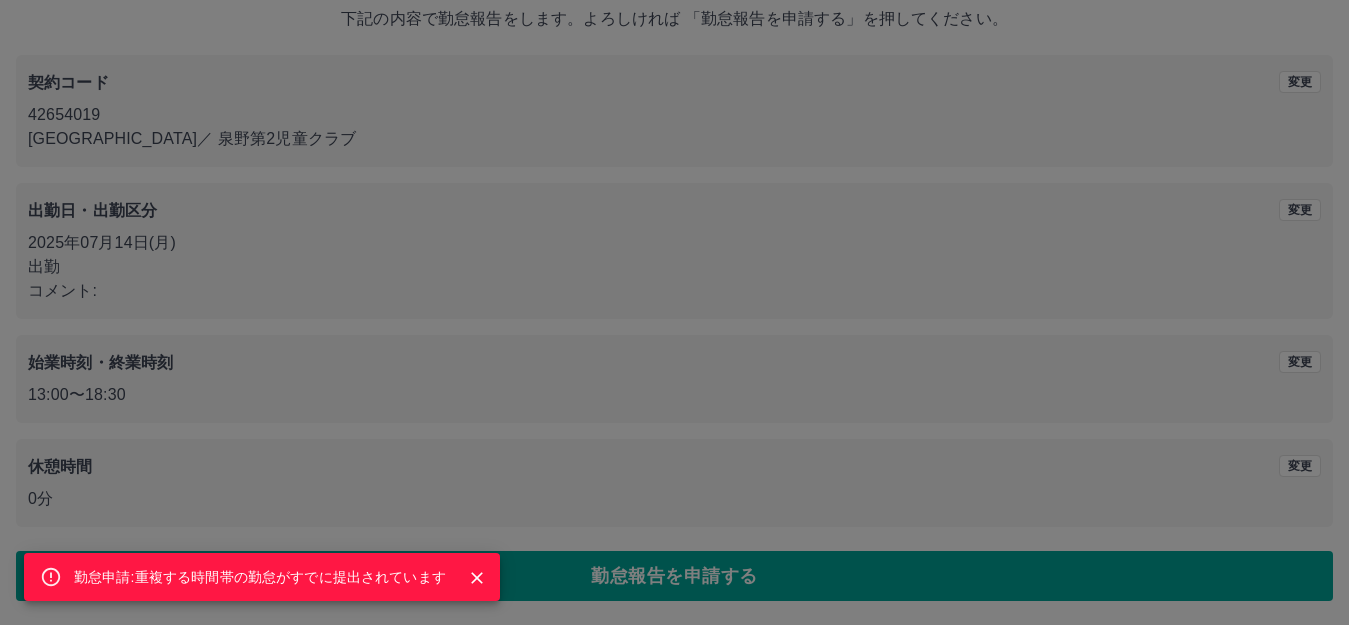 click 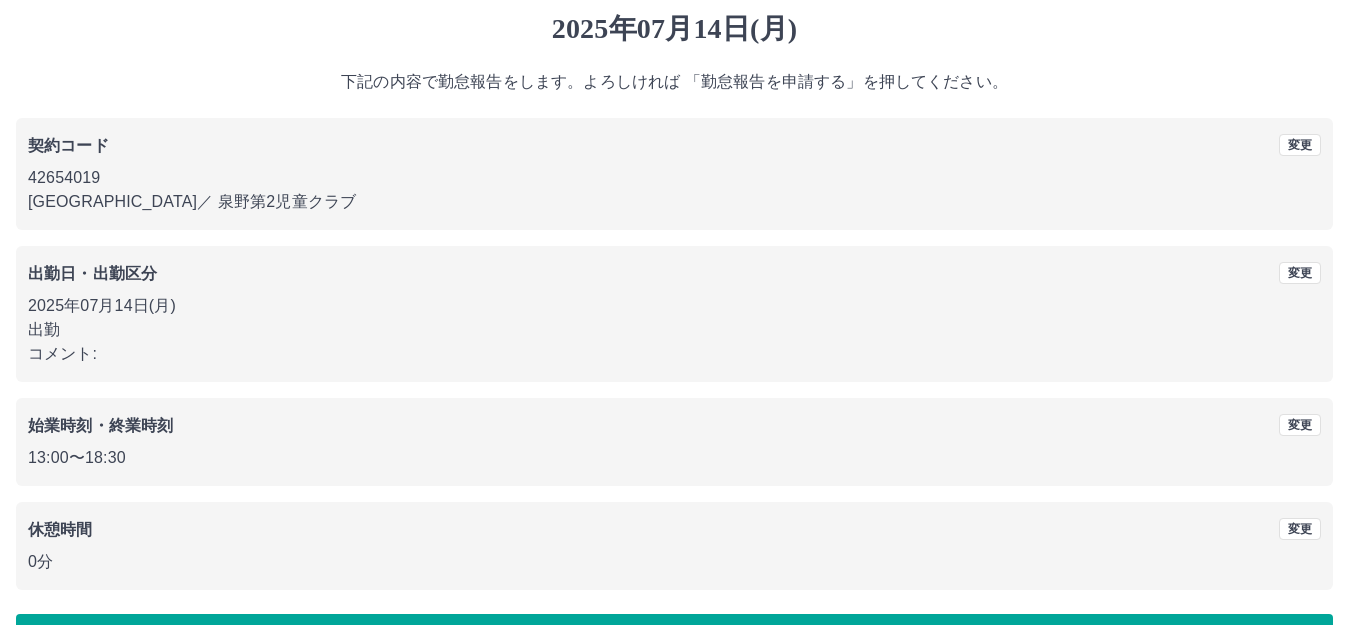 scroll, scrollTop: 124, scrollLeft: 0, axis: vertical 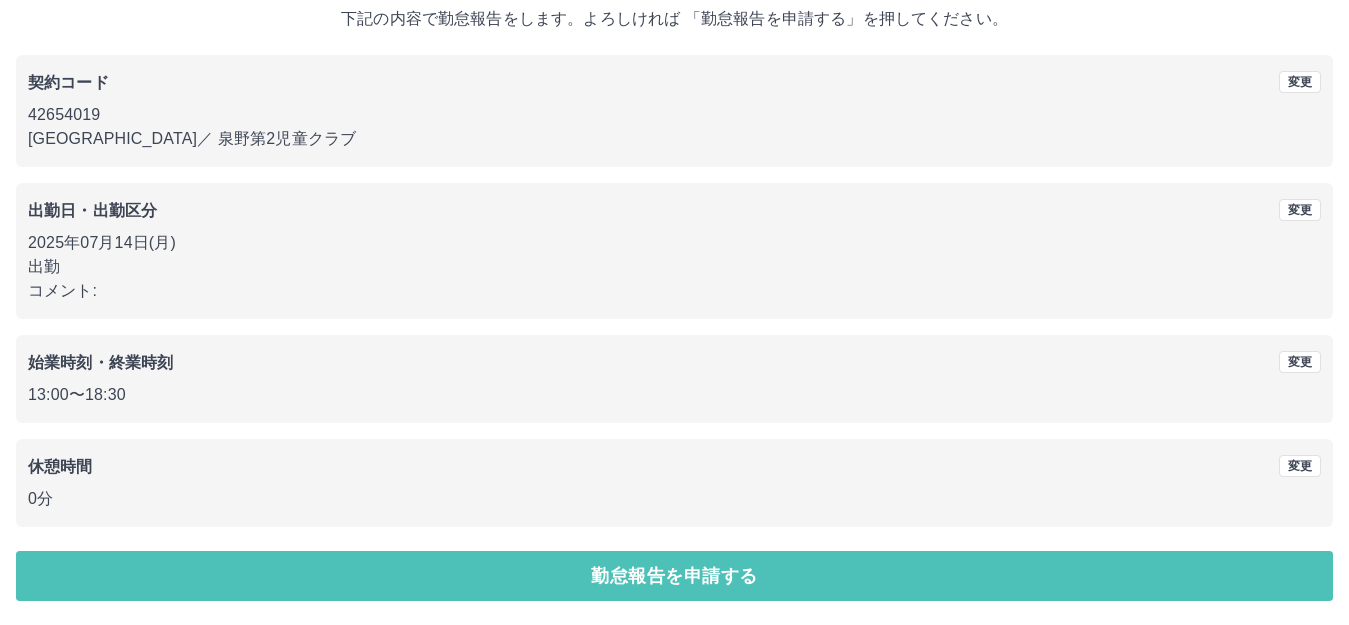 click on "勤怠報告を申請する" at bounding box center [674, 576] 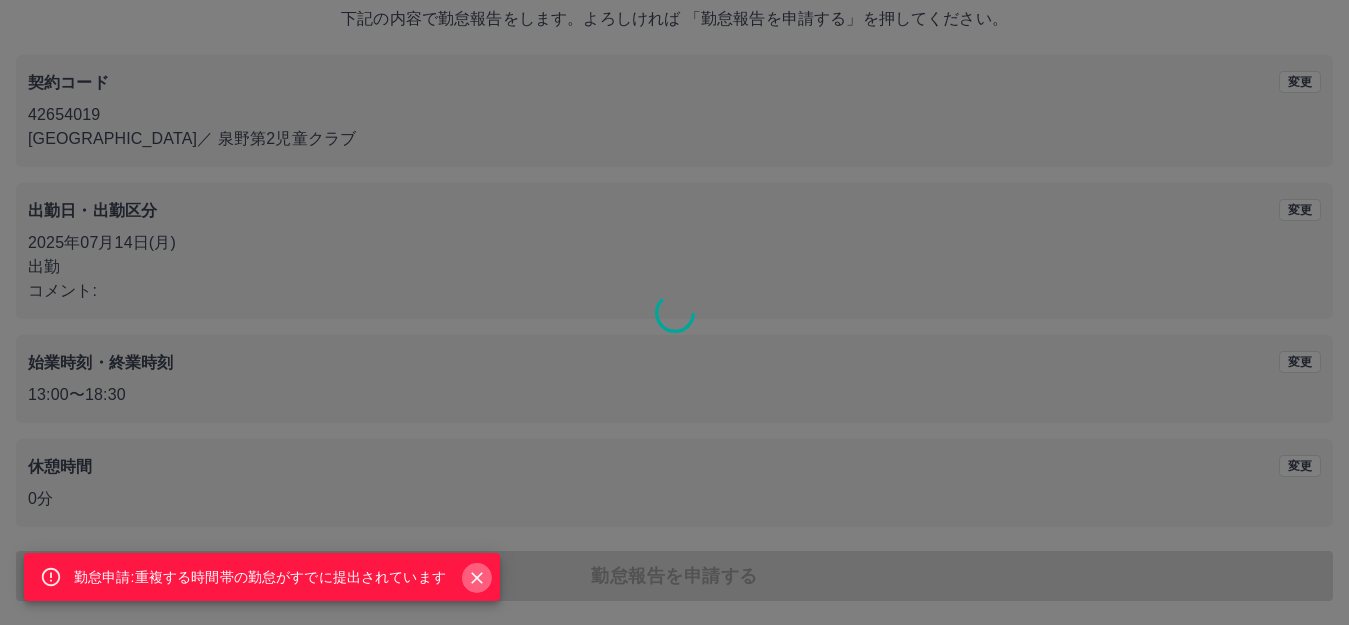 click 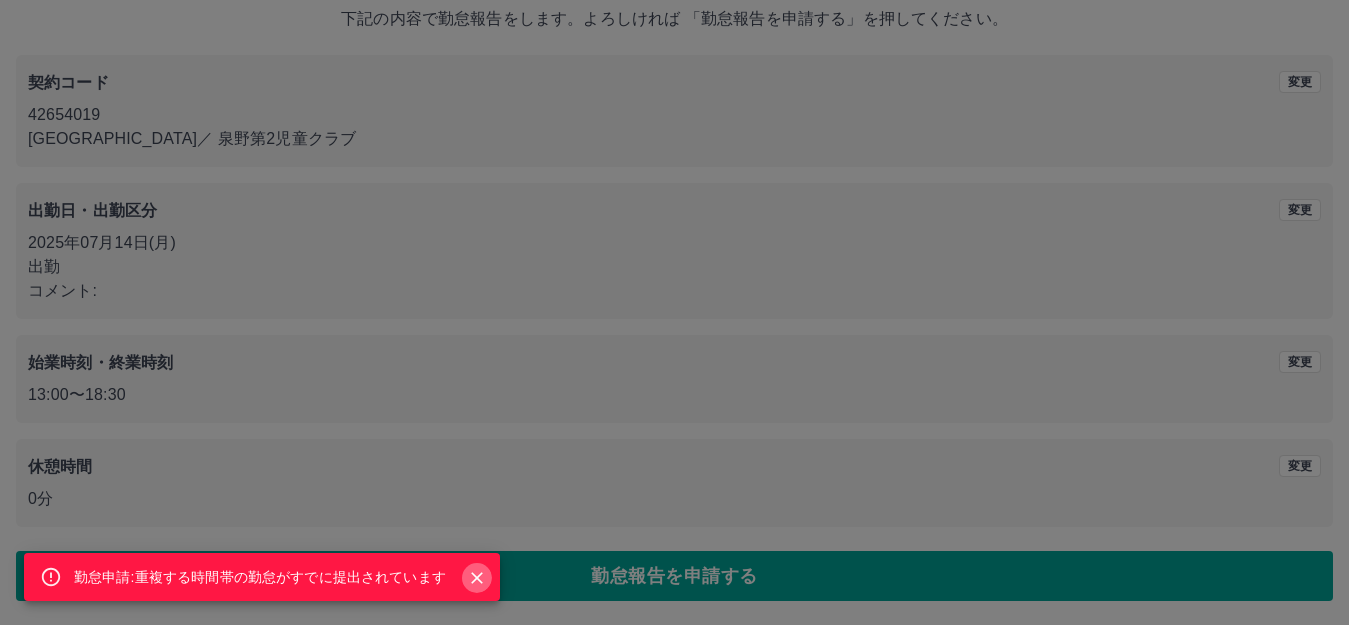 click at bounding box center [477, 578] 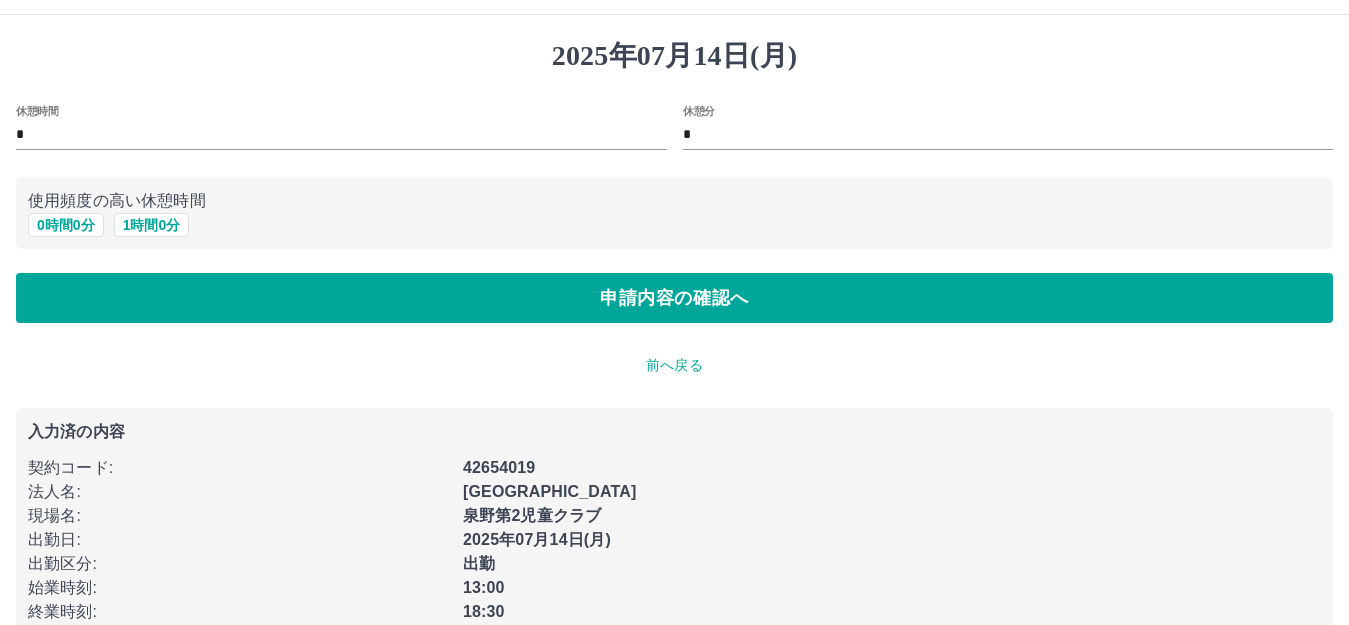 scroll, scrollTop: 0, scrollLeft: 0, axis: both 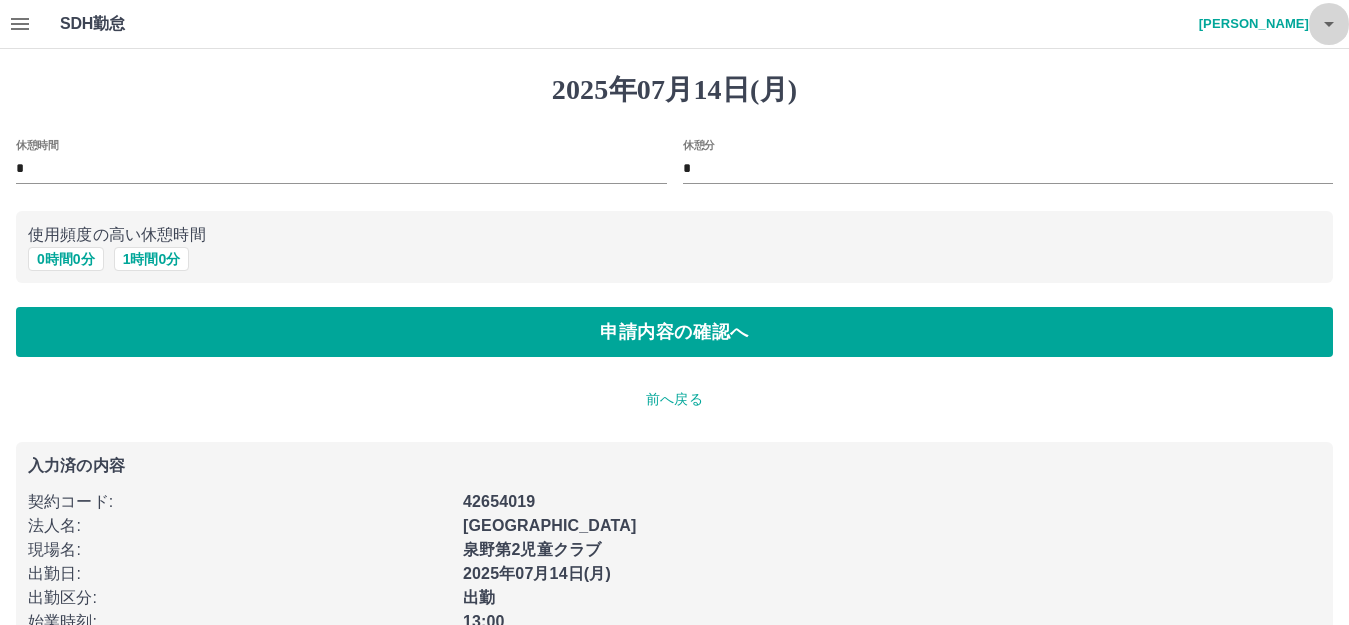 click 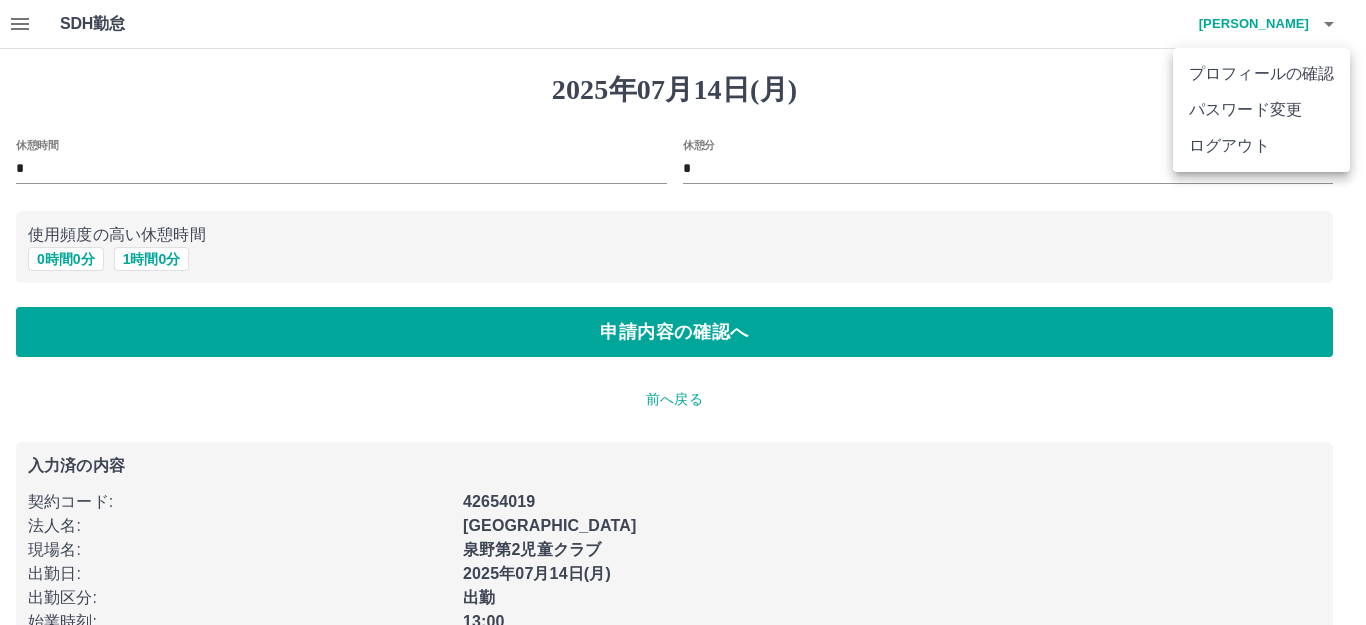 click at bounding box center (683, 312) 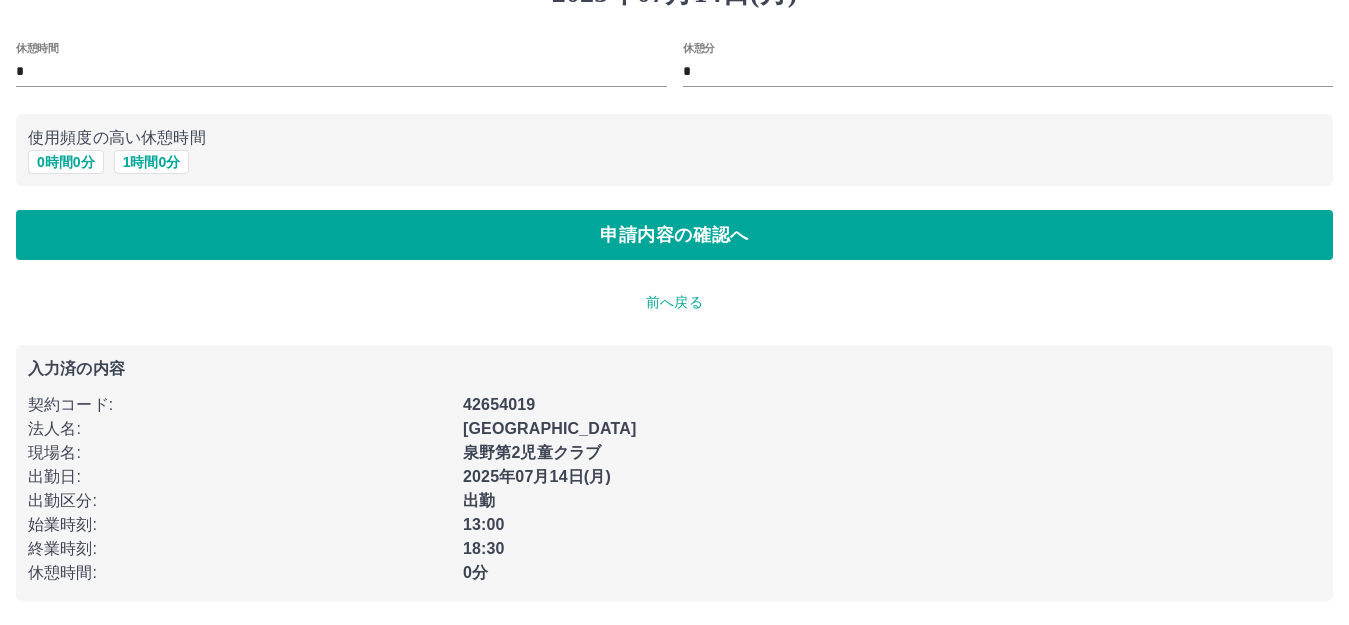 scroll, scrollTop: 0, scrollLeft: 0, axis: both 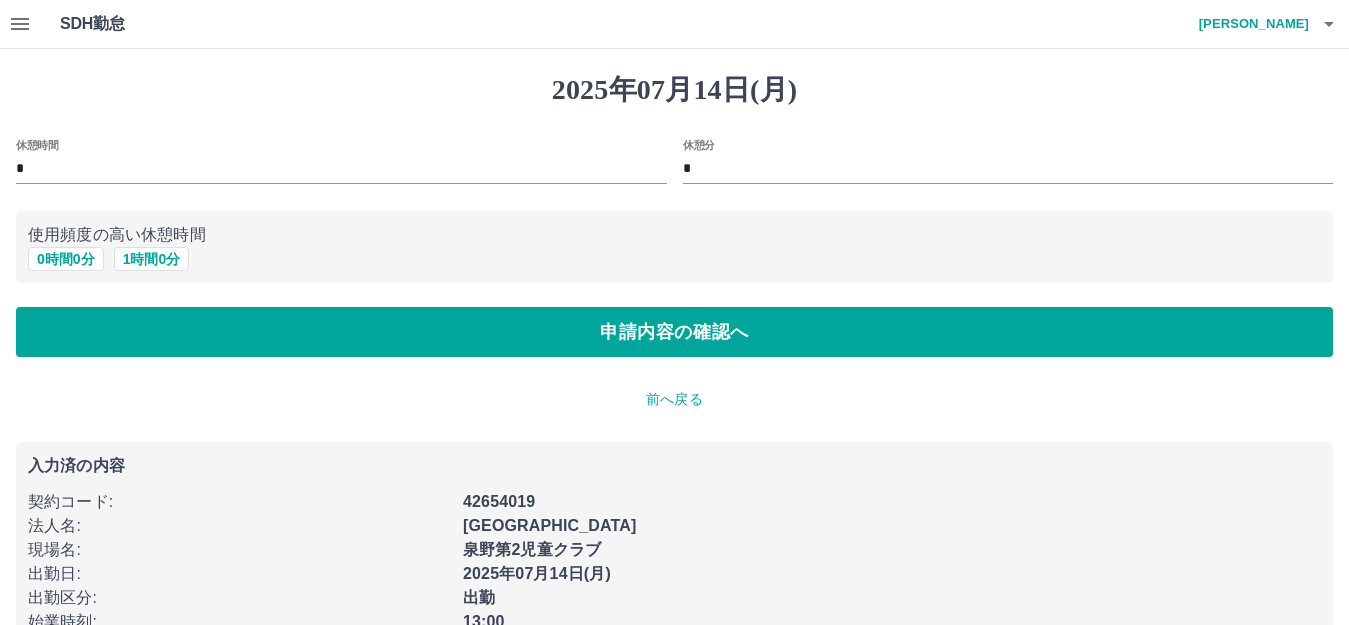 click 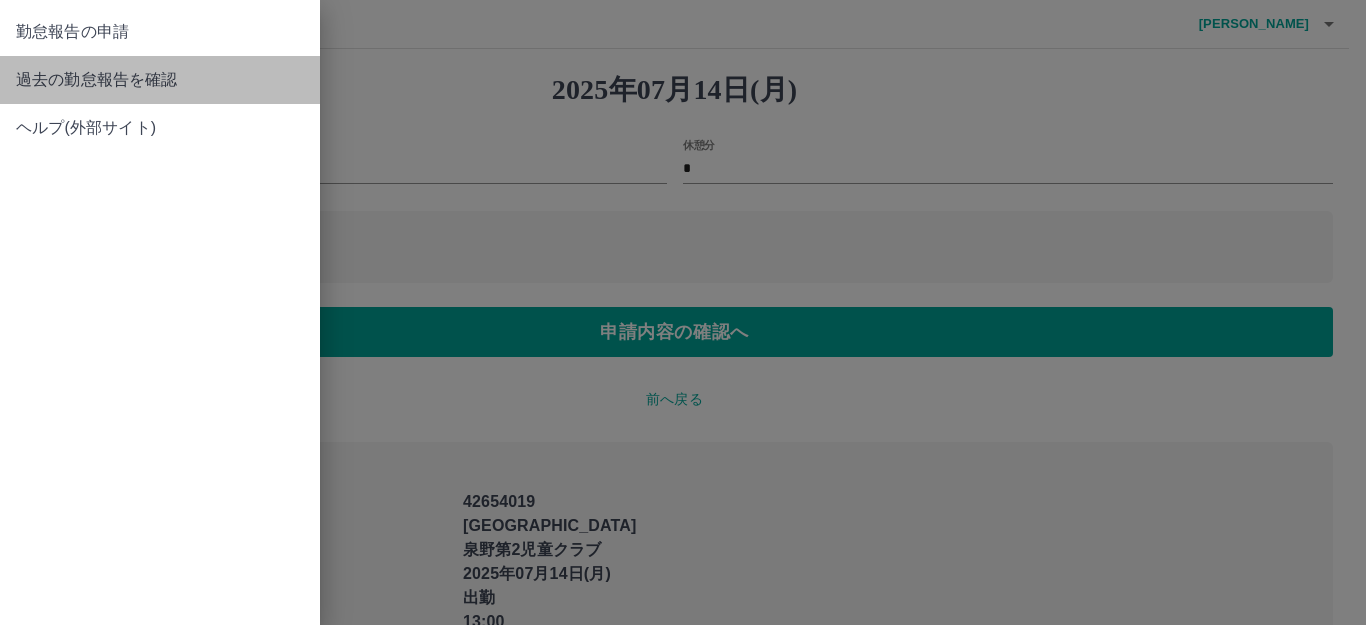 click on "過去の勤怠報告を確認" at bounding box center [160, 80] 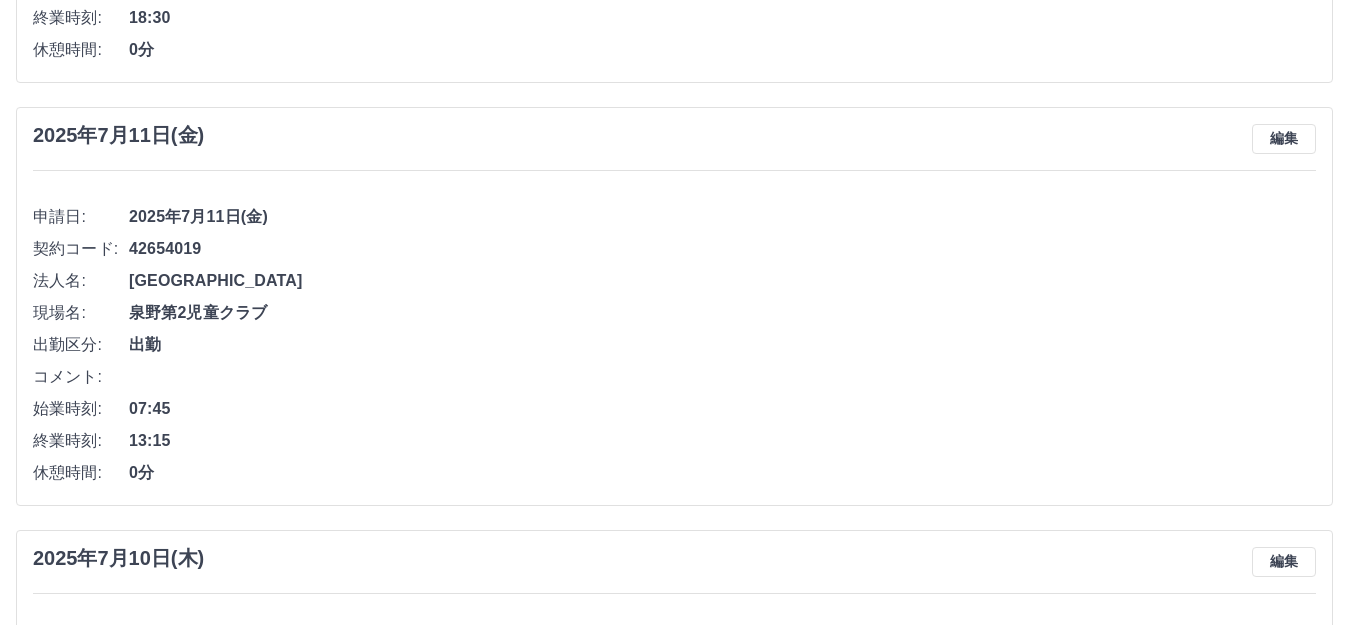 scroll, scrollTop: 500, scrollLeft: 0, axis: vertical 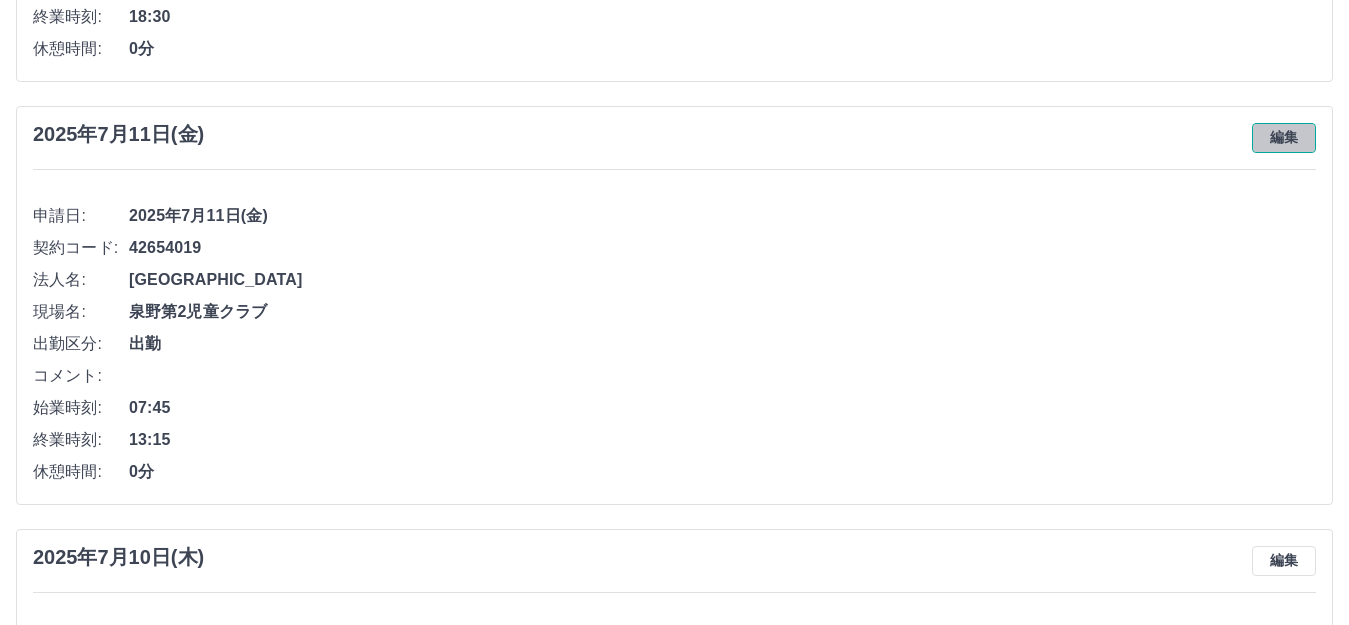 click on "編集" at bounding box center [1284, 138] 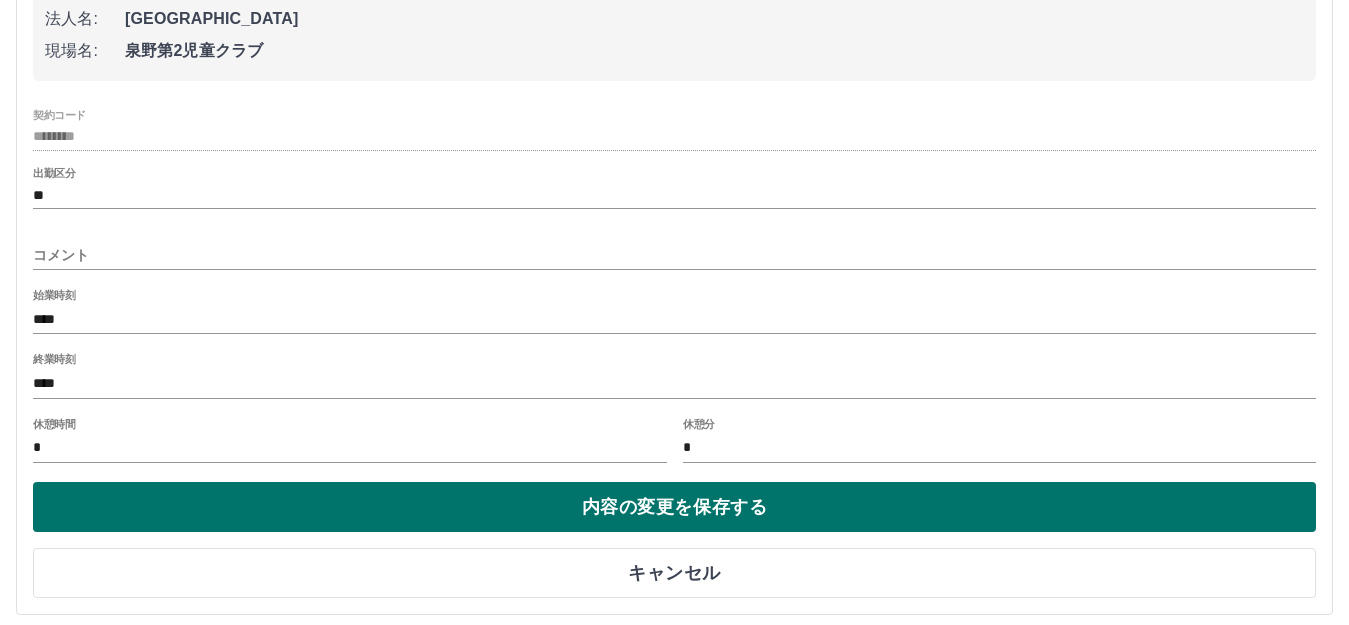 scroll, scrollTop: 700, scrollLeft: 0, axis: vertical 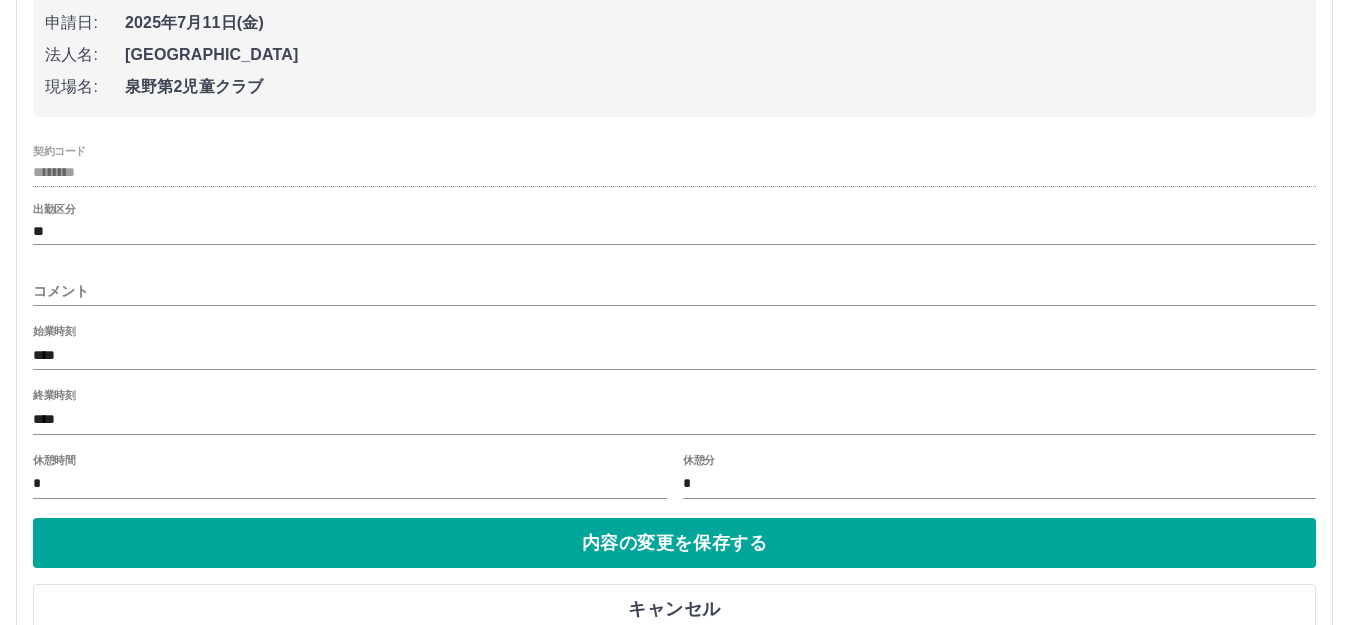 click on "****" at bounding box center (674, 355) 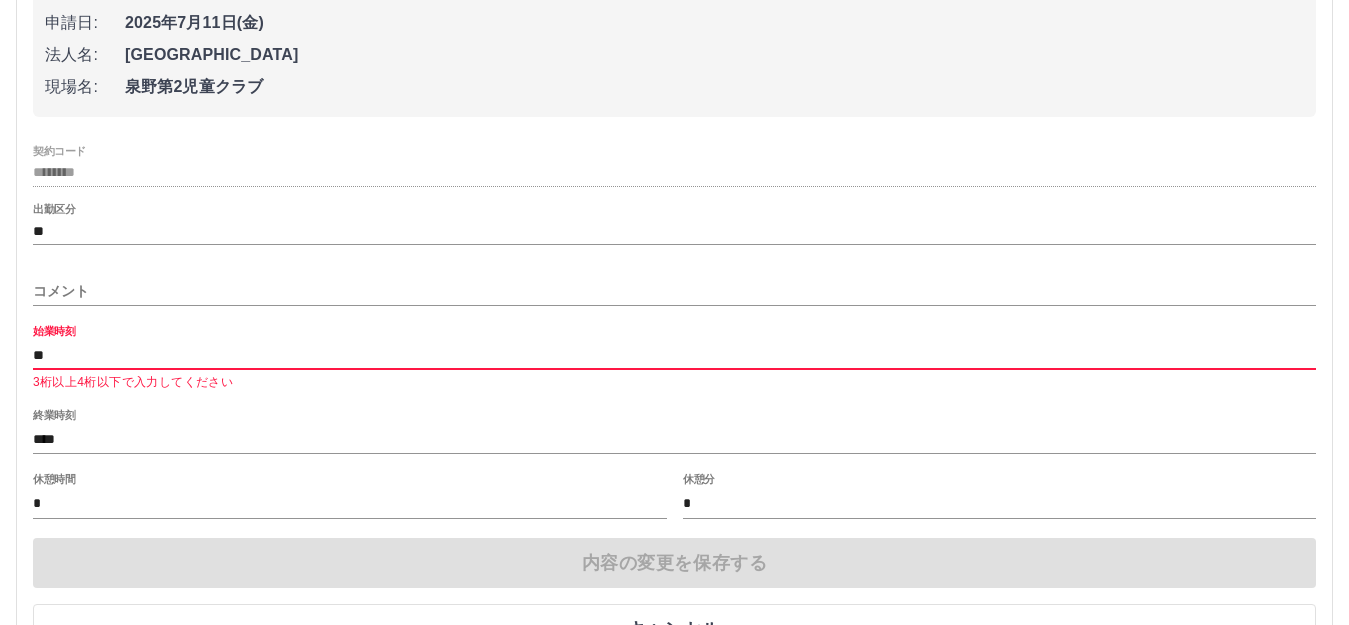 type on "*" 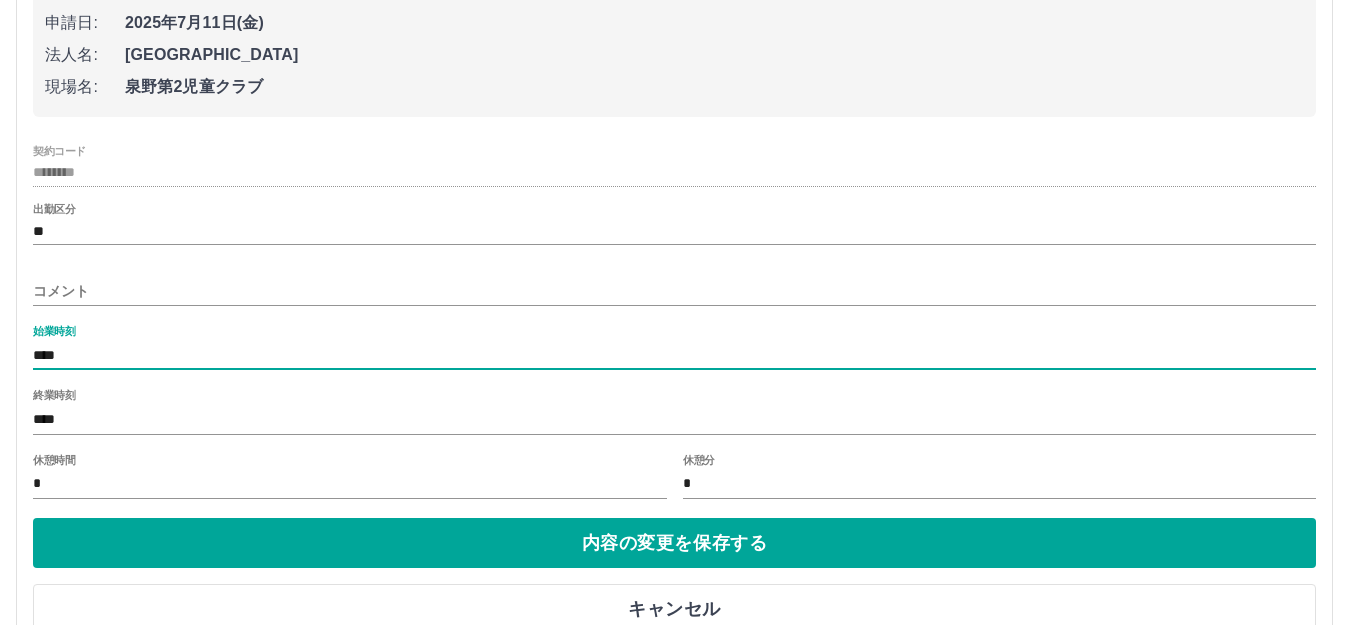 type on "****" 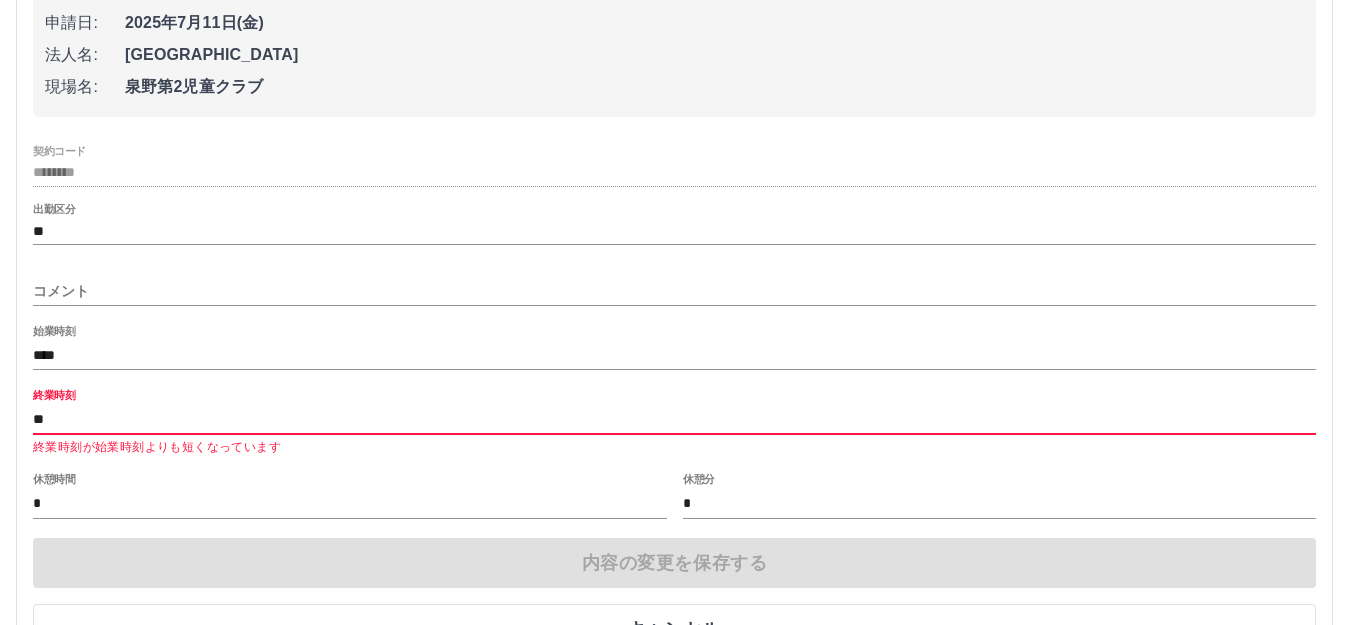 type on "*" 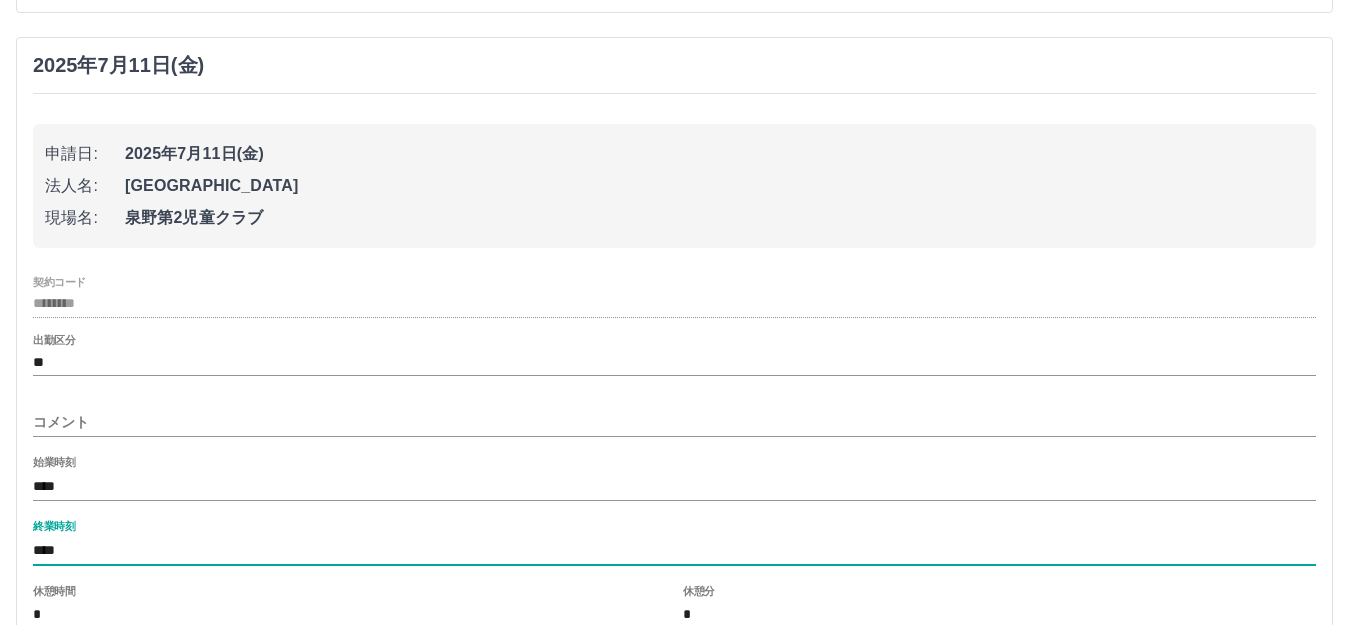 scroll, scrollTop: 600, scrollLeft: 0, axis: vertical 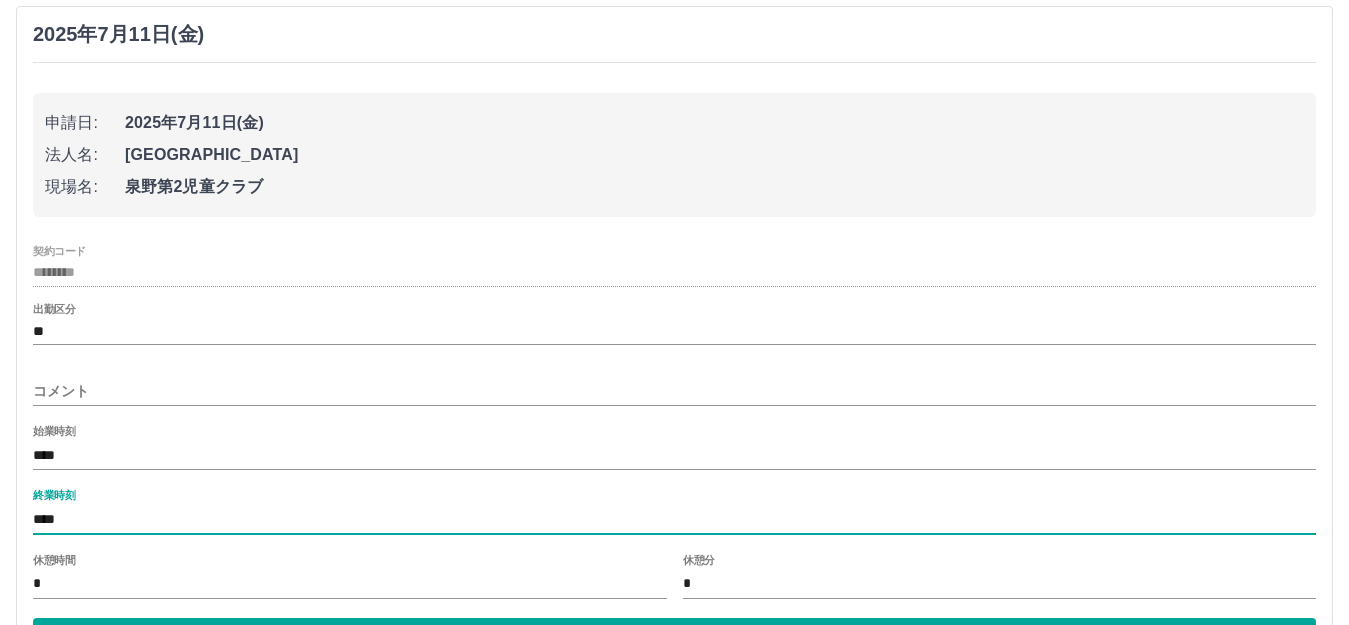 type on "****" 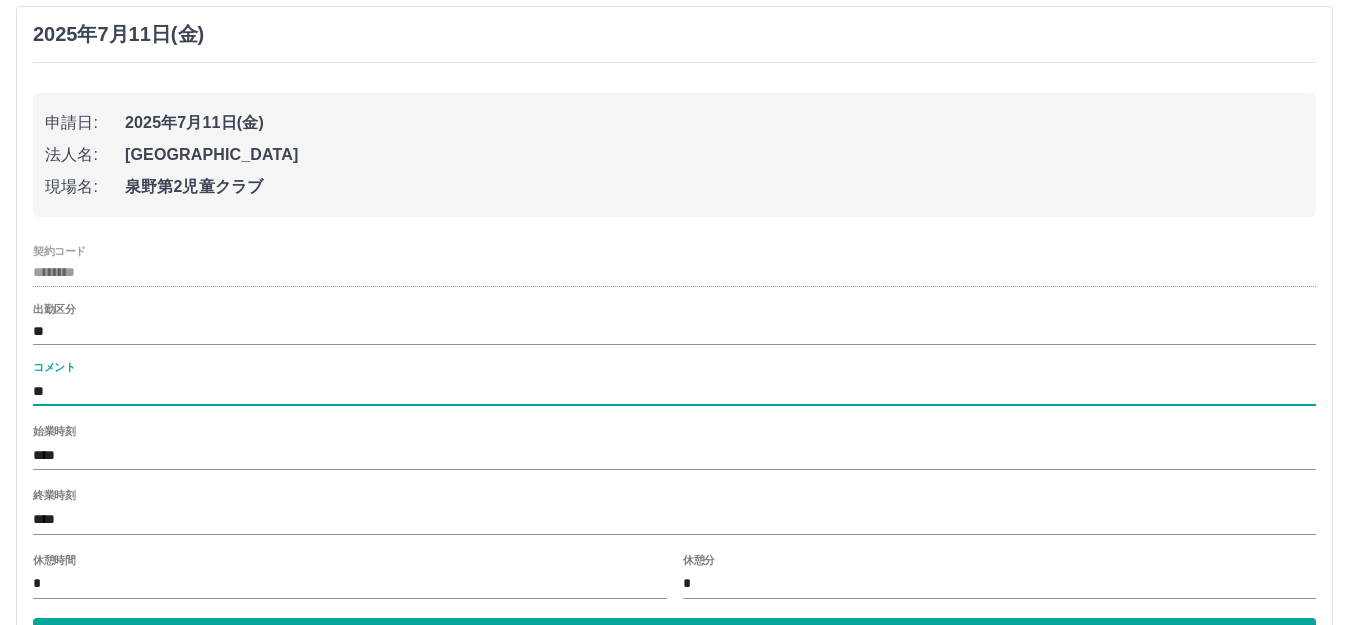 type on "*" 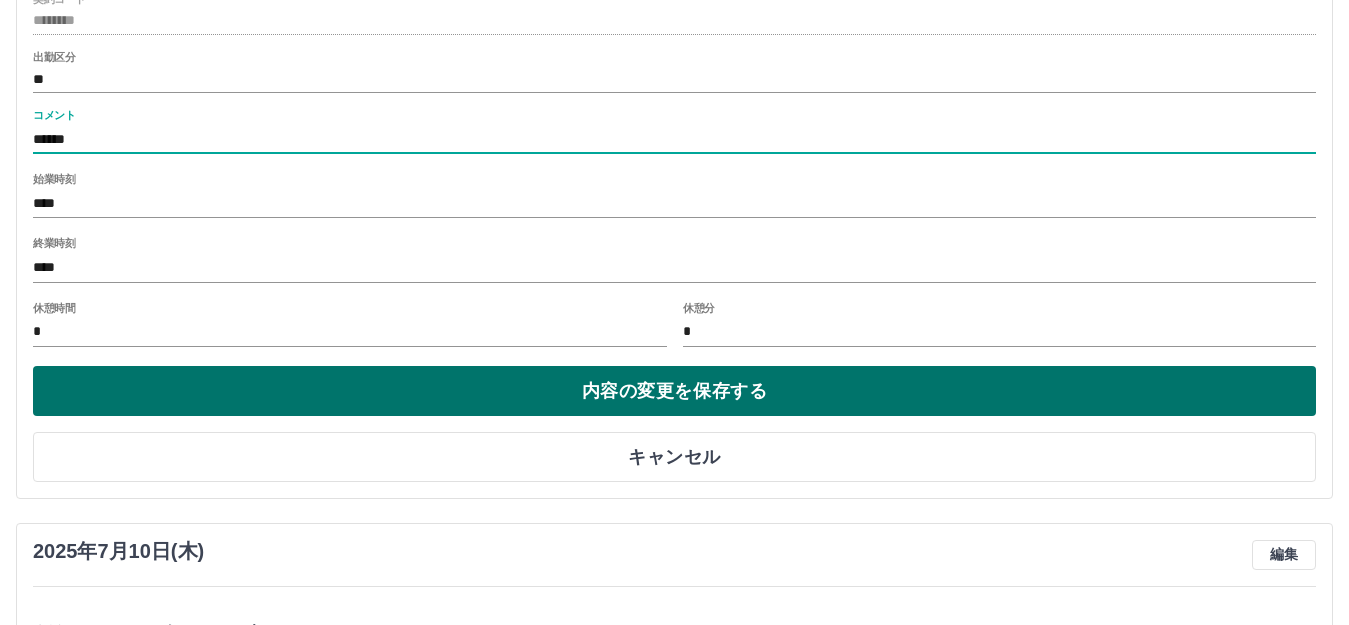 scroll, scrollTop: 900, scrollLeft: 0, axis: vertical 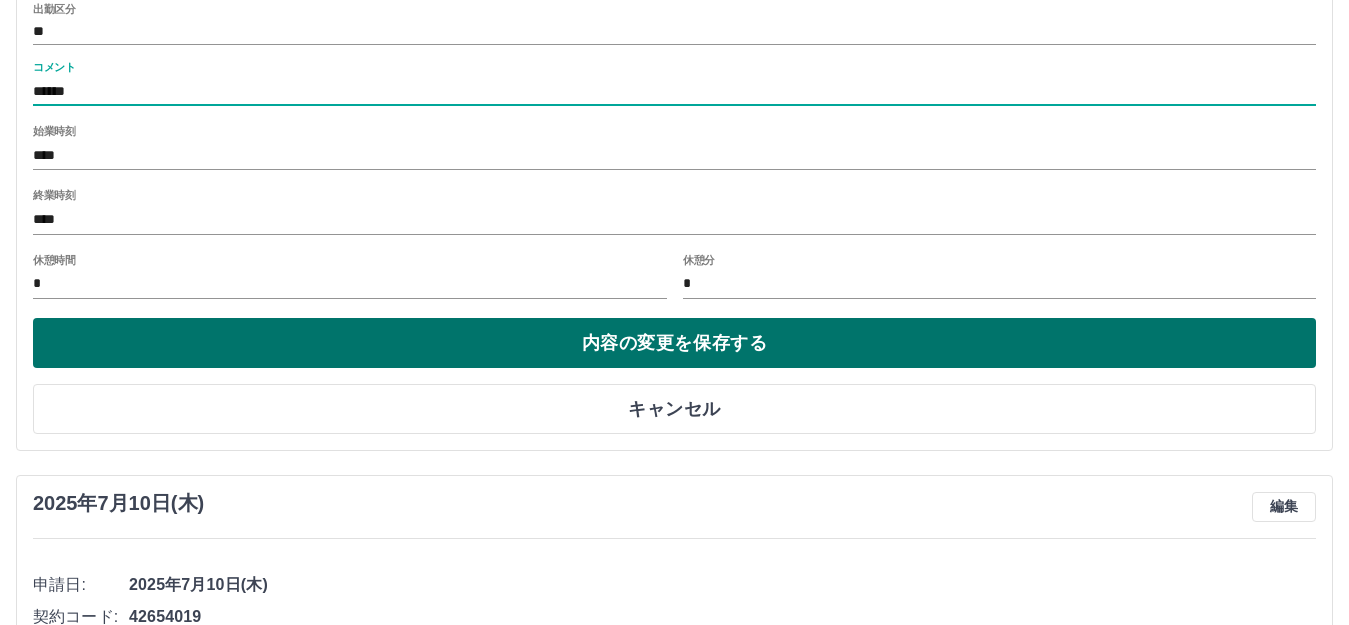 type on "******" 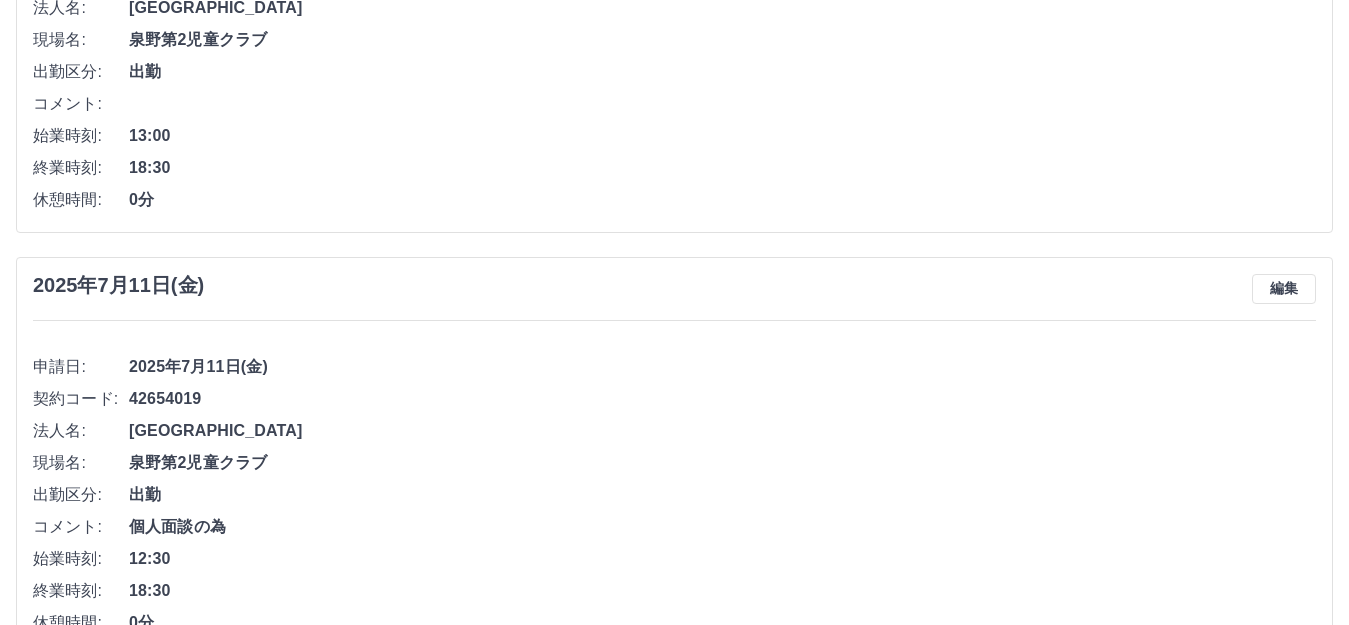 scroll, scrollTop: 245, scrollLeft: 0, axis: vertical 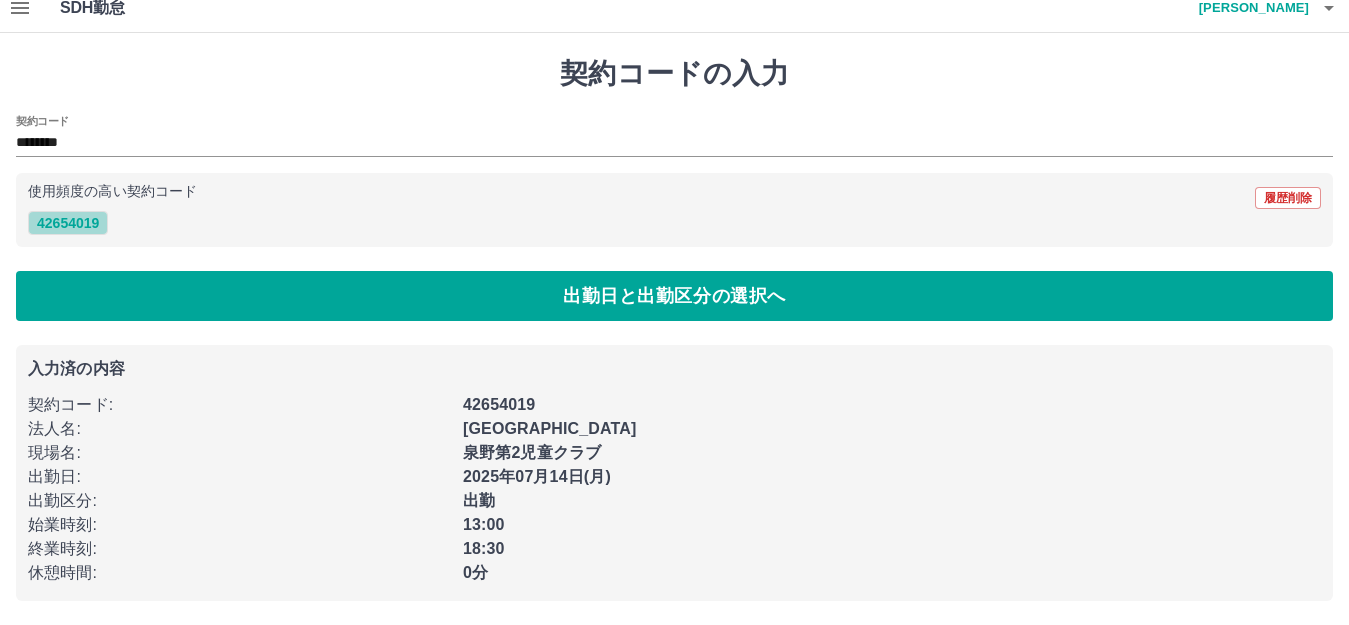 click on "42654019" at bounding box center (68, 223) 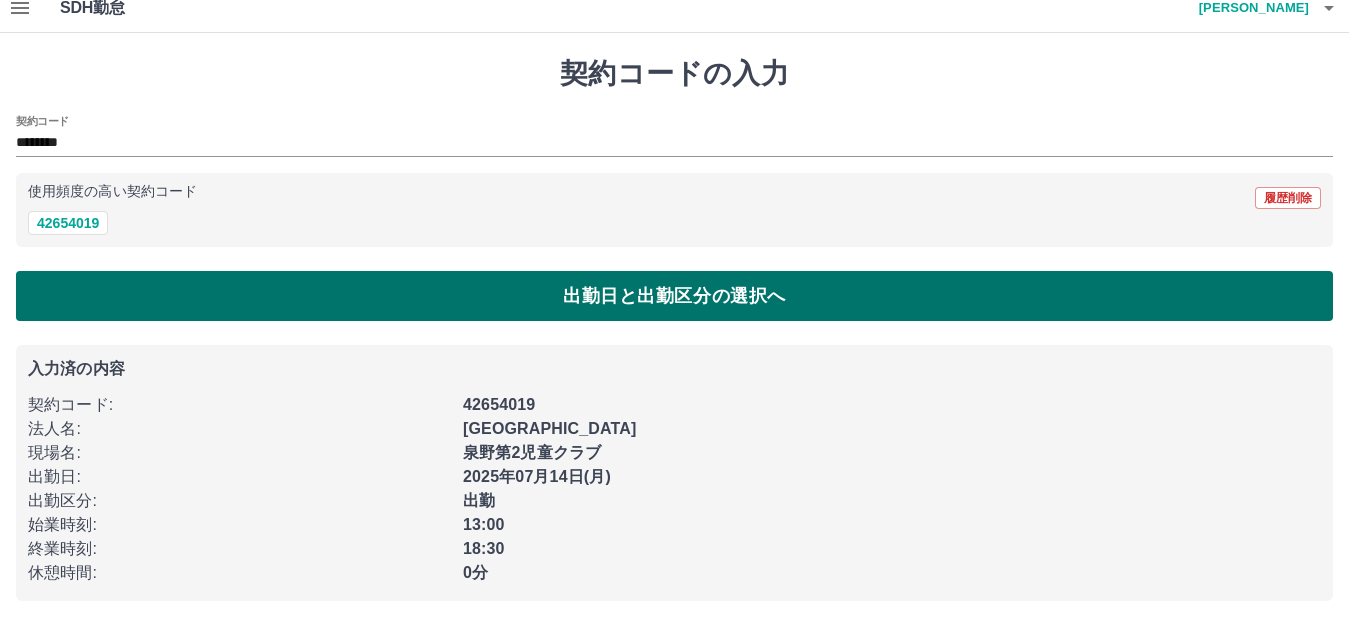 click on "出勤日と出勤区分の選択へ" at bounding box center (674, 296) 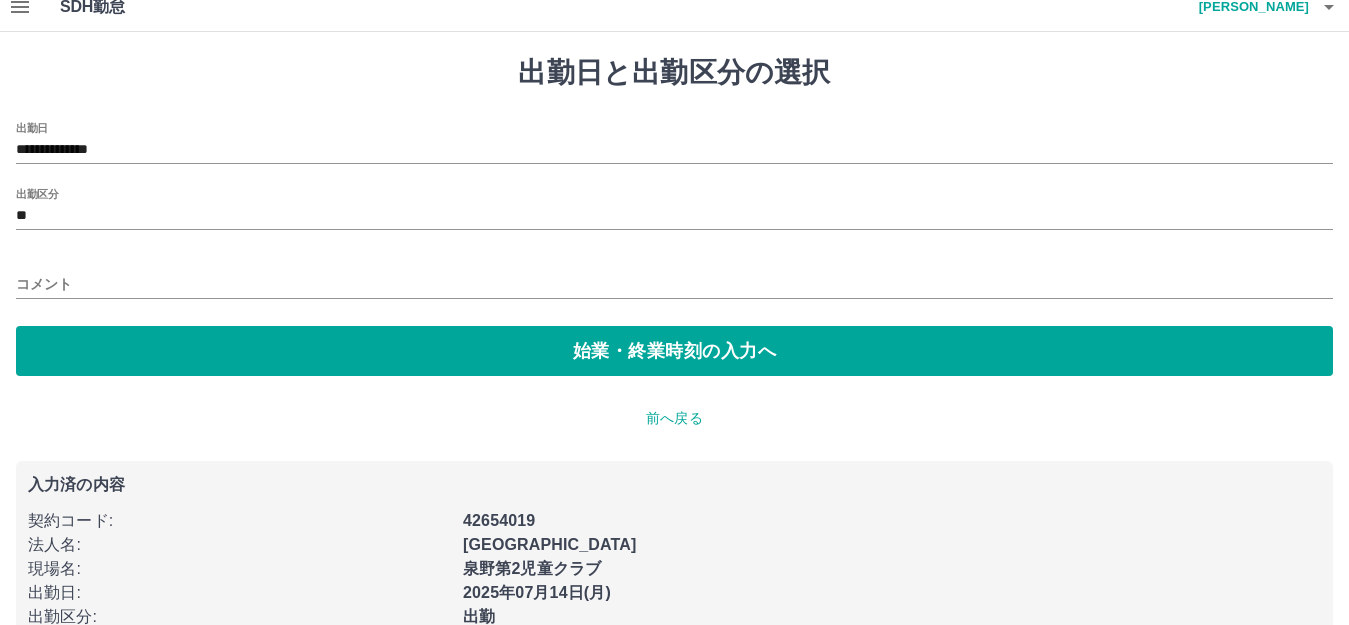 scroll, scrollTop: 0, scrollLeft: 0, axis: both 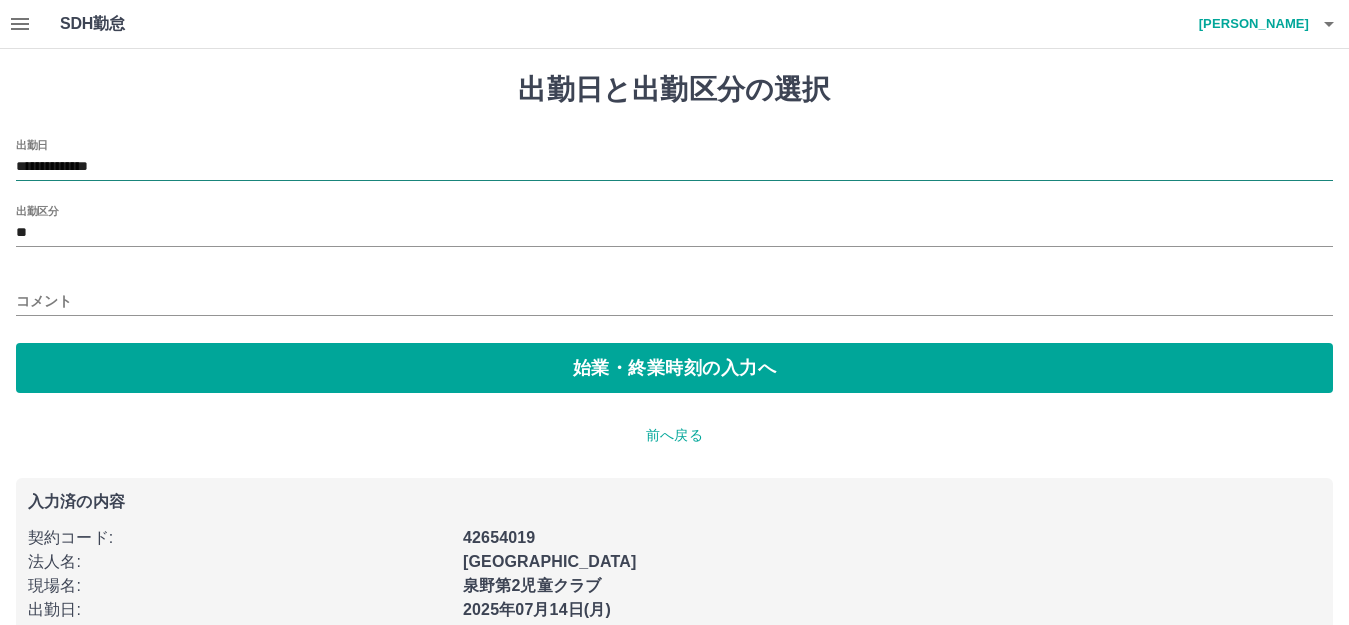 click on "**********" at bounding box center (674, 167) 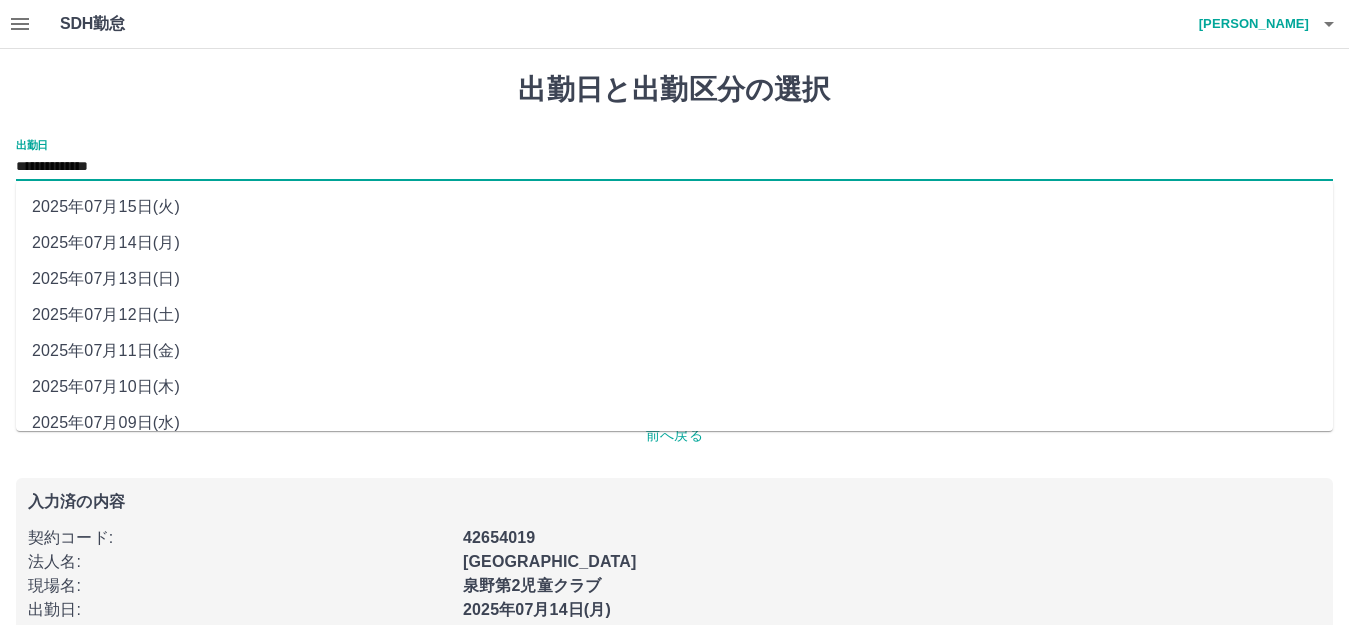 click on "2025年07月13日(日)" at bounding box center [674, 279] 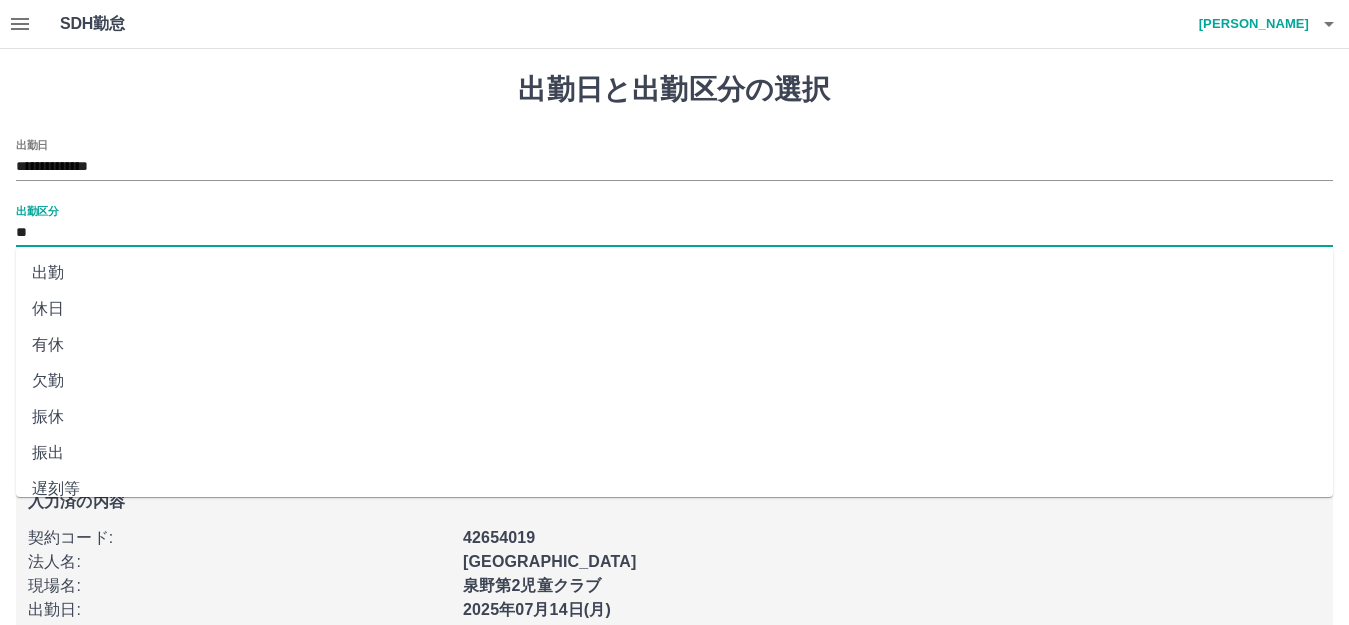 click on "**" at bounding box center [674, 233] 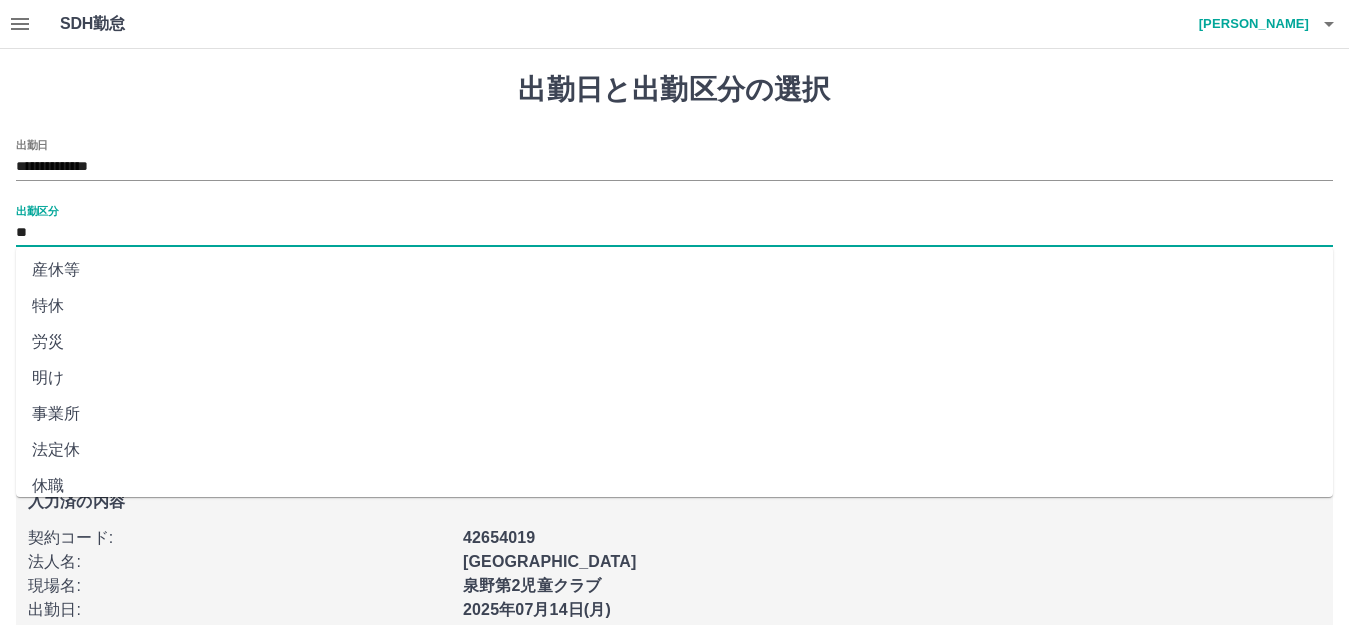scroll, scrollTop: 414, scrollLeft: 0, axis: vertical 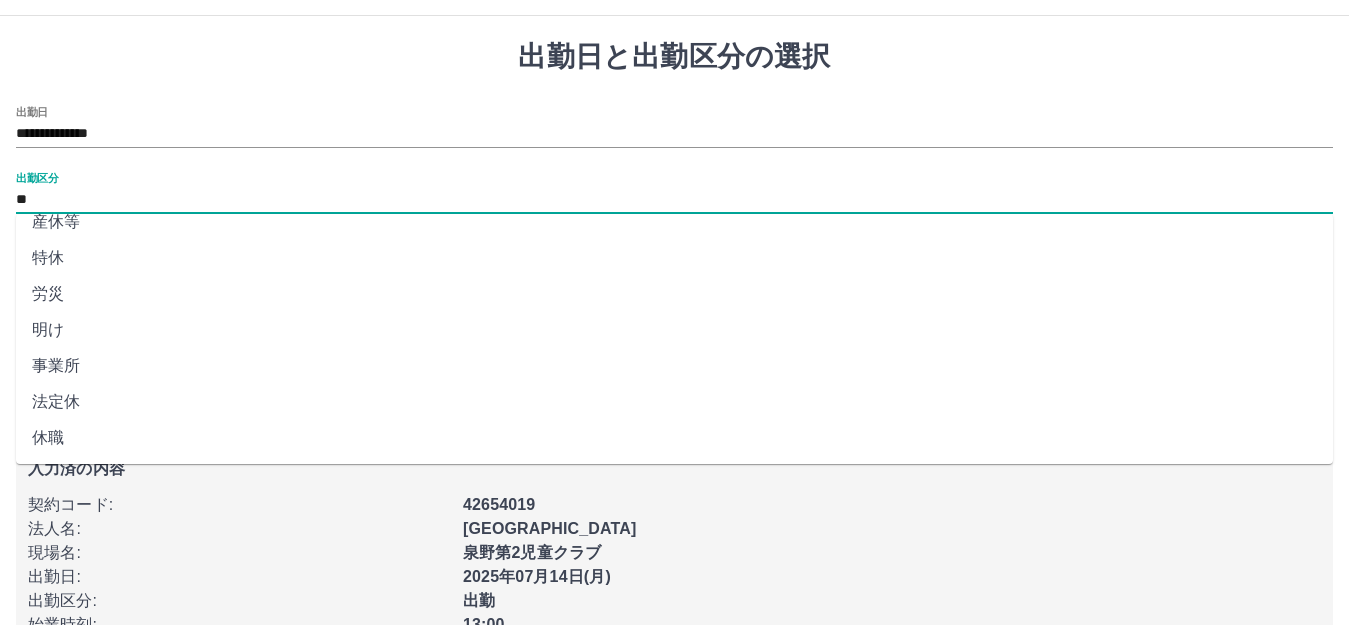 click on "法定休" at bounding box center [674, 402] 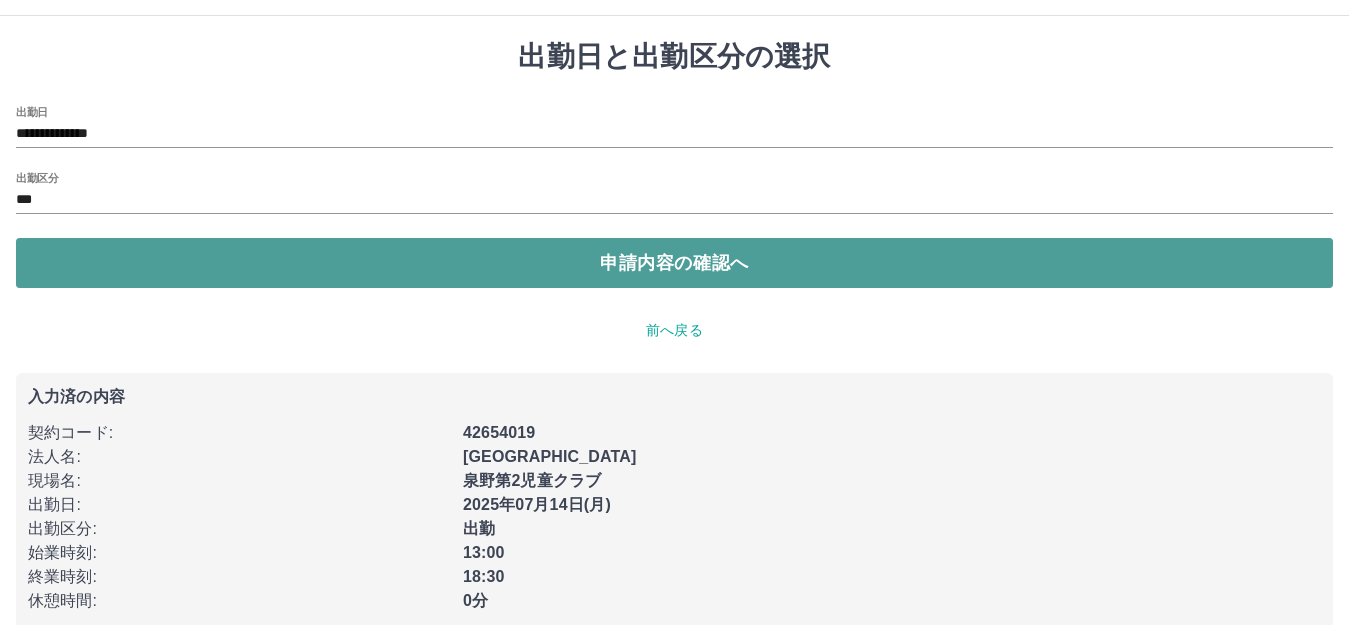 click on "申請内容の確認へ" at bounding box center (674, 263) 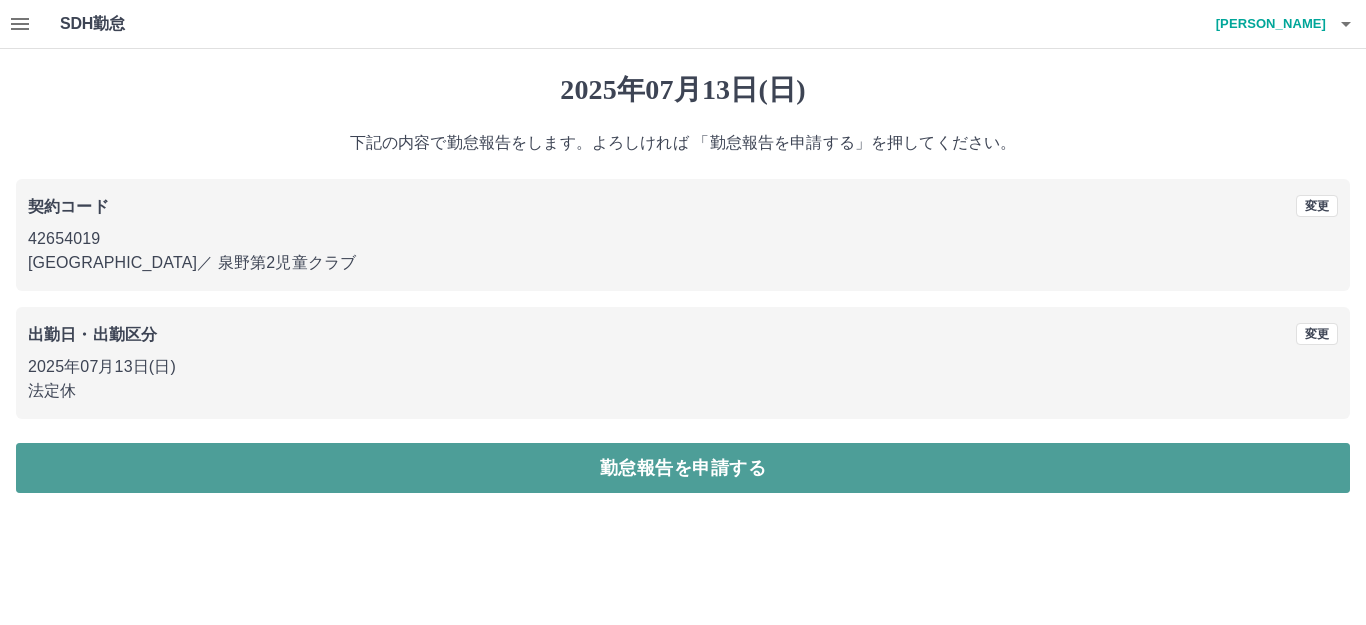 click on "勤怠報告を申請する" at bounding box center [683, 468] 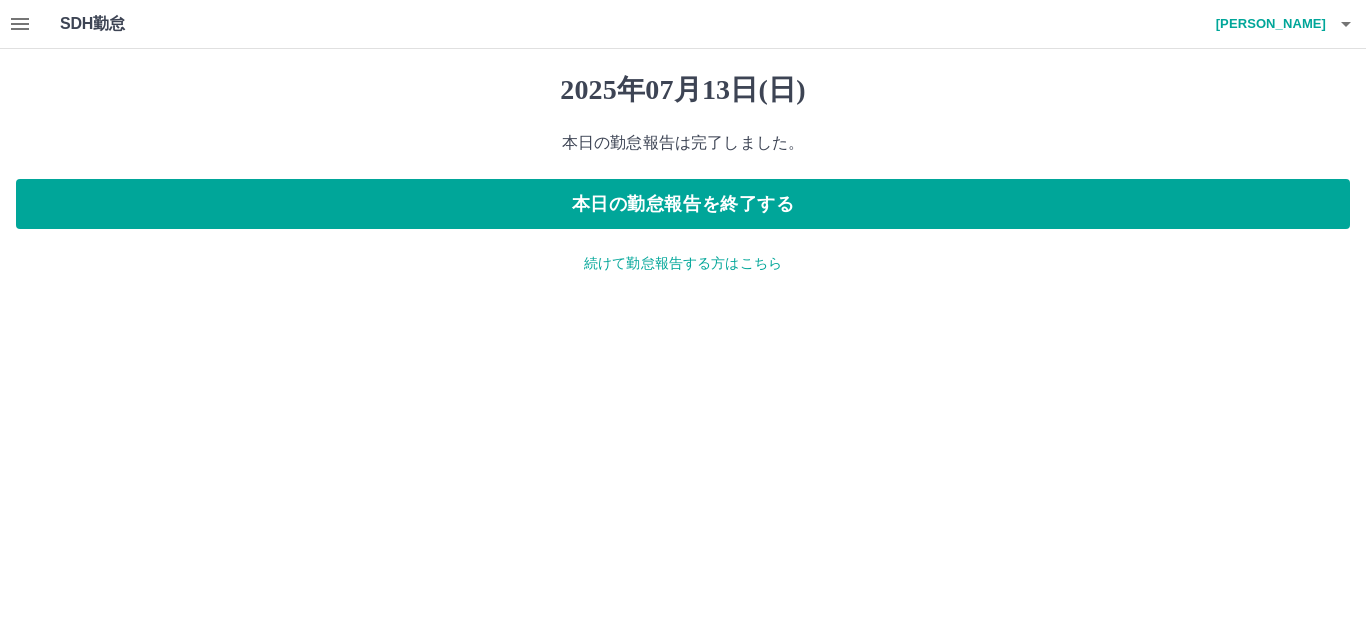 click on "続けて勤怠報告する方はこちら" at bounding box center (683, 263) 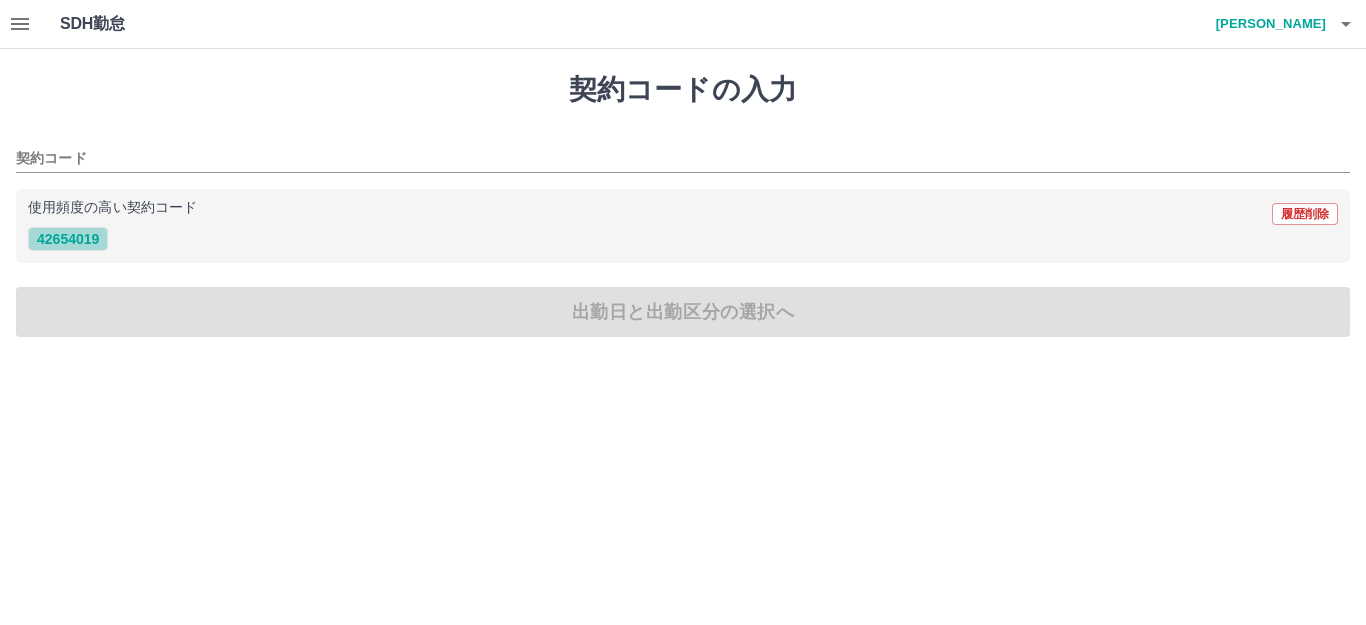 click on "42654019" at bounding box center (68, 239) 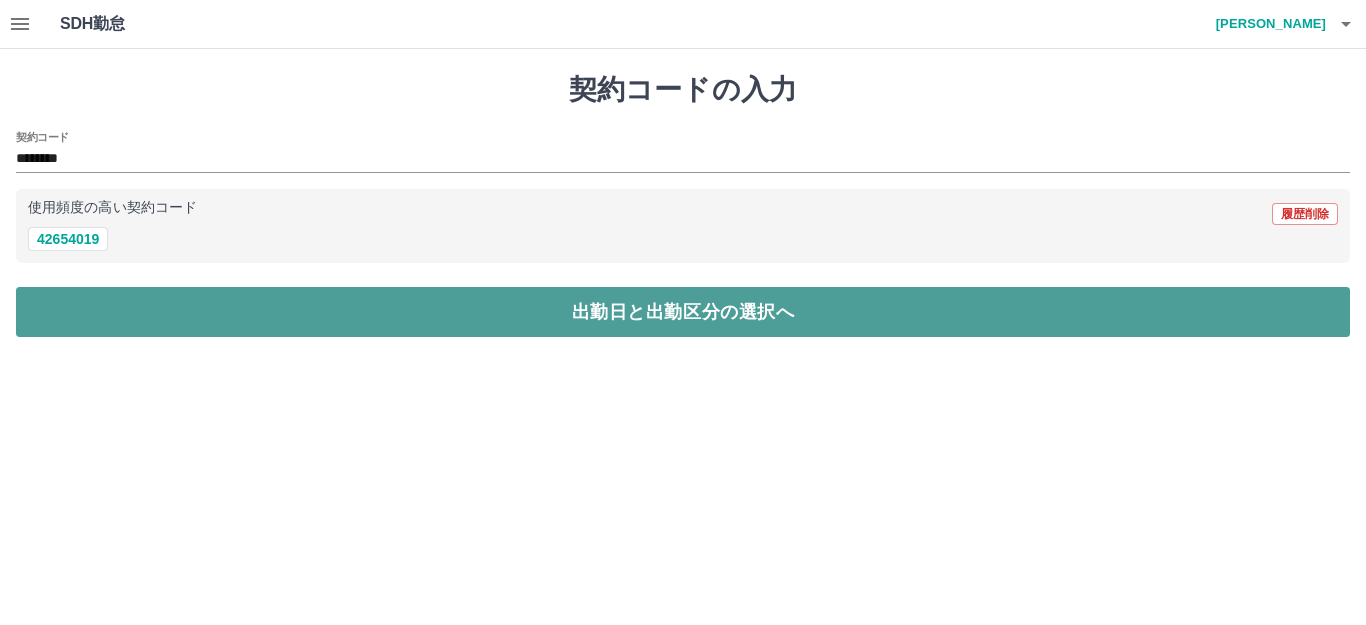 click on "出勤日と出勤区分の選択へ" at bounding box center [683, 312] 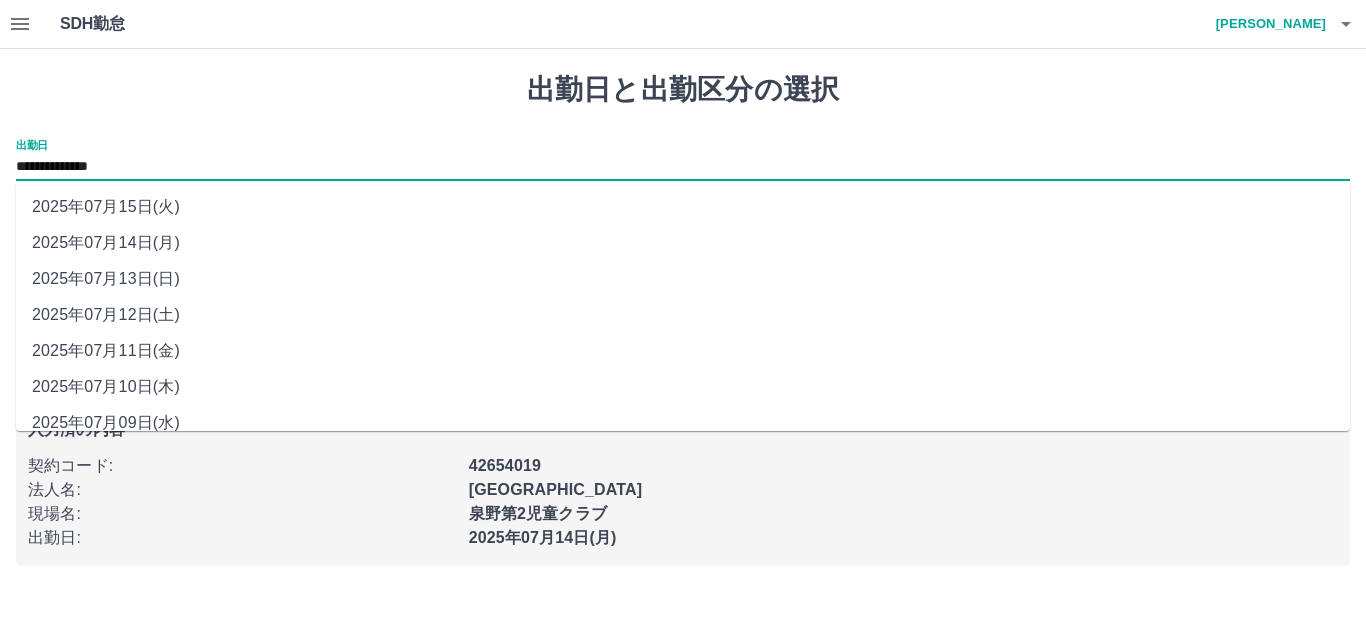 click on "**********" at bounding box center [683, 167] 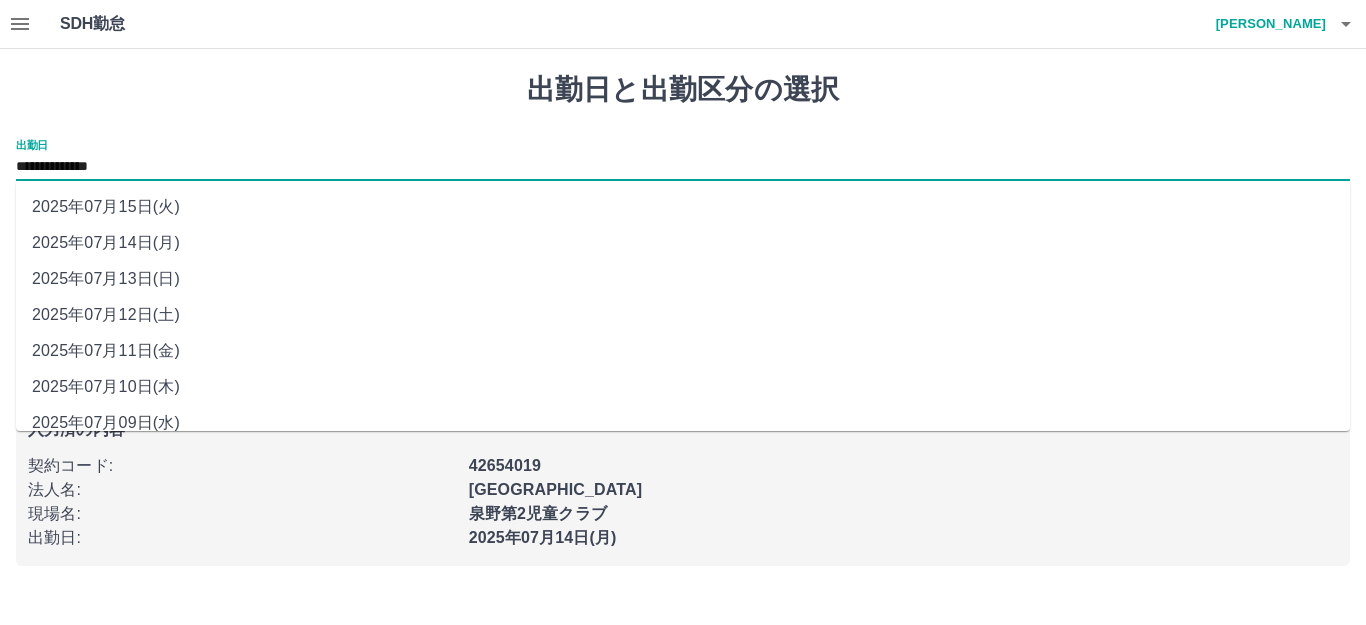 click on "2025年07月12日(土)" at bounding box center (683, 315) 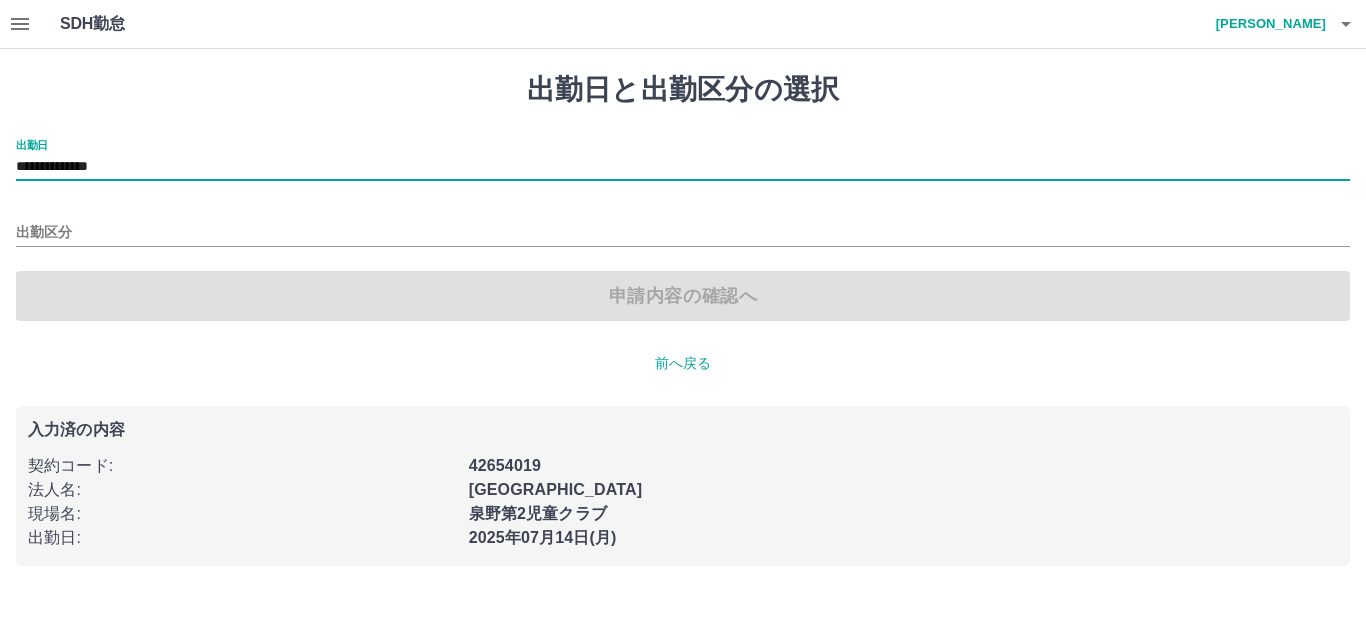 click on "出勤区分" at bounding box center [683, 226] 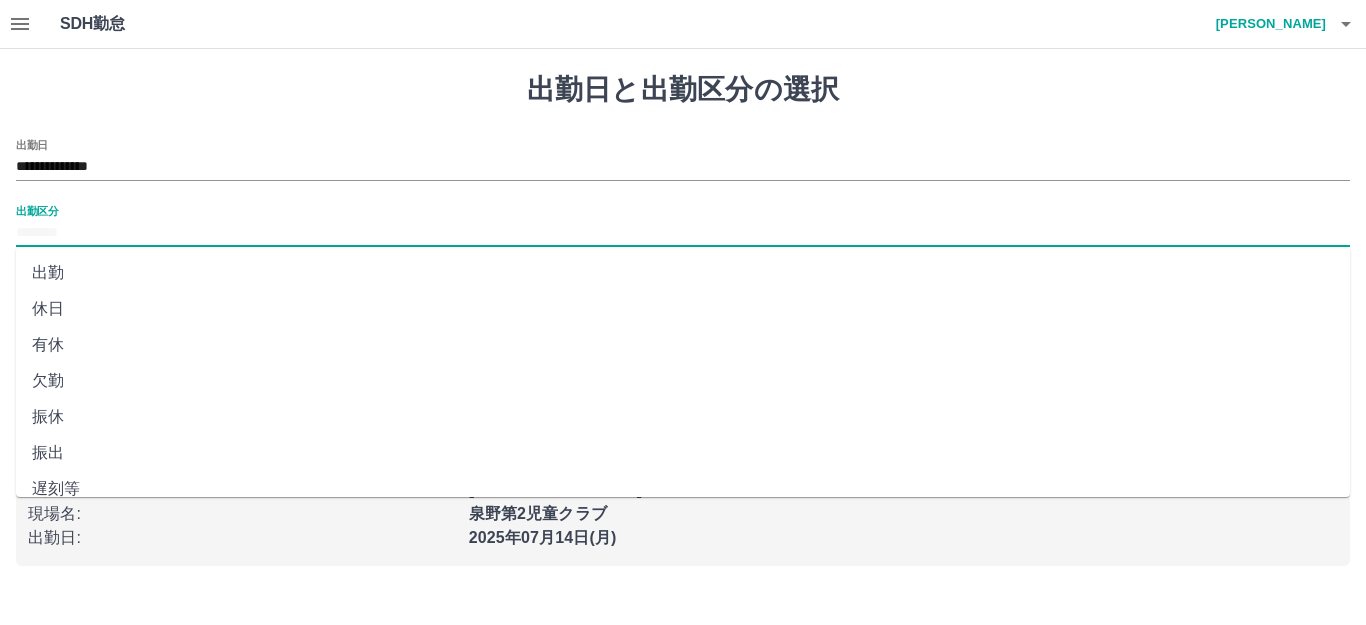 click on "出勤区分" at bounding box center (683, 233) 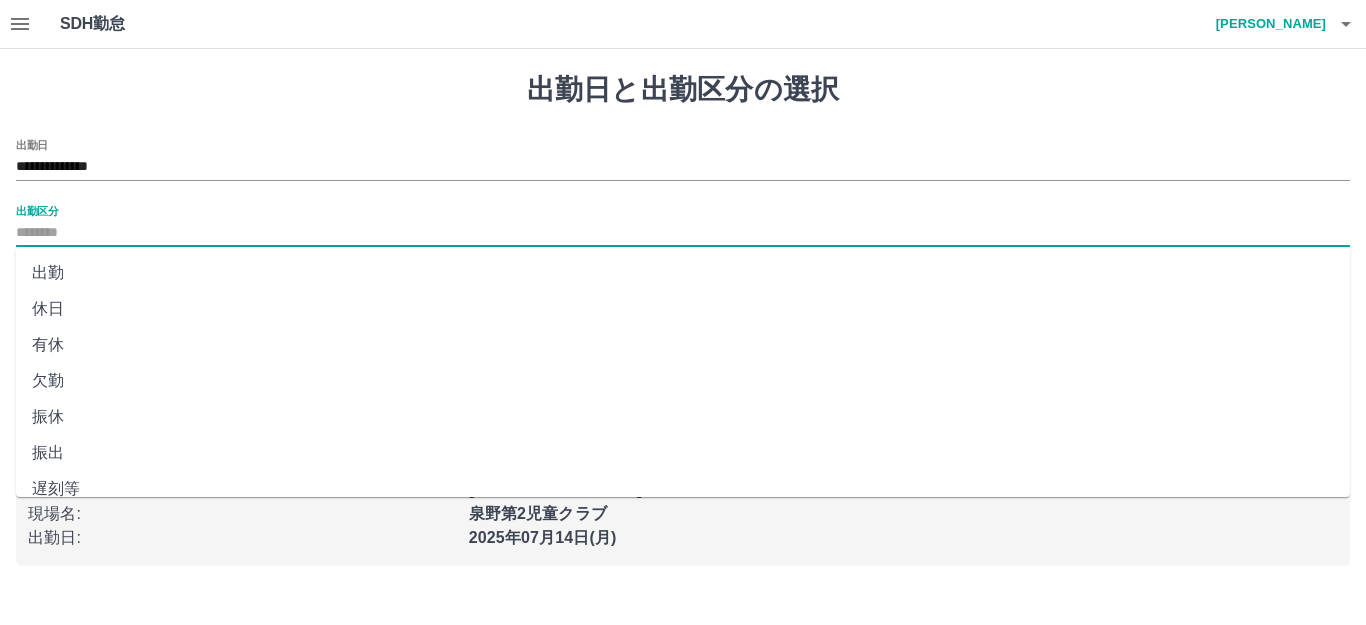 drag, startPoint x: 62, startPoint y: 266, endPoint x: 77, endPoint y: 264, distance: 15.132746 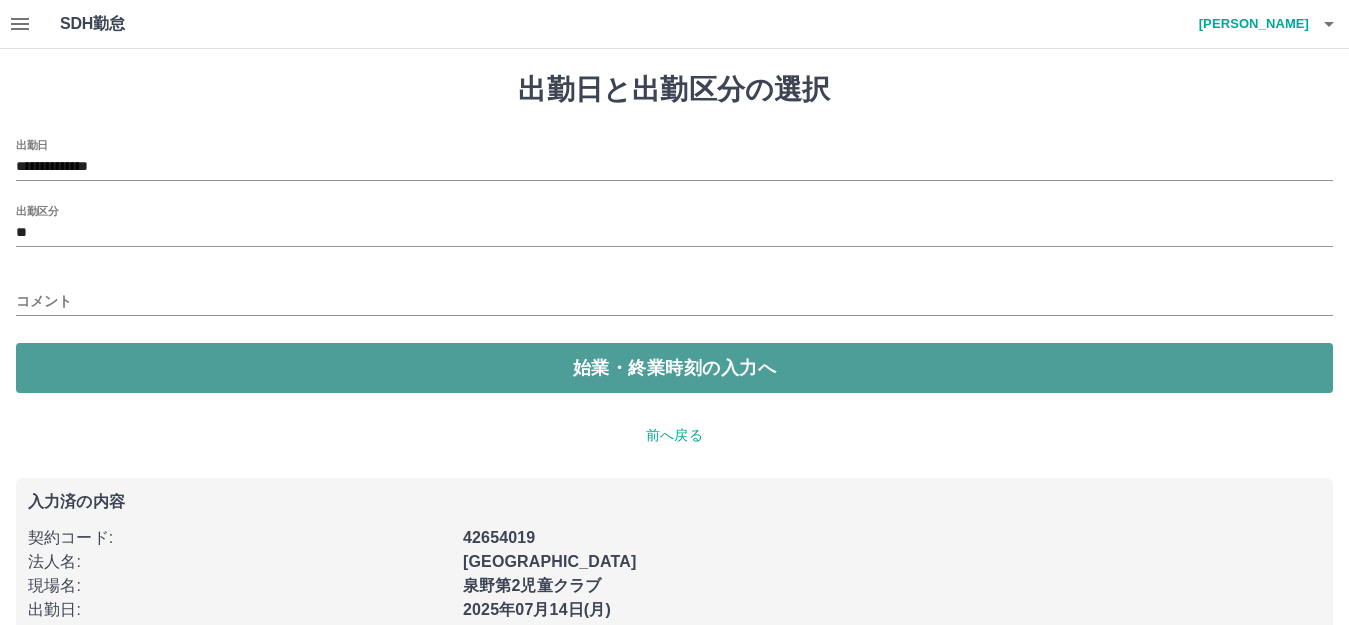 click on "始業・終業時刻の入力へ" at bounding box center [674, 368] 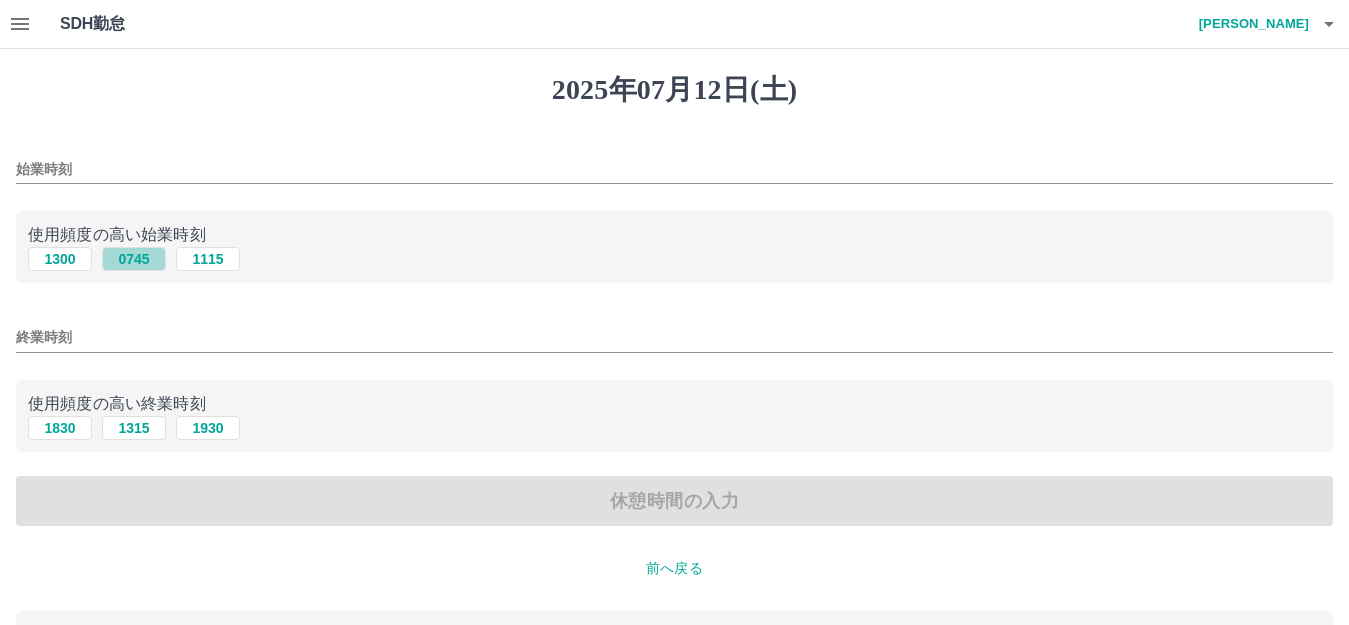 click on "0745" at bounding box center (134, 259) 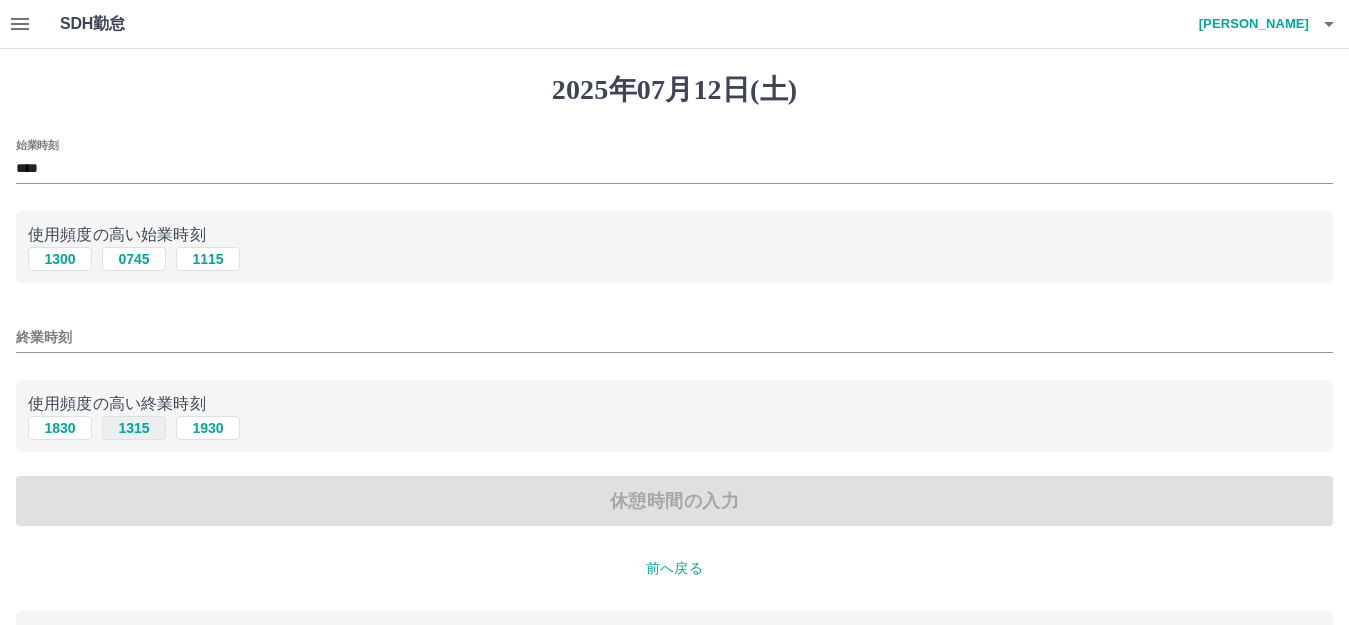 click on "1315" at bounding box center (134, 428) 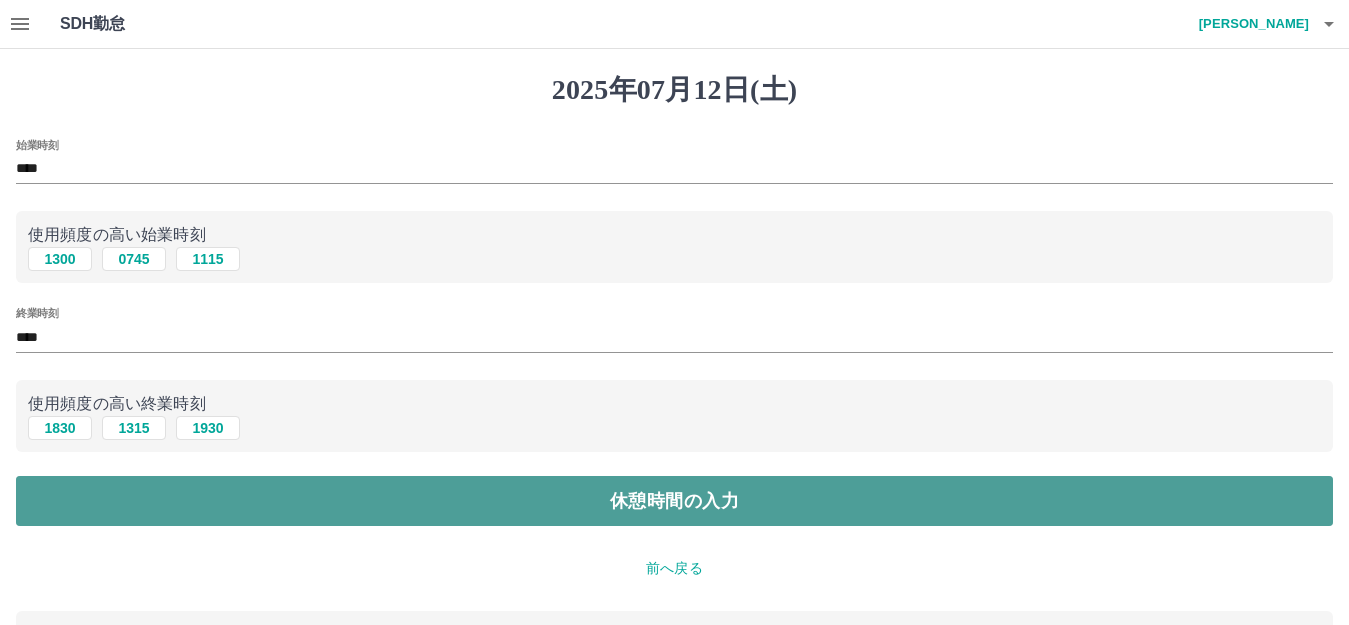 click on "休憩時間の入力" at bounding box center [674, 501] 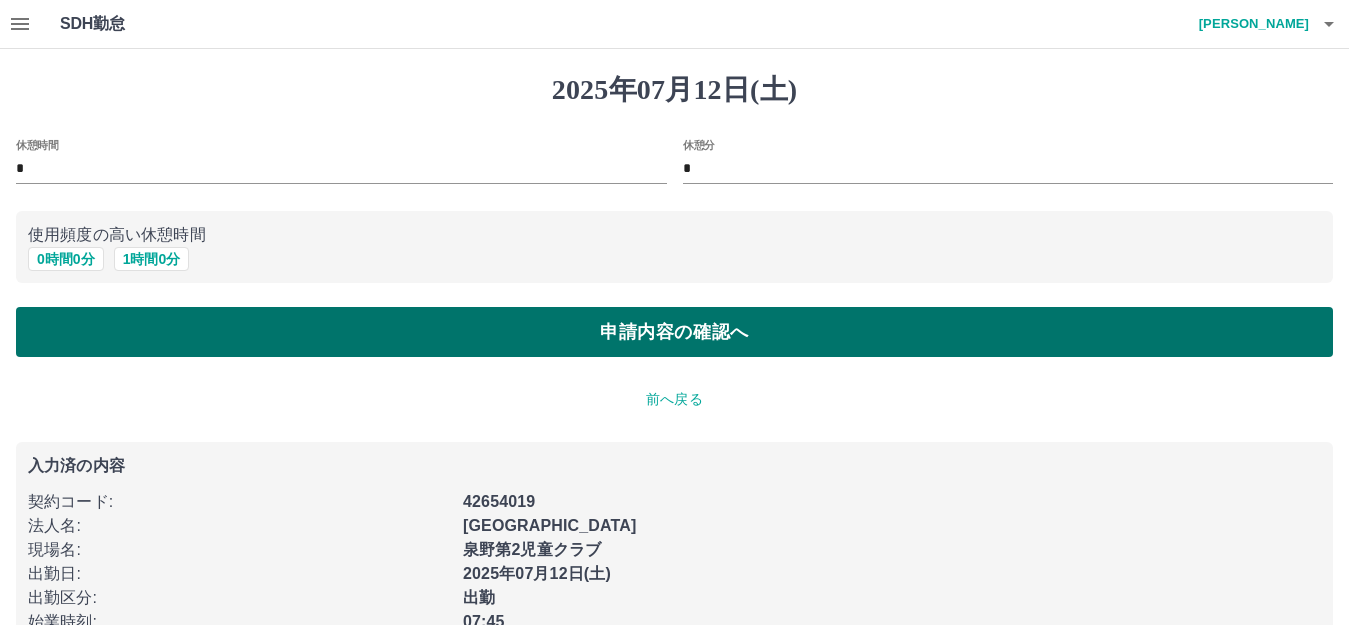 click on "申請内容の確認へ" at bounding box center [674, 332] 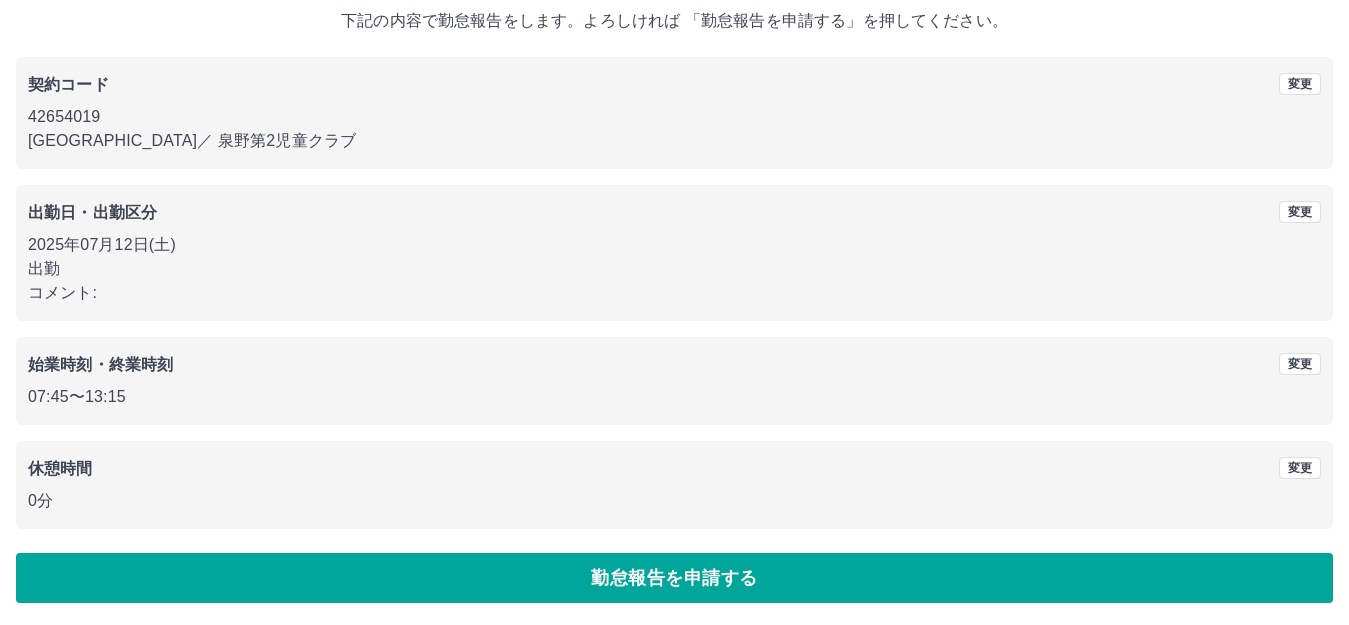 scroll, scrollTop: 124, scrollLeft: 0, axis: vertical 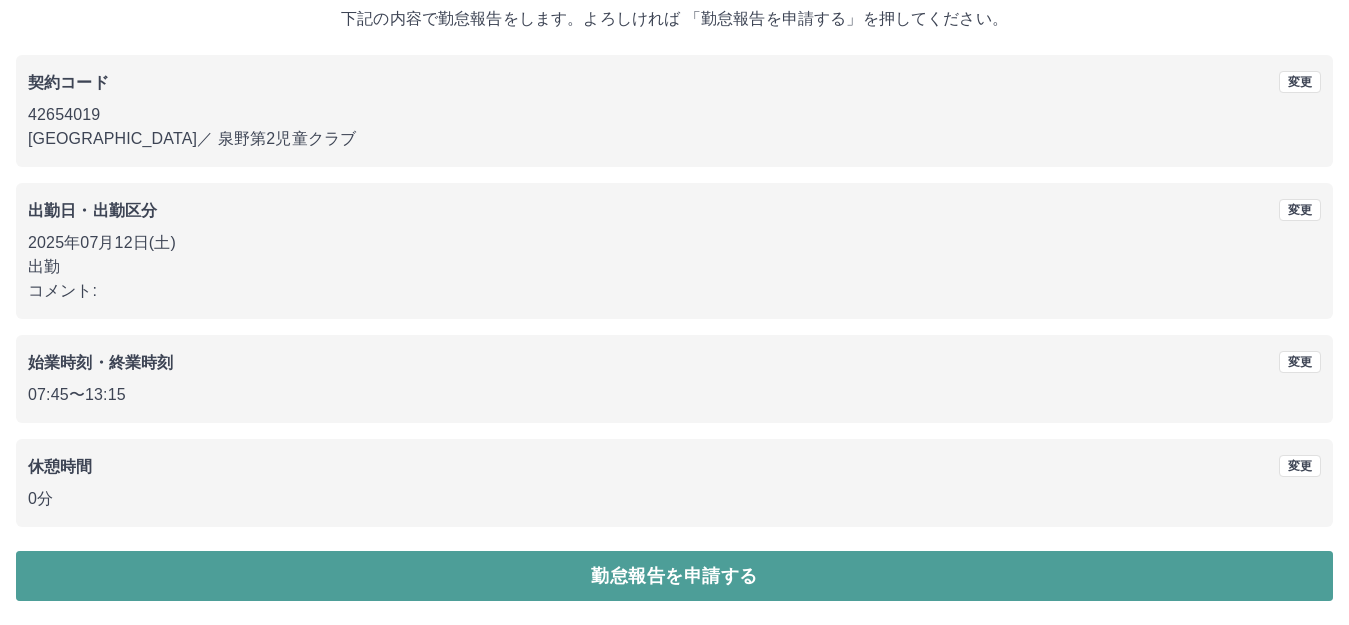 click on "勤怠報告を申請する" at bounding box center [674, 576] 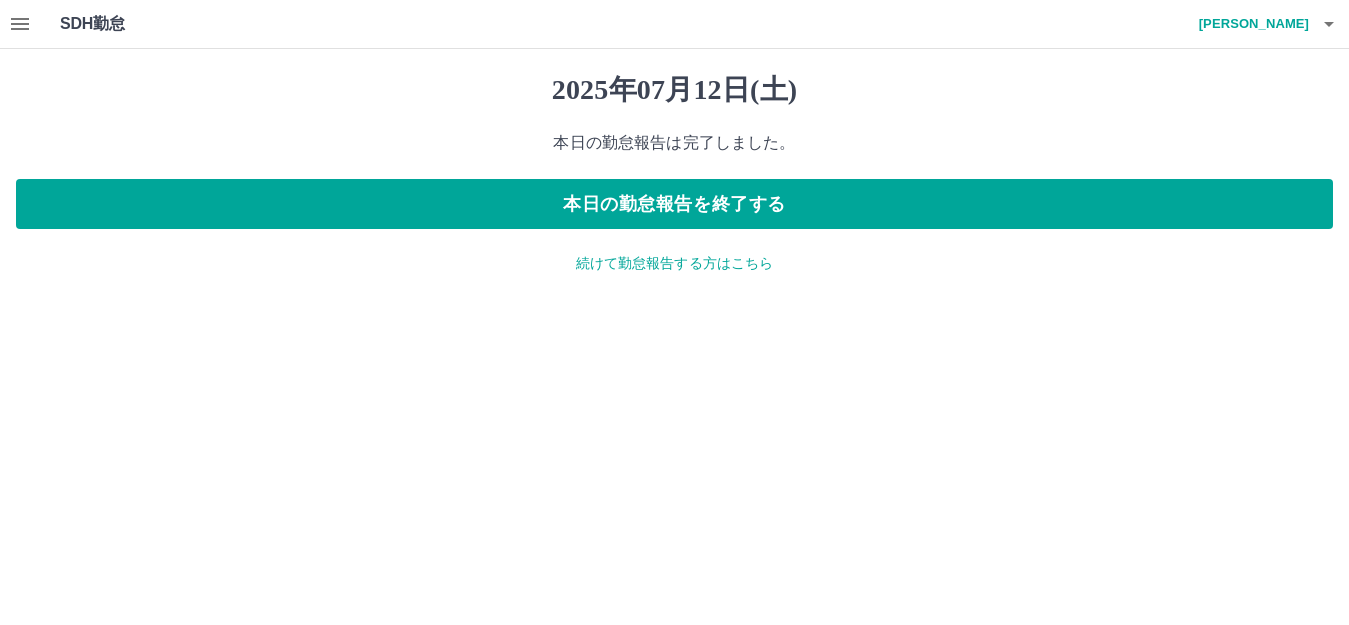 scroll, scrollTop: 0, scrollLeft: 0, axis: both 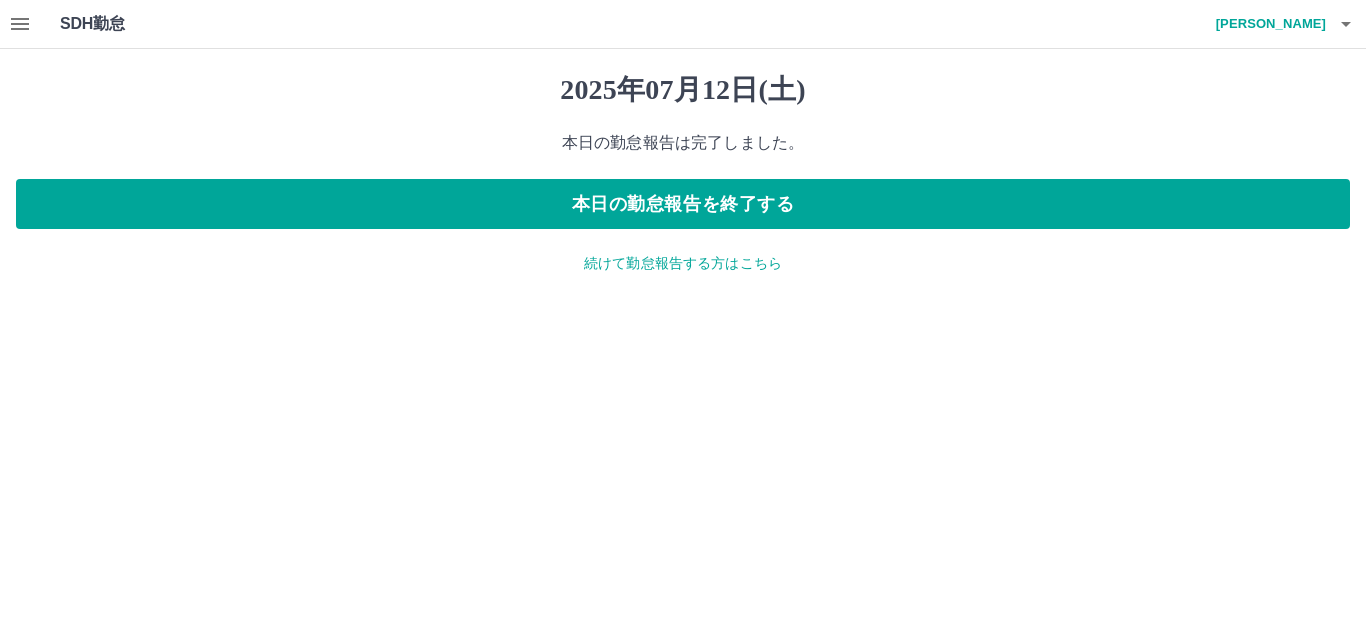 click on "続けて勤怠報告する方はこちら" at bounding box center [683, 263] 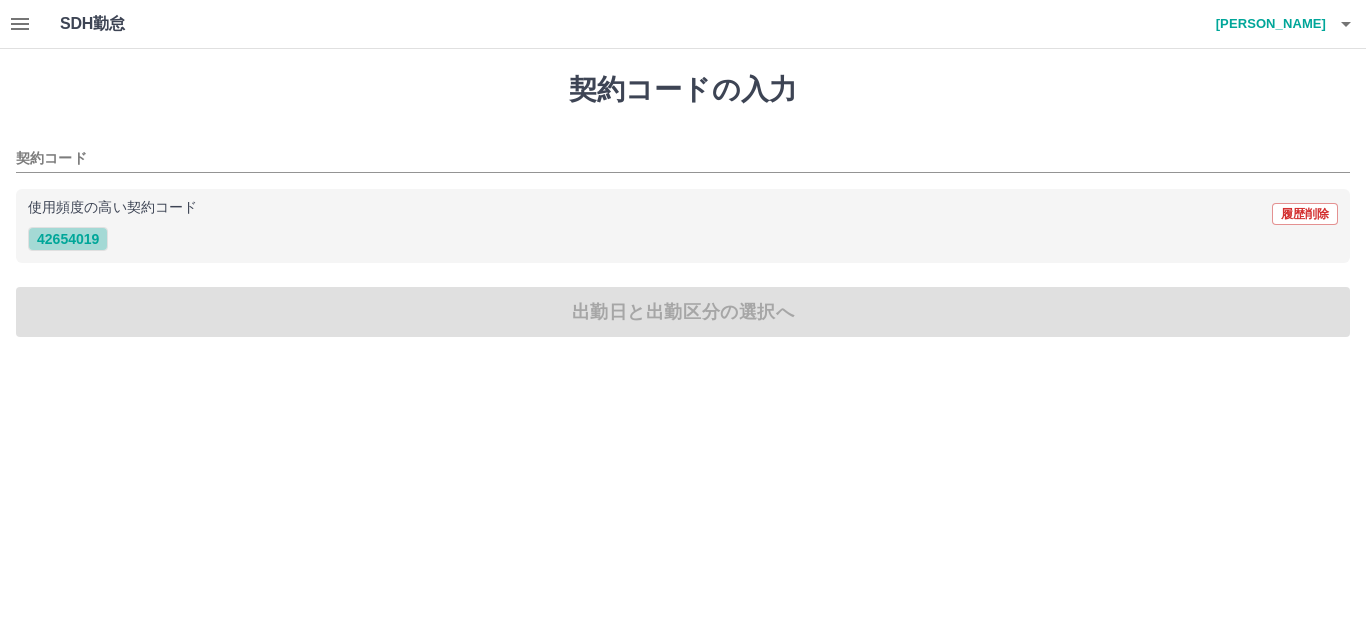 click on "42654019" at bounding box center (68, 239) 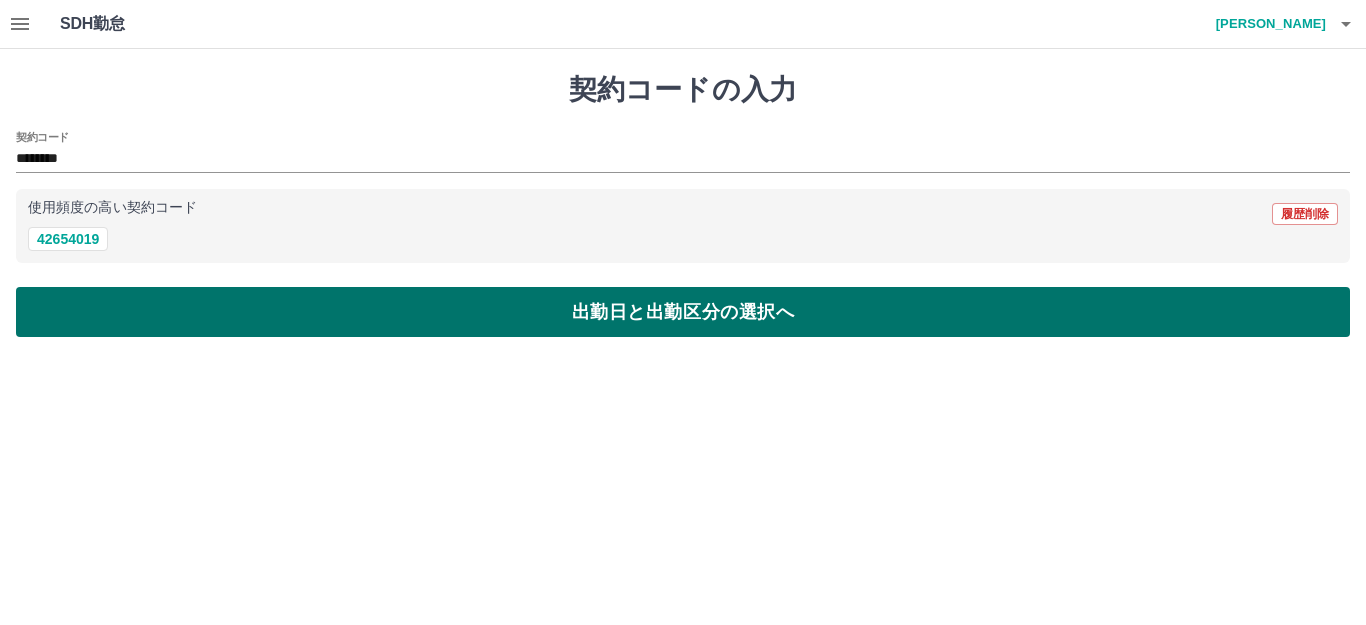 click on "出勤日と出勤区分の選択へ" at bounding box center (683, 312) 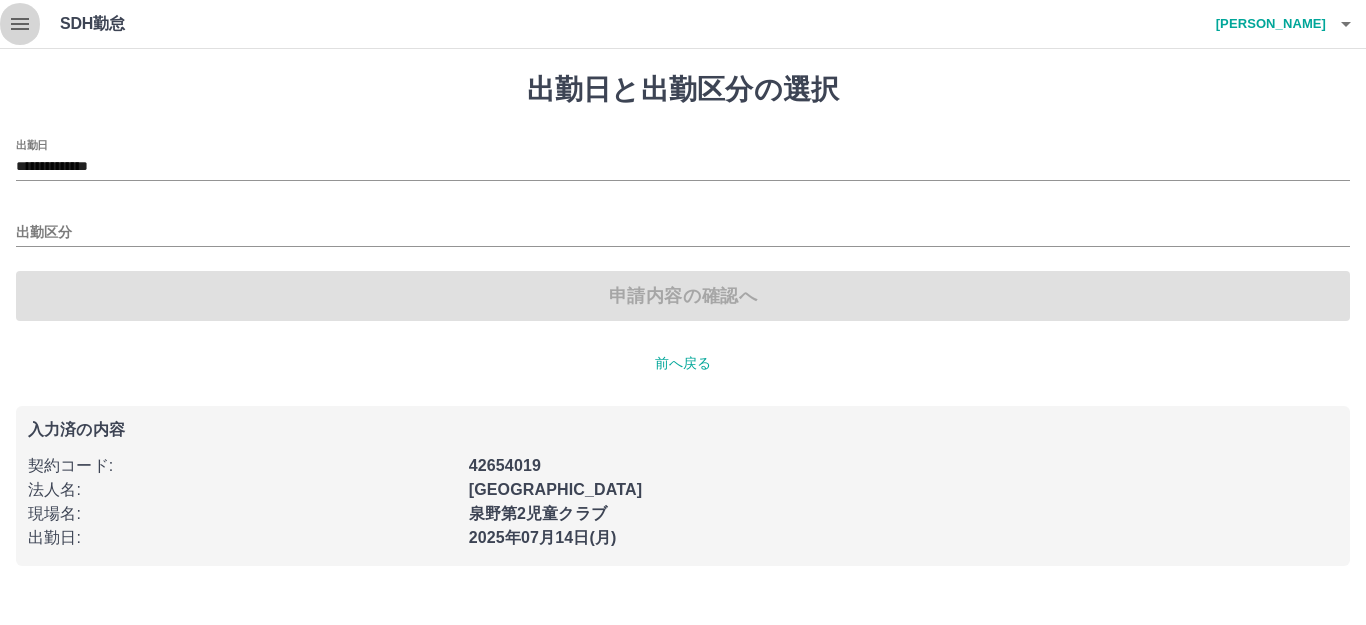 click 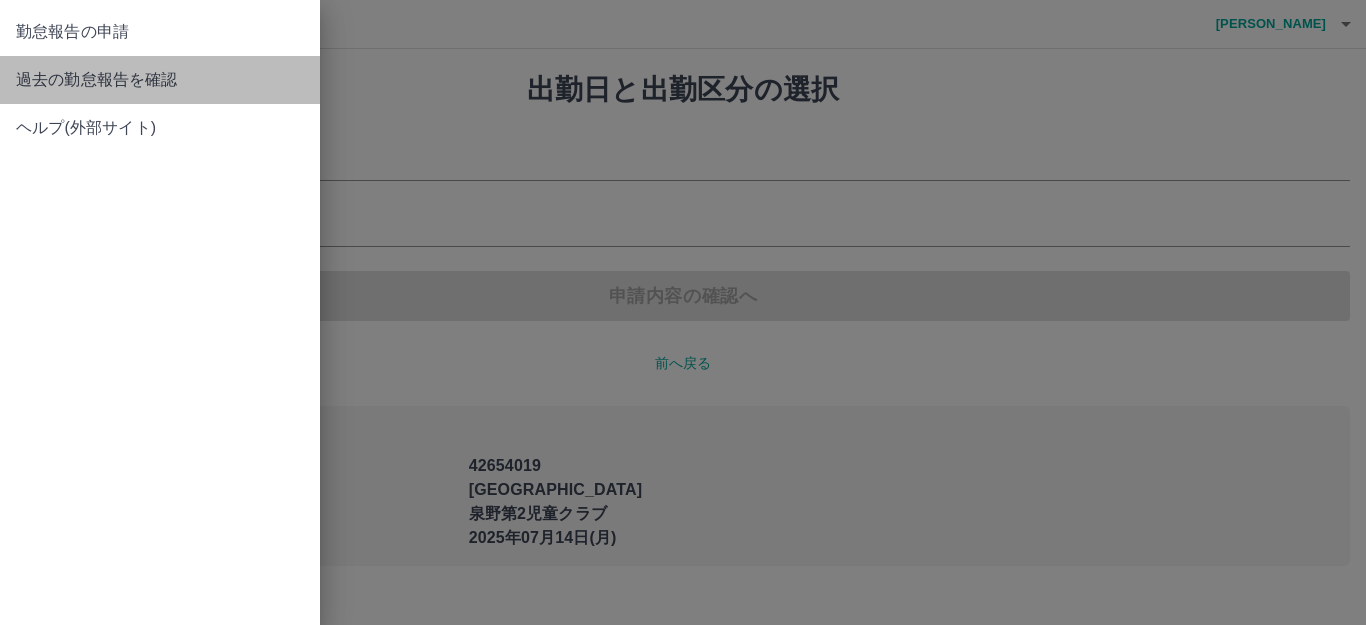 click on "過去の勤怠報告を確認" at bounding box center [160, 80] 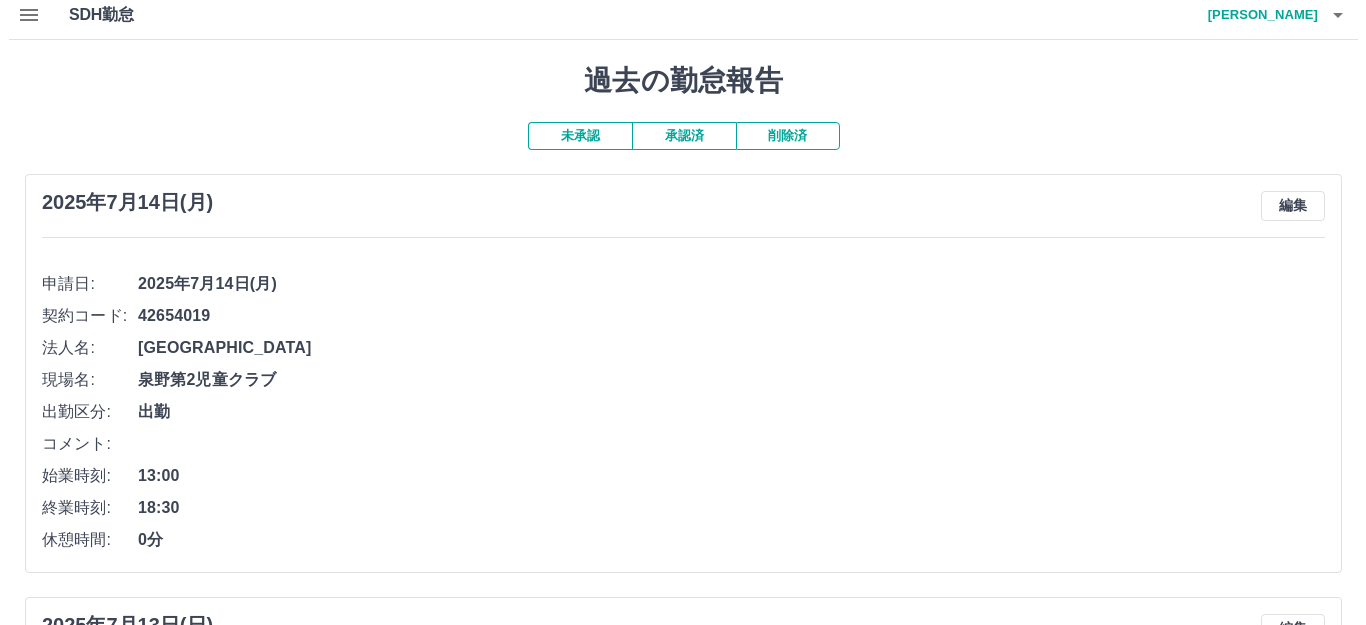 scroll, scrollTop: 0, scrollLeft: 0, axis: both 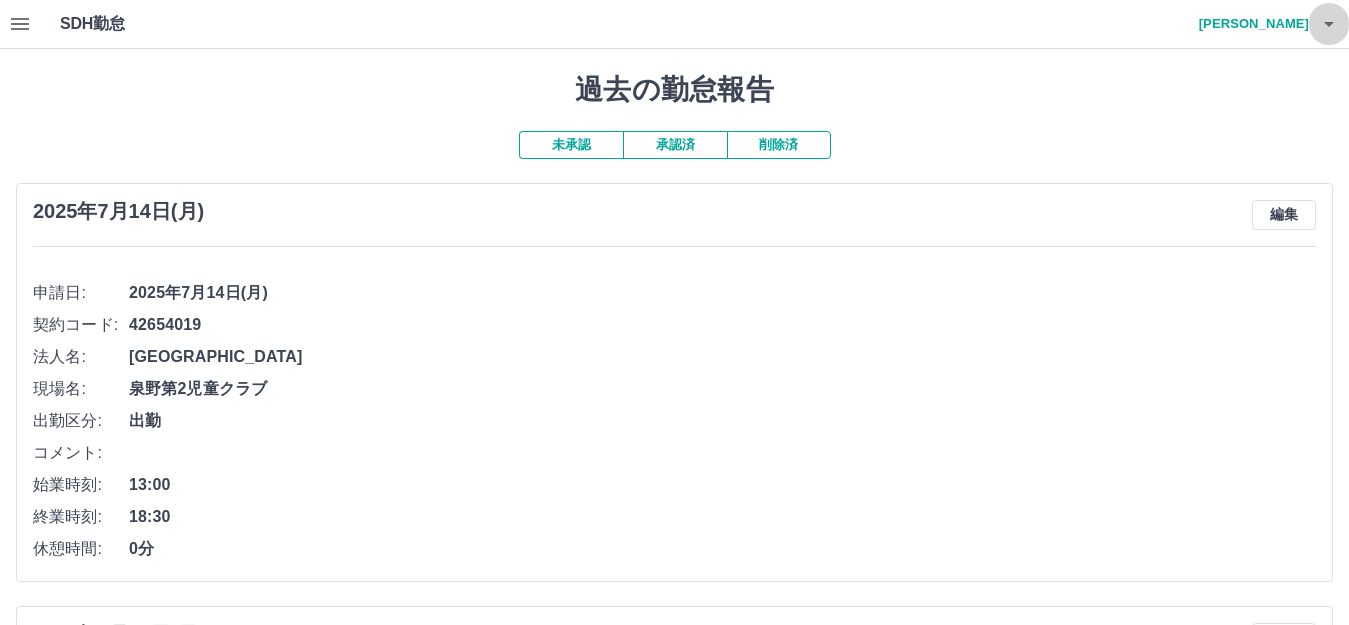 click 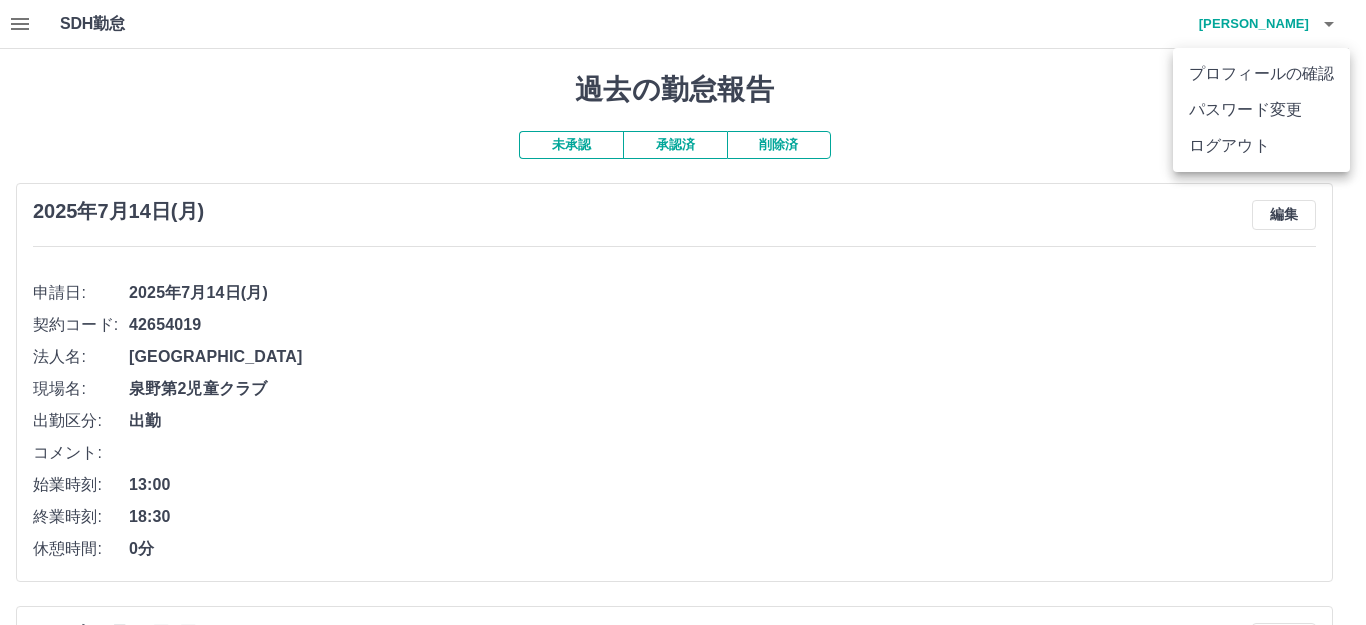 click on "ログアウト" at bounding box center [1261, 146] 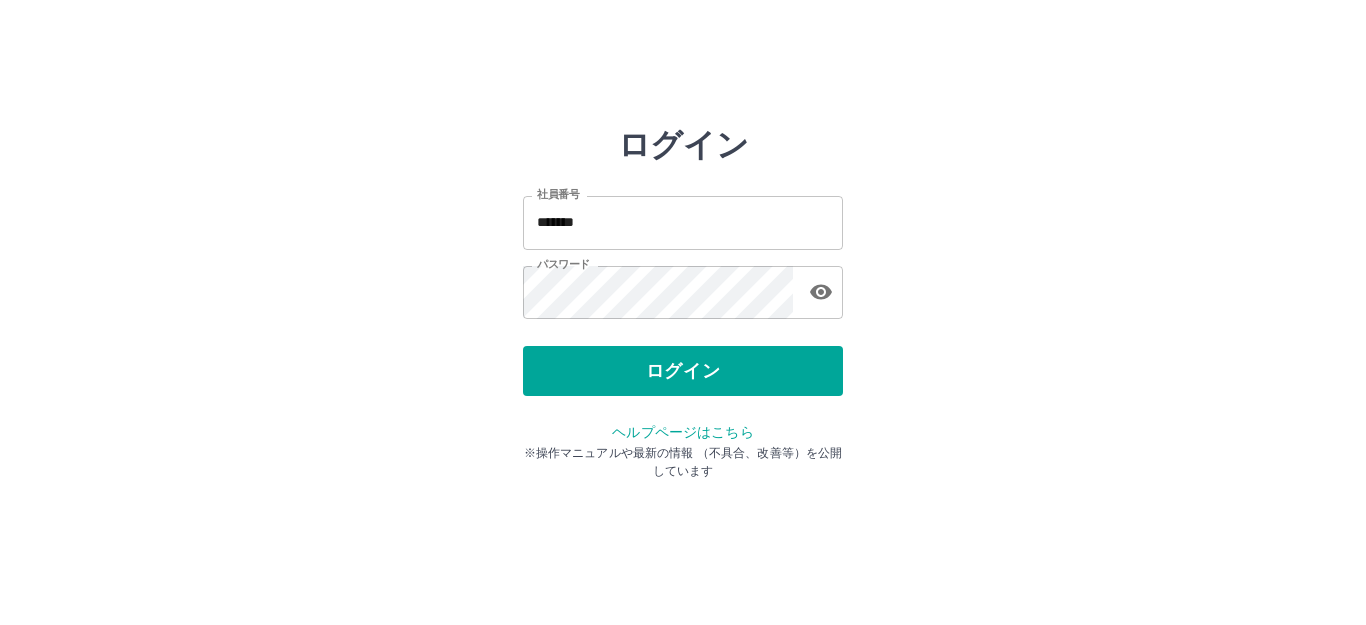 scroll, scrollTop: 0, scrollLeft: 0, axis: both 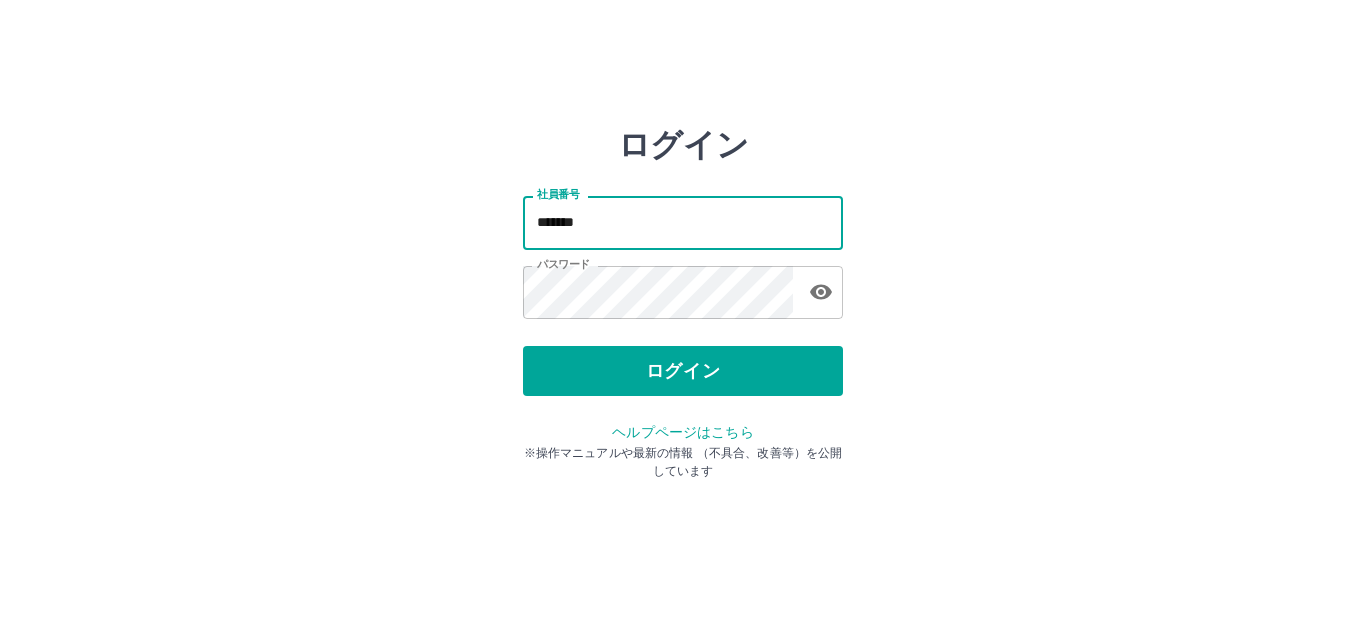 type on "*******" 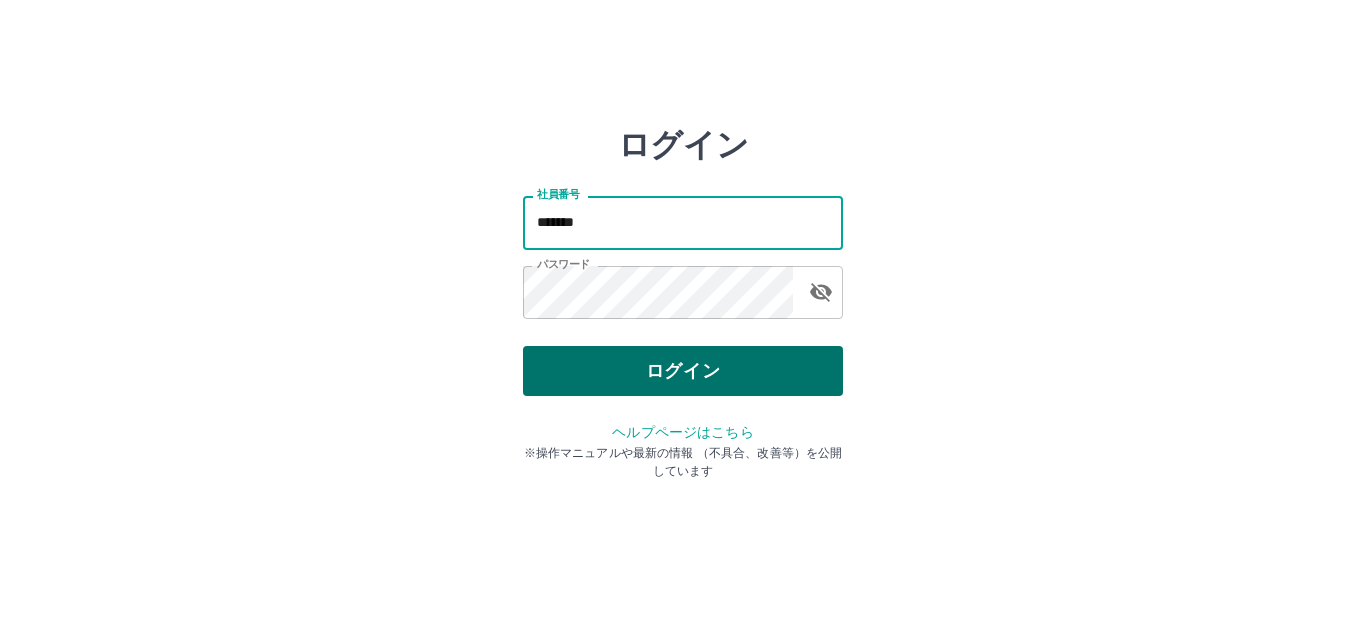 click on "ログイン" at bounding box center [683, 371] 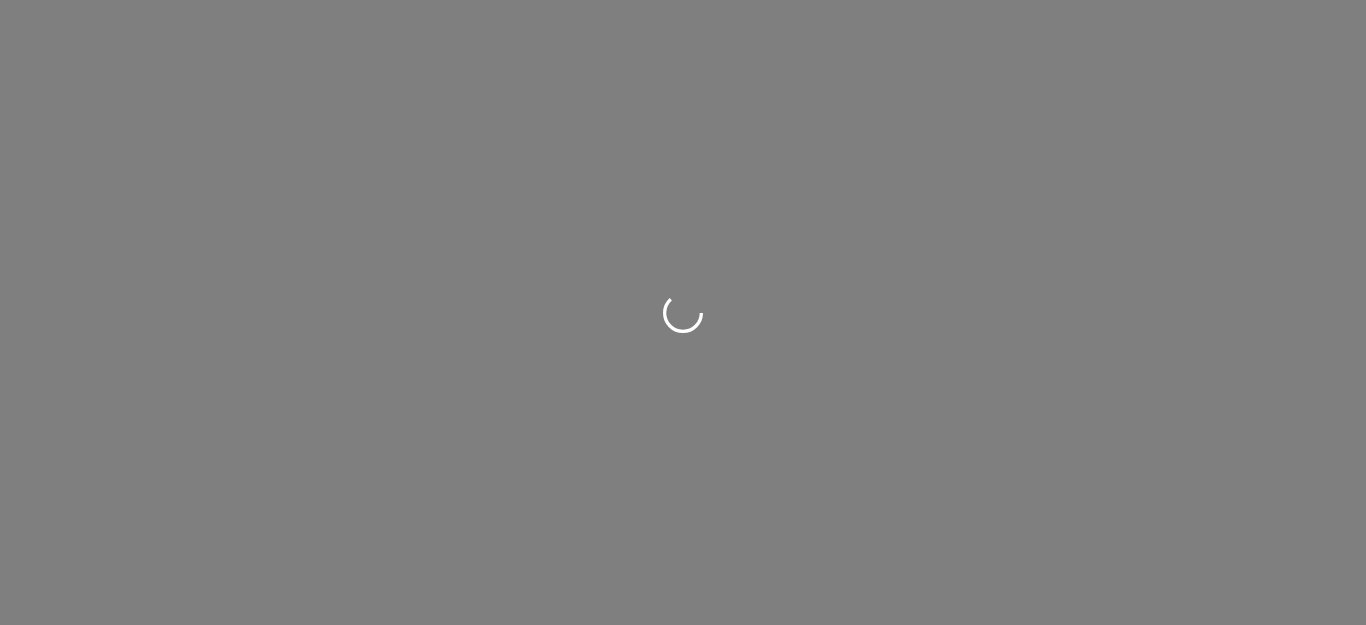 scroll, scrollTop: 0, scrollLeft: 0, axis: both 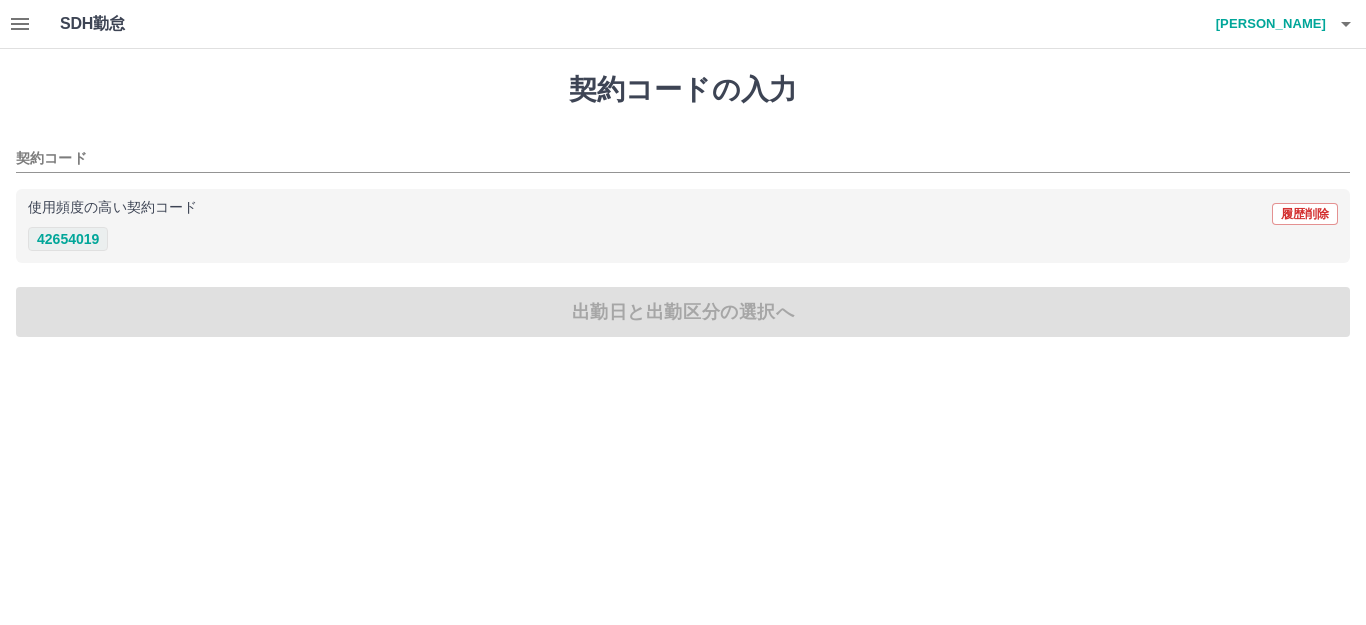 click on "42654019" at bounding box center (68, 239) 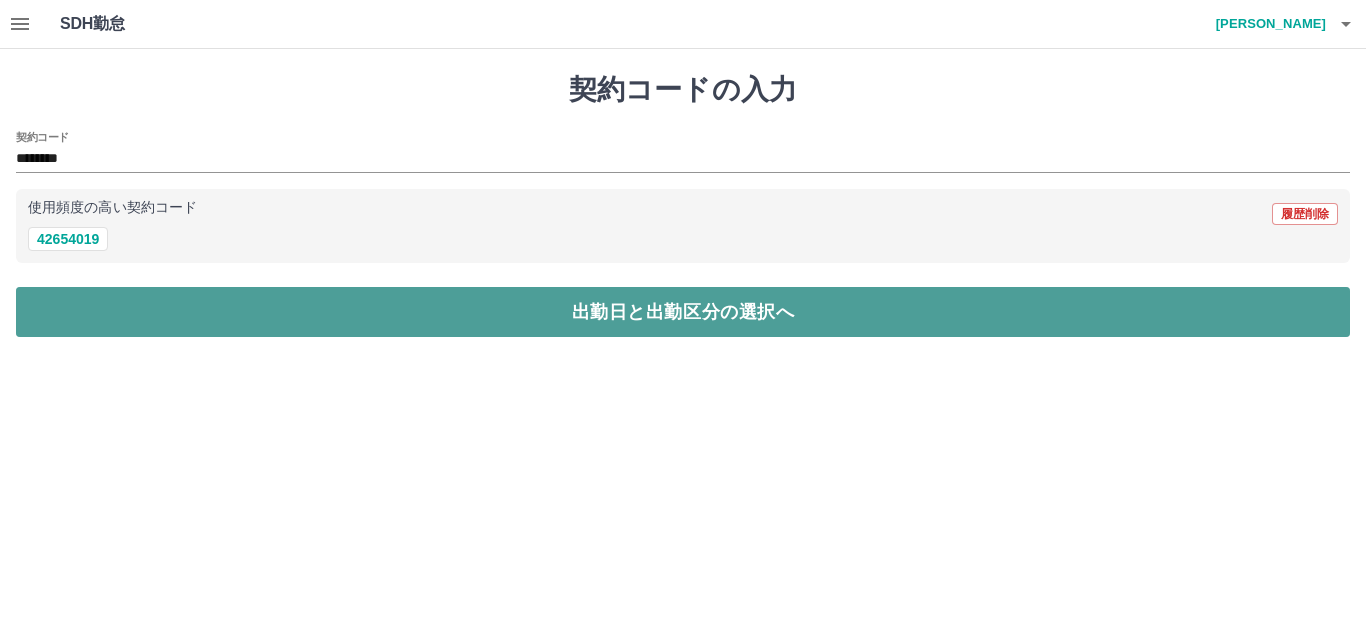 click on "出勤日と出勤区分の選択へ" at bounding box center [683, 312] 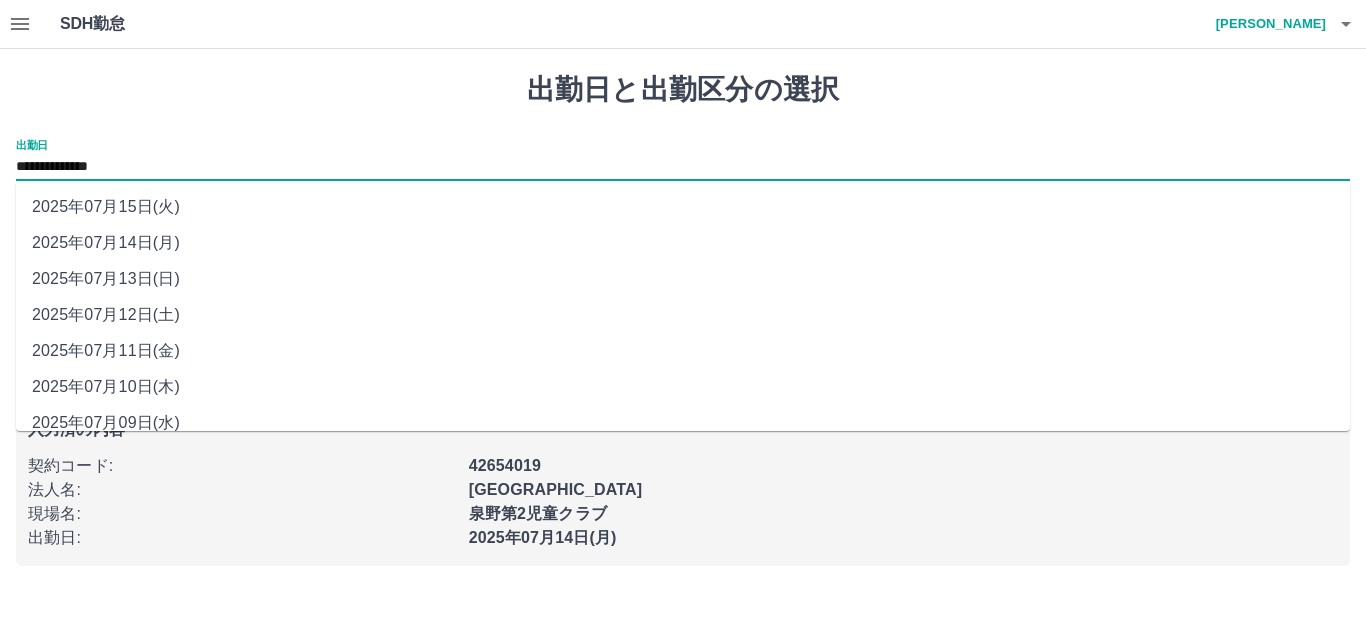 click on "**********" at bounding box center [683, 167] 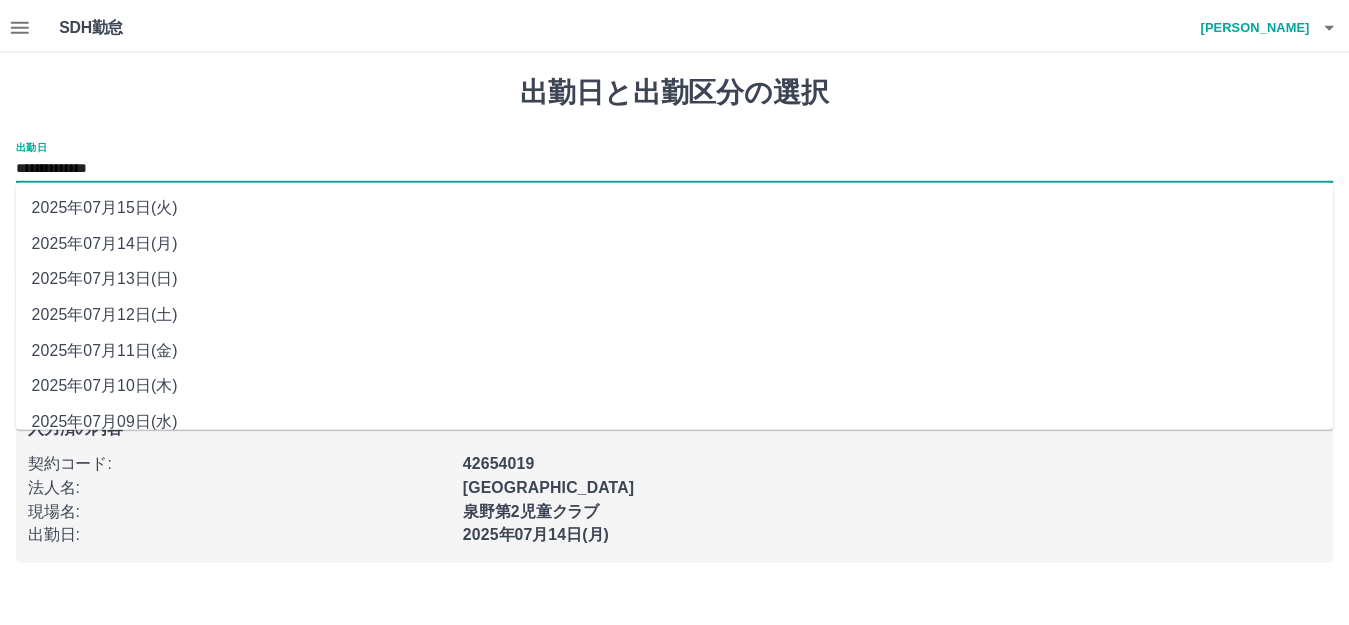 scroll, scrollTop: 90, scrollLeft: 0, axis: vertical 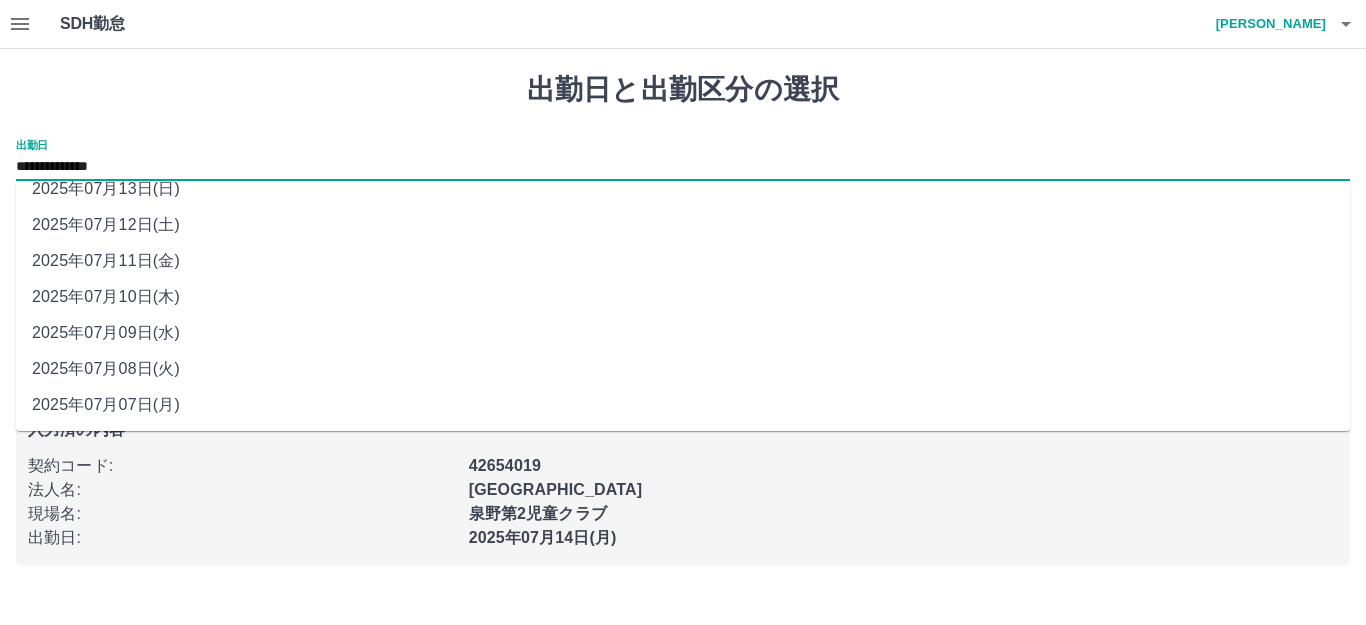 click on "2025年07月07日(月)" at bounding box center [683, 405] 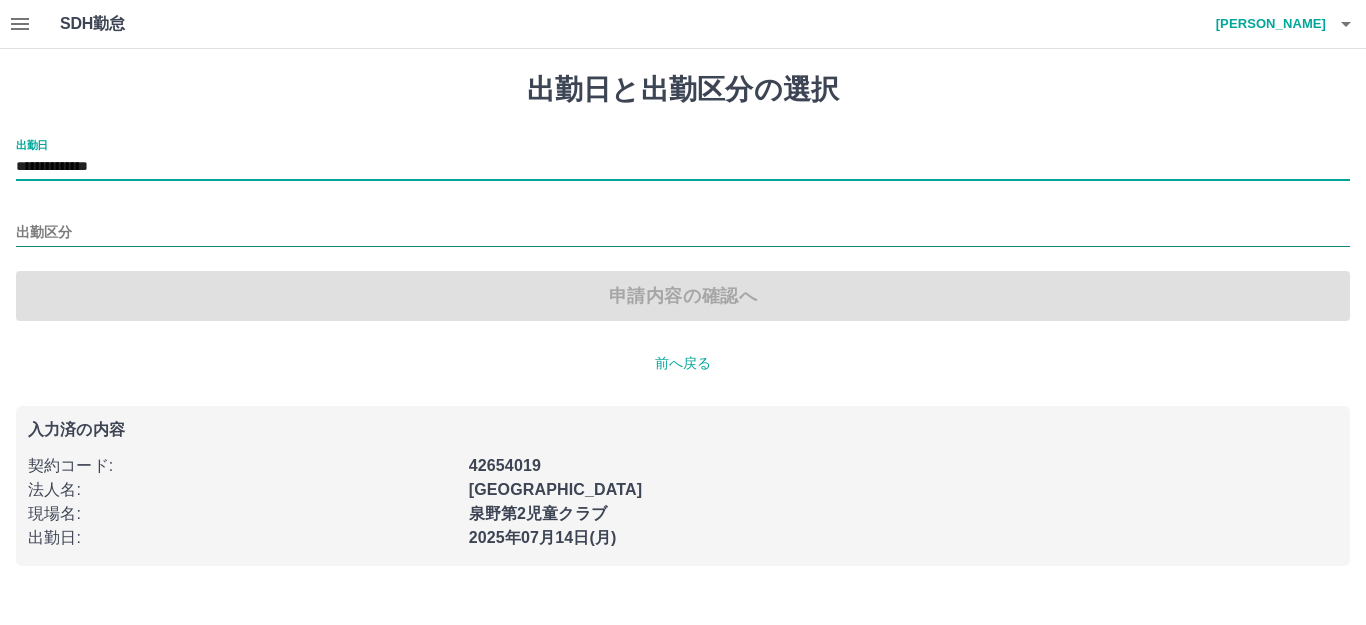click on "出勤区分" at bounding box center (683, 233) 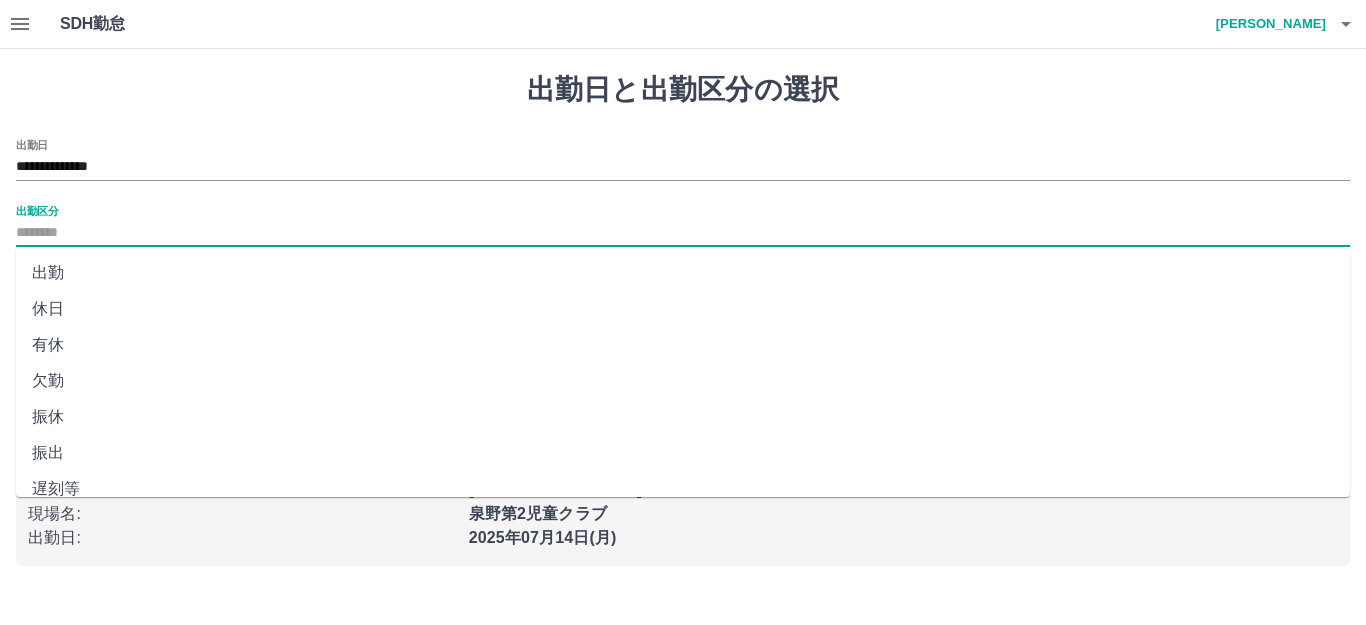 click on "出勤" at bounding box center [683, 273] 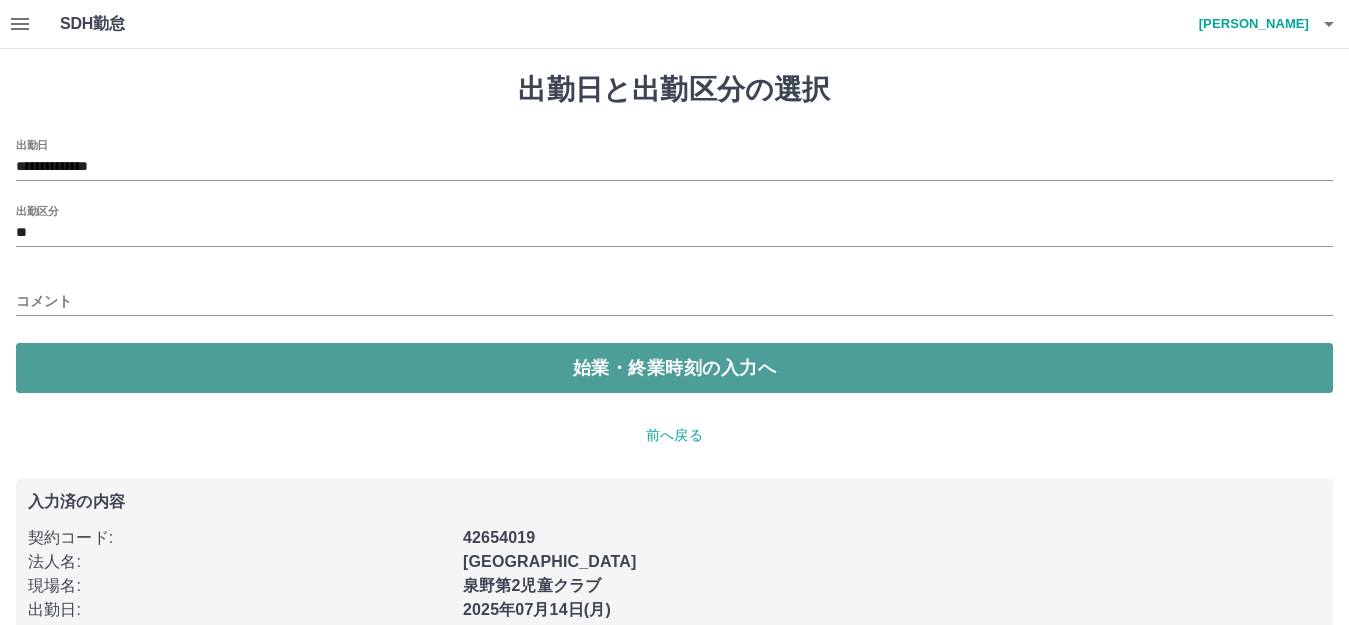 click on "始業・終業時刻の入力へ" at bounding box center [674, 368] 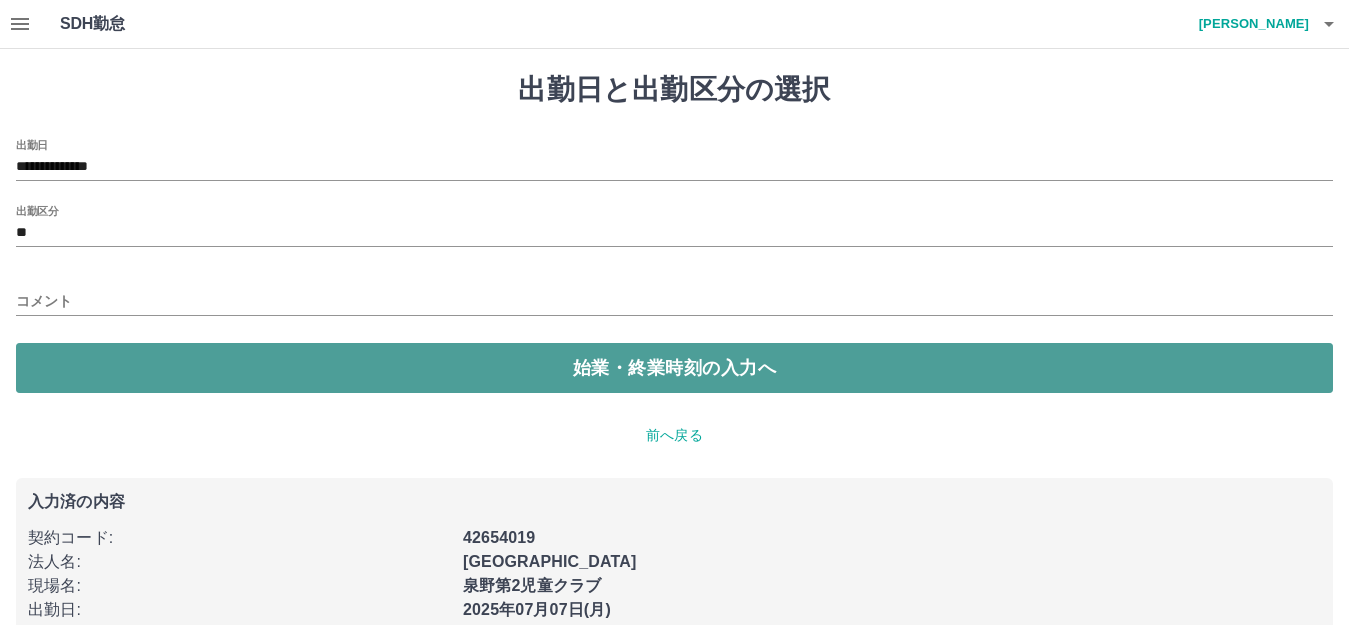 click on "始業・終業時刻の入力へ" at bounding box center [674, 368] 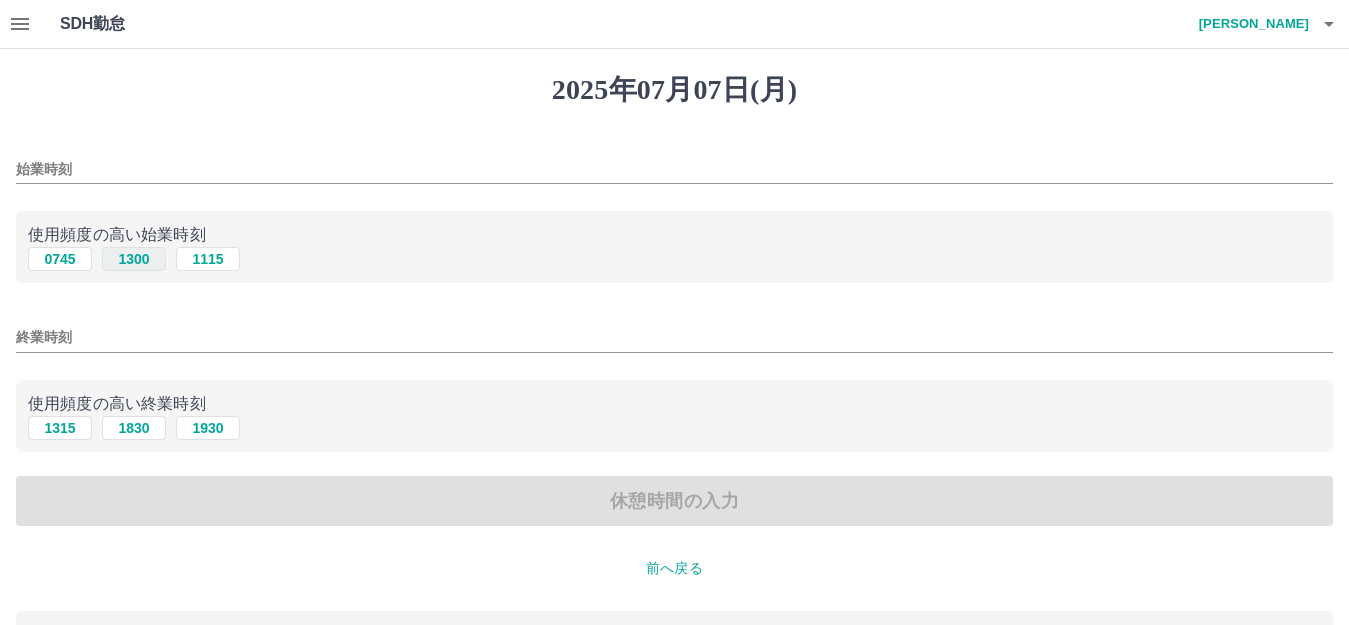 click on "1300" at bounding box center [134, 259] 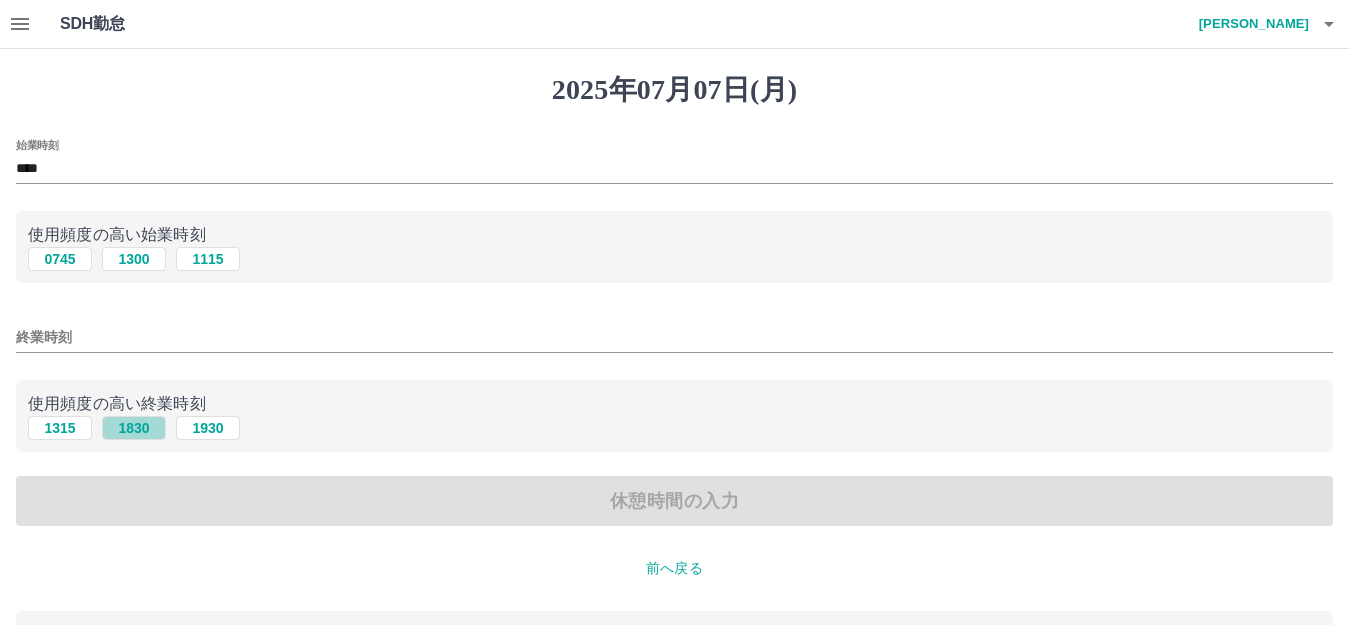 click on "1830" at bounding box center [134, 428] 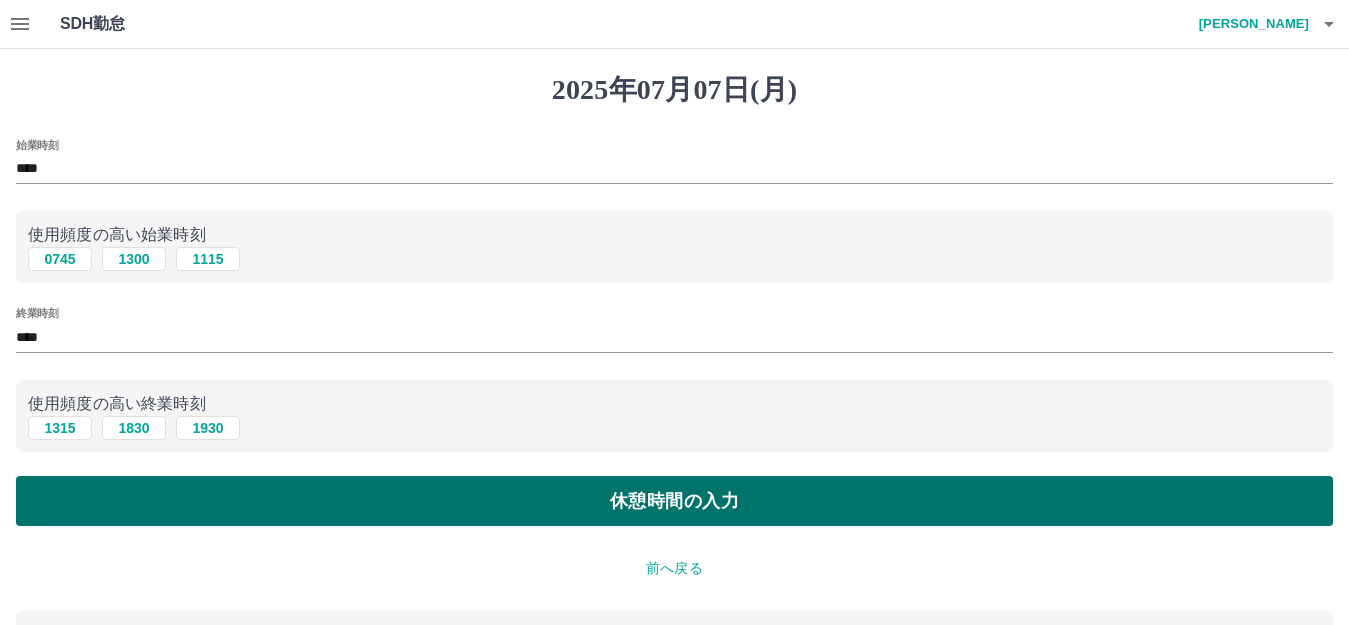 click on "休憩時間の入力" at bounding box center (674, 501) 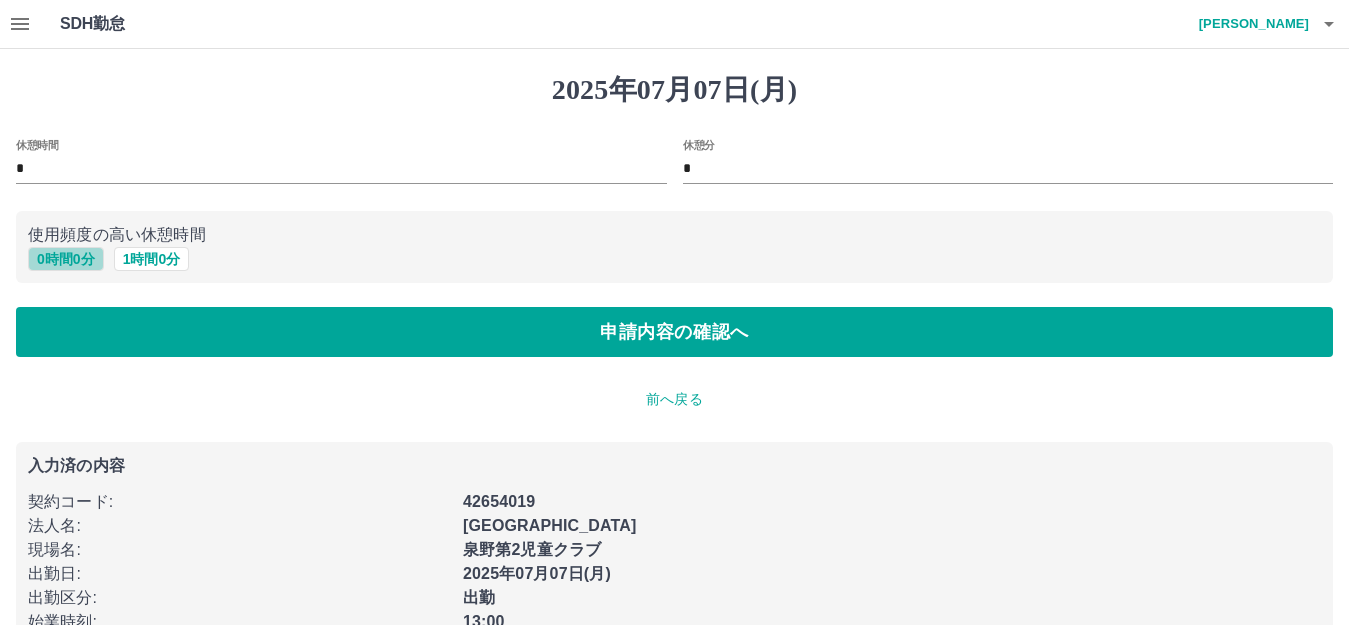 click on "0 時間 0 分" at bounding box center [66, 259] 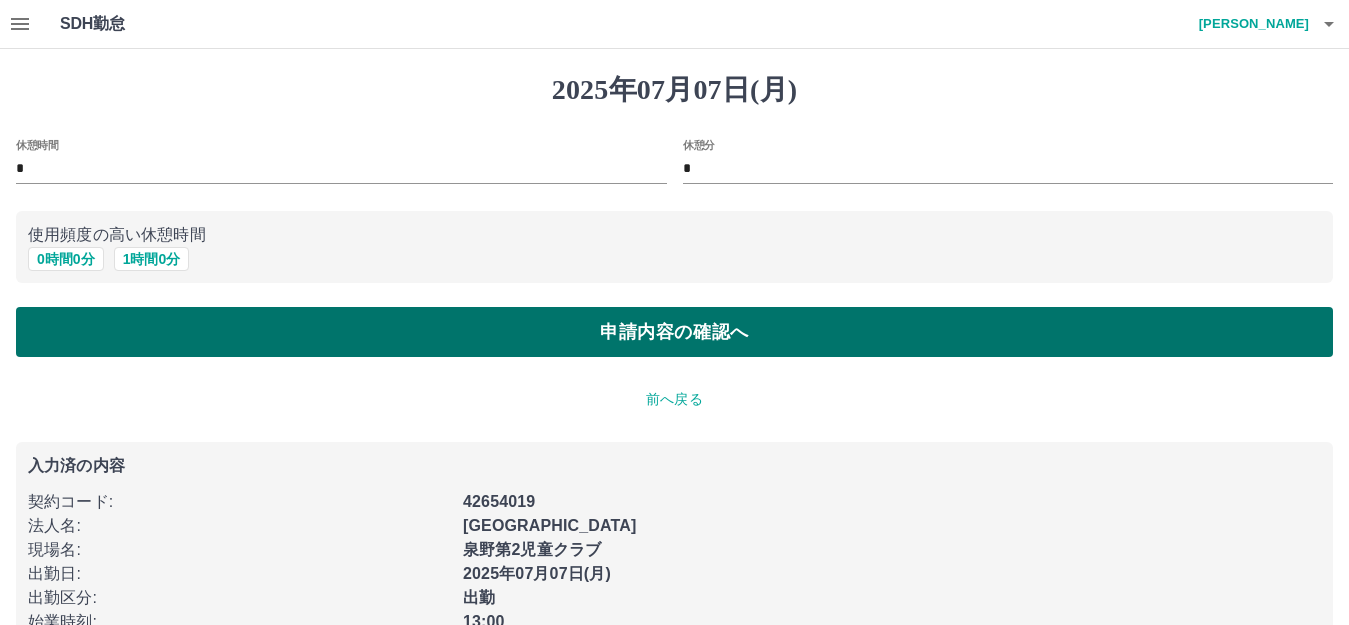 click on "申請内容の確認へ" at bounding box center [674, 332] 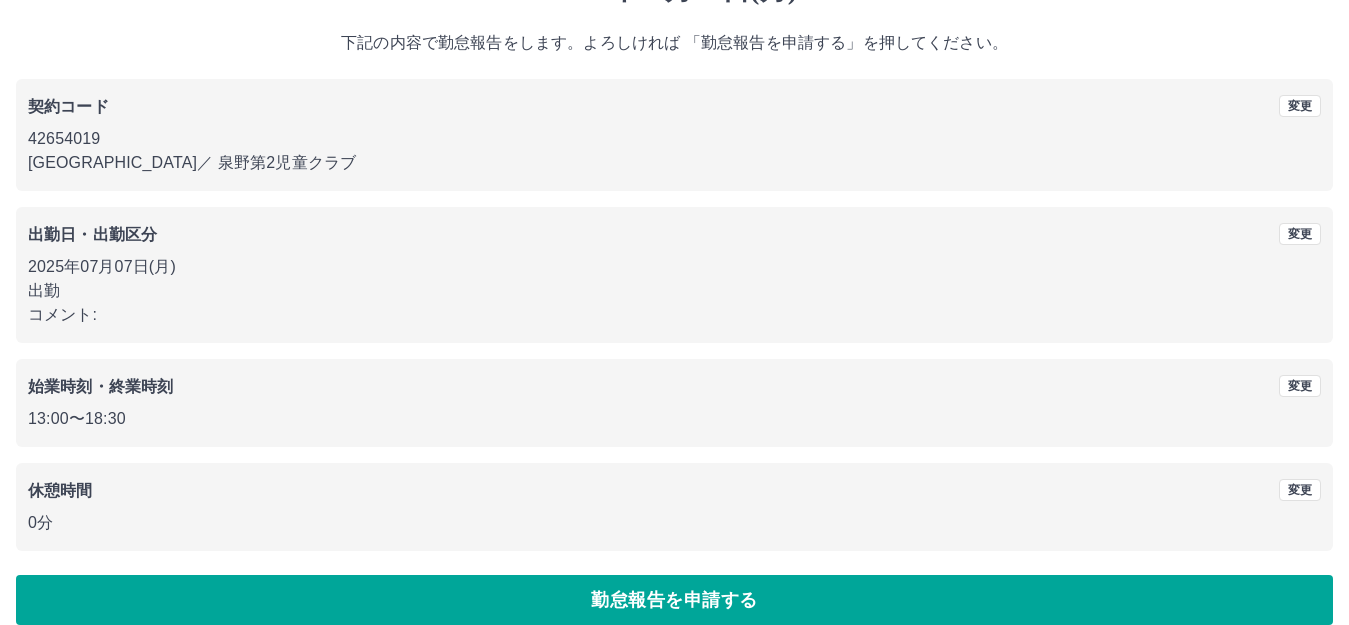 scroll, scrollTop: 124, scrollLeft: 0, axis: vertical 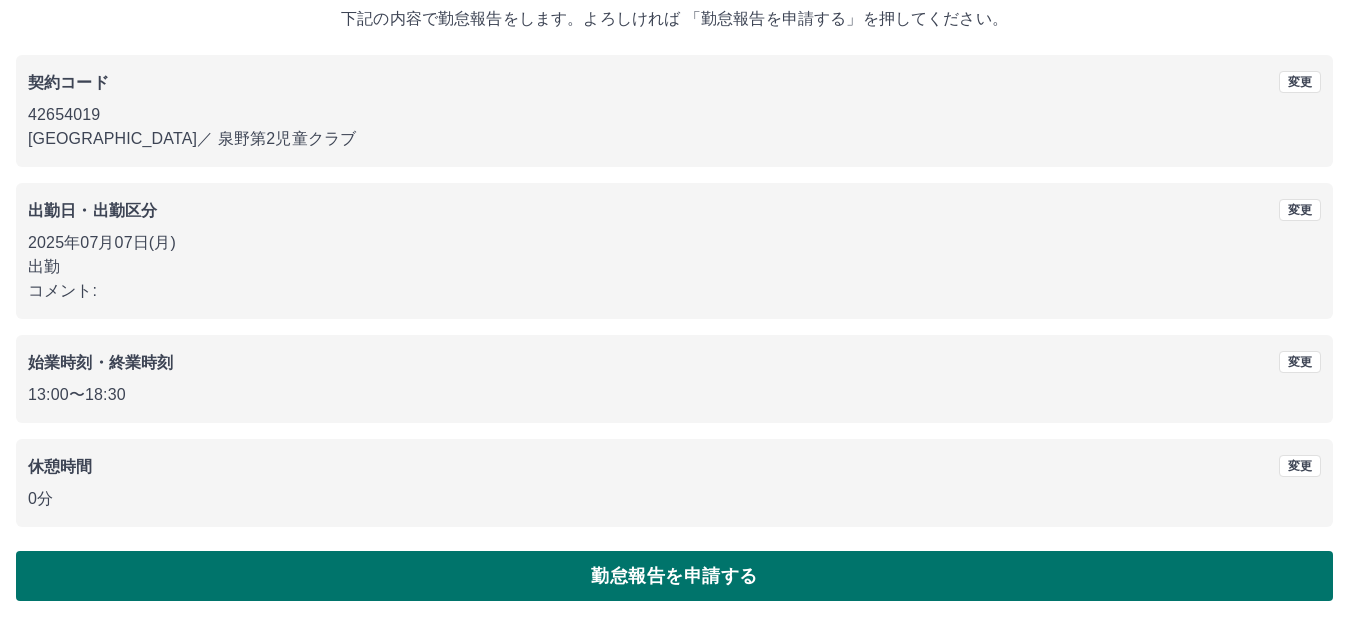 click on "勤怠報告を申請する" at bounding box center (674, 576) 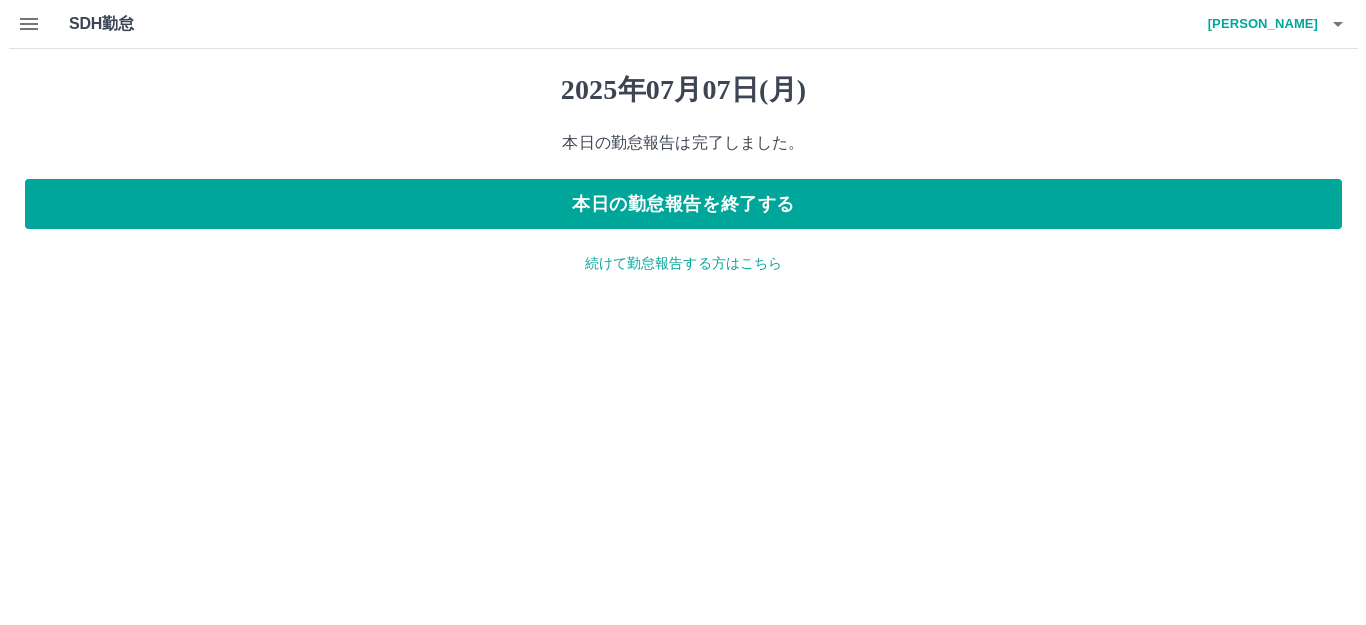 scroll, scrollTop: 0, scrollLeft: 0, axis: both 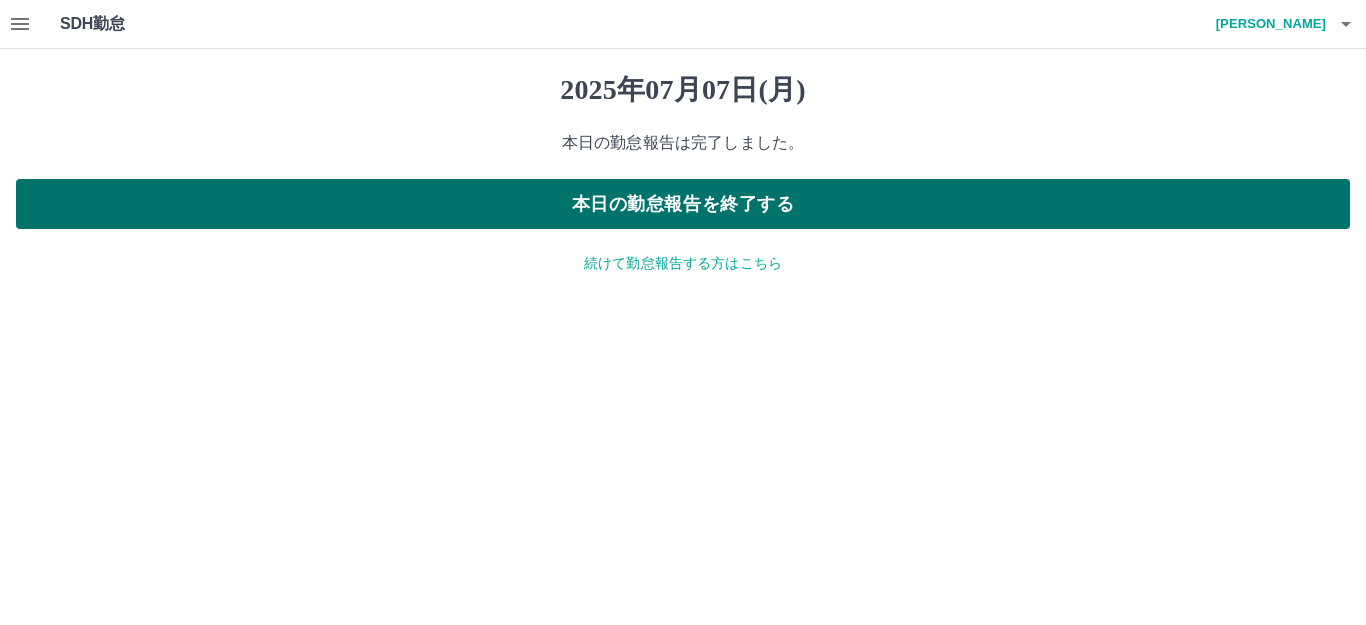click on "本日の勤怠報告を終了する" at bounding box center [683, 204] 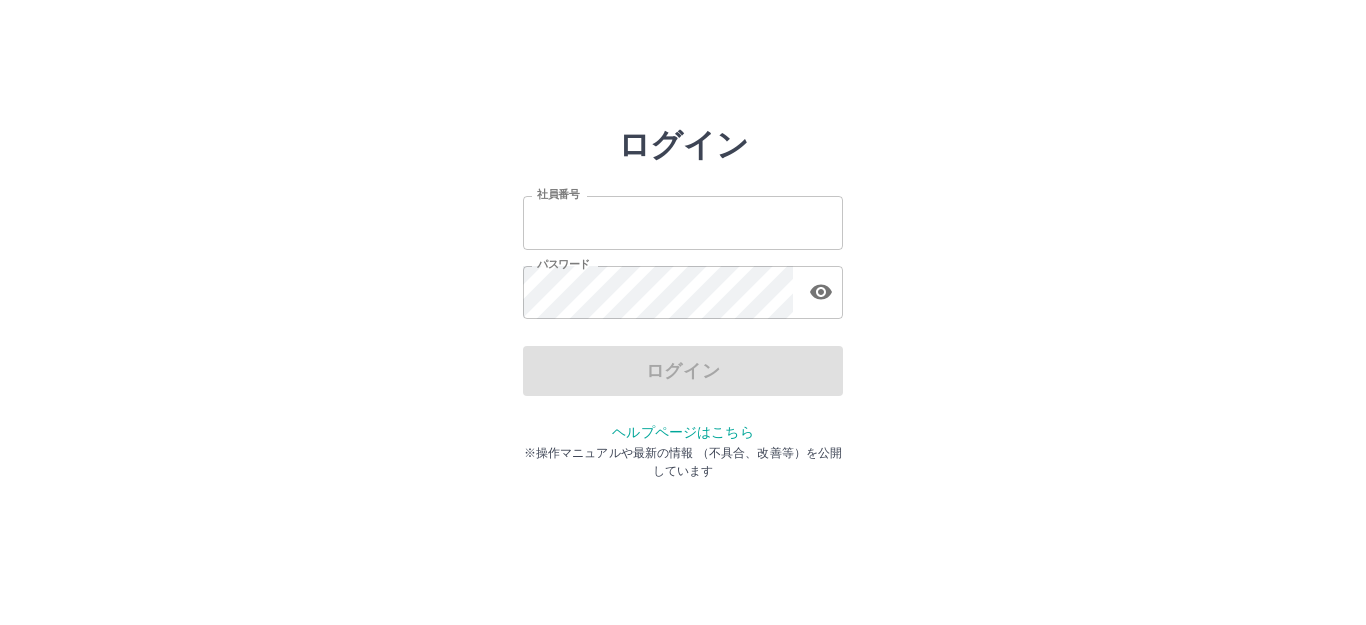 scroll, scrollTop: 0, scrollLeft: 0, axis: both 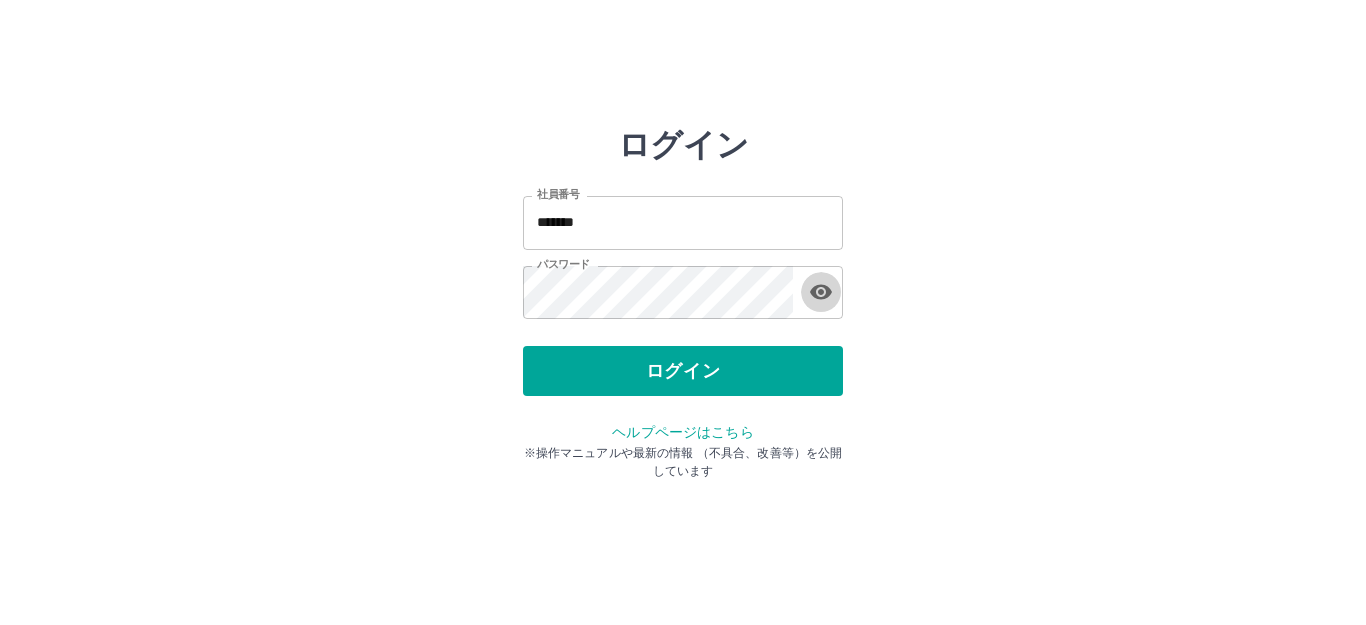 click 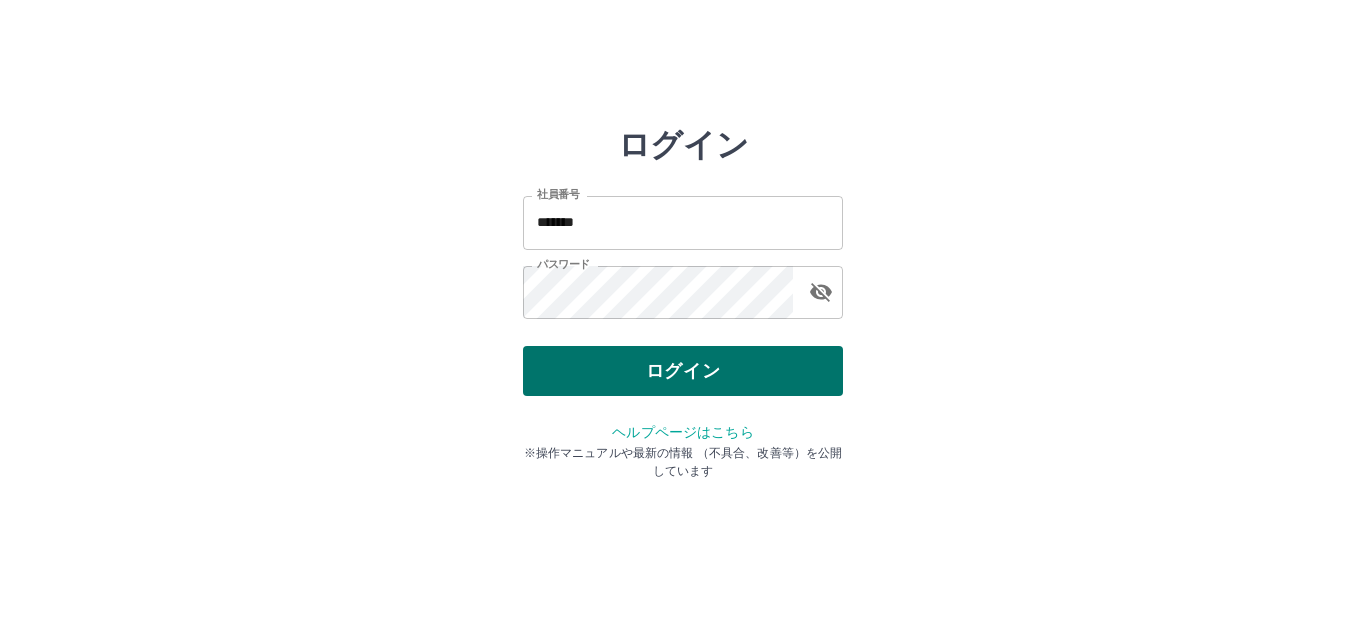 click on "ログイン" at bounding box center (683, 371) 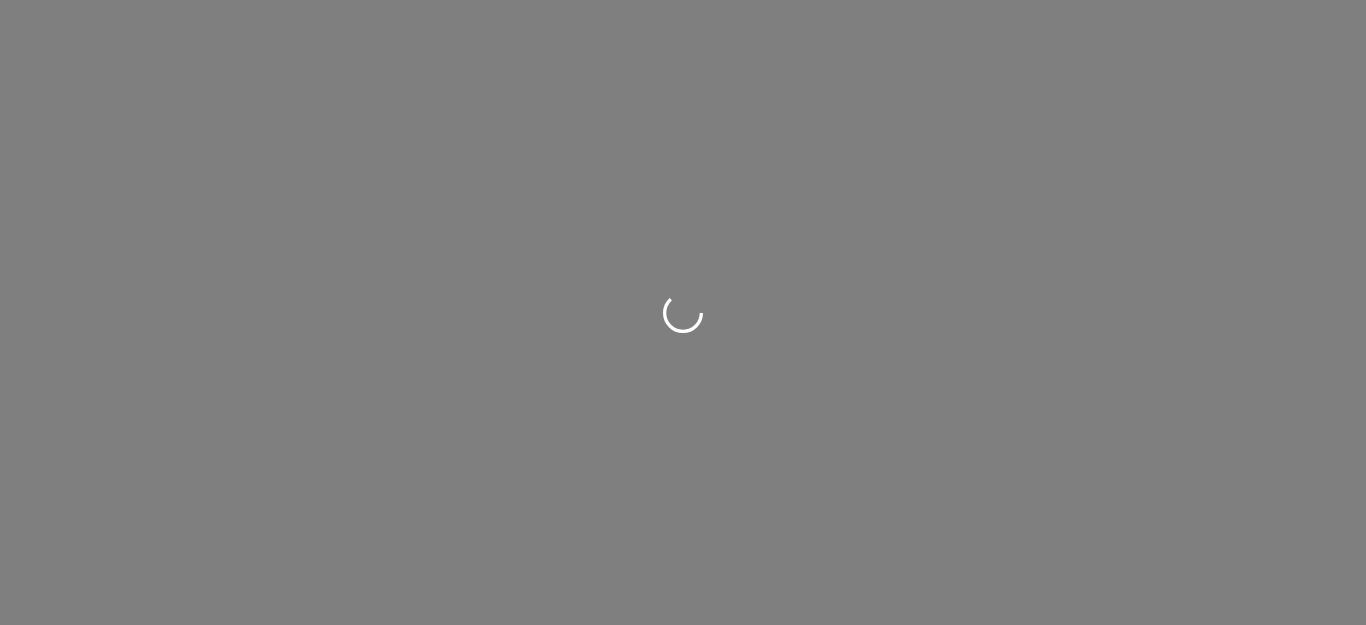 scroll, scrollTop: 0, scrollLeft: 0, axis: both 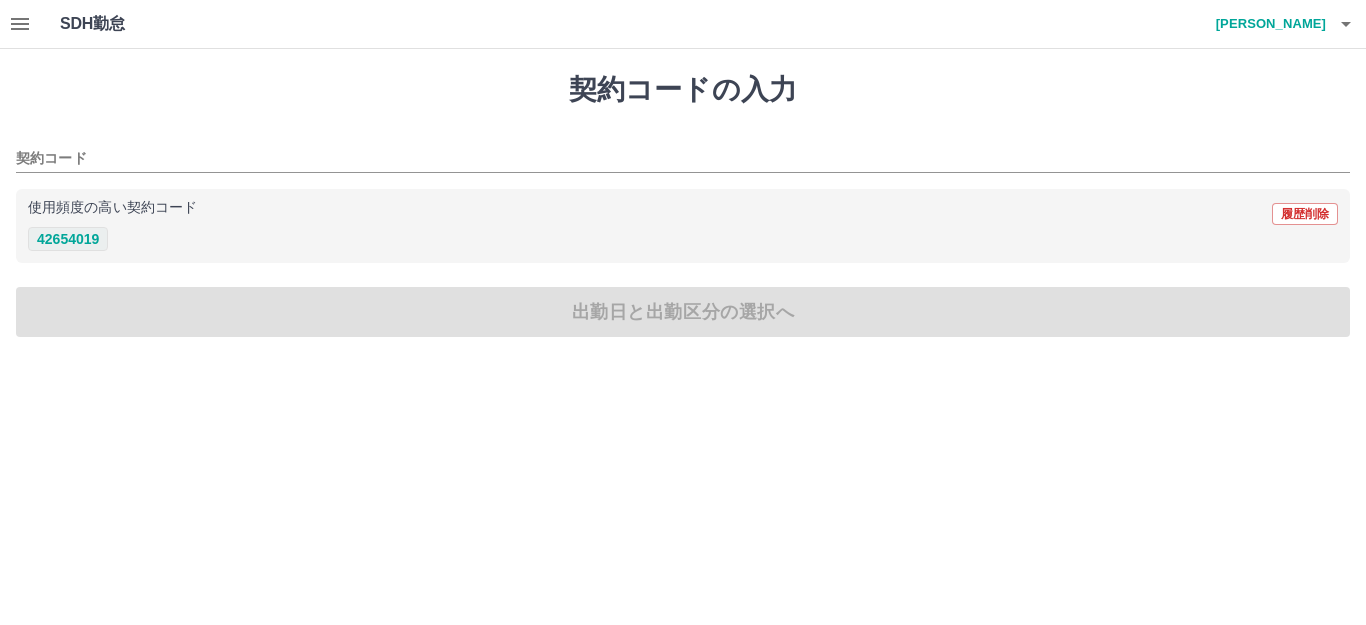 click on "42654019" at bounding box center [68, 239] 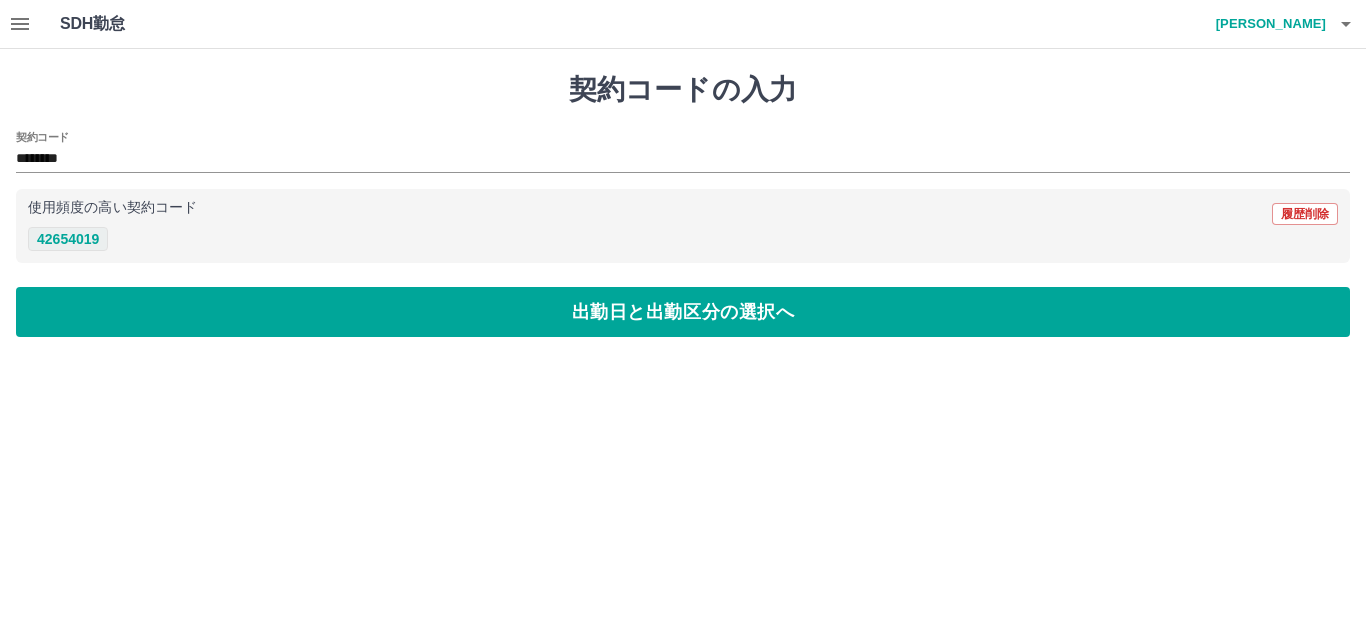 type on "********" 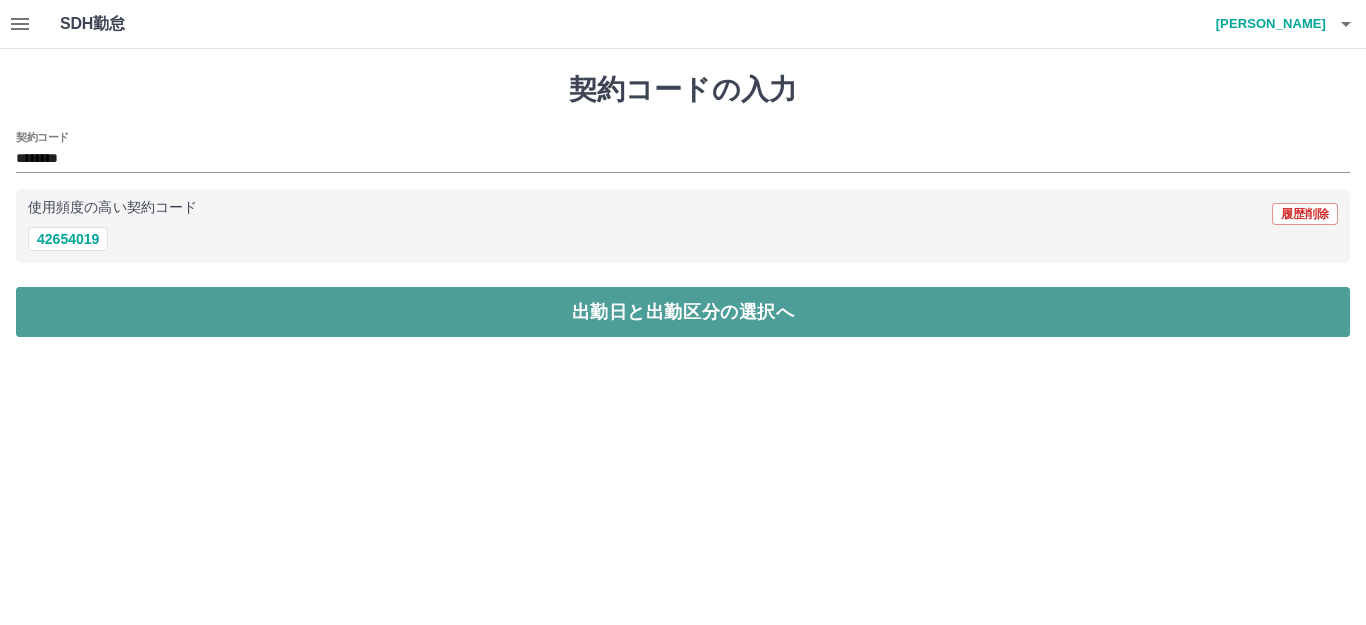 click on "出勤日と出勤区分の選択へ" at bounding box center (683, 312) 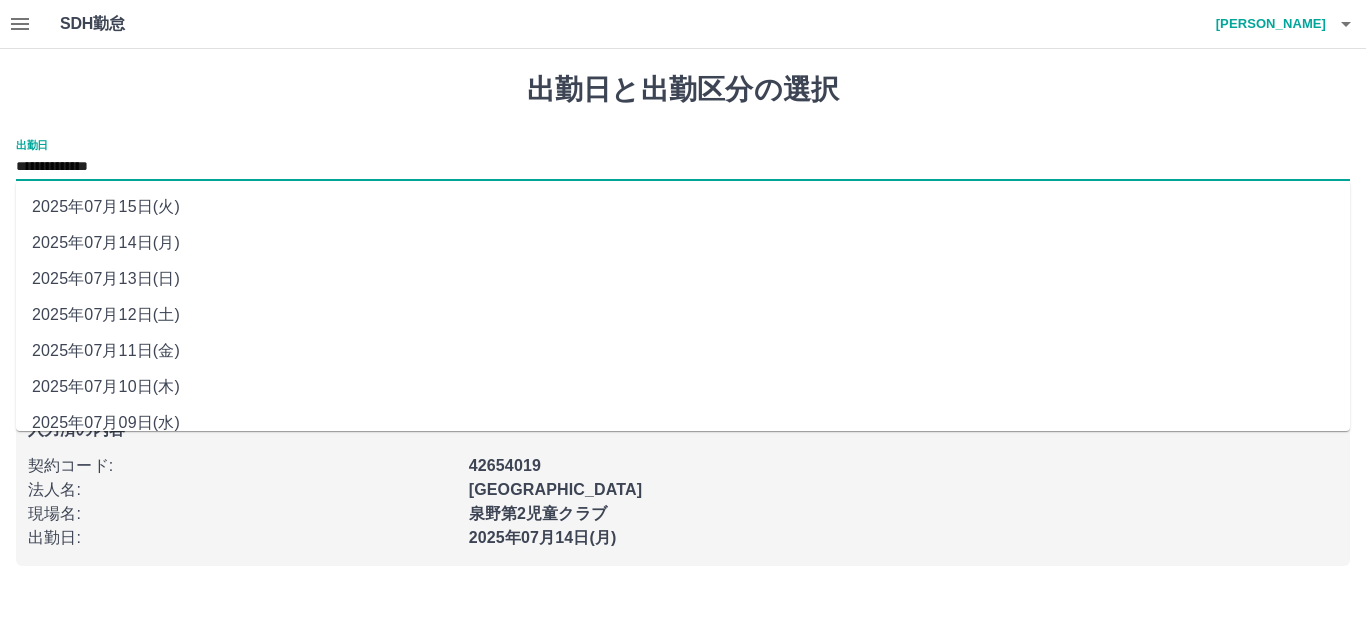 click on "**********" at bounding box center (683, 167) 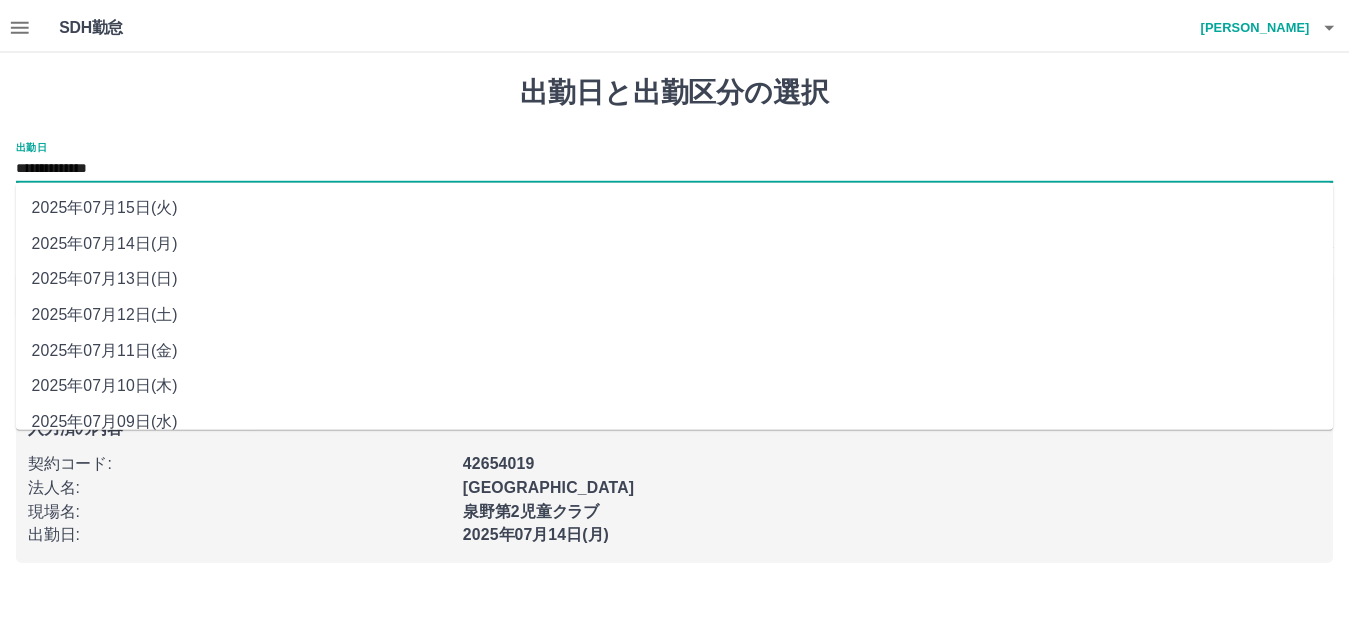 scroll, scrollTop: 90, scrollLeft: 0, axis: vertical 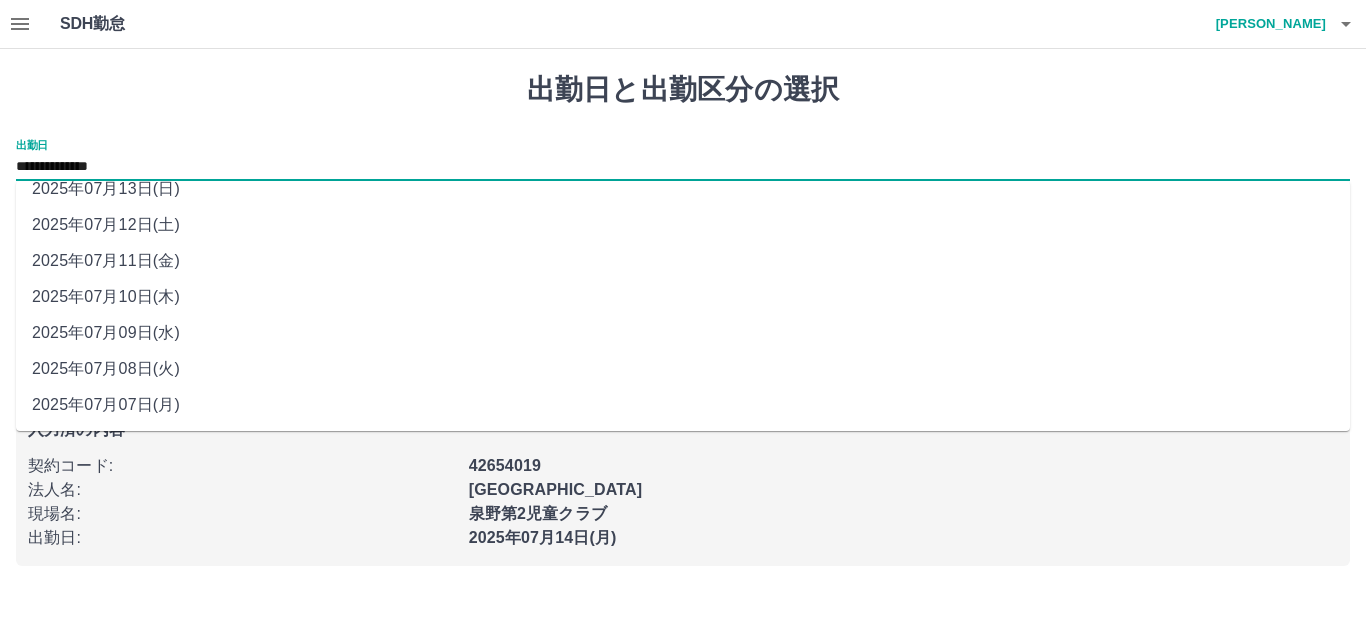 click on "2025年07月08日(火)" at bounding box center (683, 369) 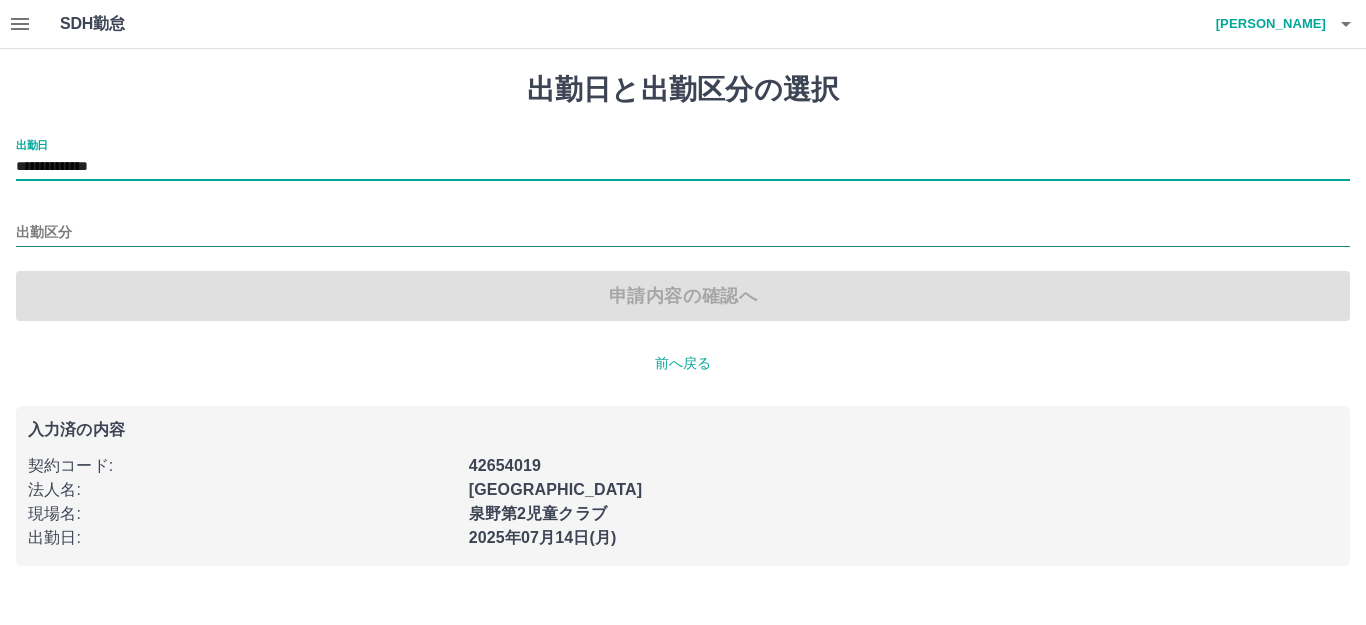 click on "出勤区分" at bounding box center [683, 233] 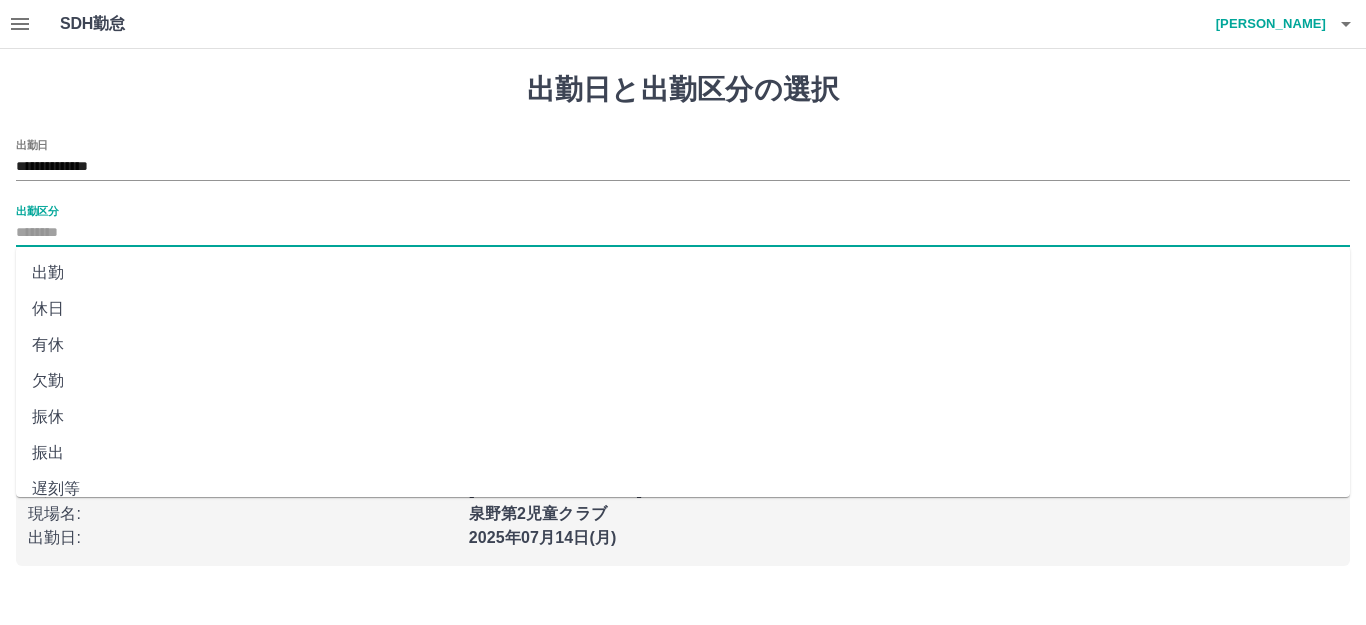 click on "出勤" at bounding box center [683, 273] 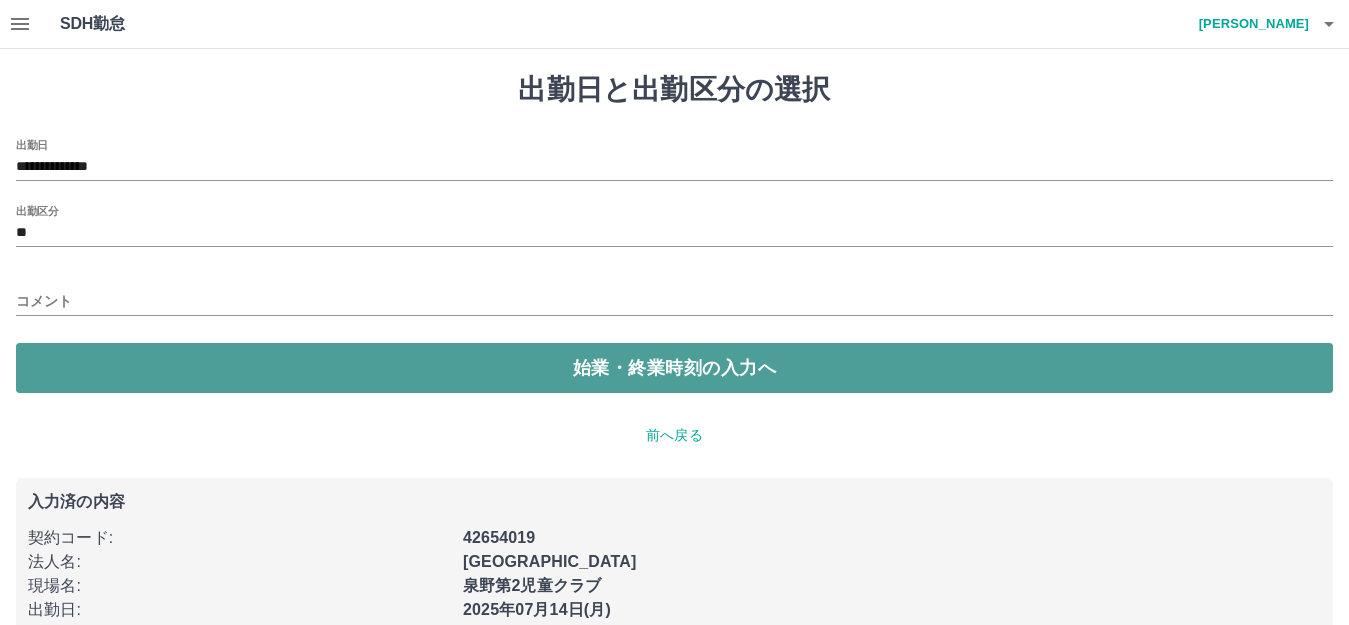 click on "始業・終業時刻の入力へ" at bounding box center (674, 368) 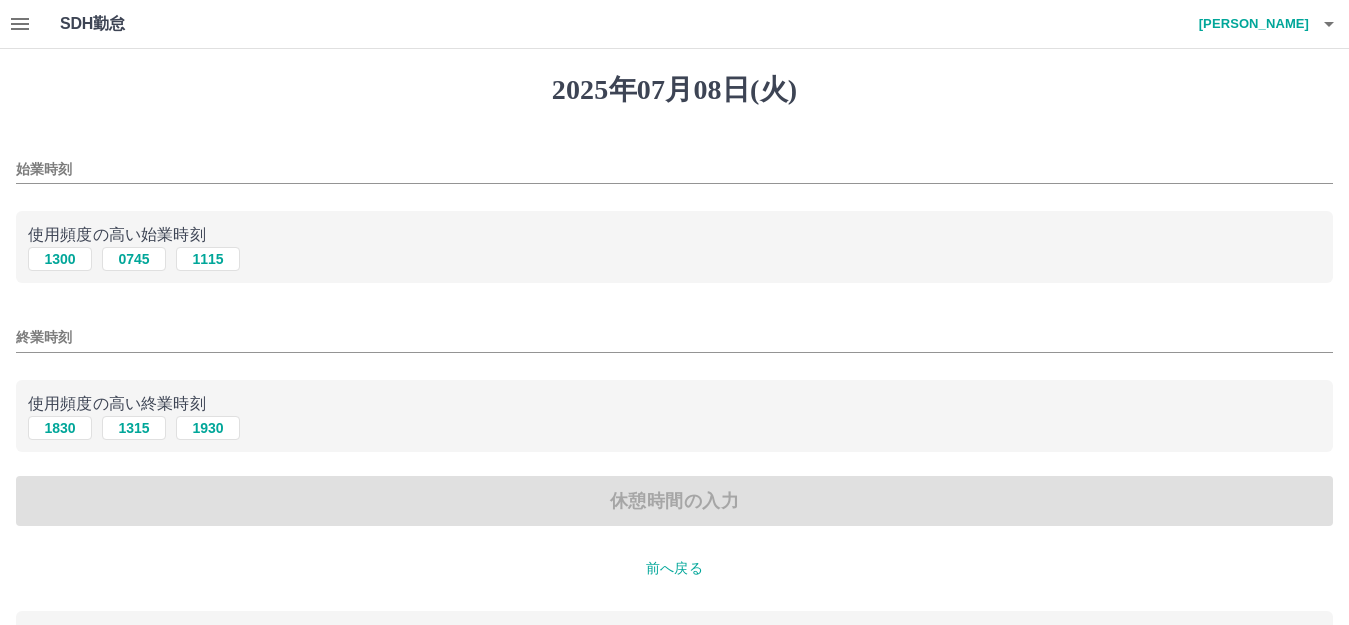 click on "始業時刻" at bounding box center [674, 169] 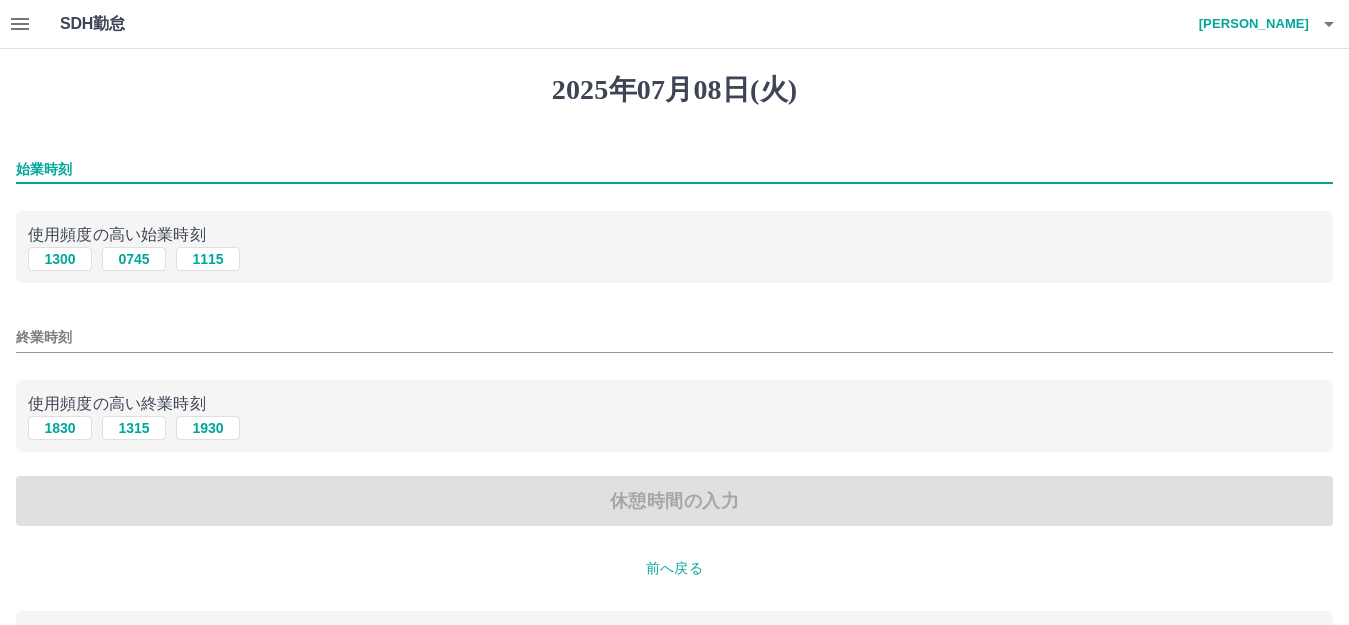 type on "****" 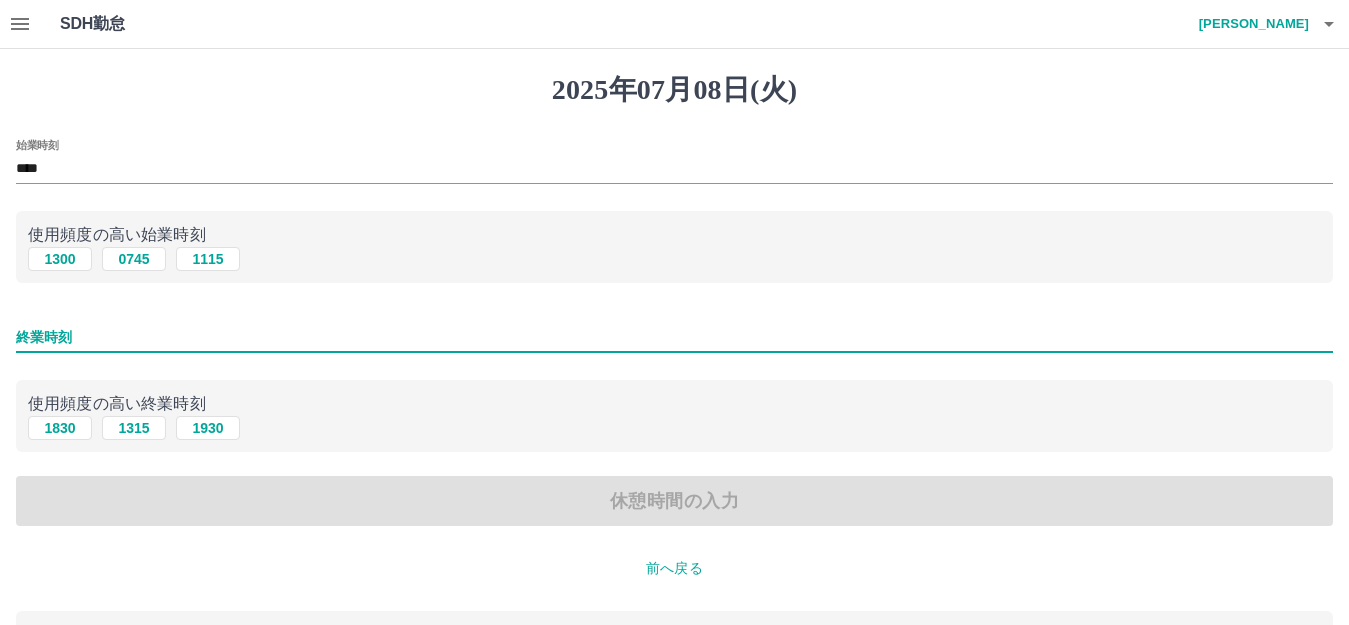 click on "終業時刻" at bounding box center [674, 337] 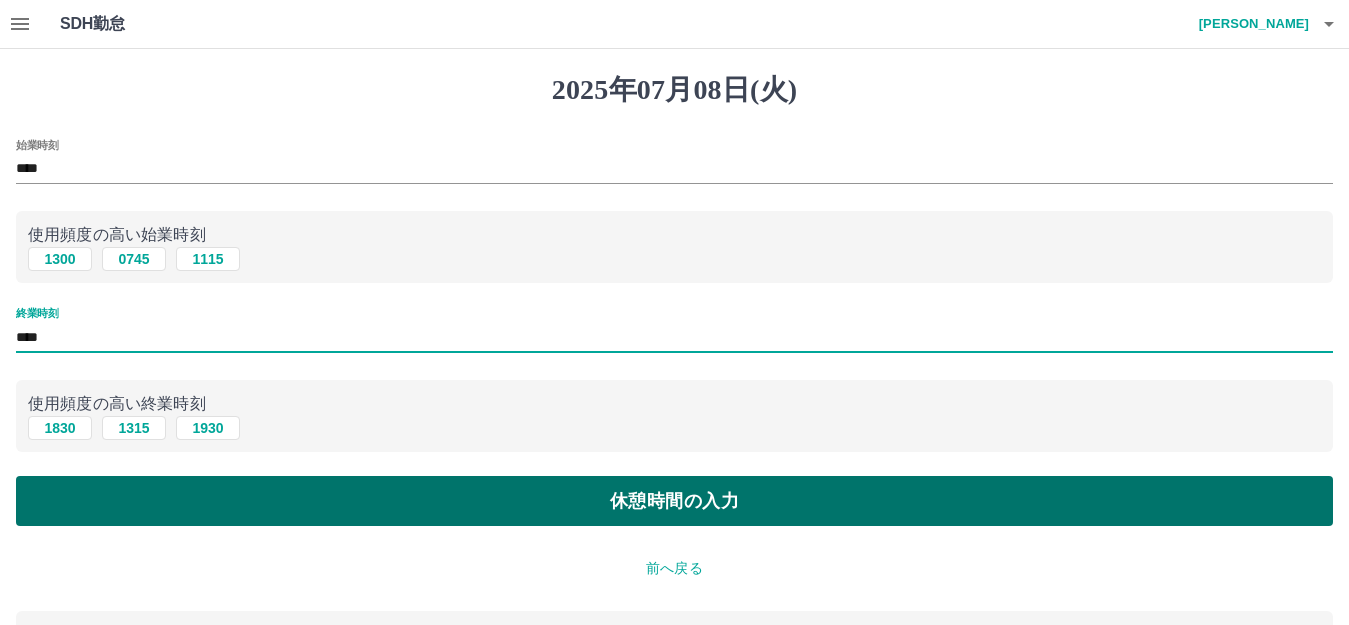 scroll, scrollTop: 195, scrollLeft: 0, axis: vertical 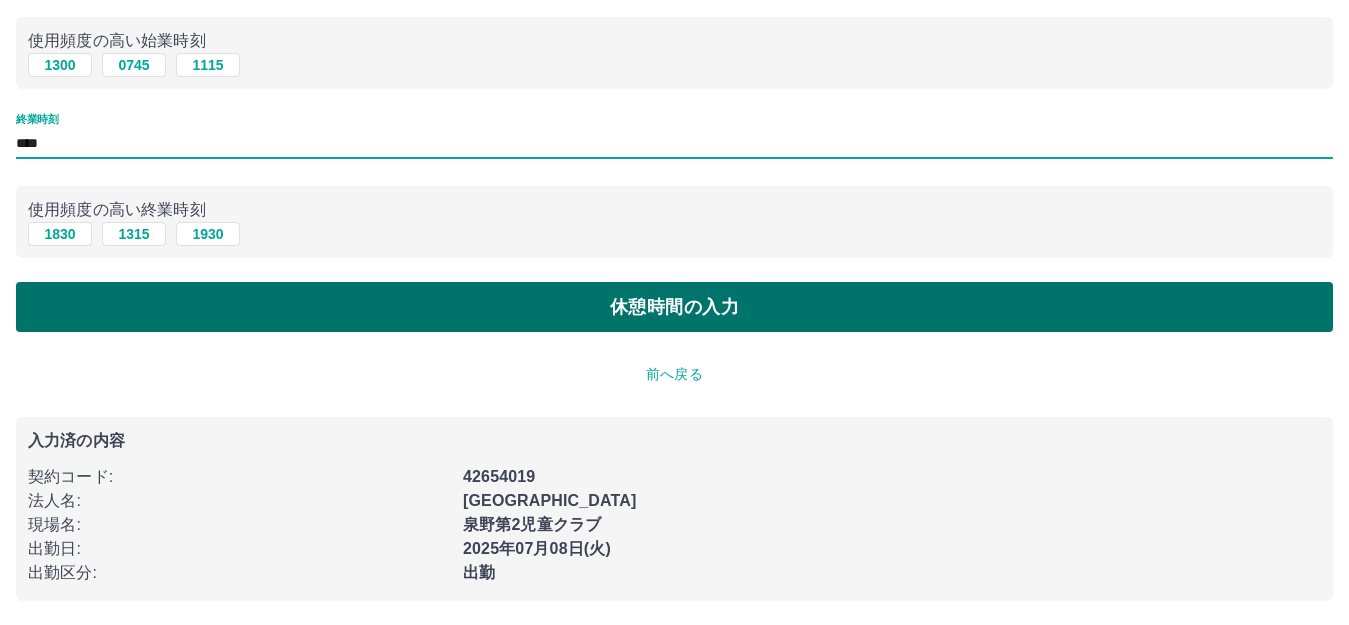 type on "****" 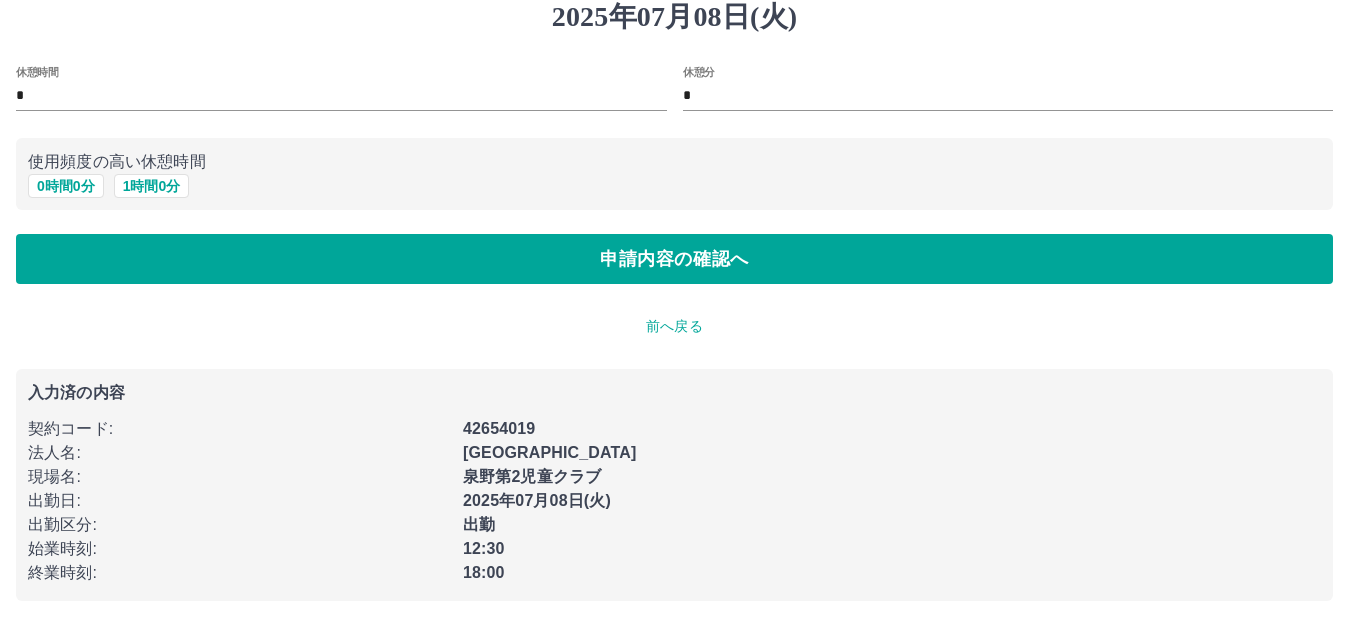 scroll, scrollTop: 0, scrollLeft: 0, axis: both 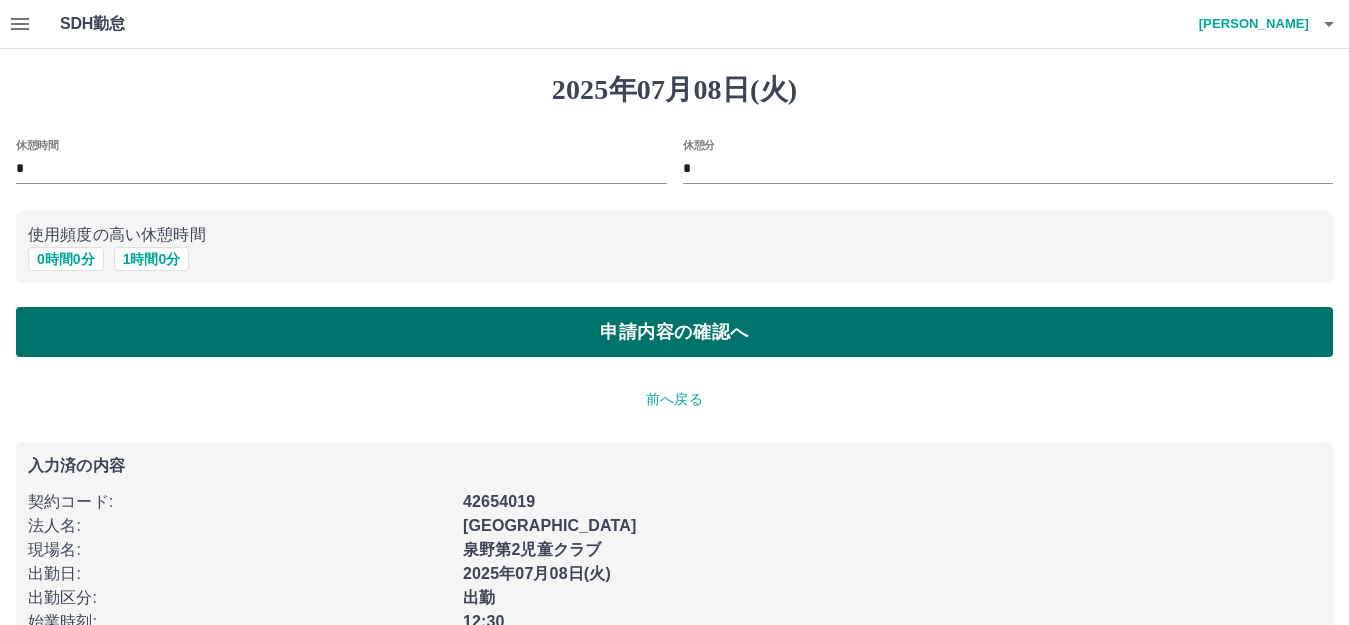 click on "申請内容の確認へ" at bounding box center (674, 332) 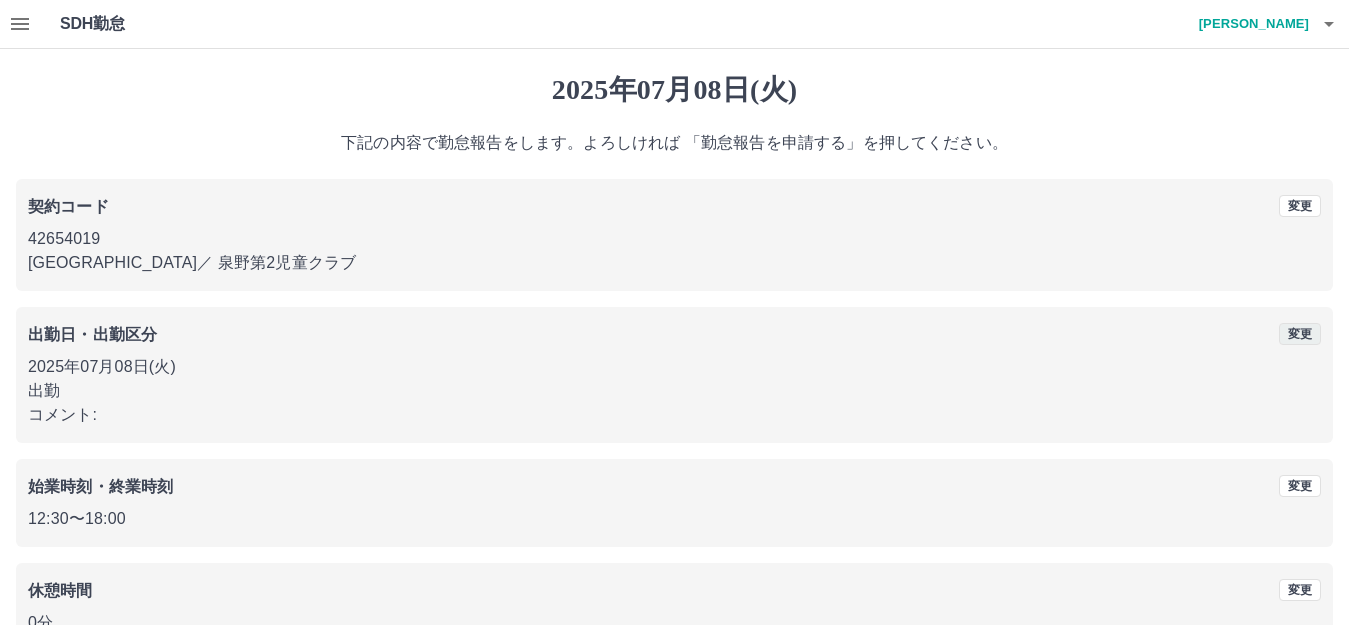 click on "変更" at bounding box center [1300, 334] 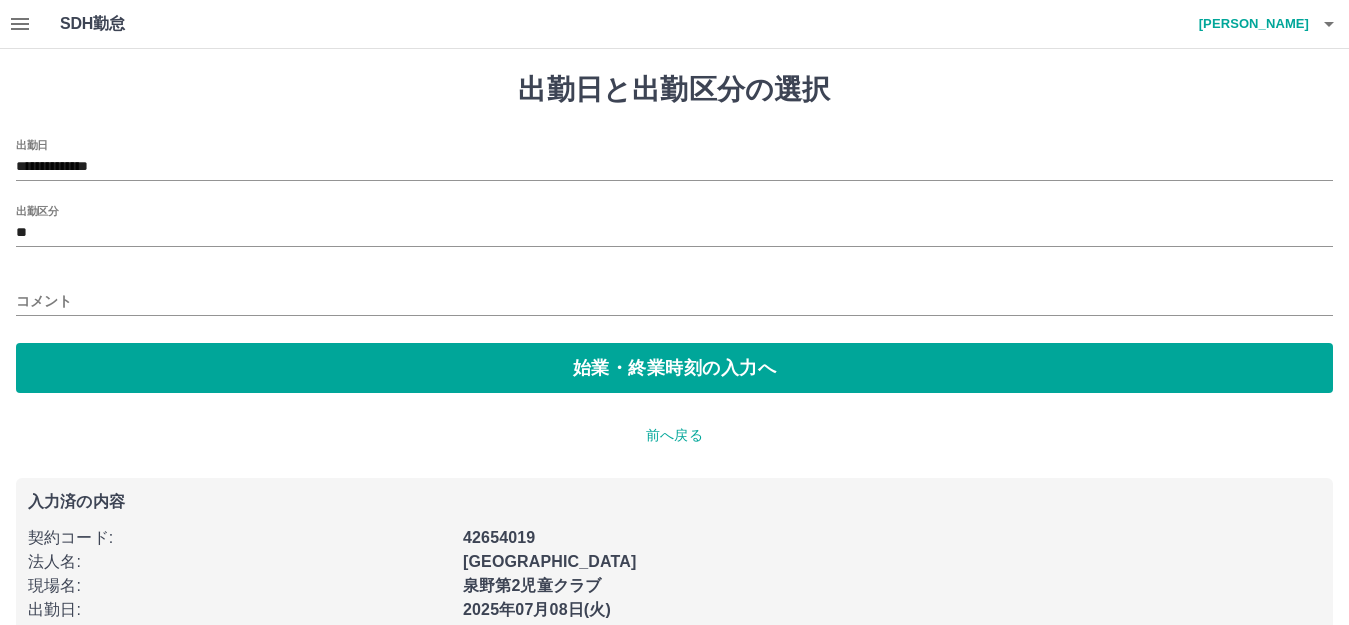 click on "コメント" at bounding box center [674, 301] 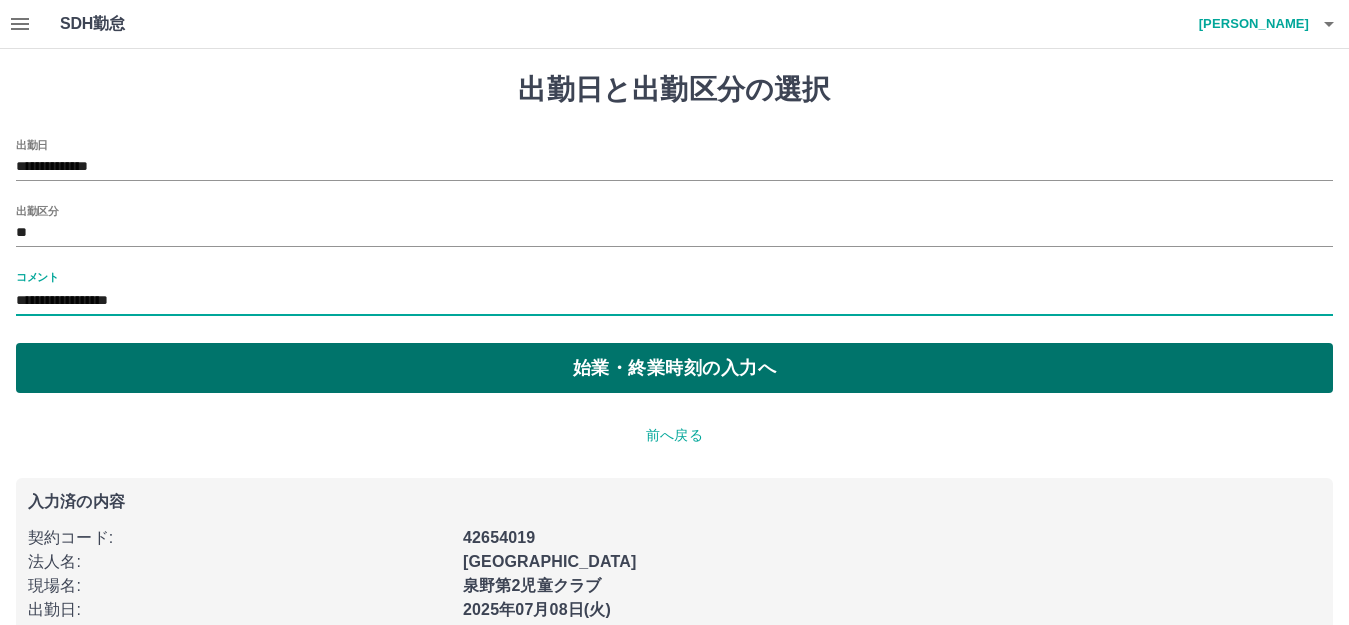 type on "**********" 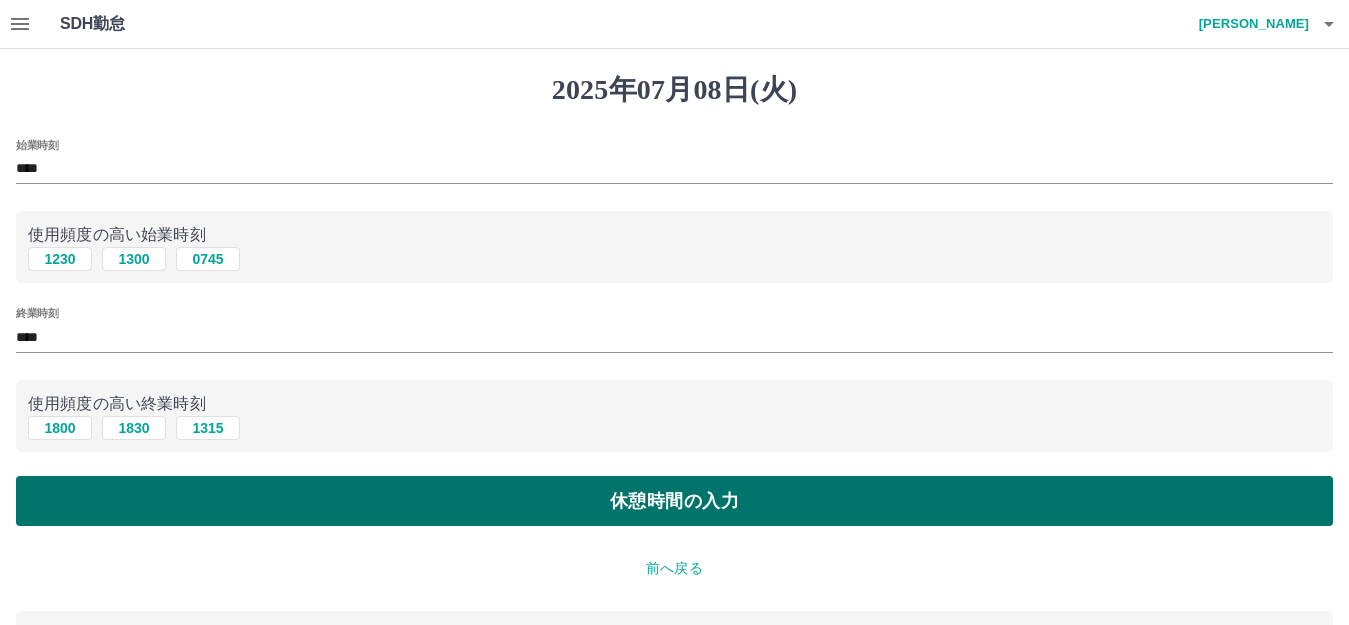 click on "休憩時間の入力" at bounding box center [674, 501] 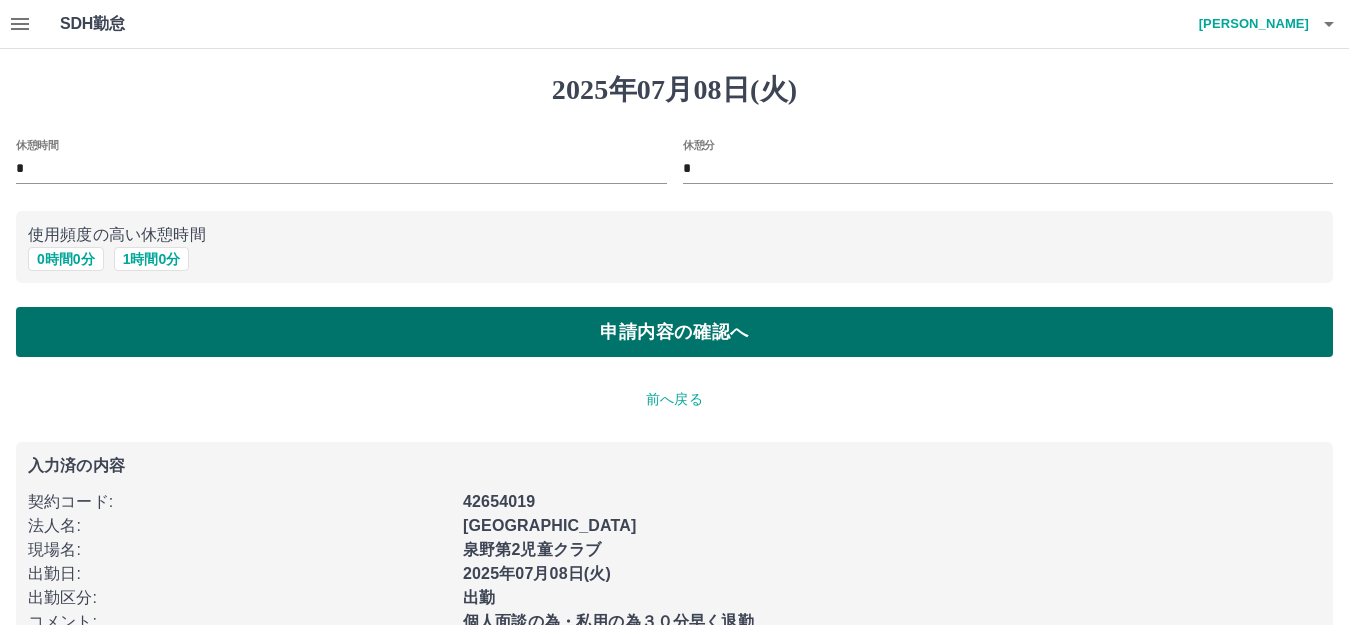 click on "申請内容の確認へ" at bounding box center (674, 332) 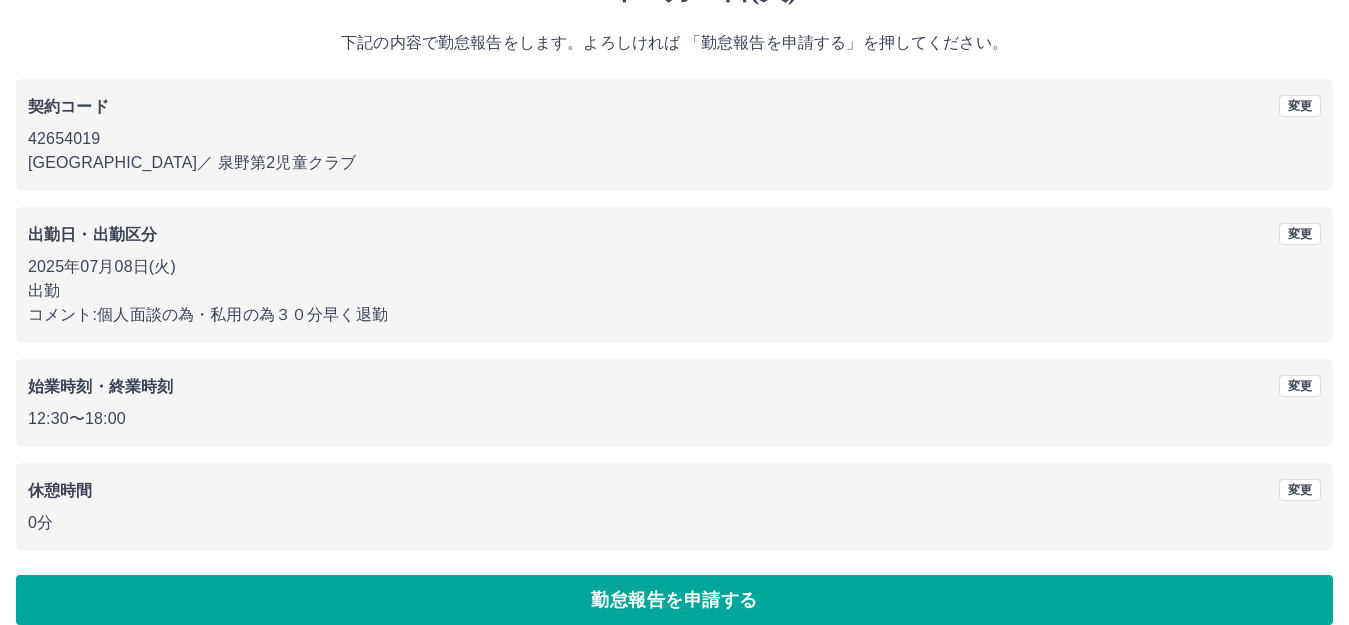 scroll, scrollTop: 124, scrollLeft: 0, axis: vertical 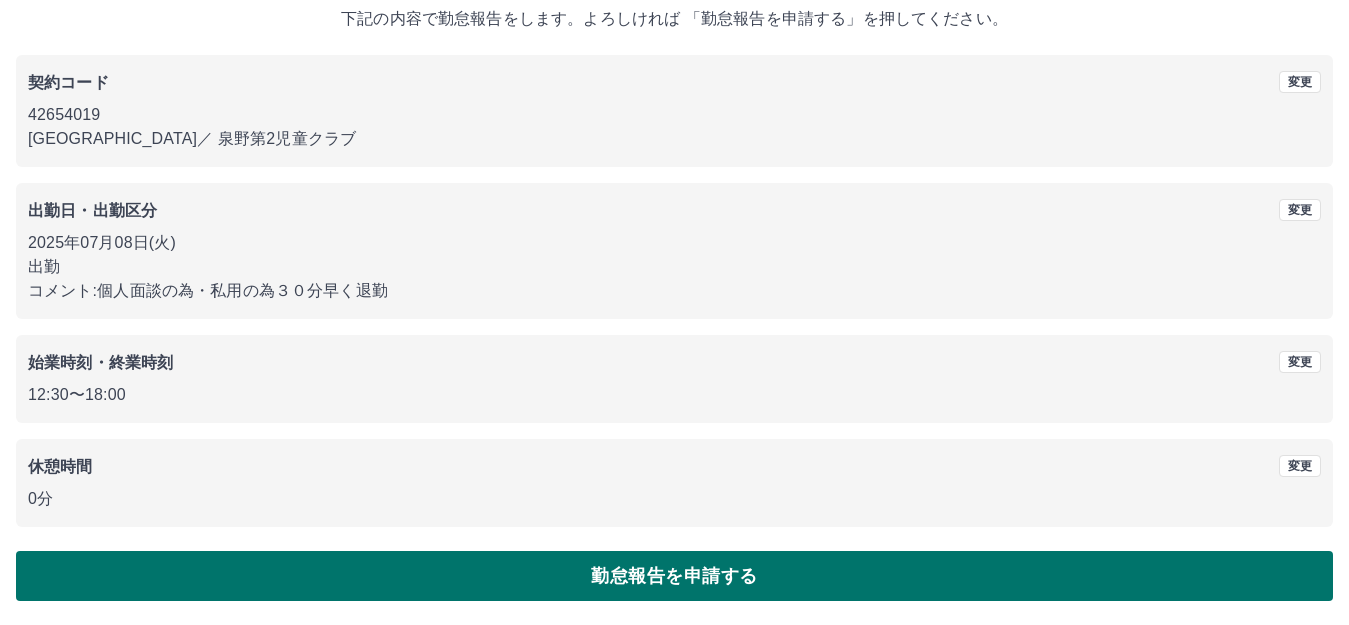 click on "勤怠報告を申請する" at bounding box center [674, 576] 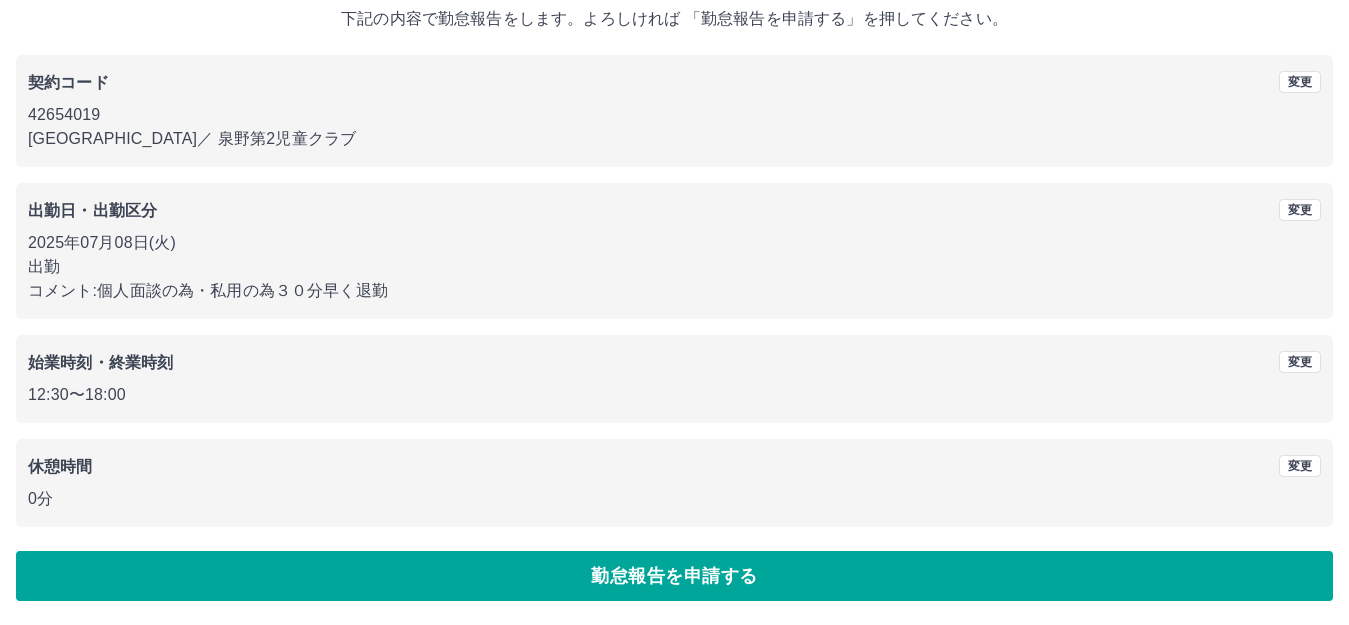 scroll, scrollTop: 0, scrollLeft: 0, axis: both 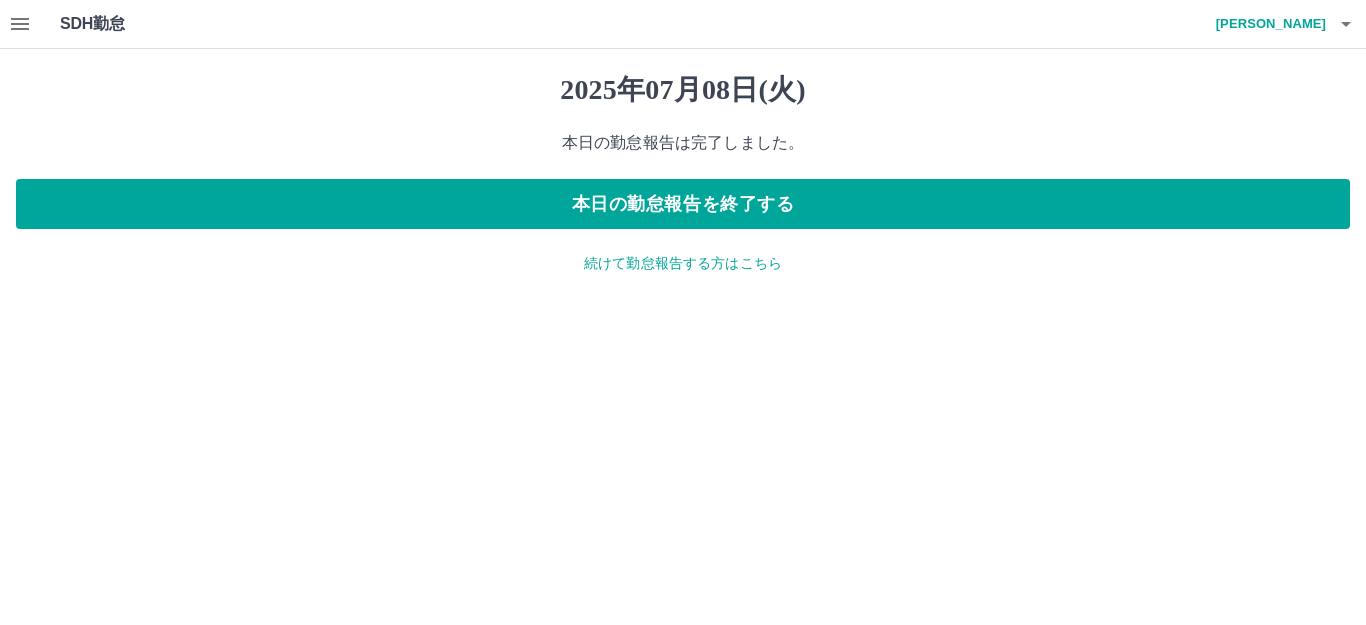 click on "続けて勤怠報告する方はこちら" at bounding box center (683, 263) 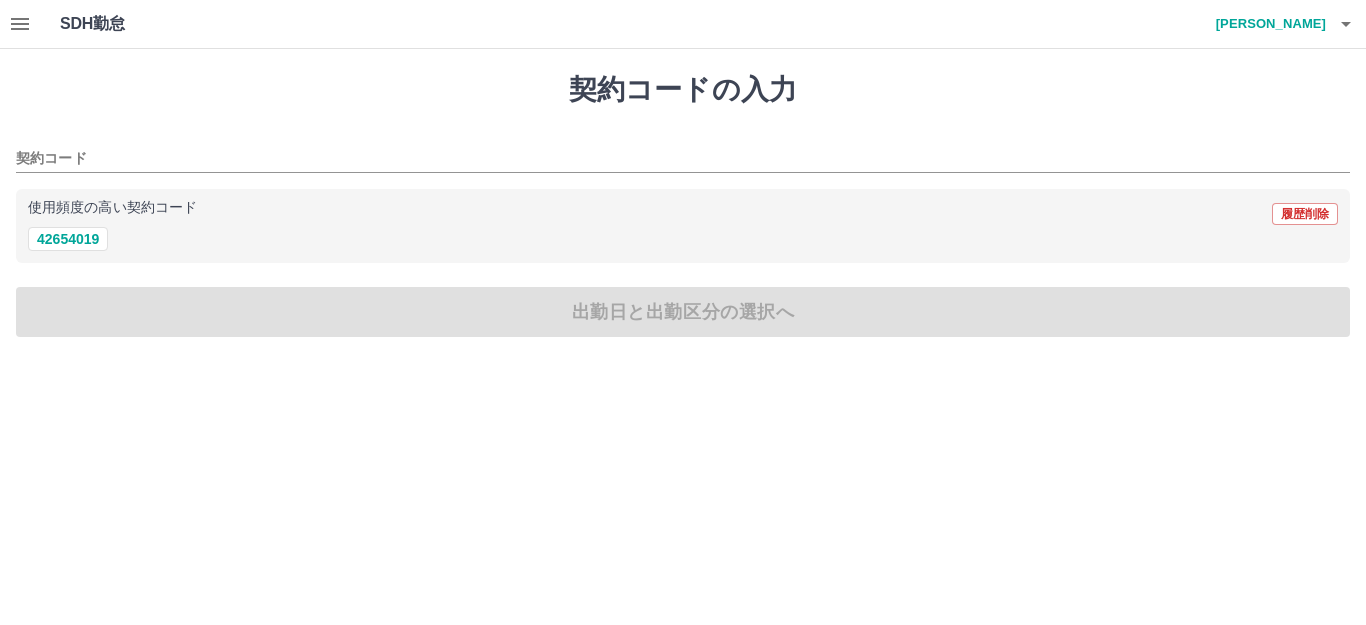 click on "使用頻度の高い契約コード 履歴削除 42654019" at bounding box center (683, 226) 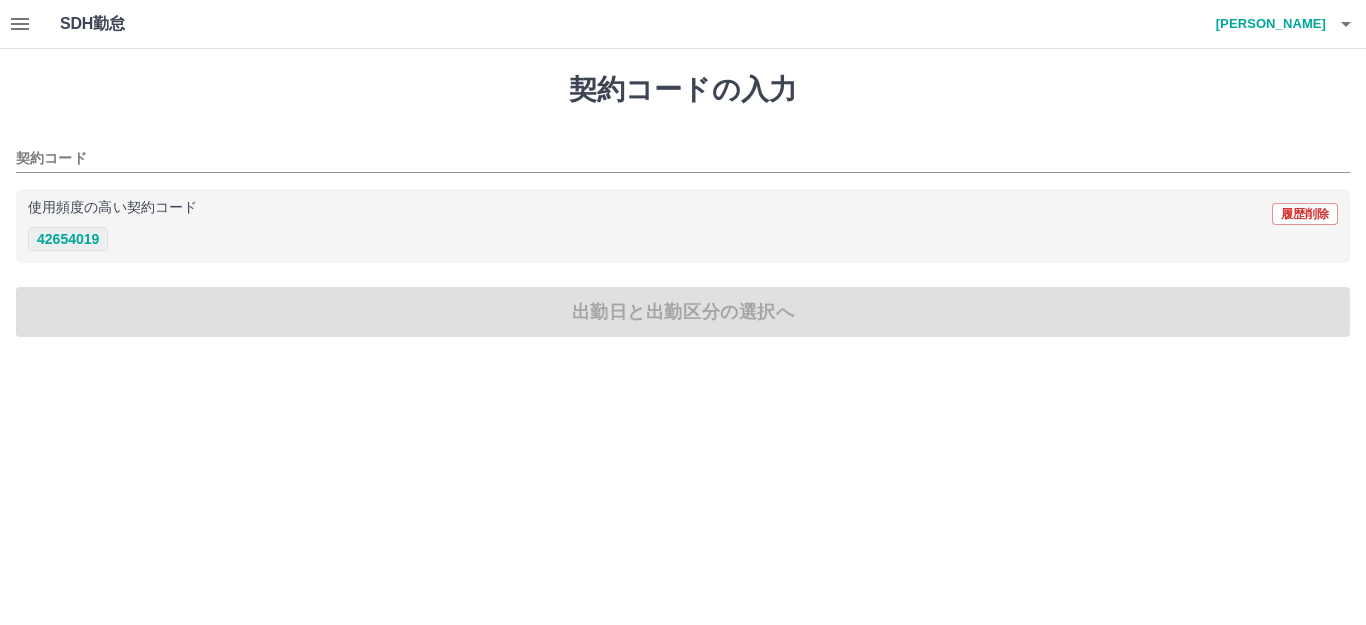click on "42654019" at bounding box center [68, 239] 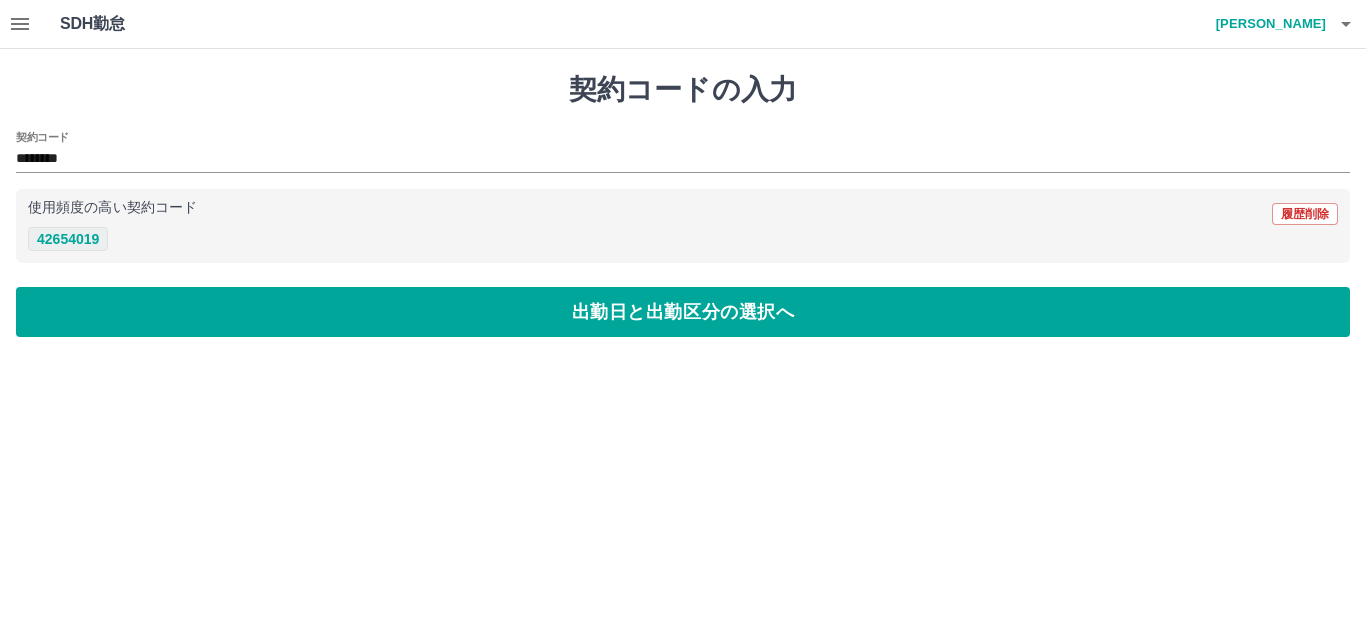 type on "********" 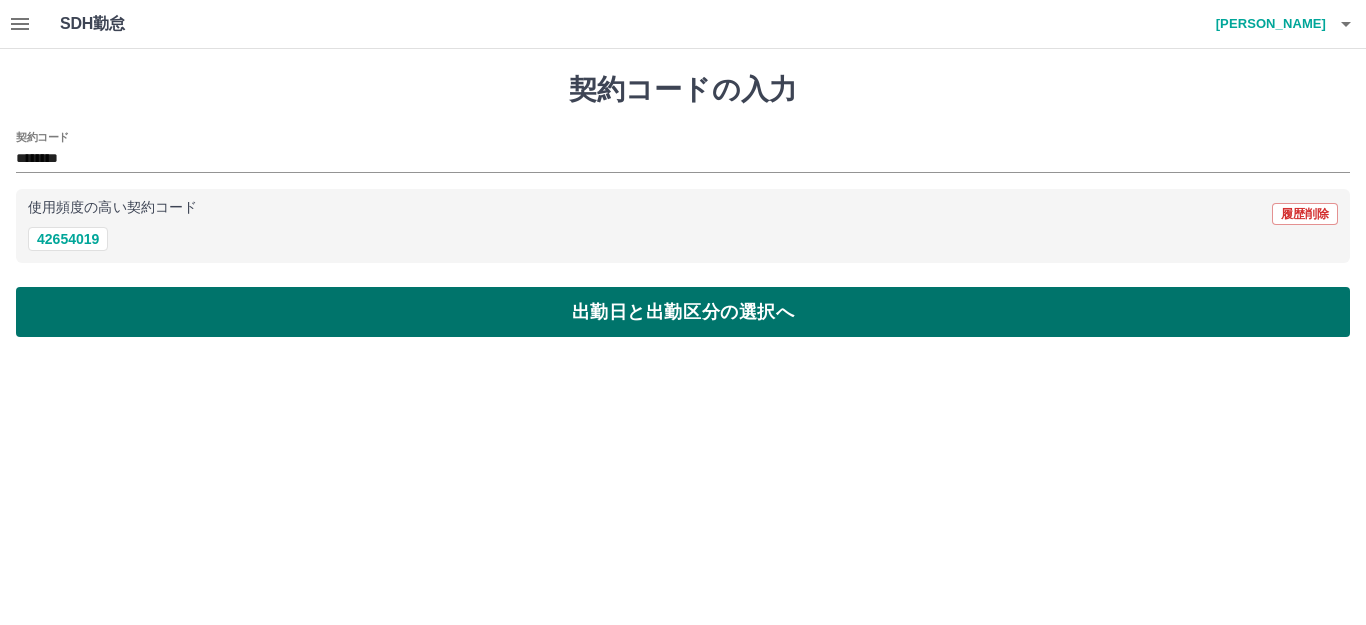 click on "出勤日と出勤区分の選択へ" at bounding box center (683, 312) 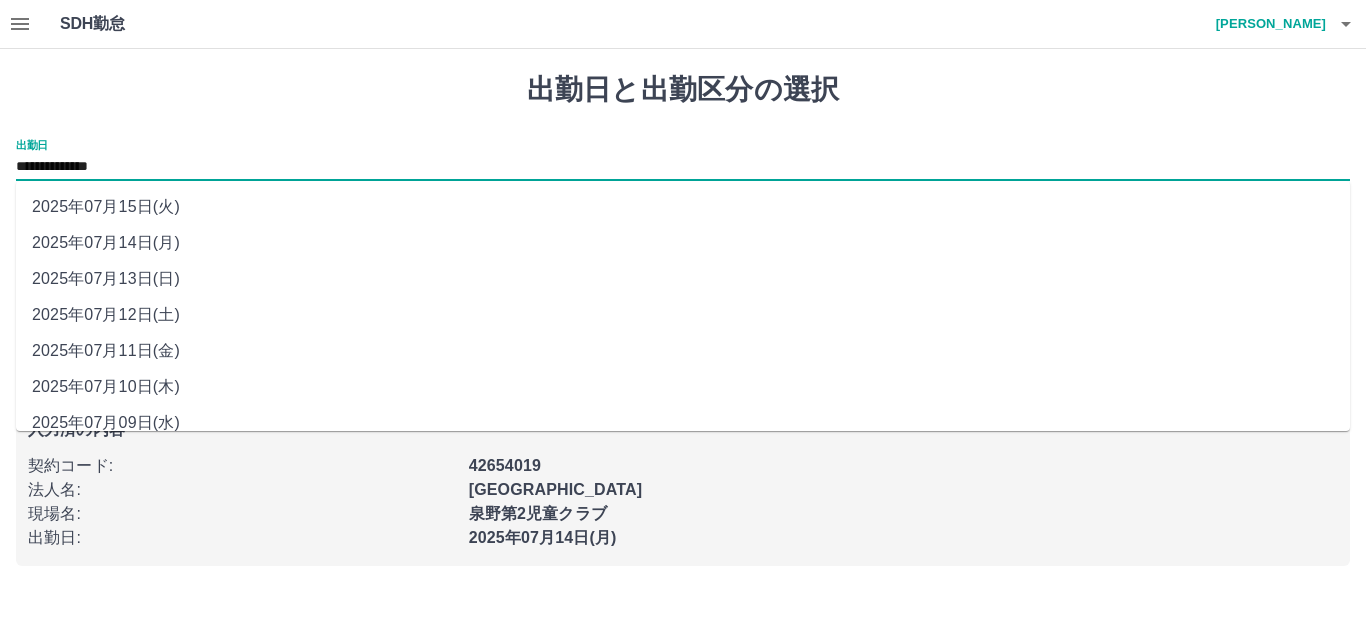 click on "**********" at bounding box center (683, 167) 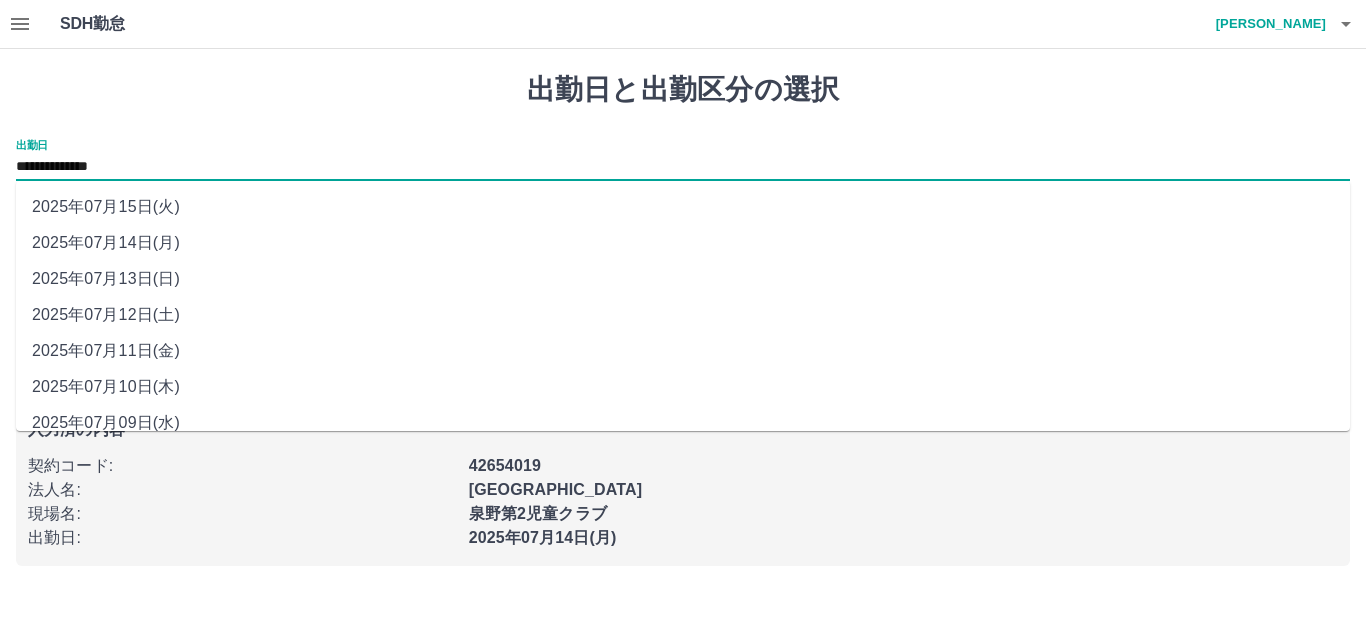 click on "2025年07月09日(水)" at bounding box center (683, 423) 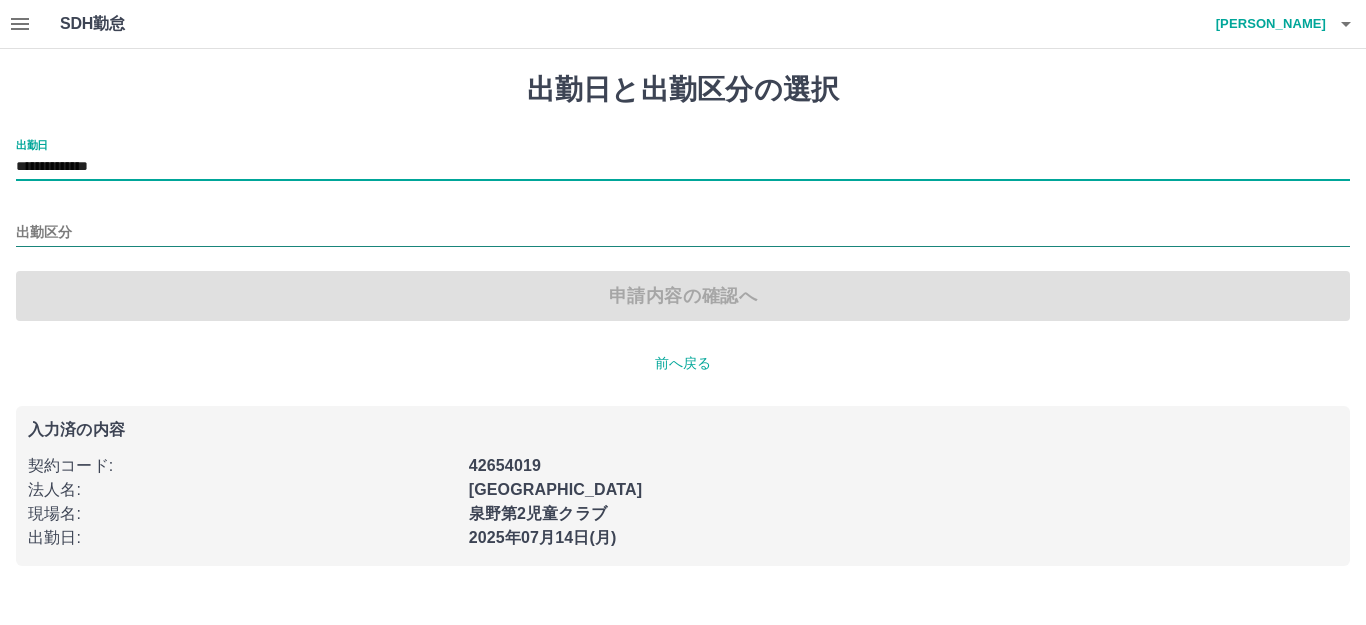 click on "出勤区分" at bounding box center (683, 233) 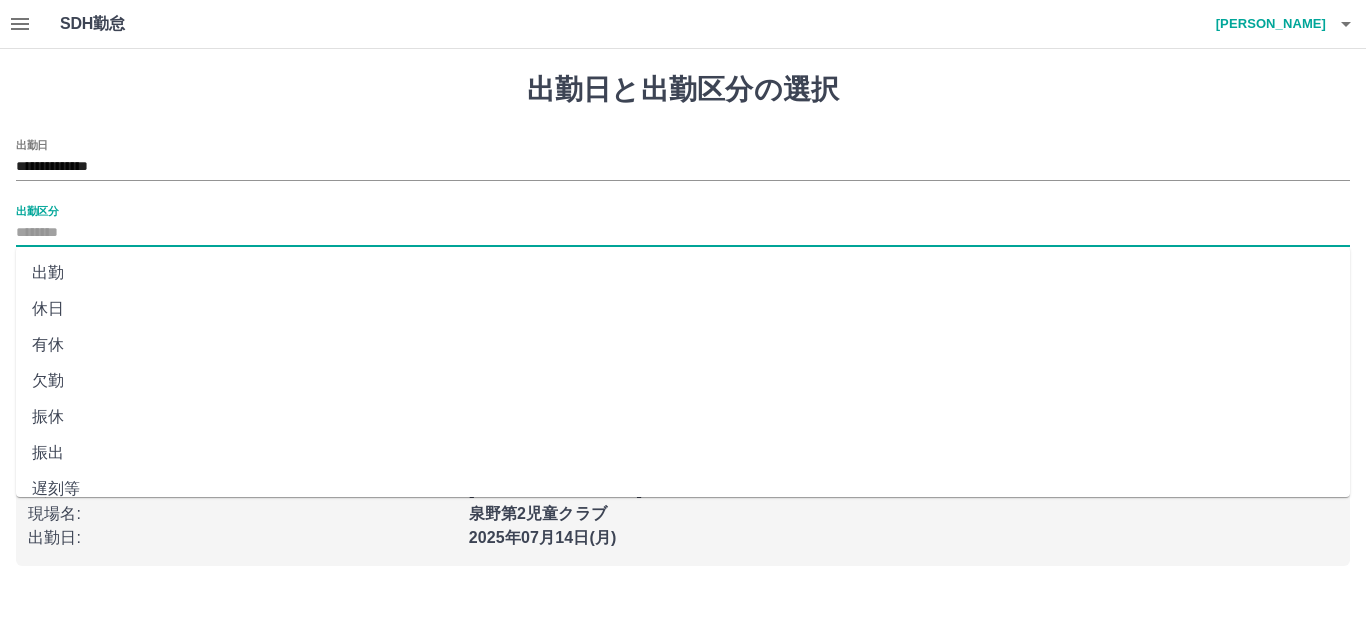 click on "出勤" at bounding box center [683, 273] 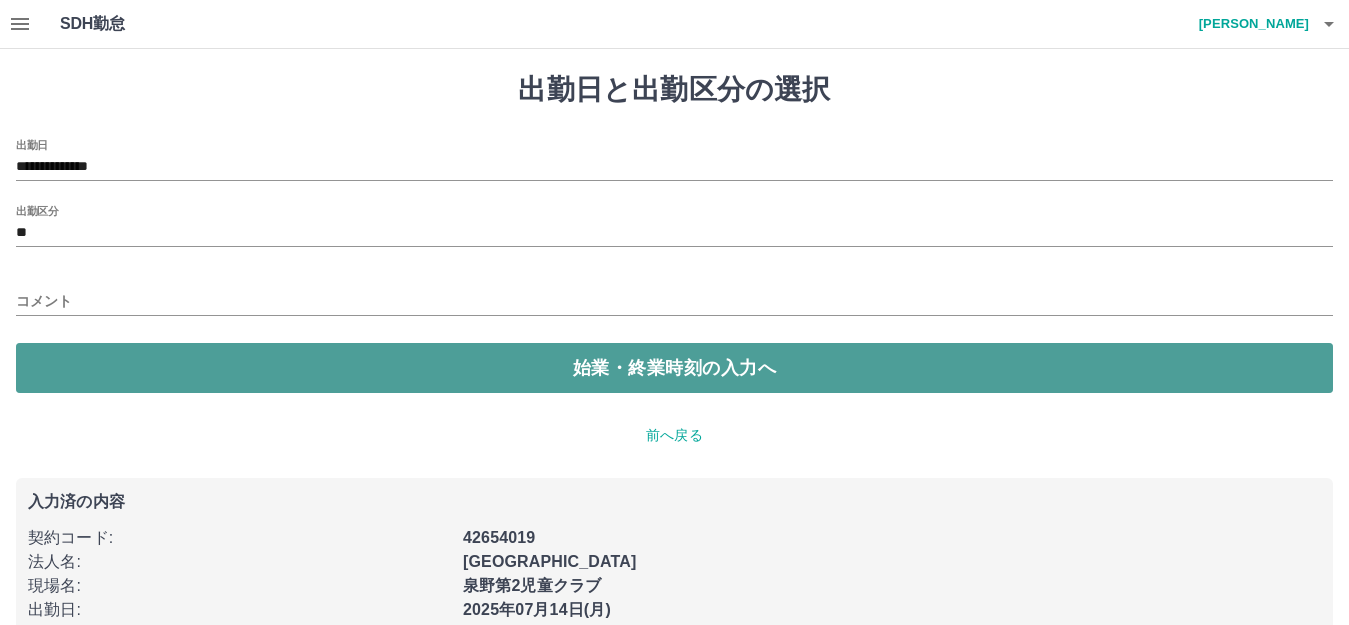 click on "始業・終業時刻の入力へ" at bounding box center (674, 368) 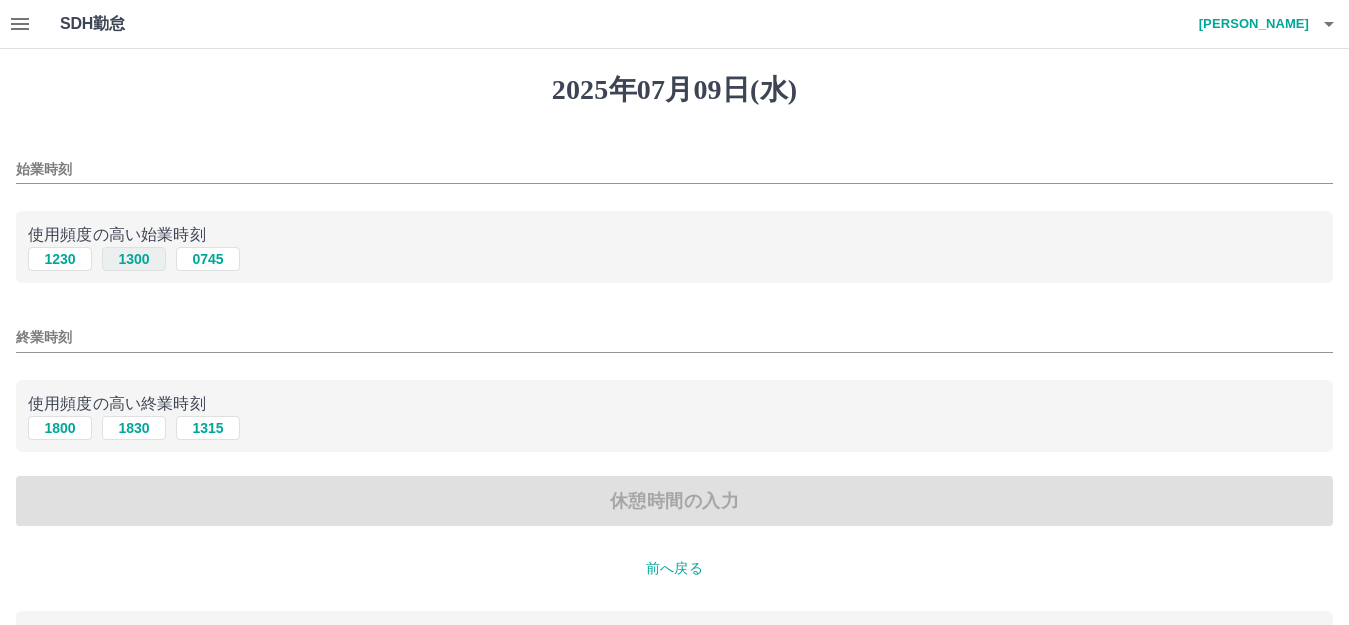 click on "1300" at bounding box center [134, 259] 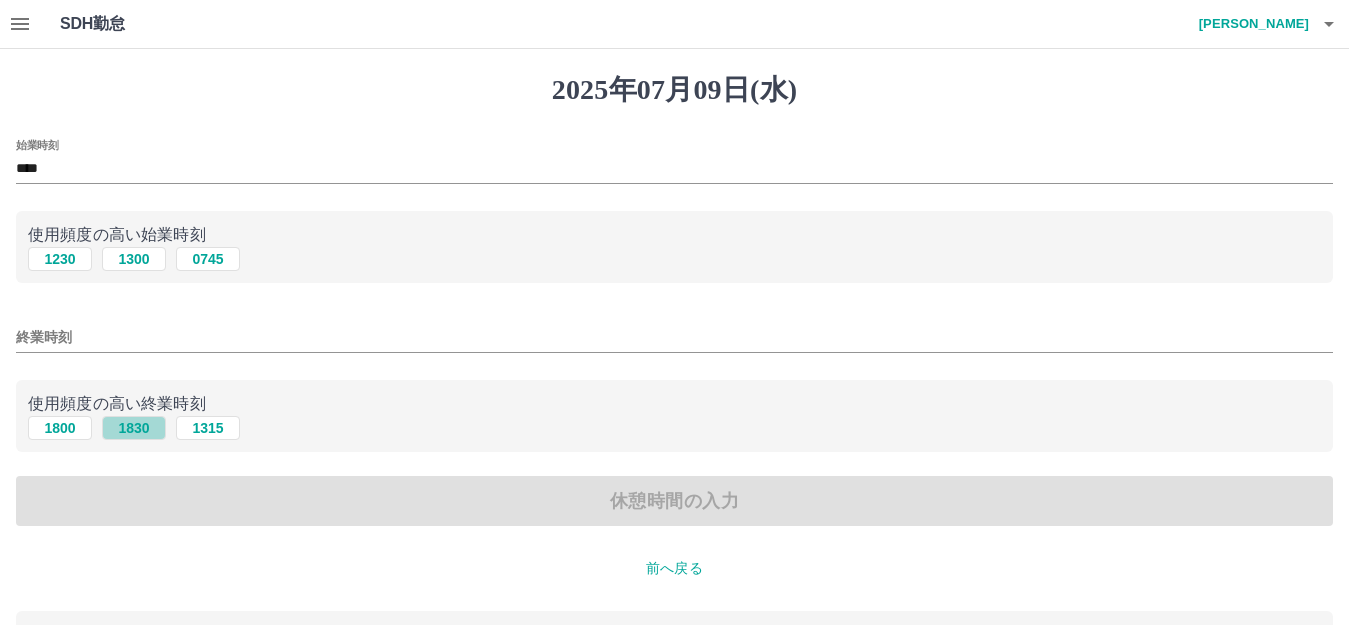 click on "1830" at bounding box center [134, 428] 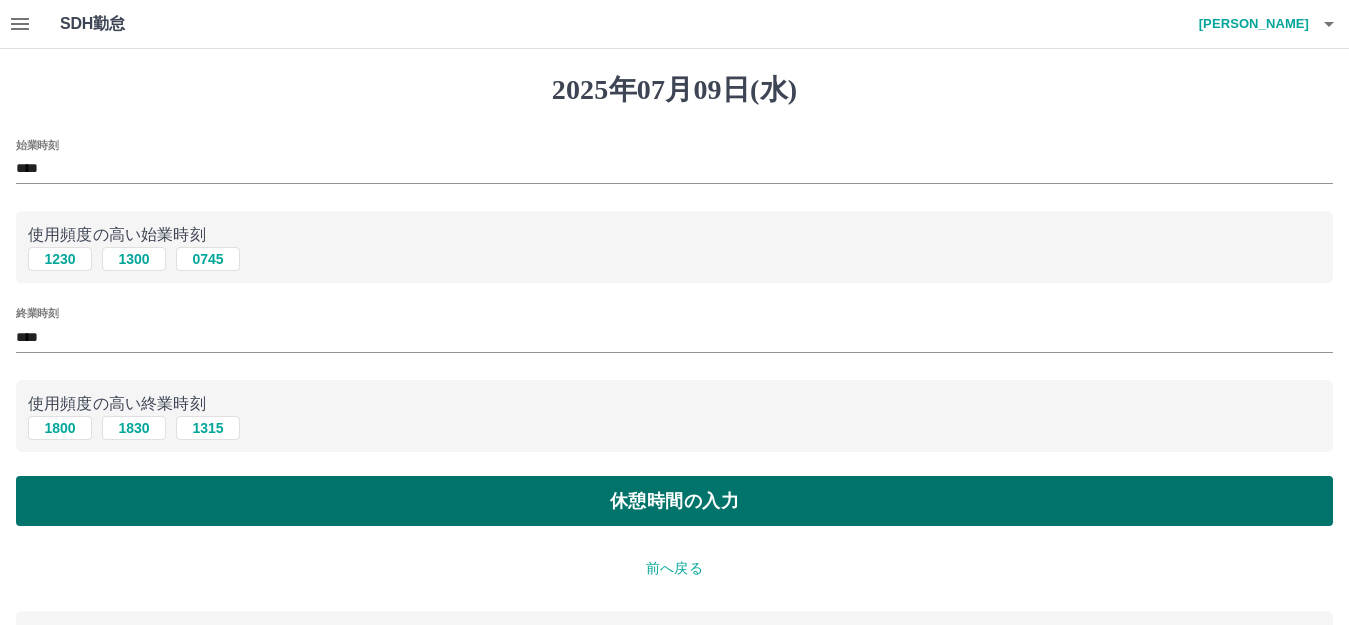 click on "休憩時間の入力" at bounding box center (674, 501) 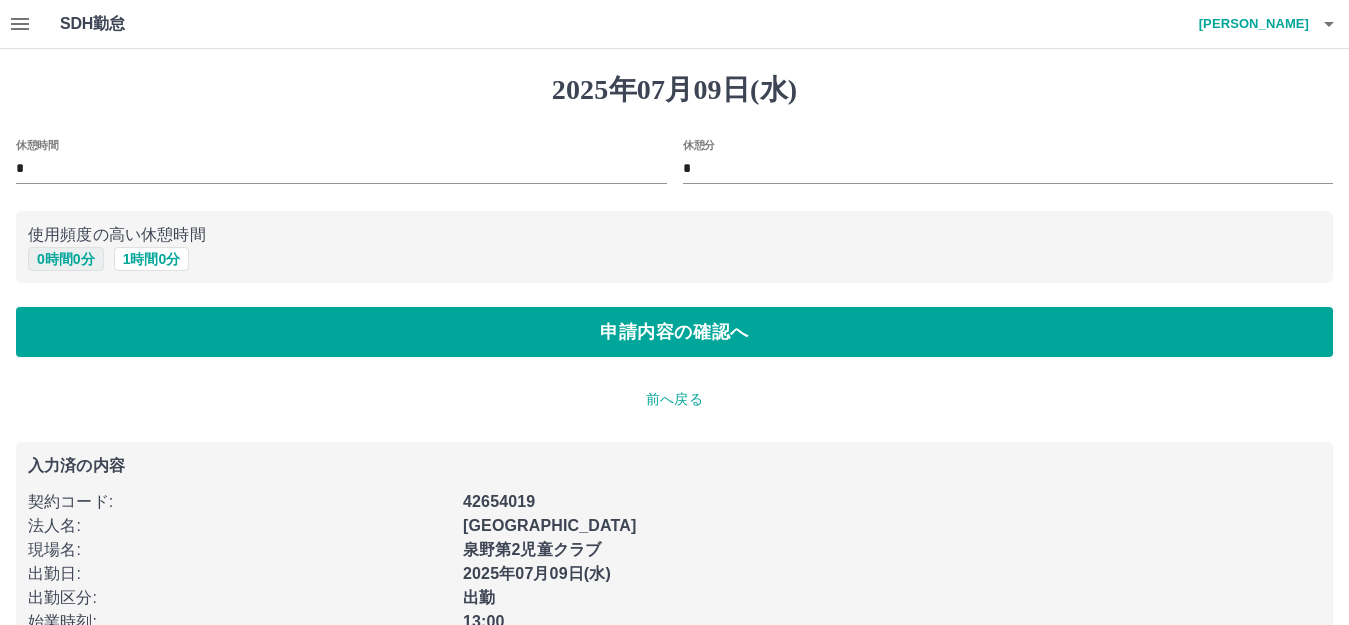 click on "0 時間 0 分" at bounding box center (66, 259) 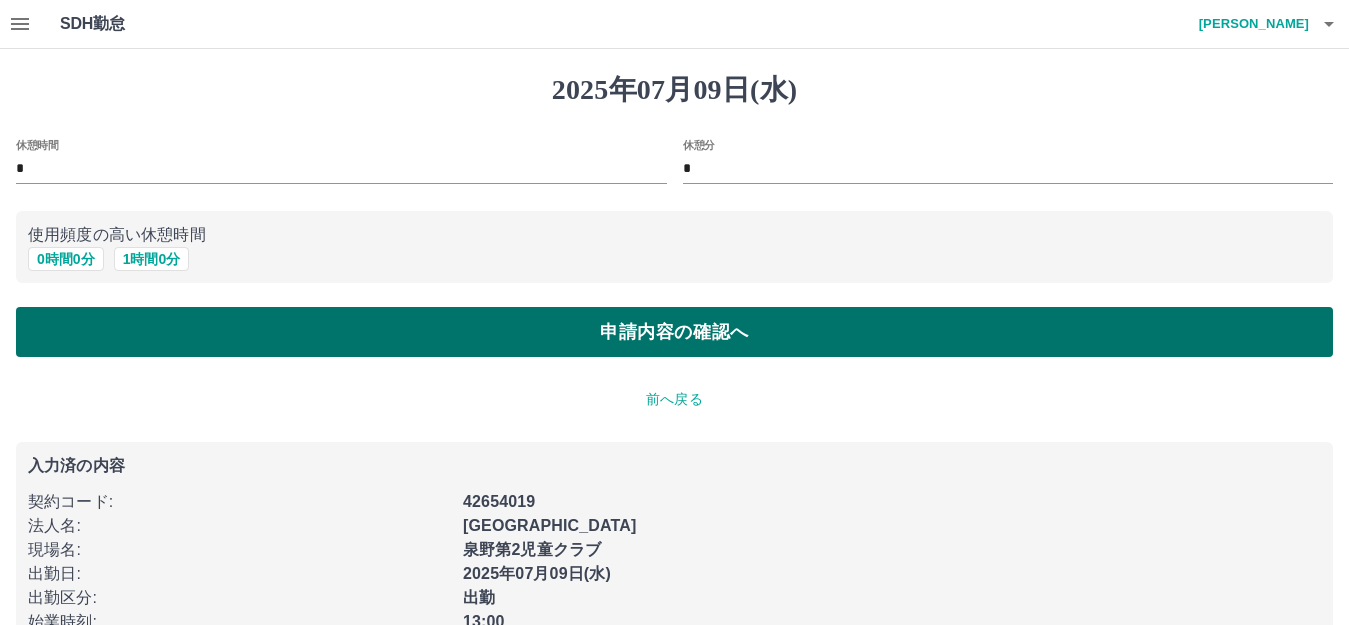 click on "申請内容の確認へ" at bounding box center [674, 332] 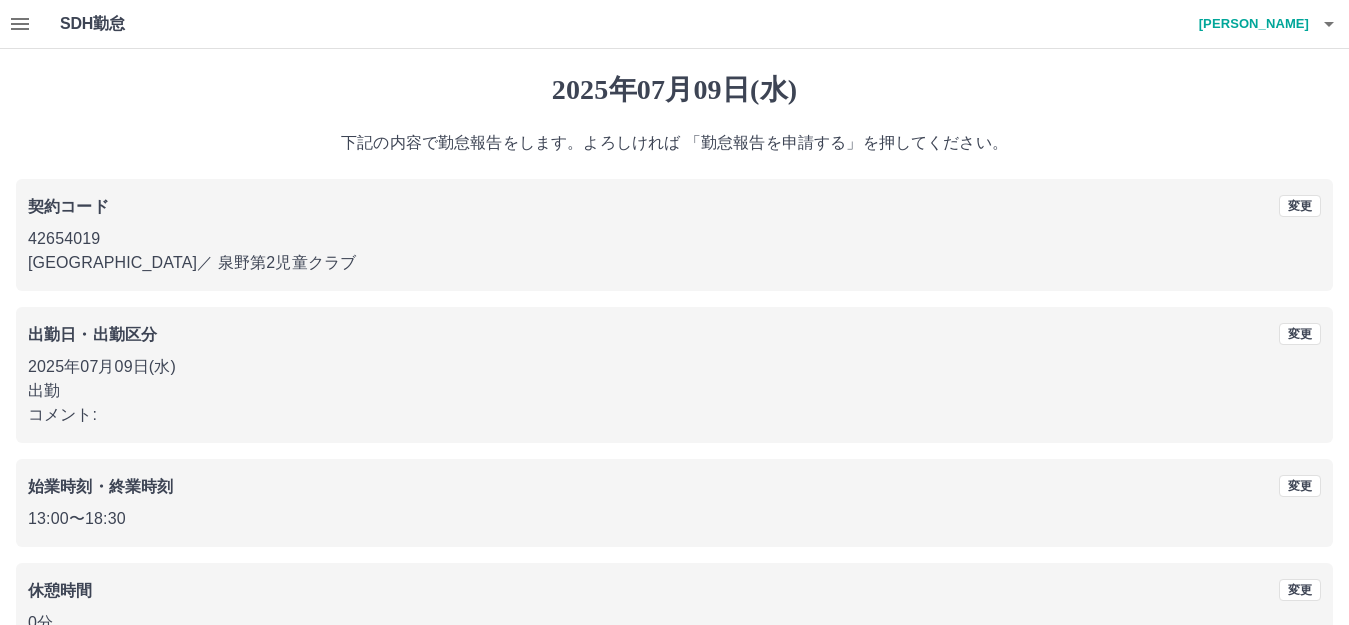 scroll, scrollTop: 124, scrollLeft: 0, axis: vertical 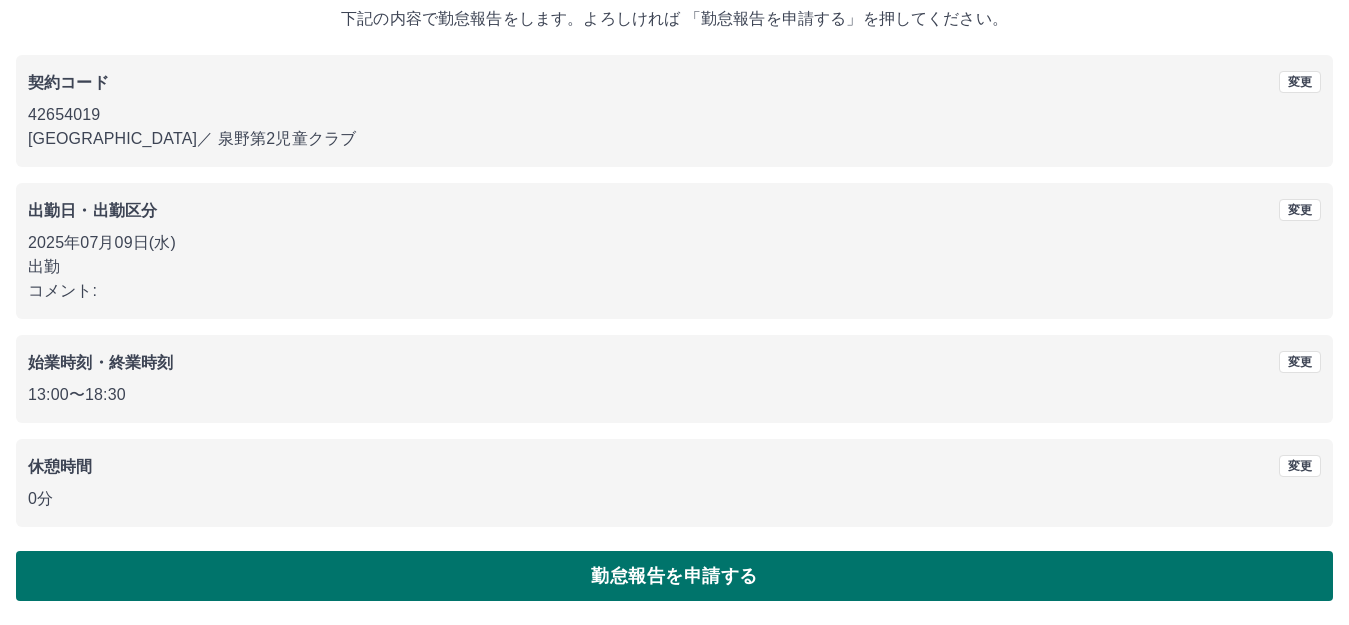 click on "勤怠報告を申請する" at bounding box center [674, 576] 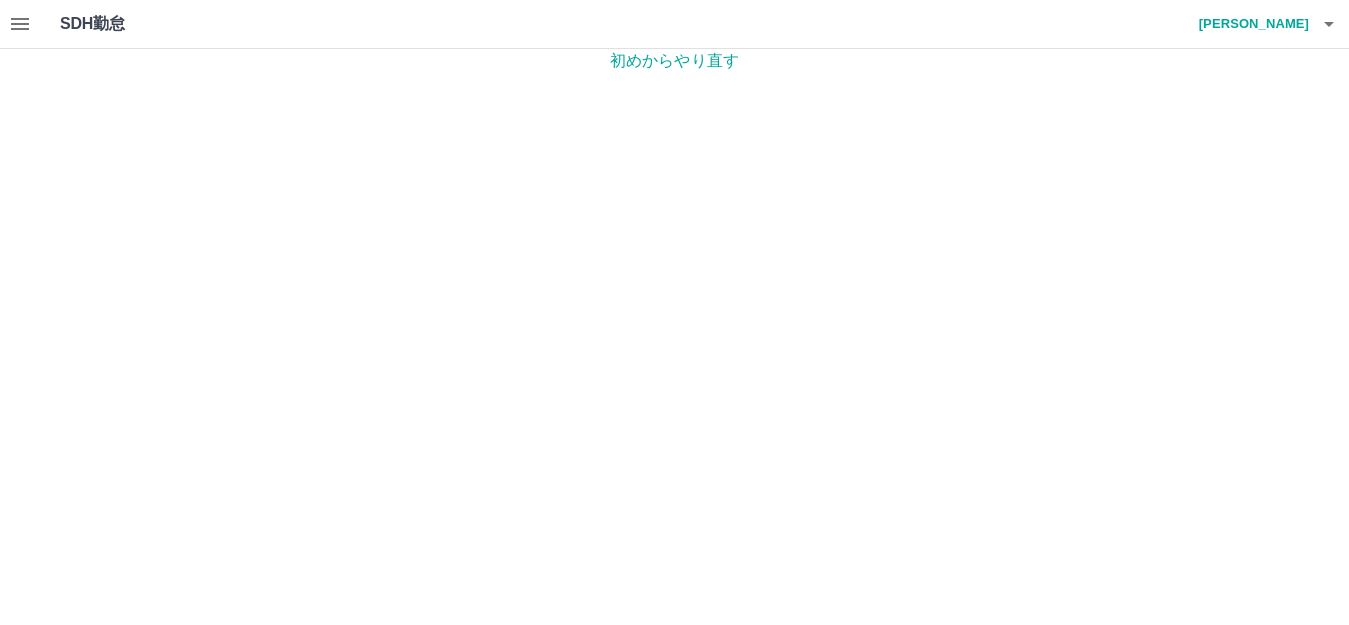 scroll, scrollTop: 0, scrollLeft: 0, axis: both 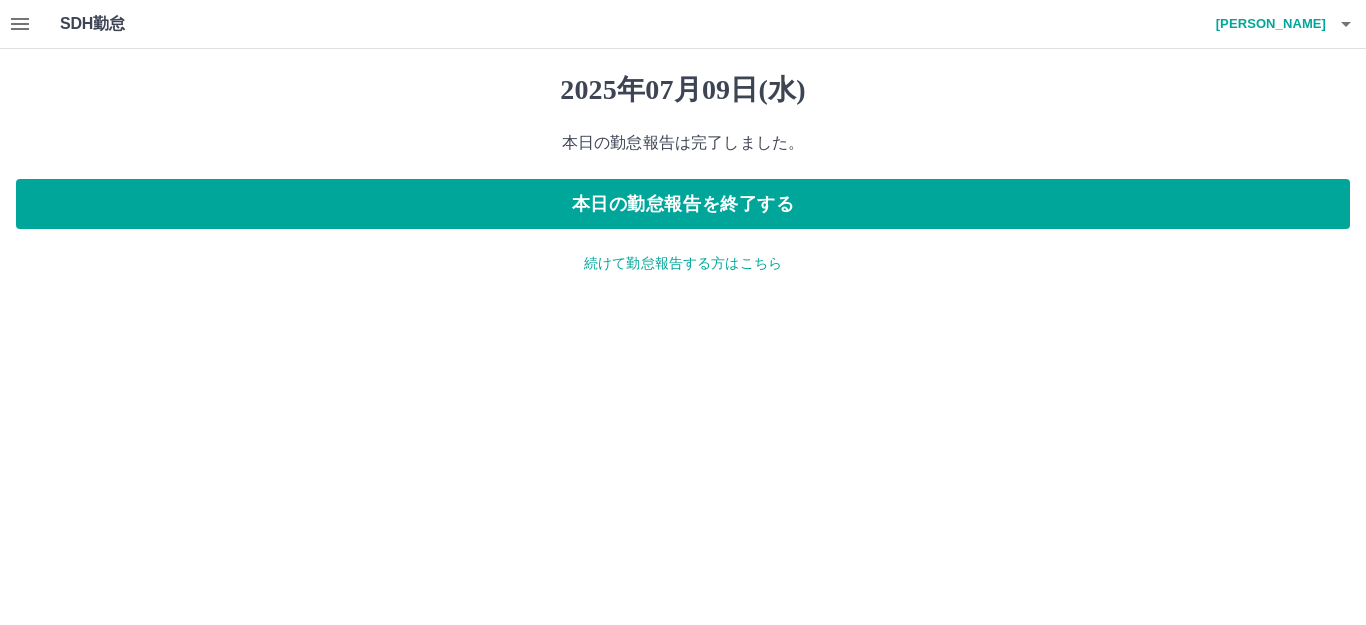 click on "続けて勤怠報告する方はこちら" at bounding box center [683, 263] 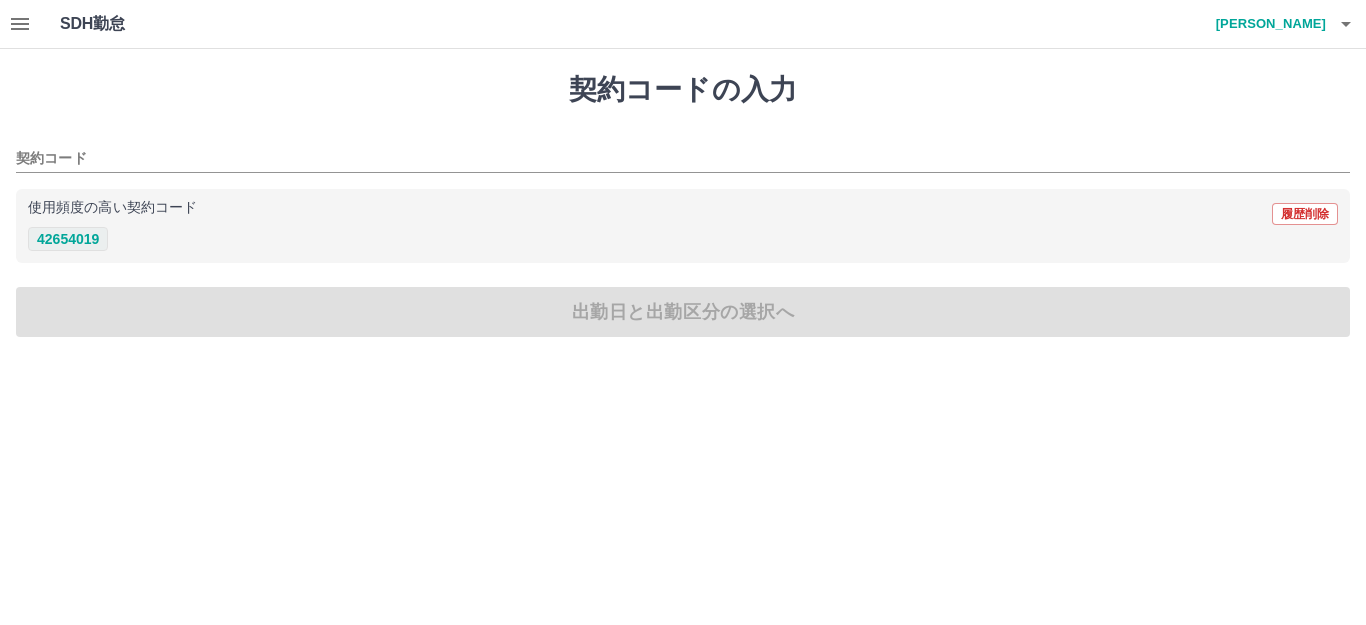 click on "42654019" at bounding box center (68, 239) 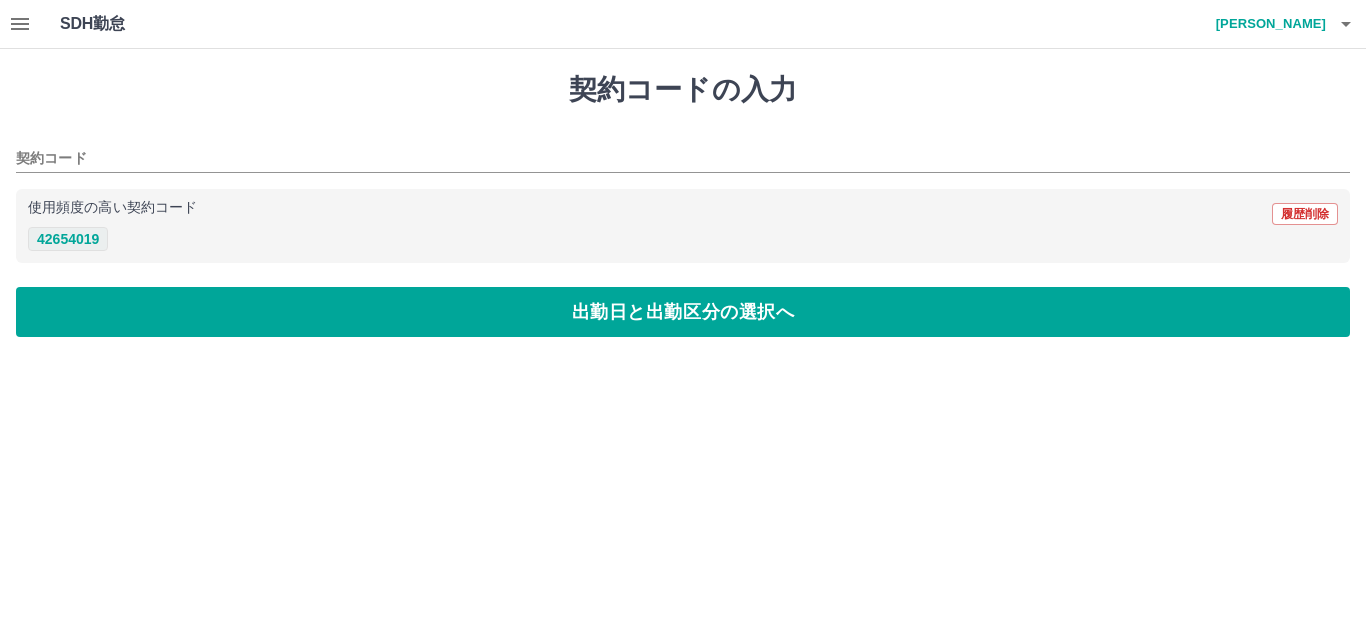 type on "********" 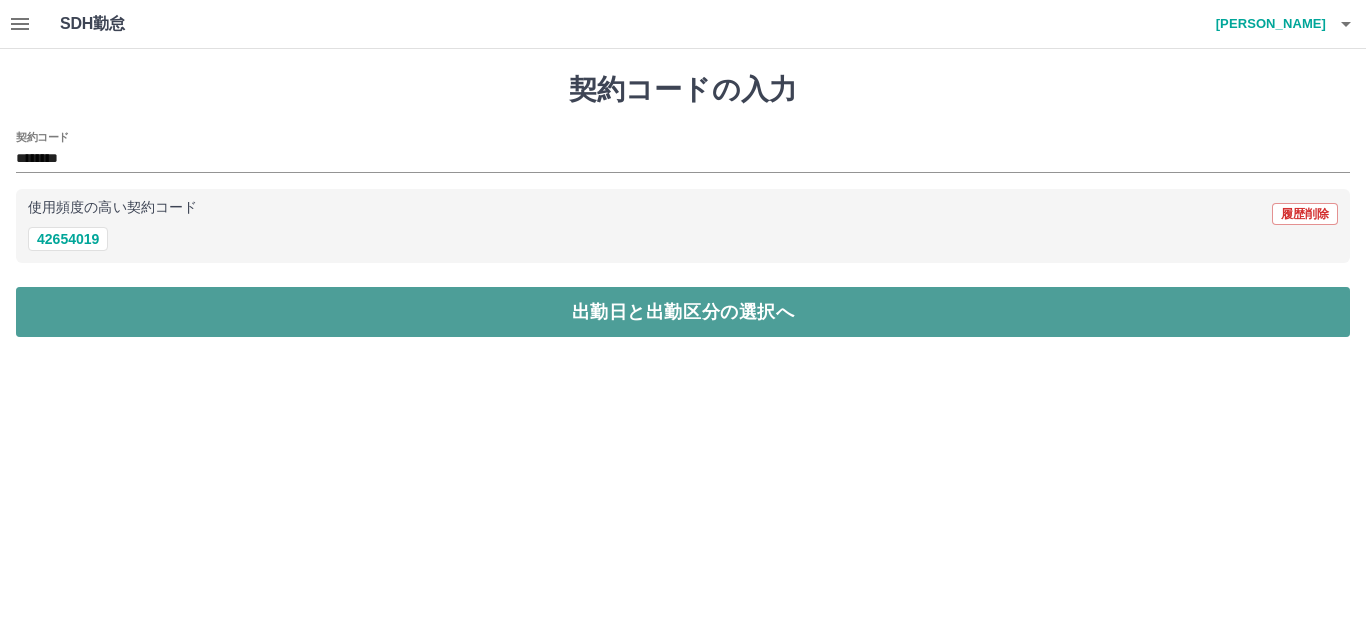 click on "出勤日と出勤区分の選択へ" at bounding box center [683, 312] 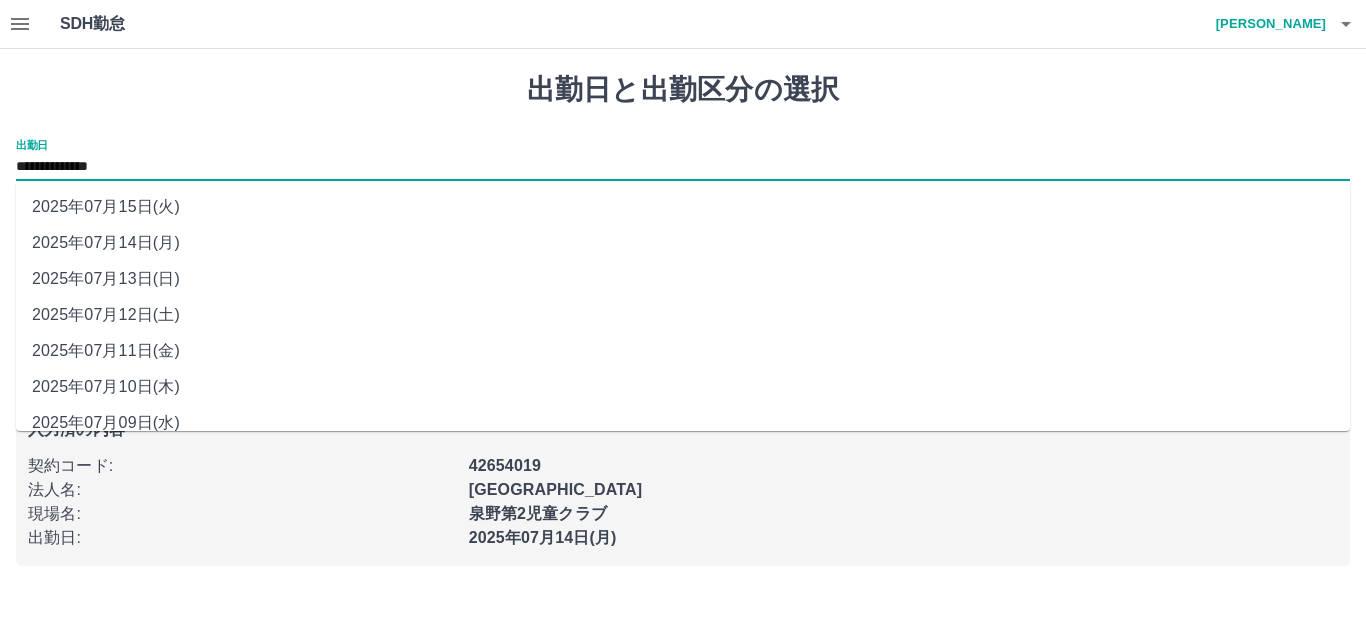 click on "**********" at bounding box center [683, 167] 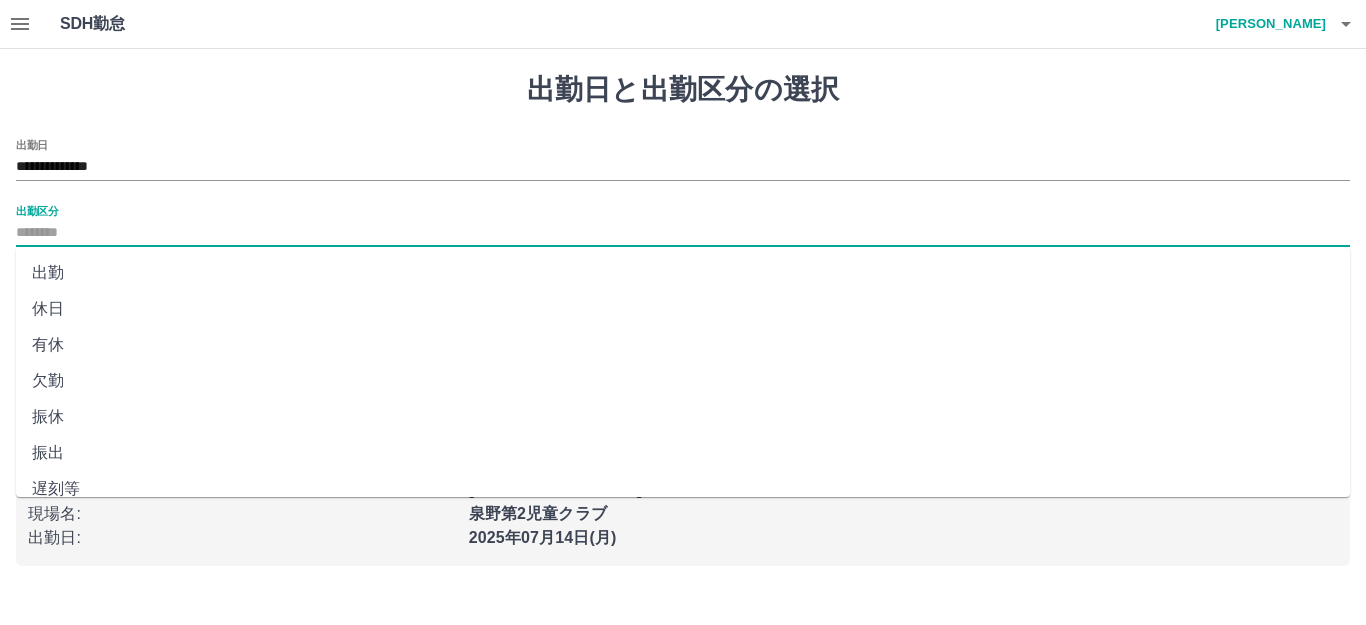 click on "出勤区分" at bounding box center (683, 233) 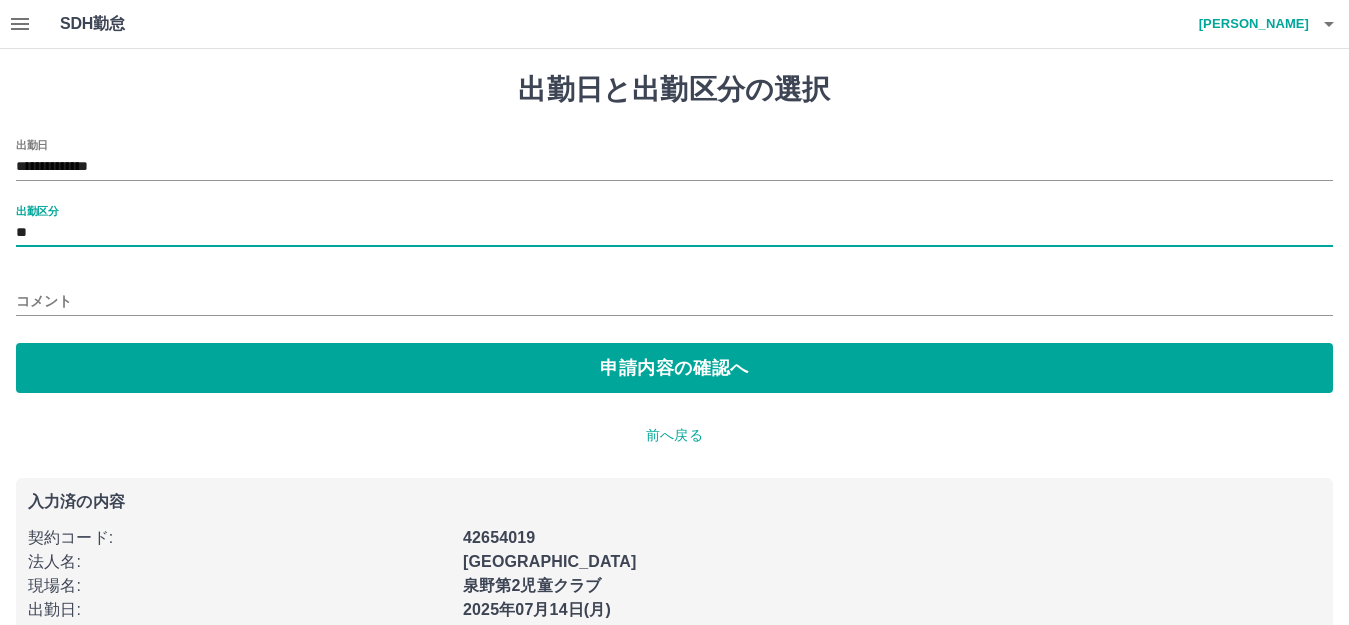click on "コメント" at bounding box center (674, 301) 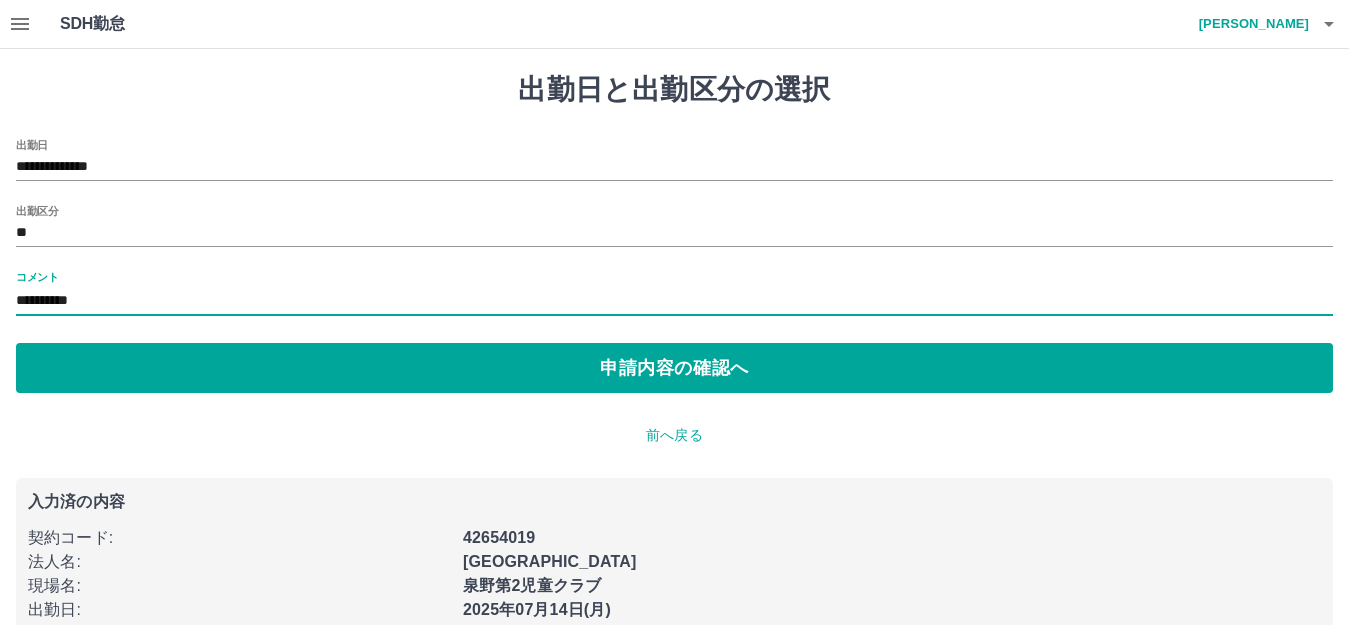 click on "**********" at bounding box center [674, 301] 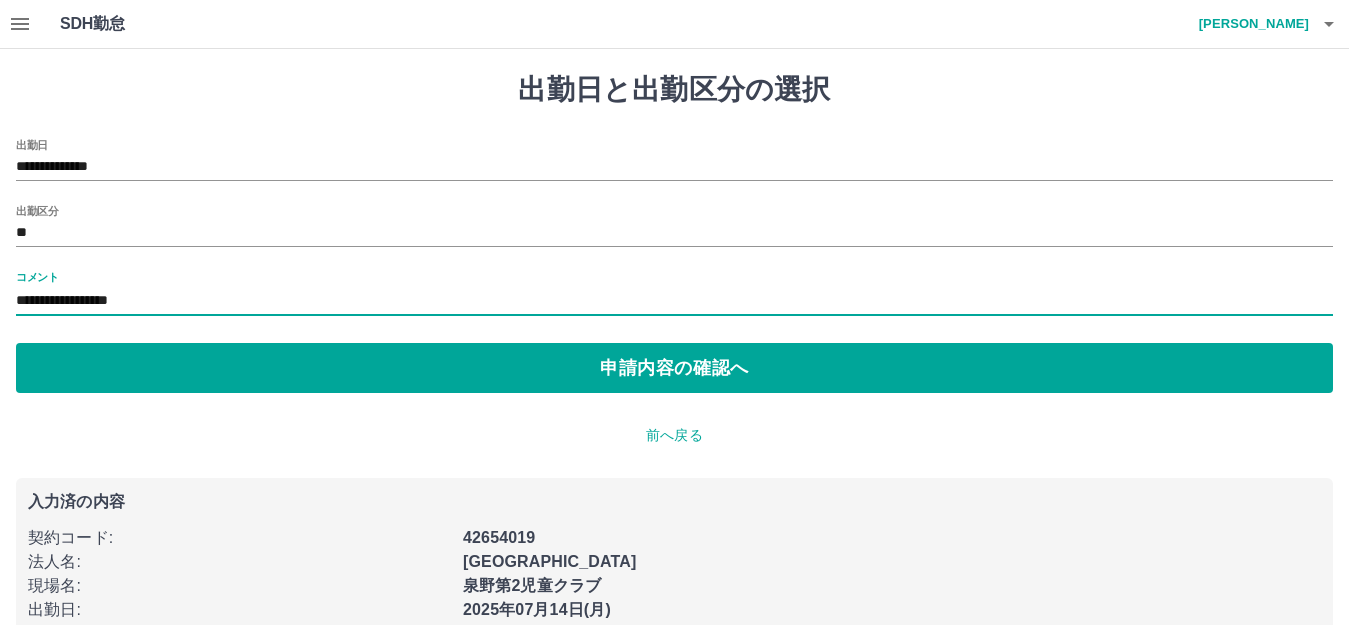 click on "**********" at bounding box center (674, 301) 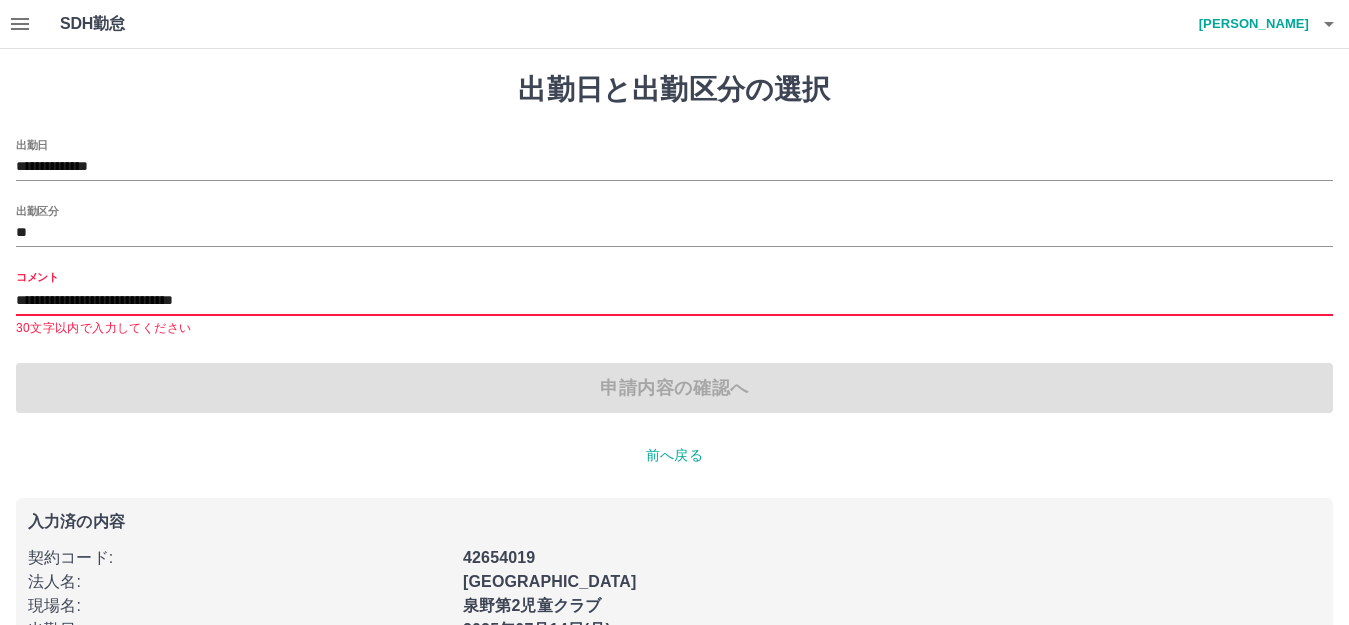 click on "**********" at bounding box center [674, 301] 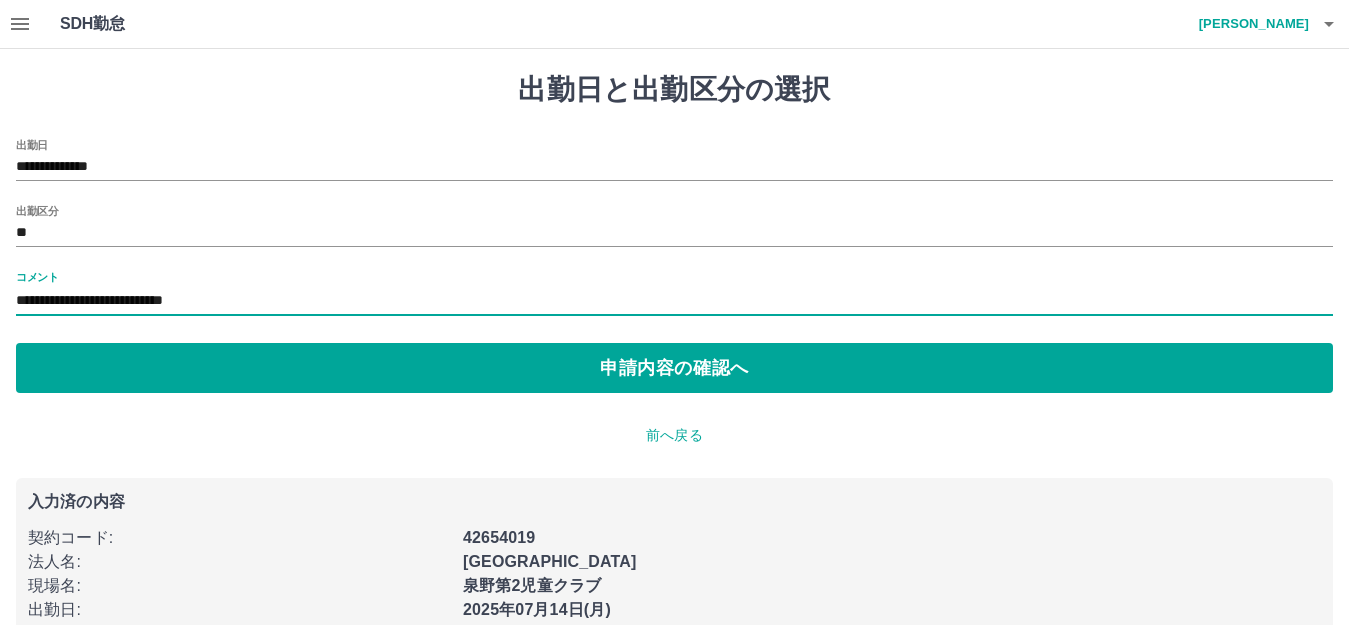 type on "**********" 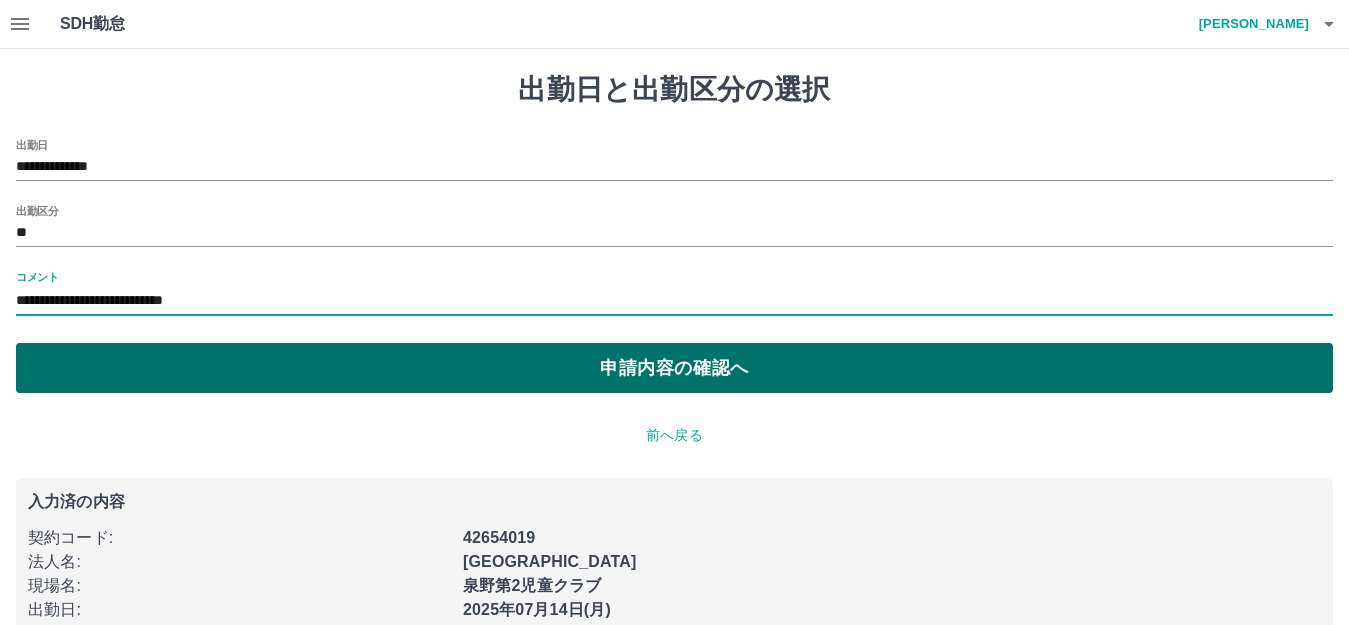 click on "申請内容の確認へ" at bounding box center (674, 368) 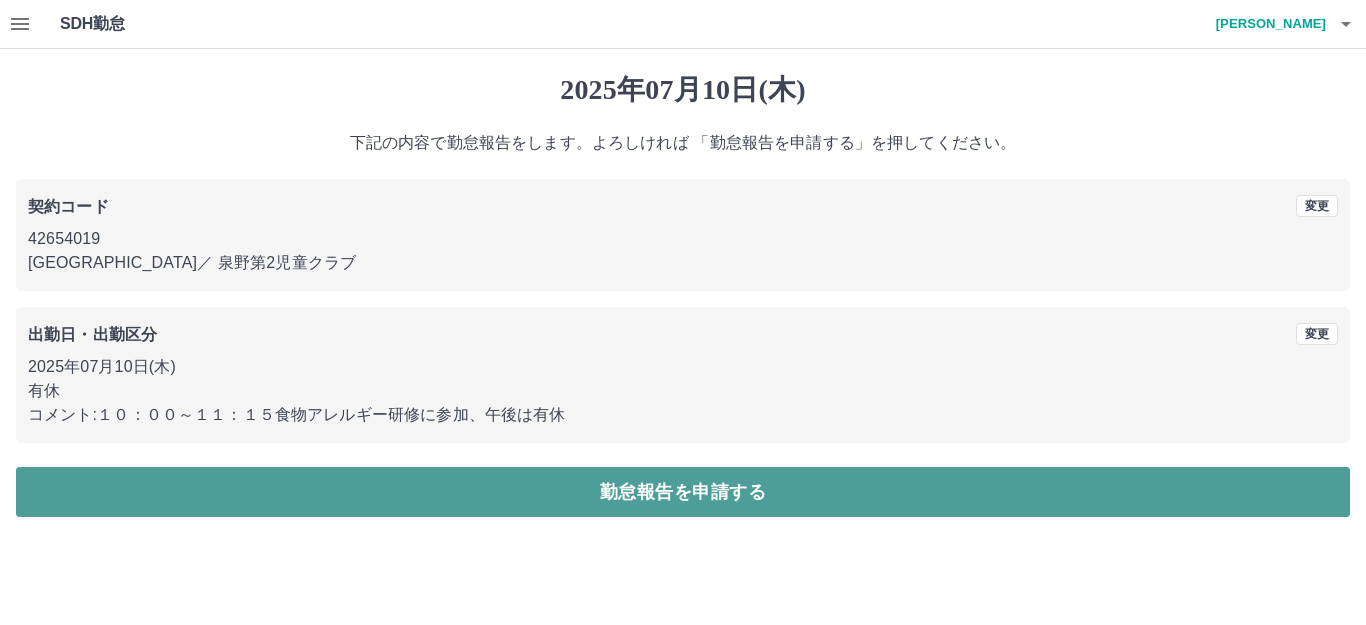 click on "勤怠報告を申請する" at bounding box center [683, 492] 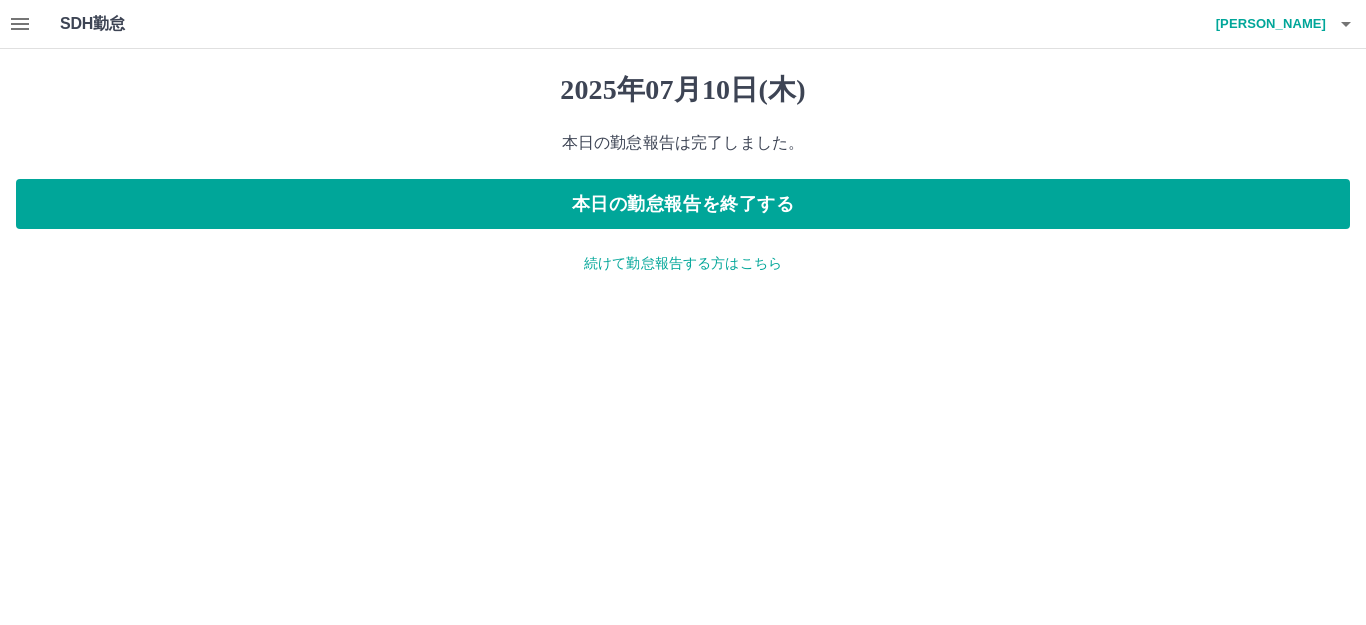 click on "続けて勤怠報告する方はこちら" at bounding box center (683, 263) 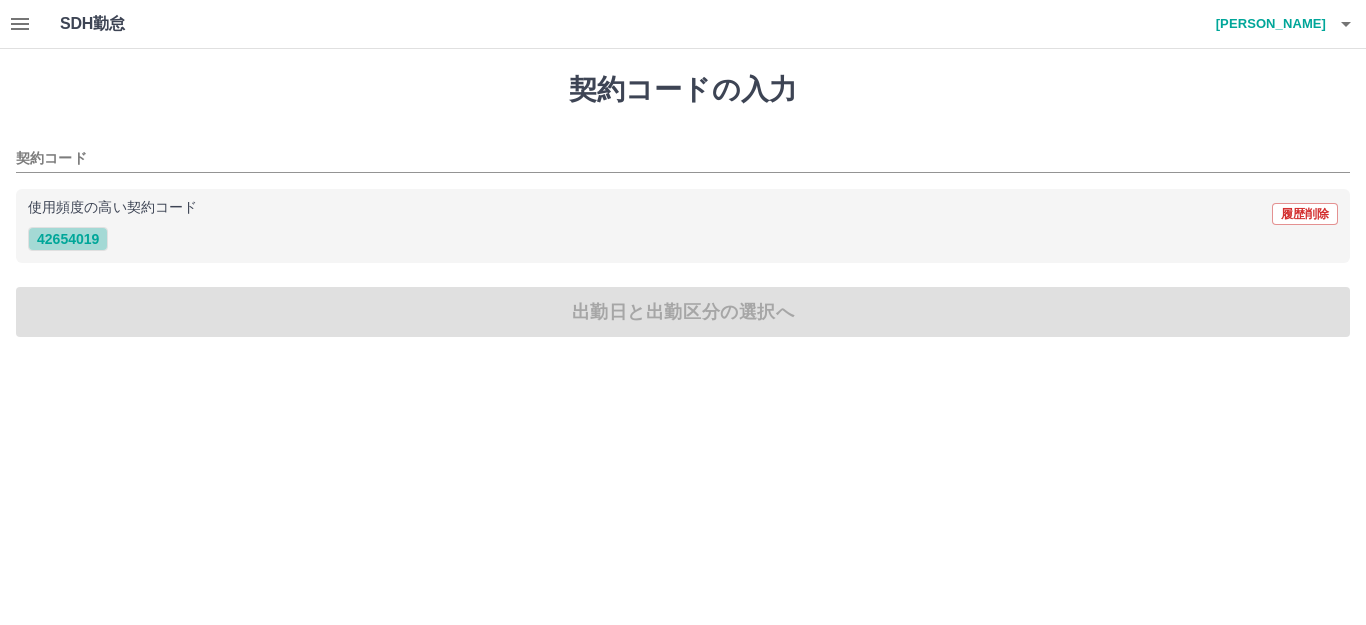 click on "42654019" at bounding box center (68, 239) 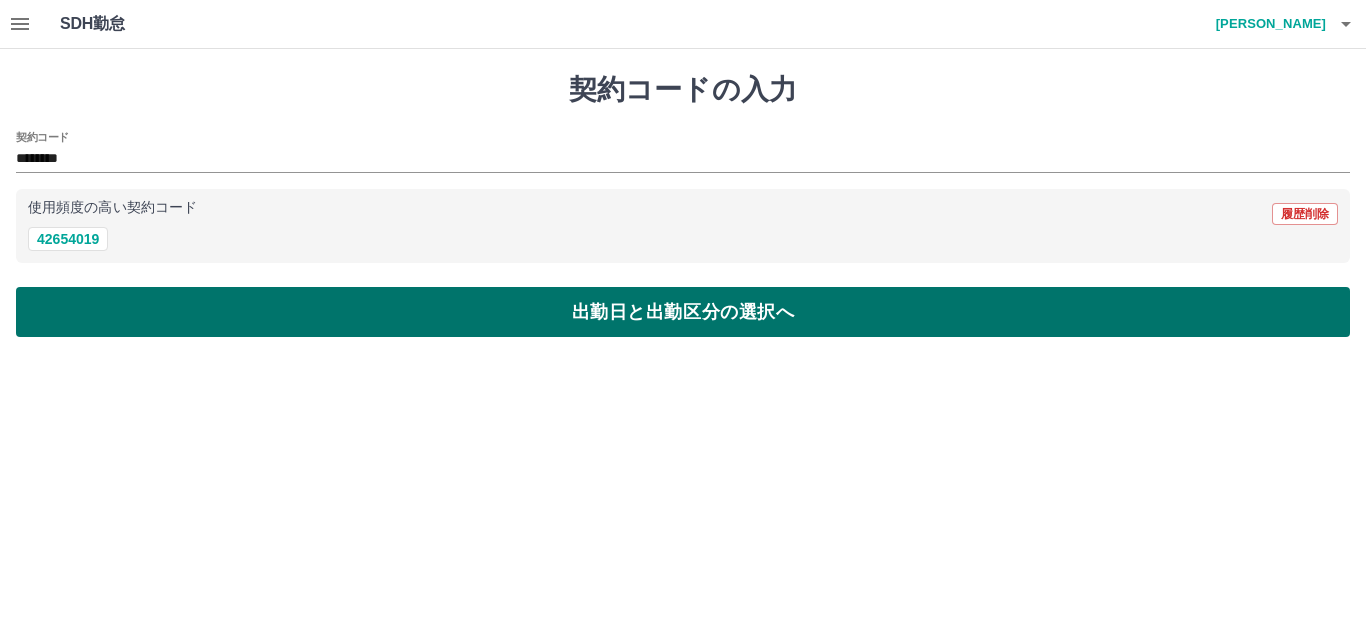 click on "出勤日と出勤区分の選択へ" at bounding box center (683, 312) 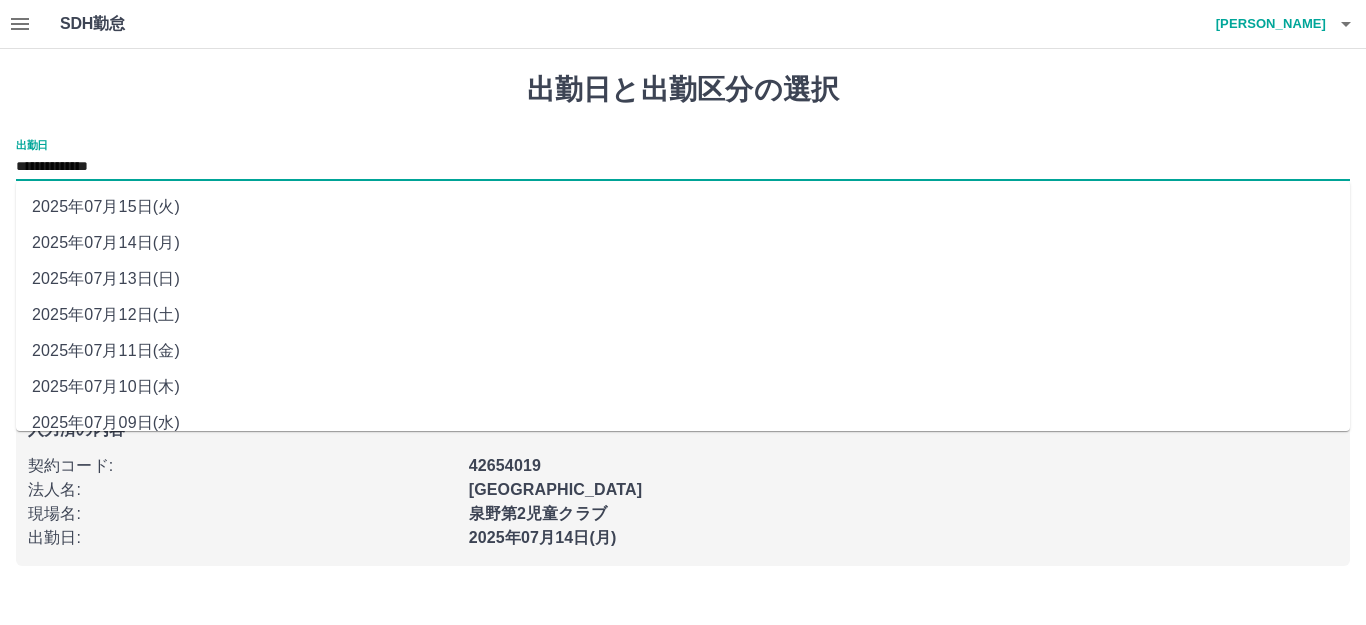 click on "**********" at bounding box center (683, 167) 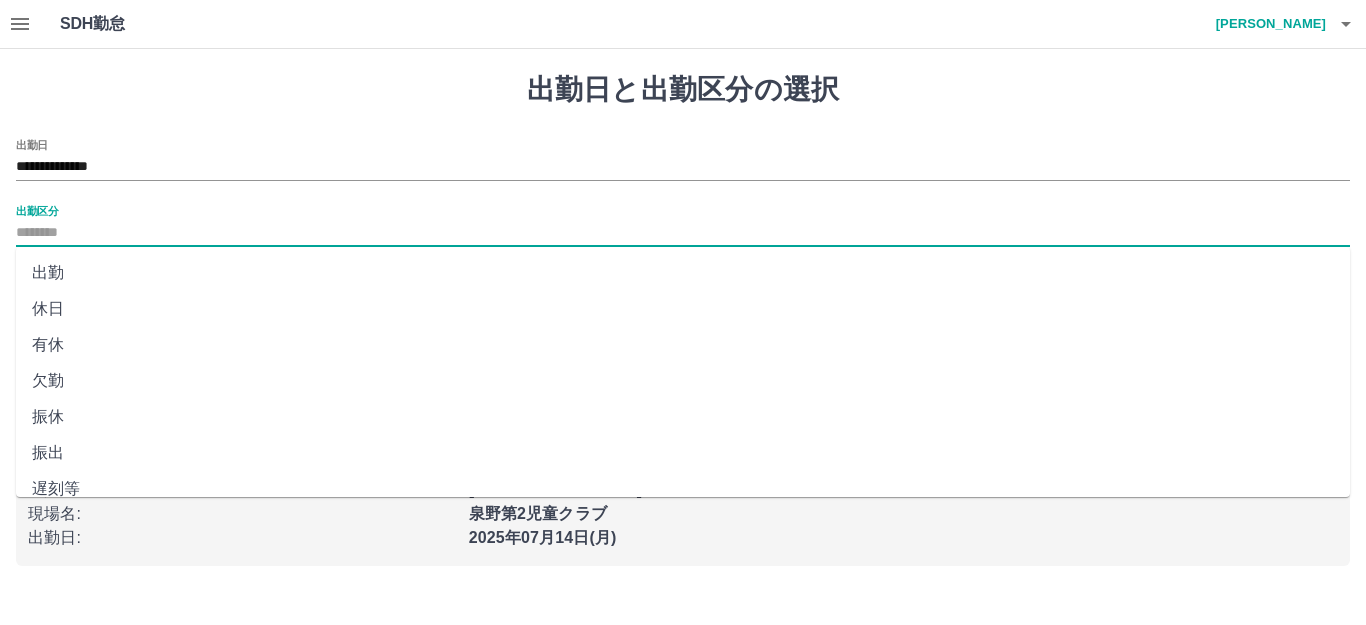 click on "出勤区分" at bounding box center (683, 233) 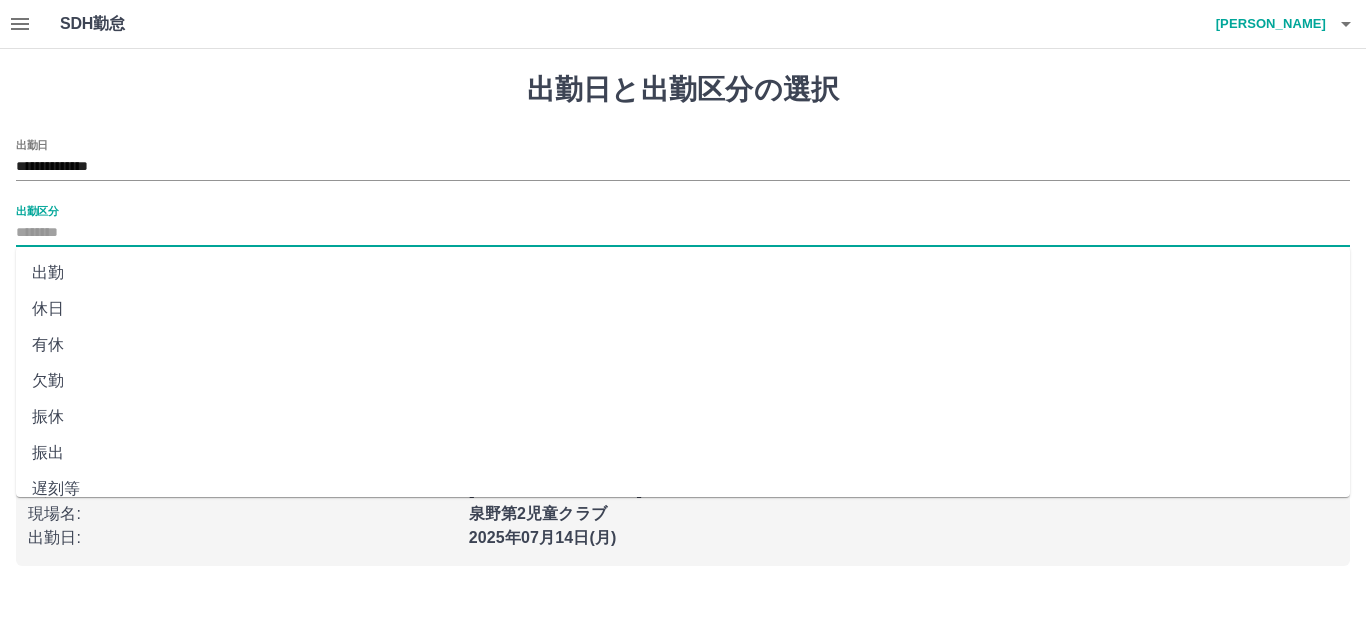 click on "出勤" at bounding box center (683, 273) 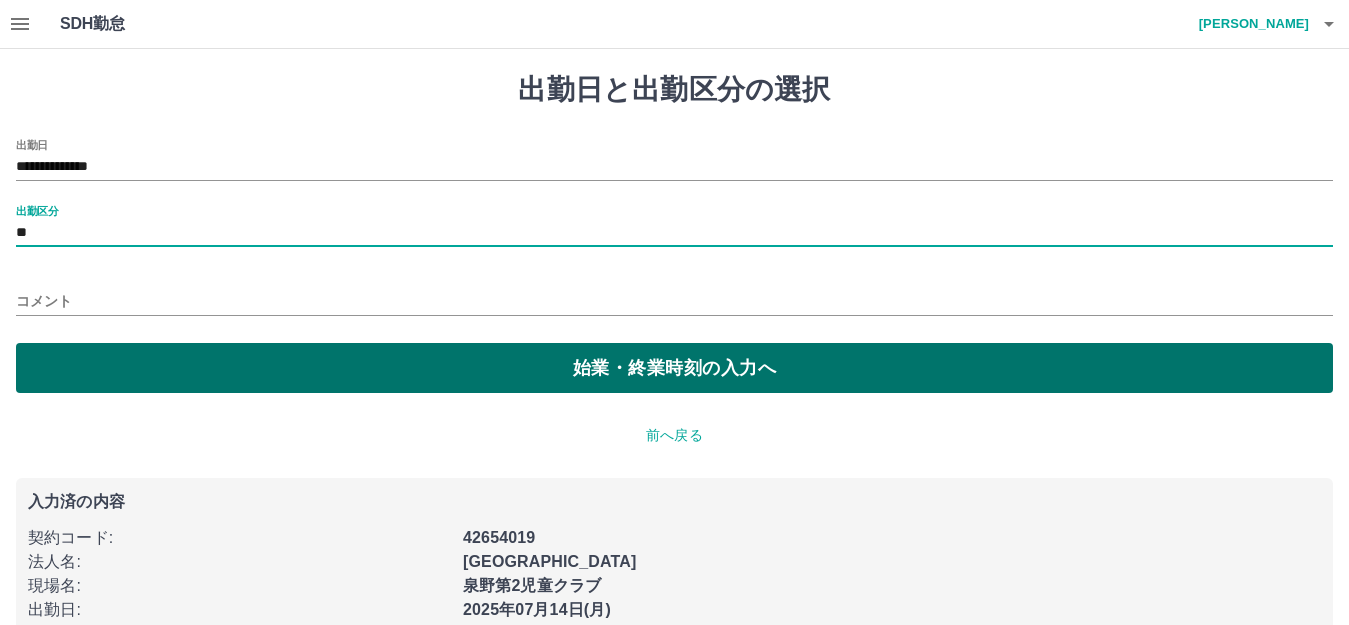 click on "始業・終業時刻の入力へ" at bounding box center [674, 368] 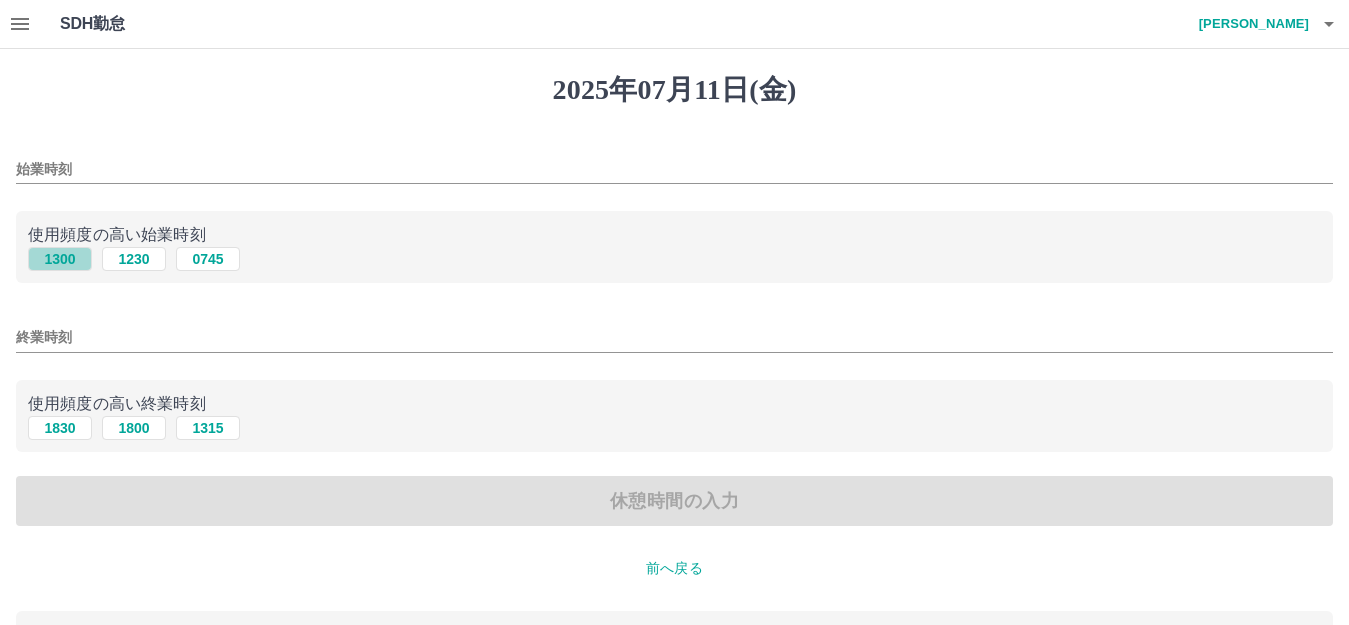 click on "1300" at bounding box center (60, 259) 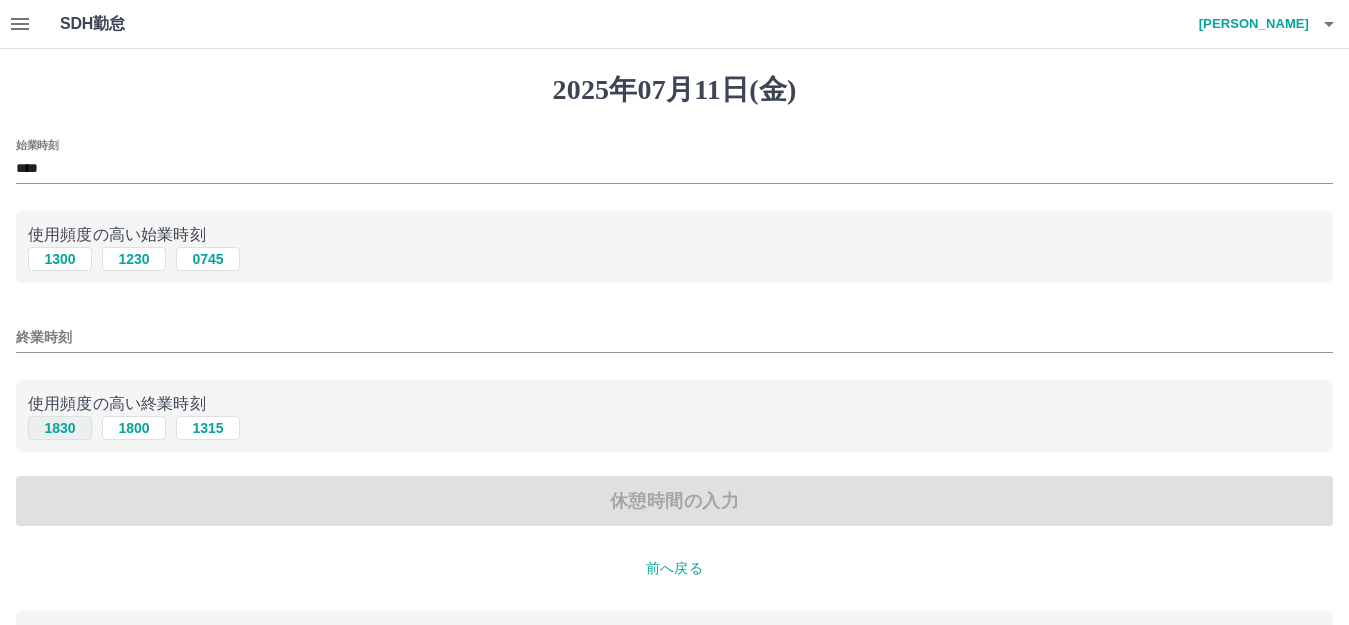 click on "1830" at bounding box center (60, 428) 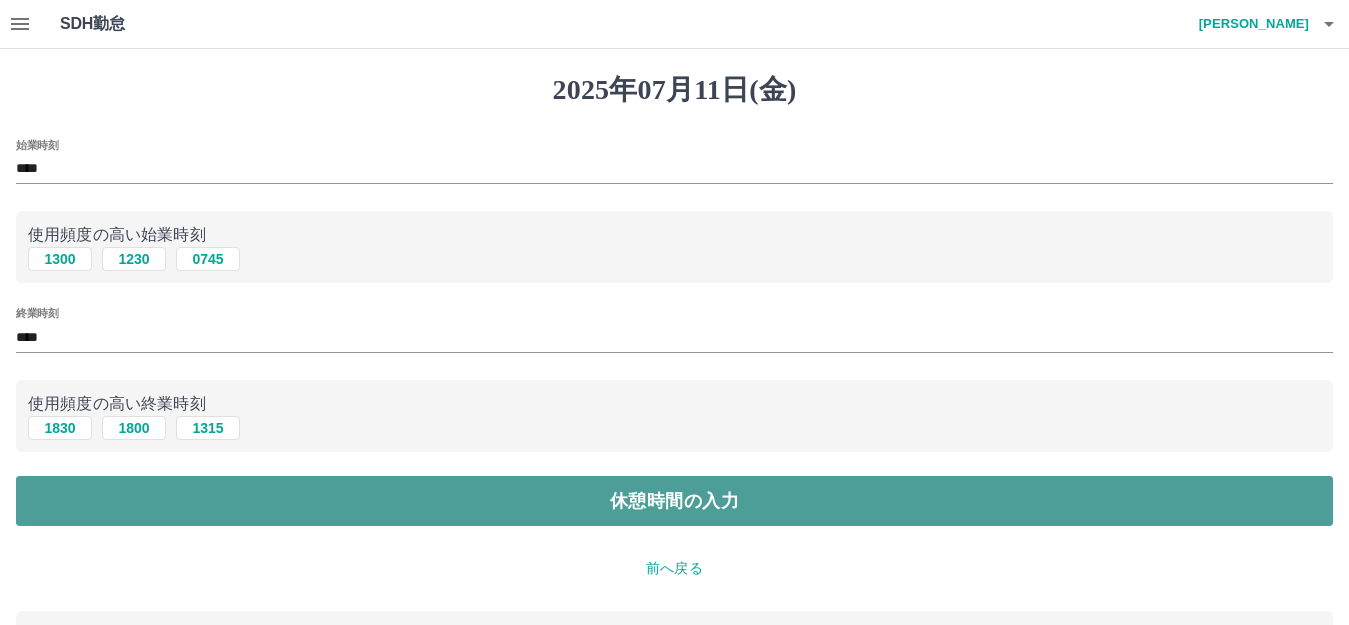click on "休憩時間の入力" at bounding box center [674, 501] 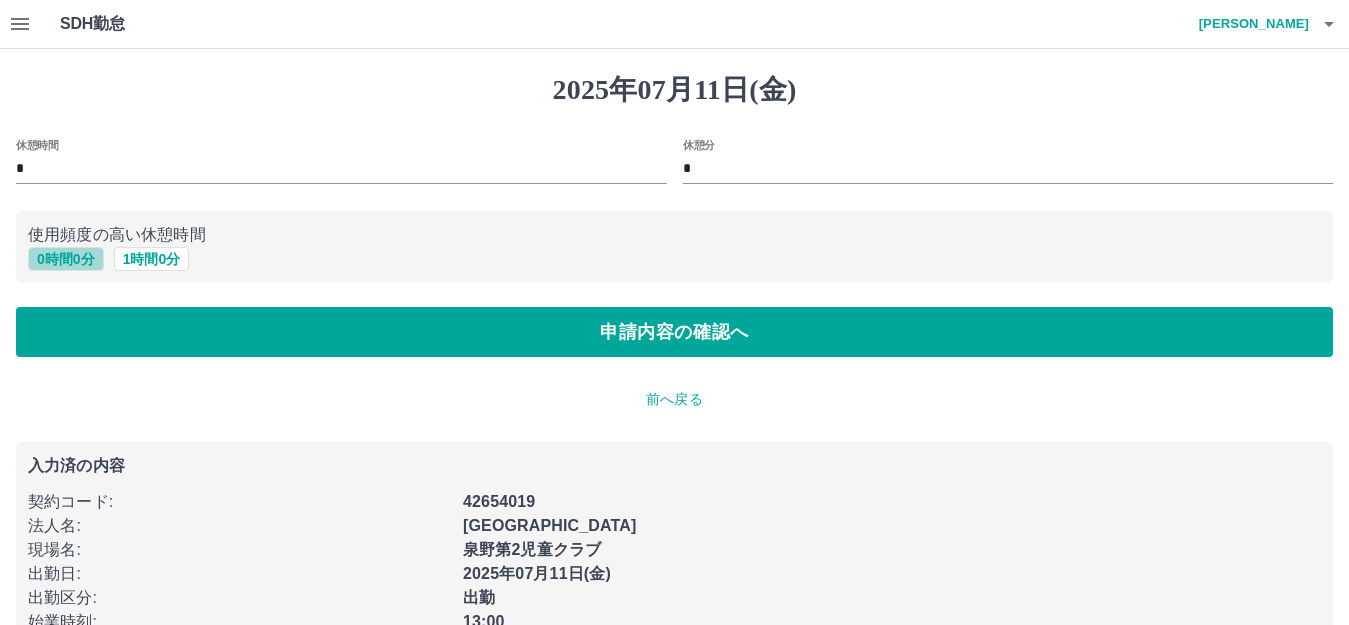 click on "0 時間 0 分" at bounding box center (66, 259) 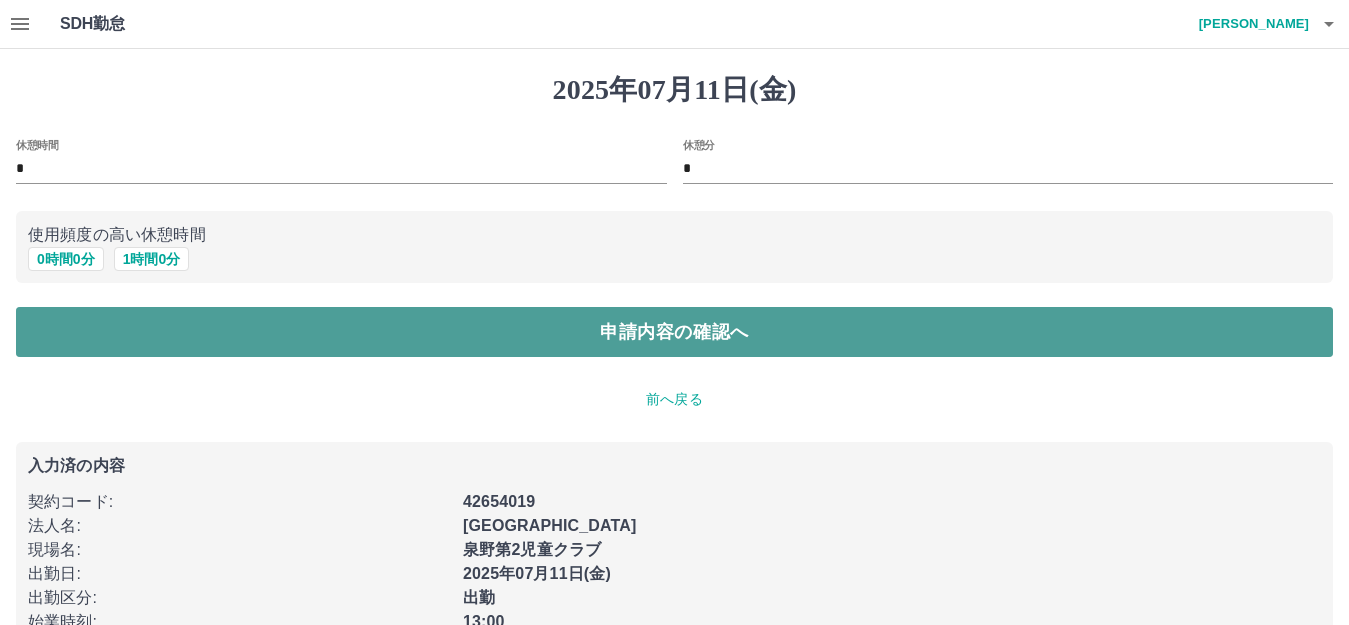 click on "申請内容の確認へ" at bounding box center [674, 332] 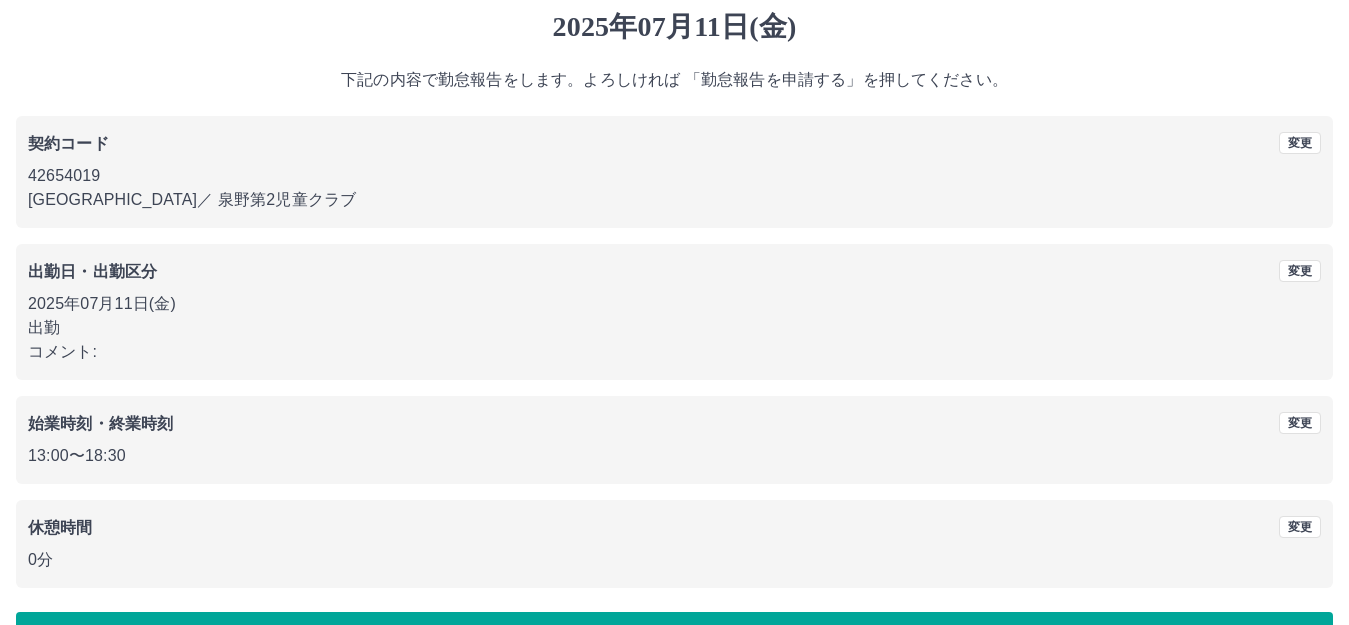 scroll, scrollTop: 124, scrollLeft: 0, axis: vertical 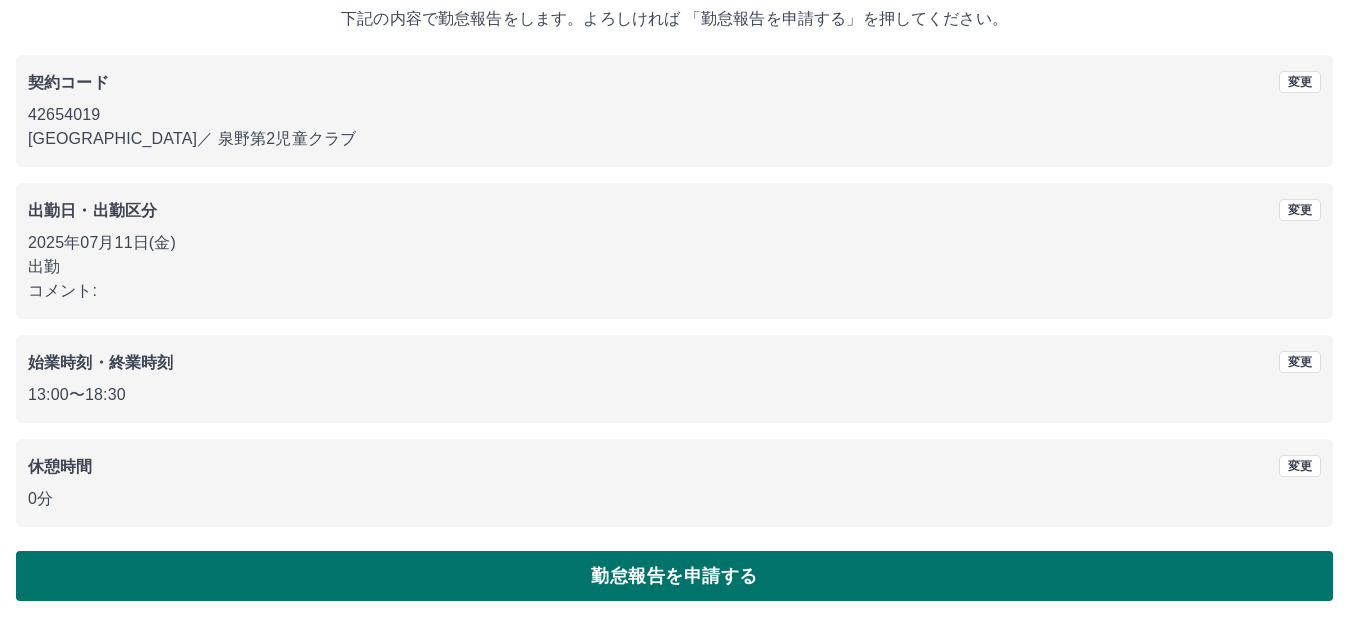 click on "勤怠報告を申請する" at bounding box center [674, 576] 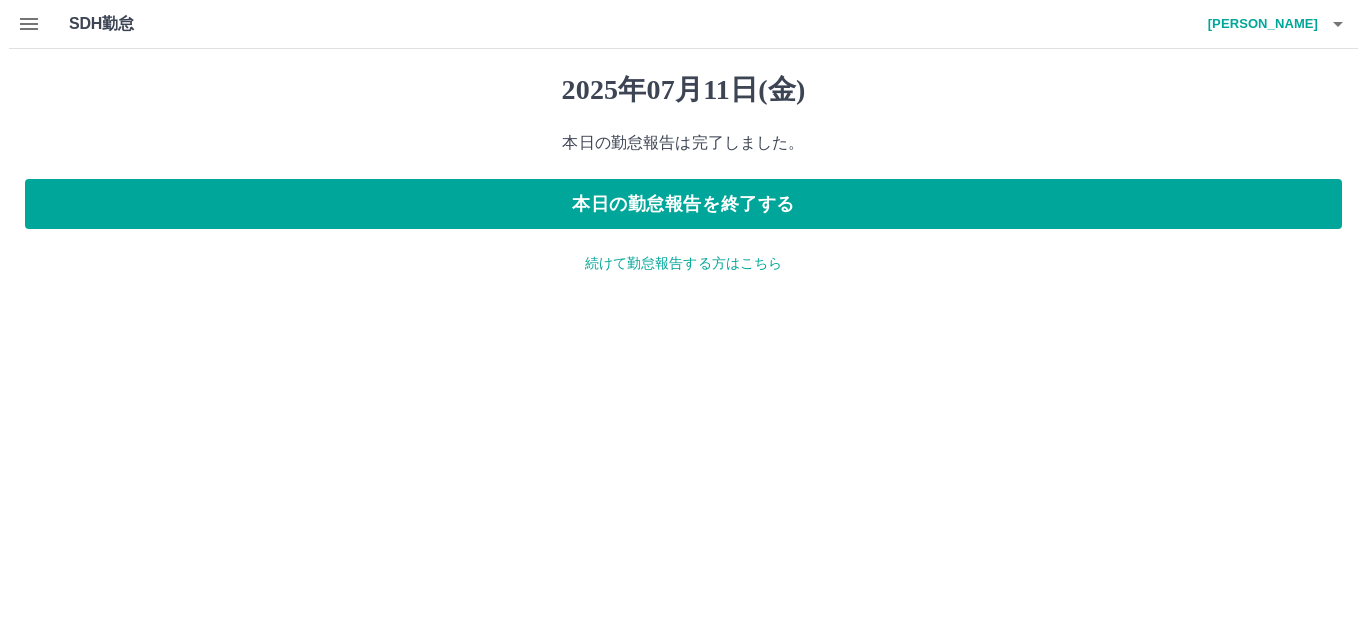 scroll, scrollTop: 0, scrollLeft: 0, axis: both 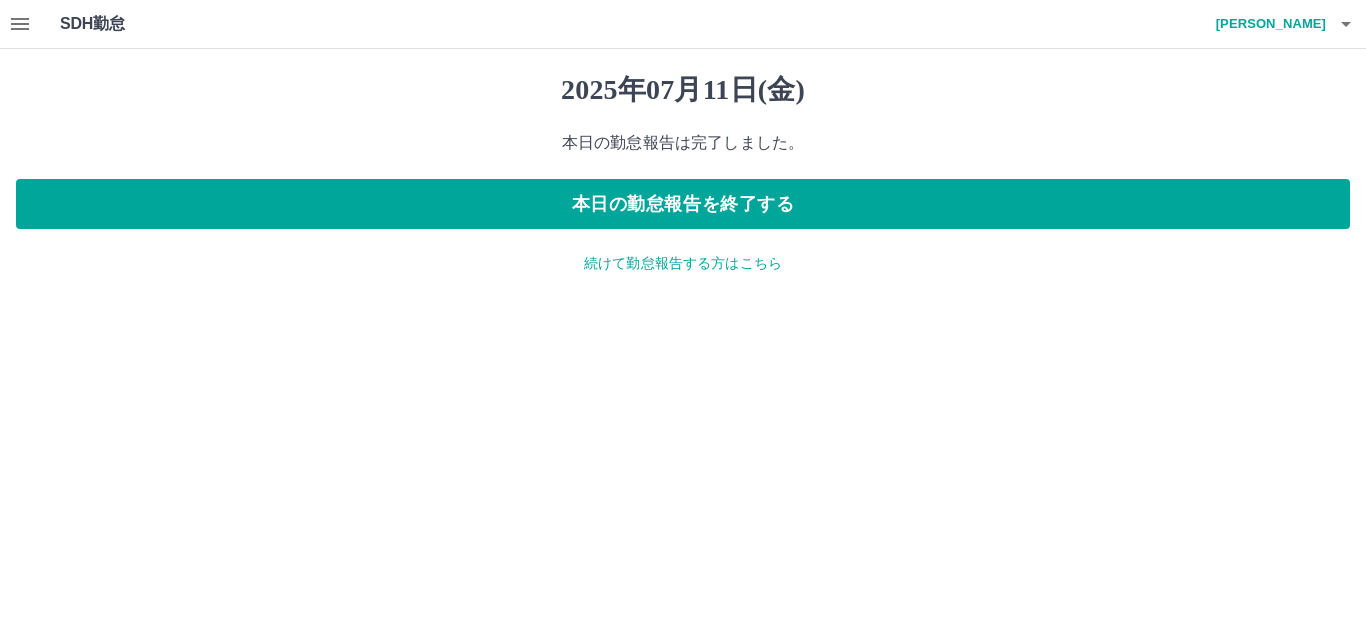 click on "続けて勤怠報告する方はこちら" at bounding box center [683, 263] 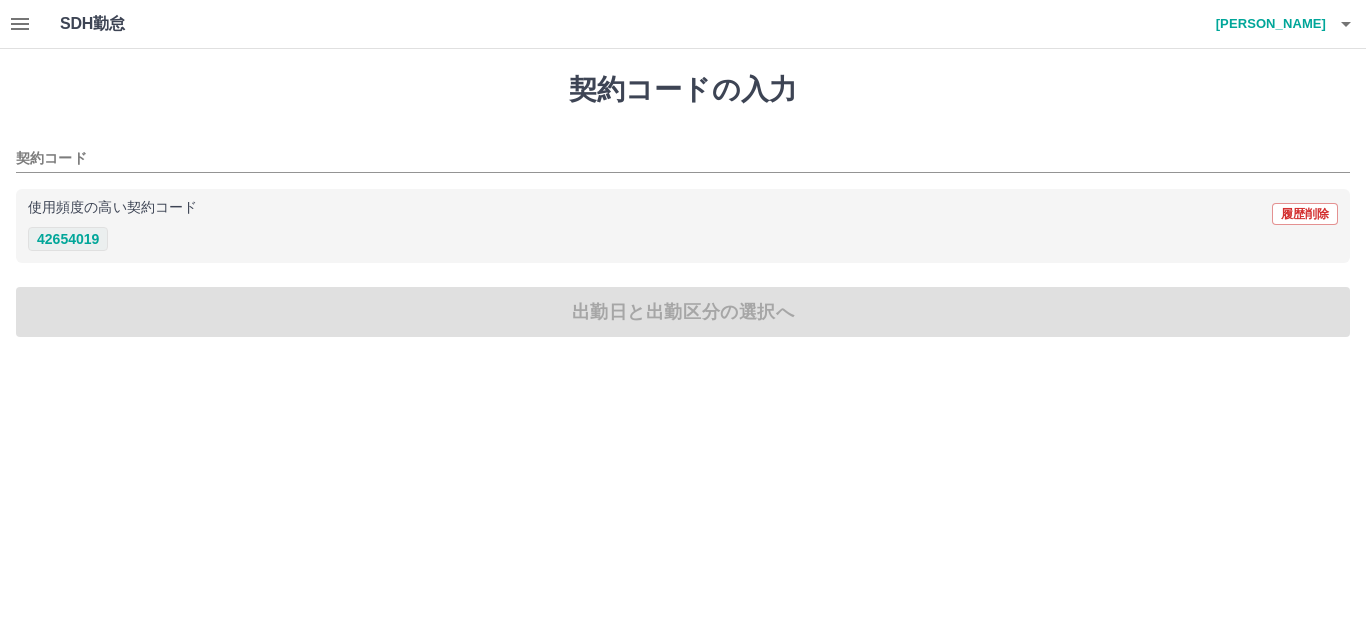 click on "42654019" at bounding box center (68, 239) 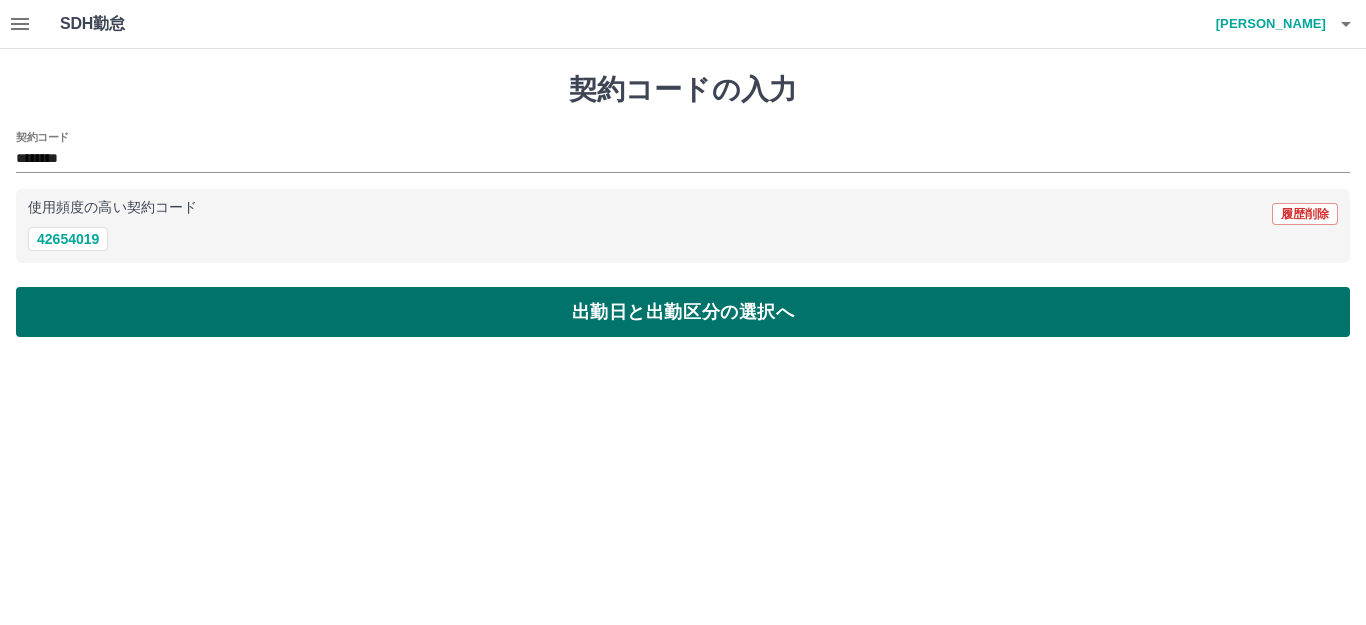 click on "出勤日と出勤区分の選択へ" at bounding box center [683, 312] 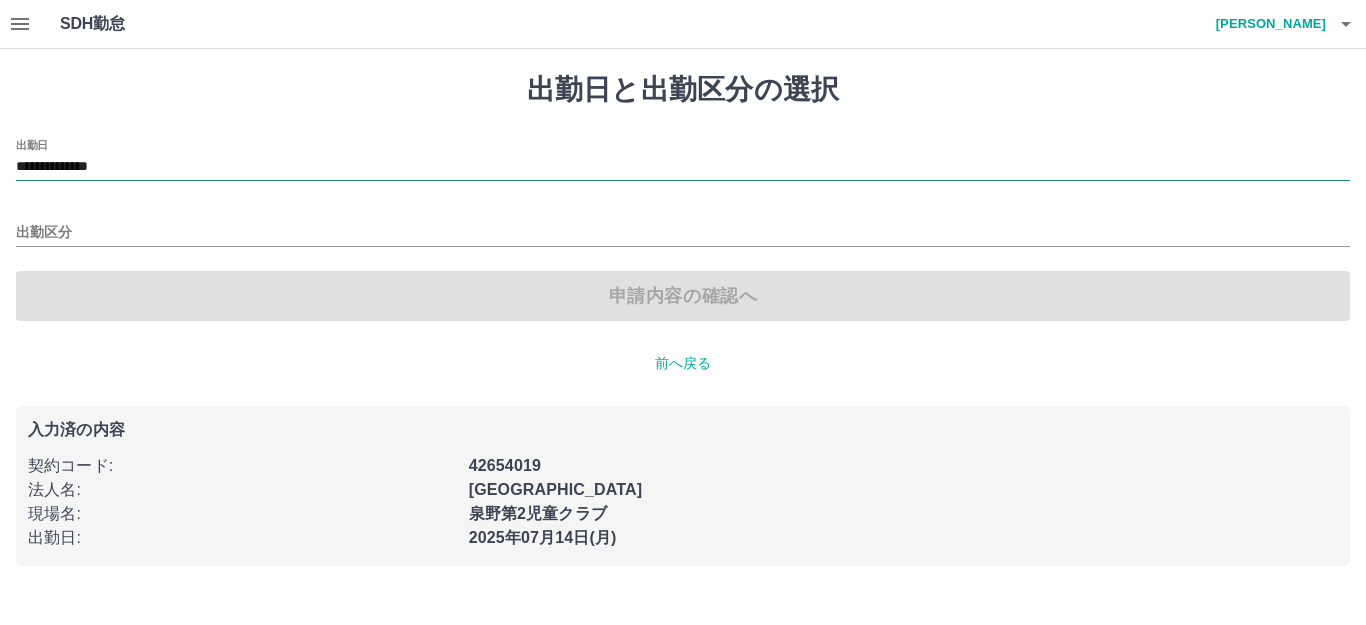click on "**********" at bounding box center [683, 167] 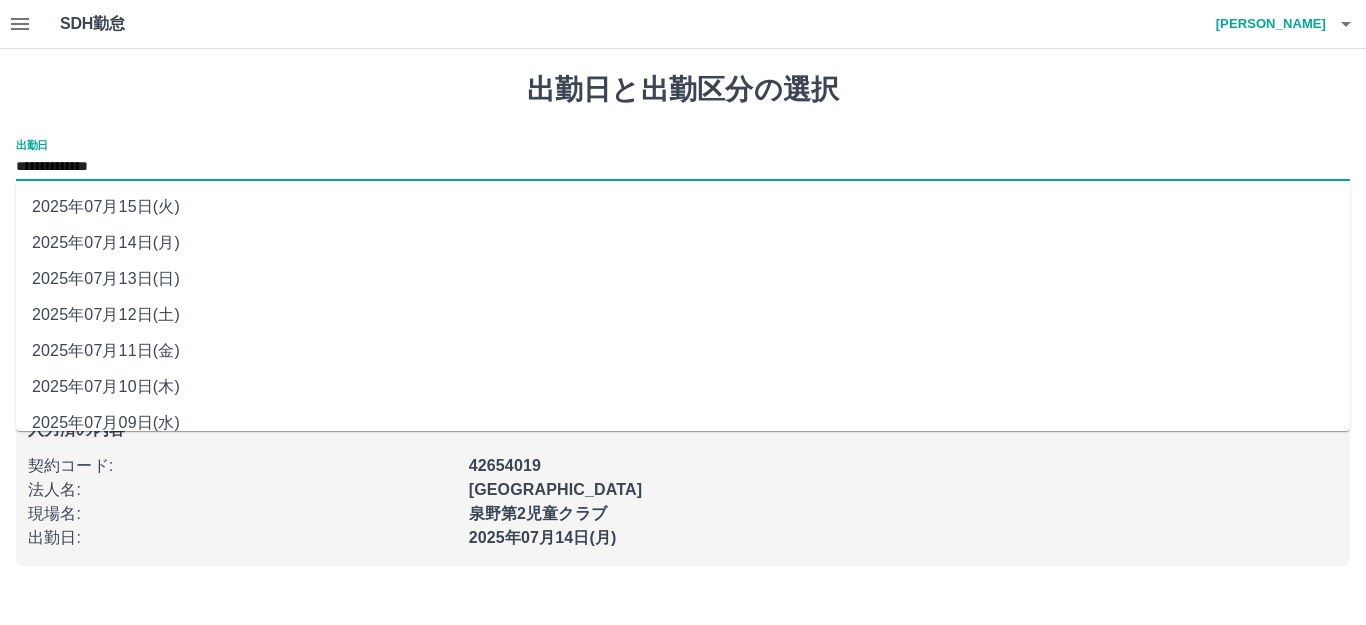 click on "2025年07月12日(土)" at bounding box center [683, 315] 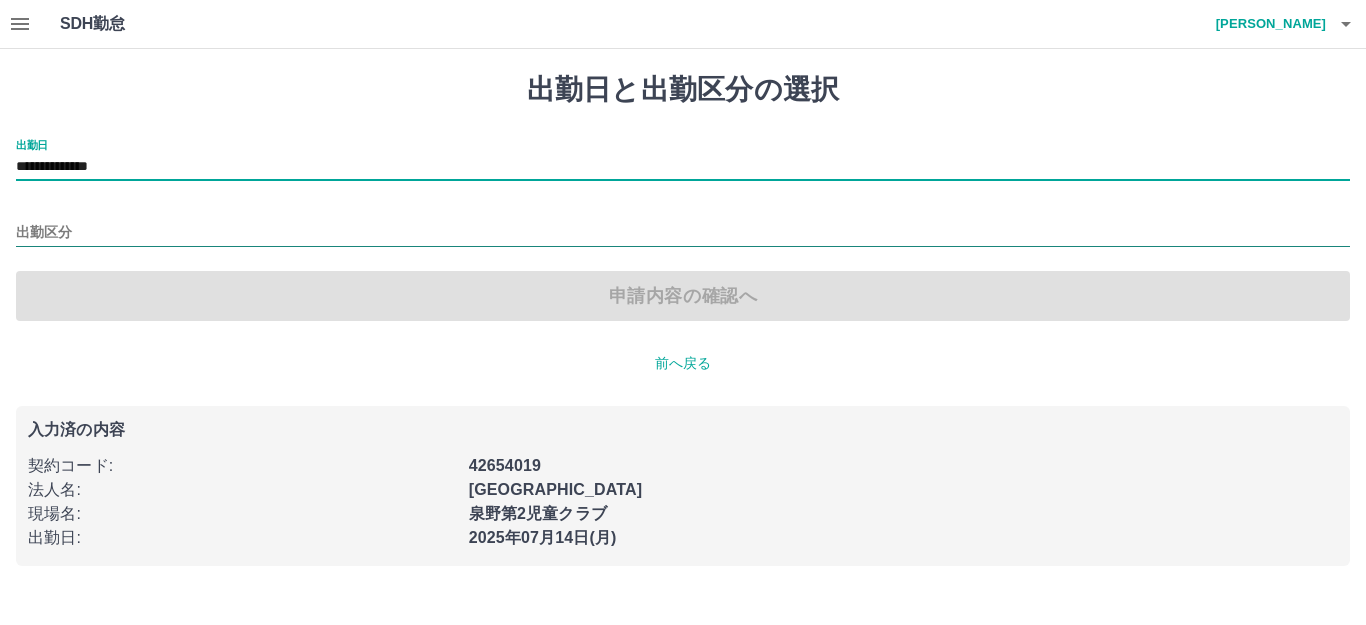 click on "出勤区分" at bounding box center [683, 233] 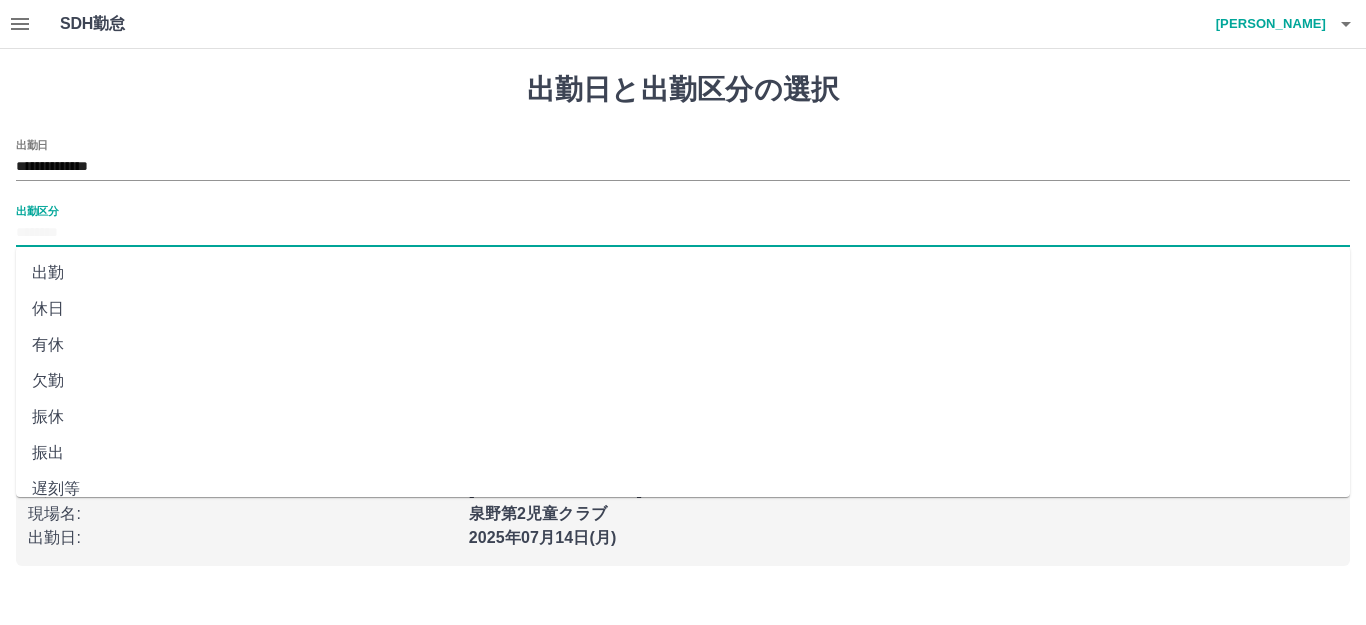click on "休日" at bounding box center (683, 309) 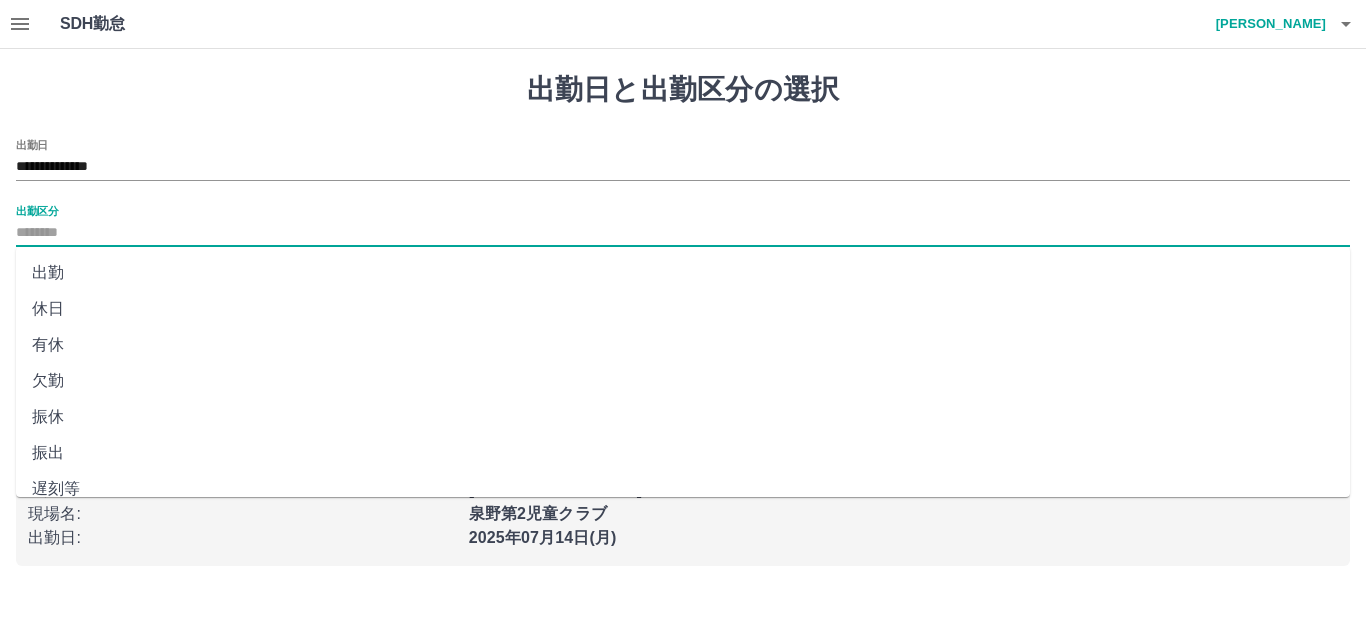 type on "**" 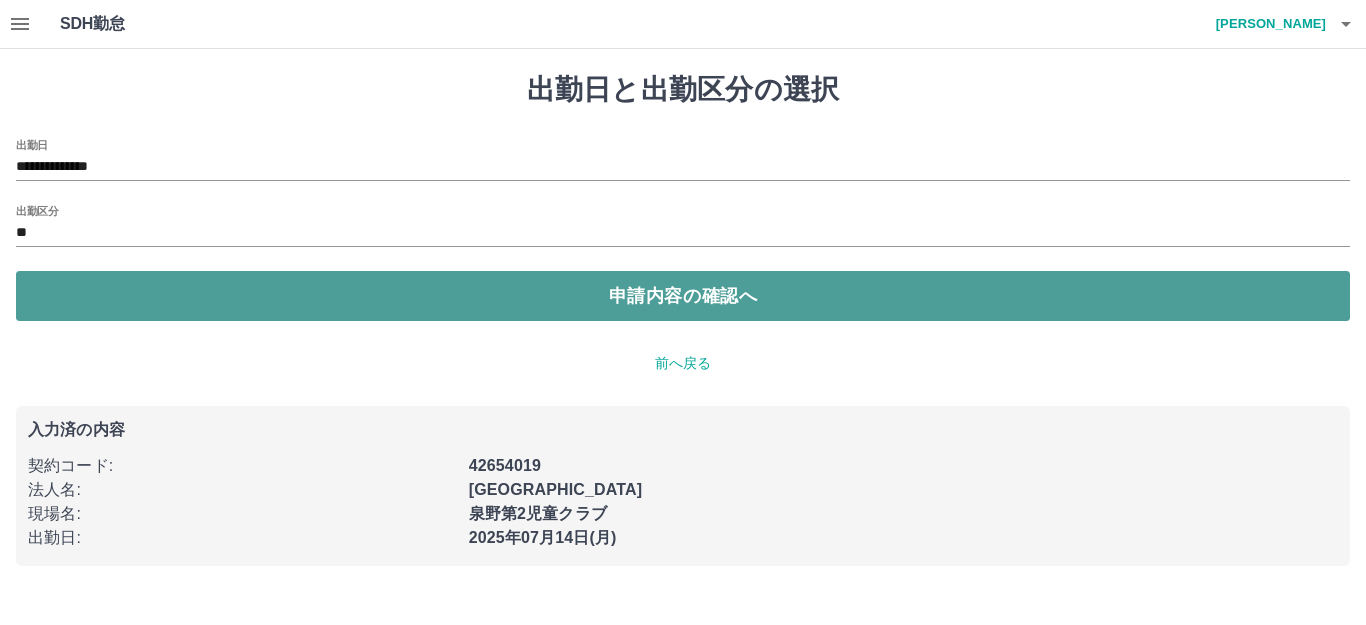 click on "申請内容の確認へ" at bounding box center [683, 296] 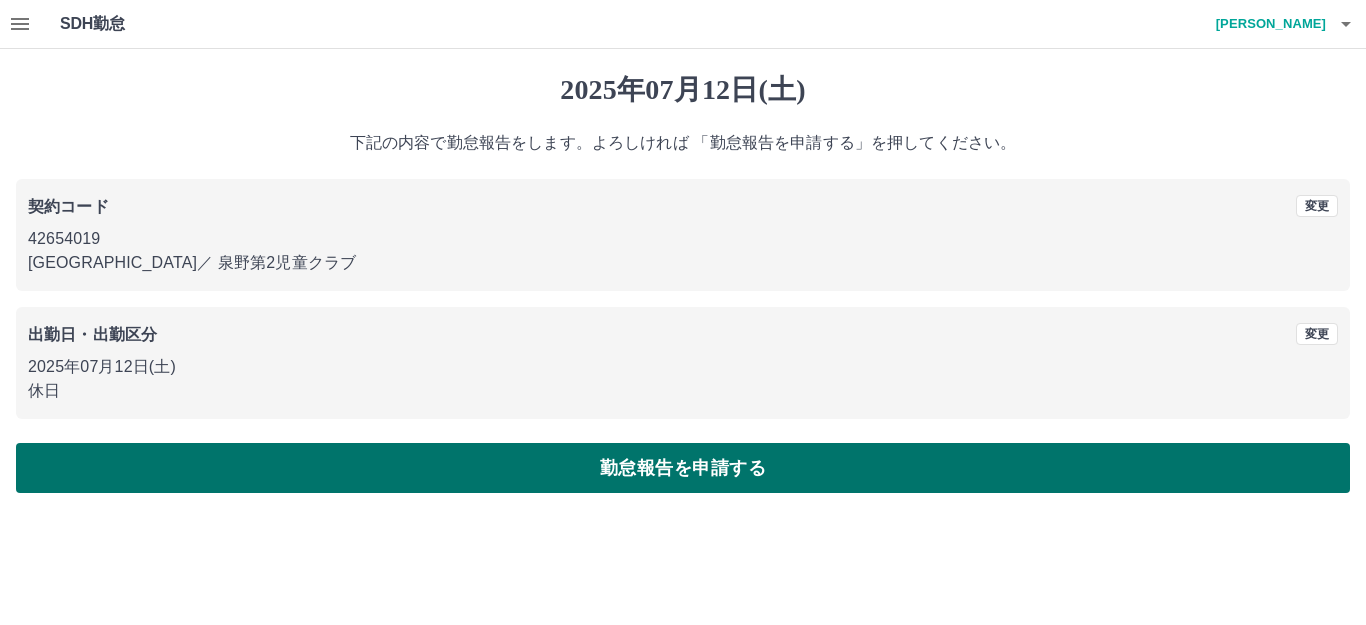 click on "勤怠報告を申請する" at bounding box center [683, 468] 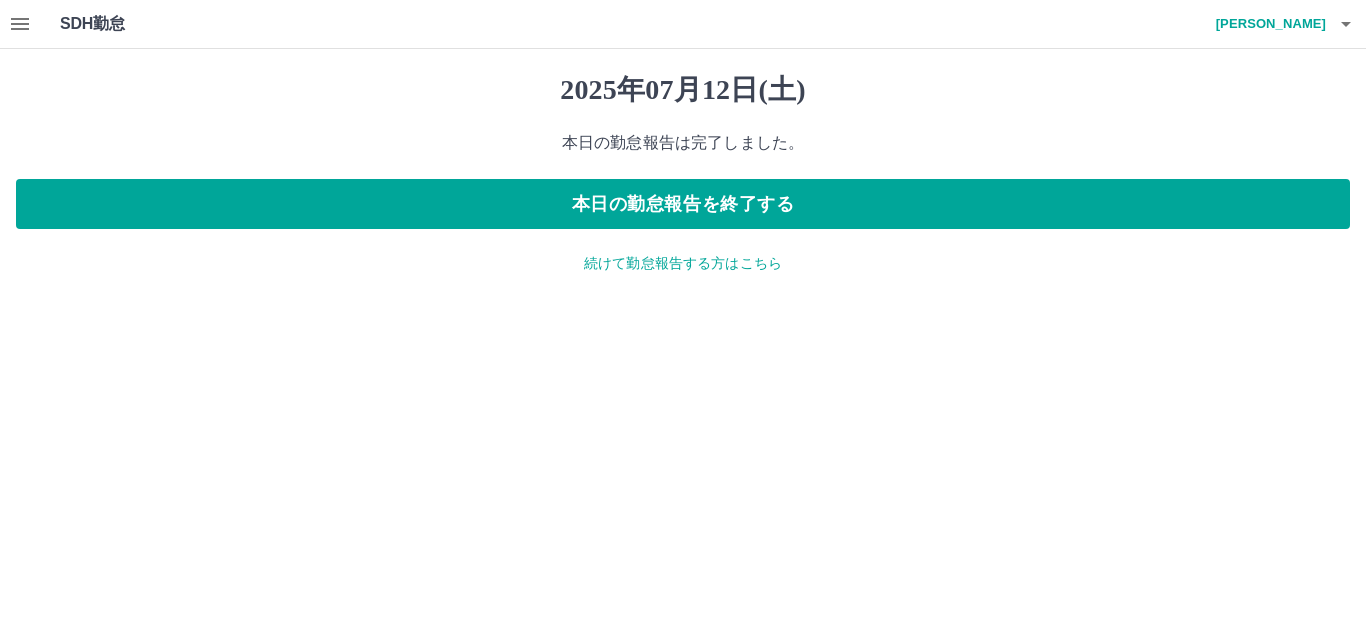 click on "続けて勤怠報告する方はこちら" at bounding box center [683, 263] 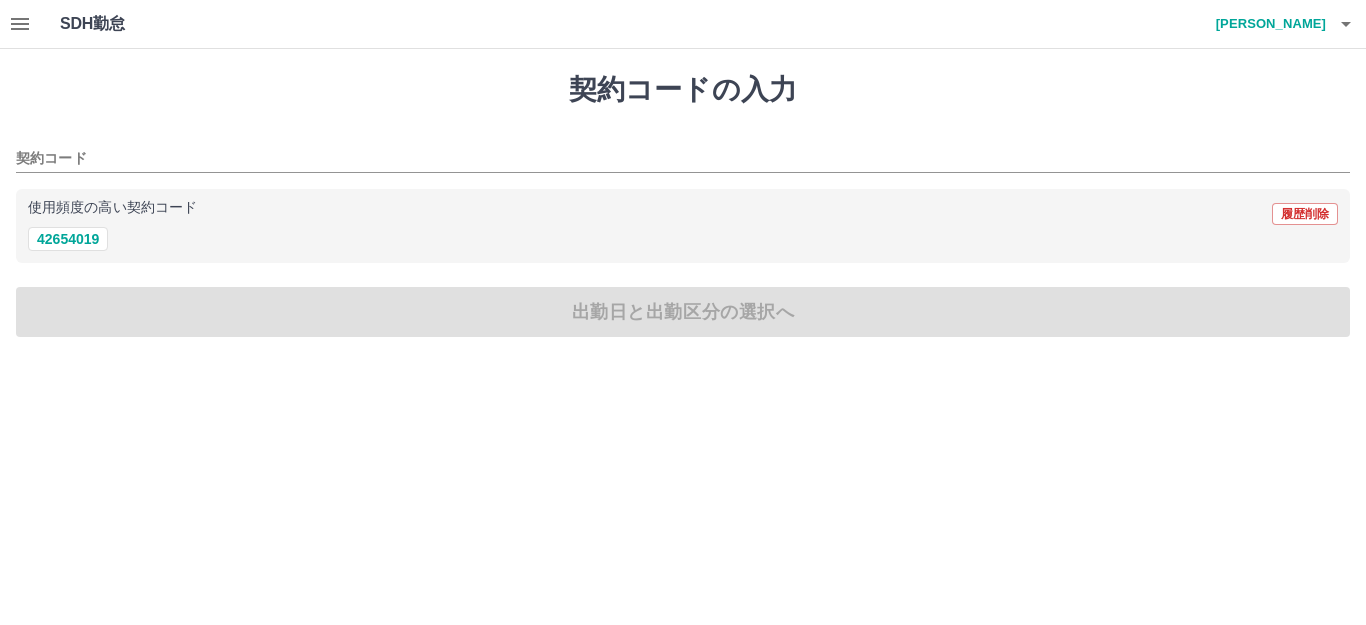 click on "契約コードの入力 契約コード 使用頻度の高い契約コード 履歴削除 42654019 出勤日と出勤区分の選択へ" at bounding box center [683, 205] 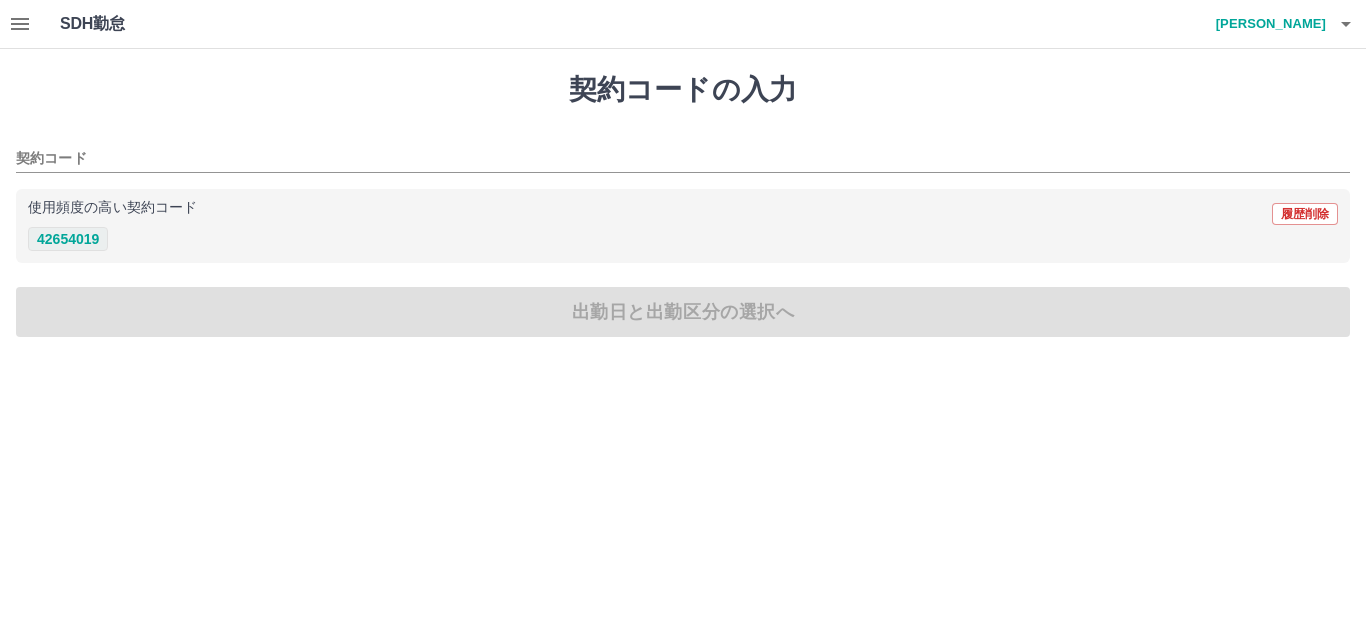 click on "42654019" at bounding box center [68, 239] 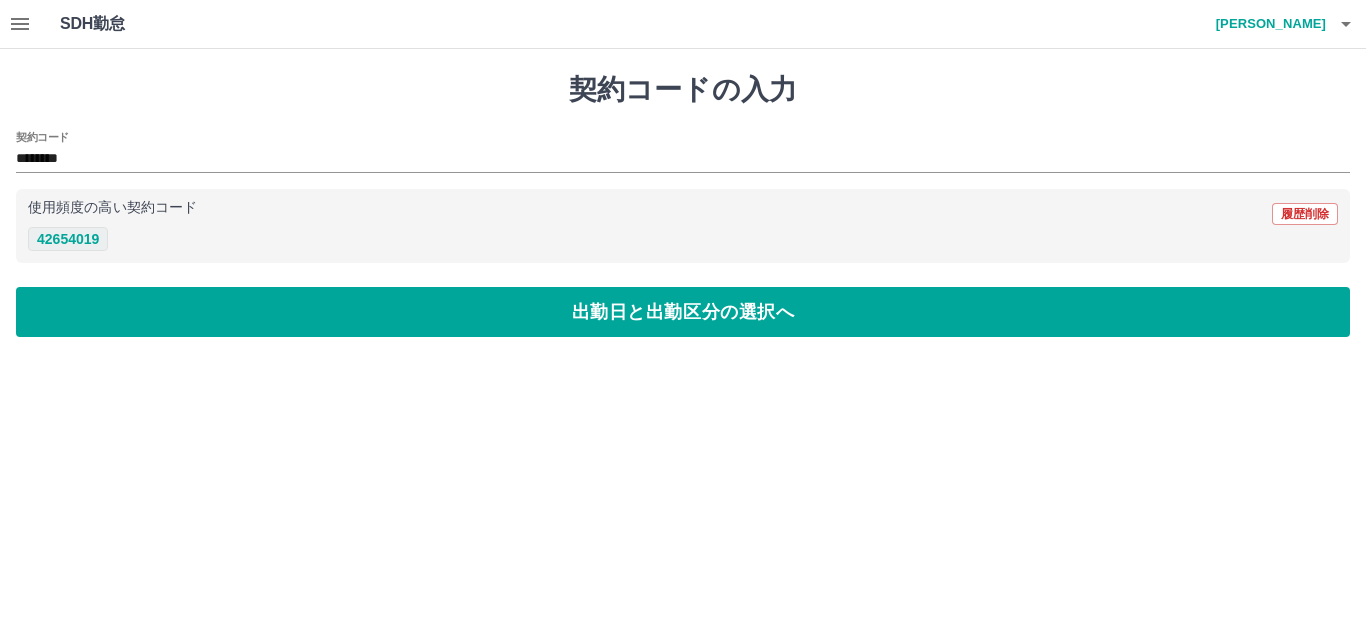 click on "42654019" at bounding box center (68, 239) 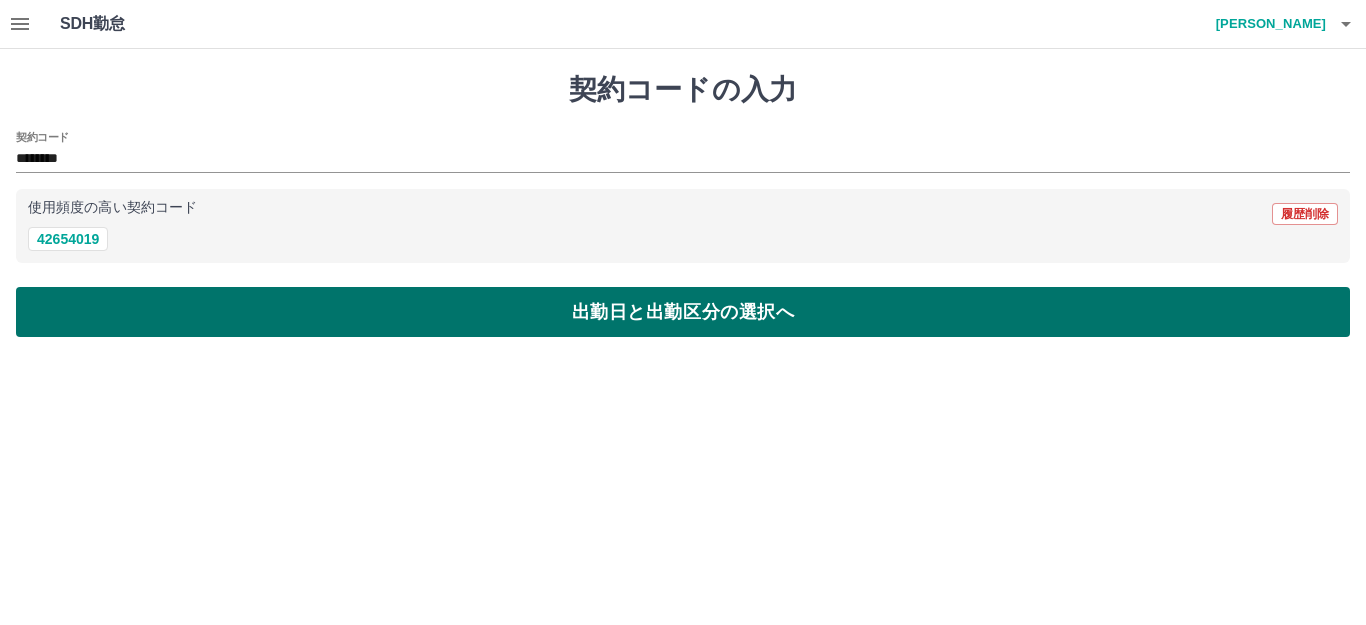click on "出勤日と出勤区分の選択へ" at bounding box center (683, 312) 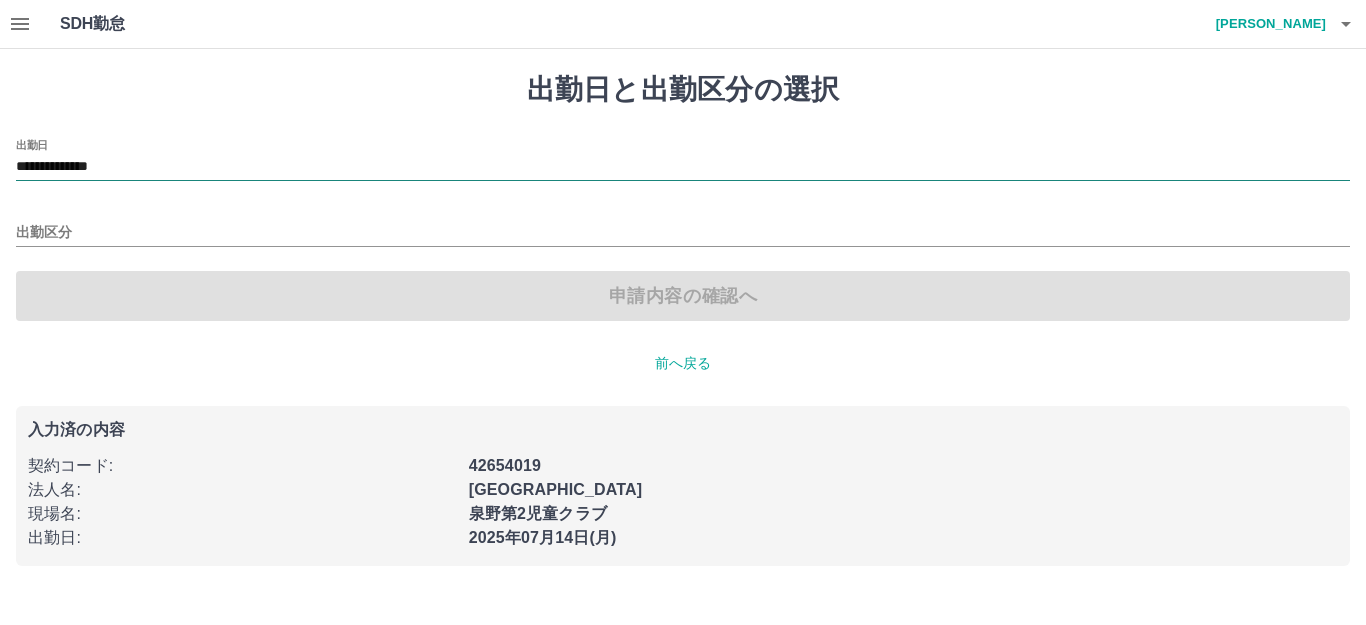 click on "**********" at bounding box center [683, 167] 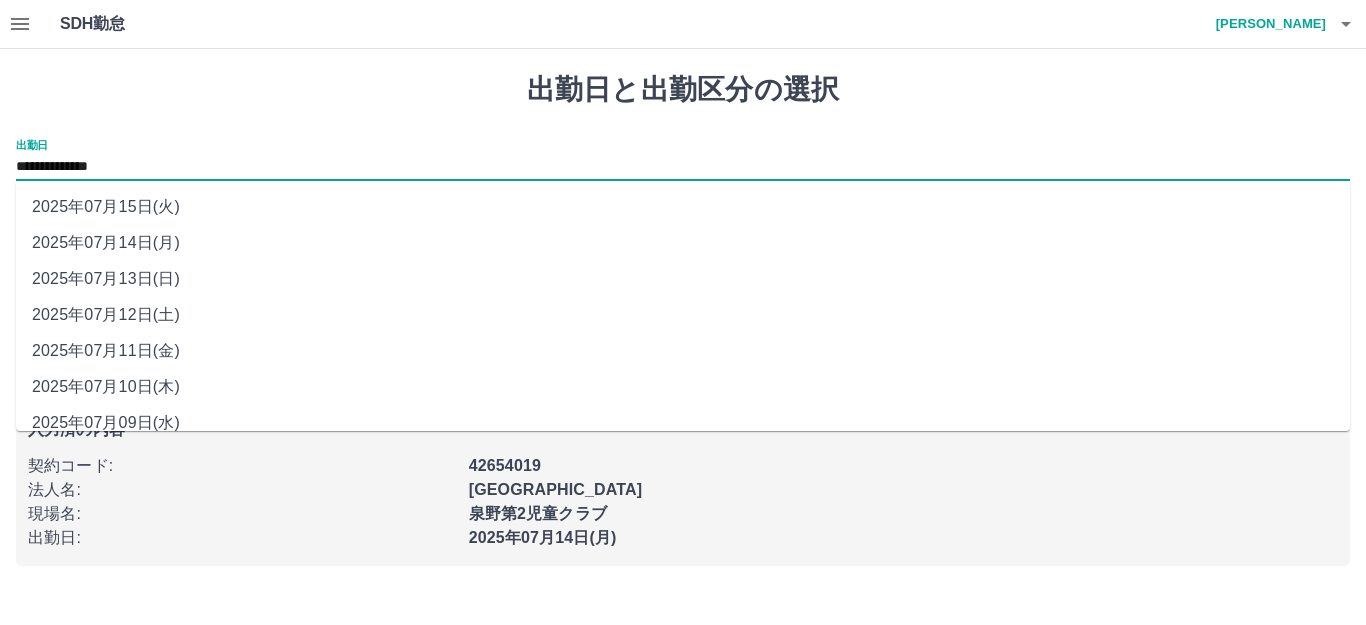 click on "2025年07月13日(日)" at bounding box center (683, 279) 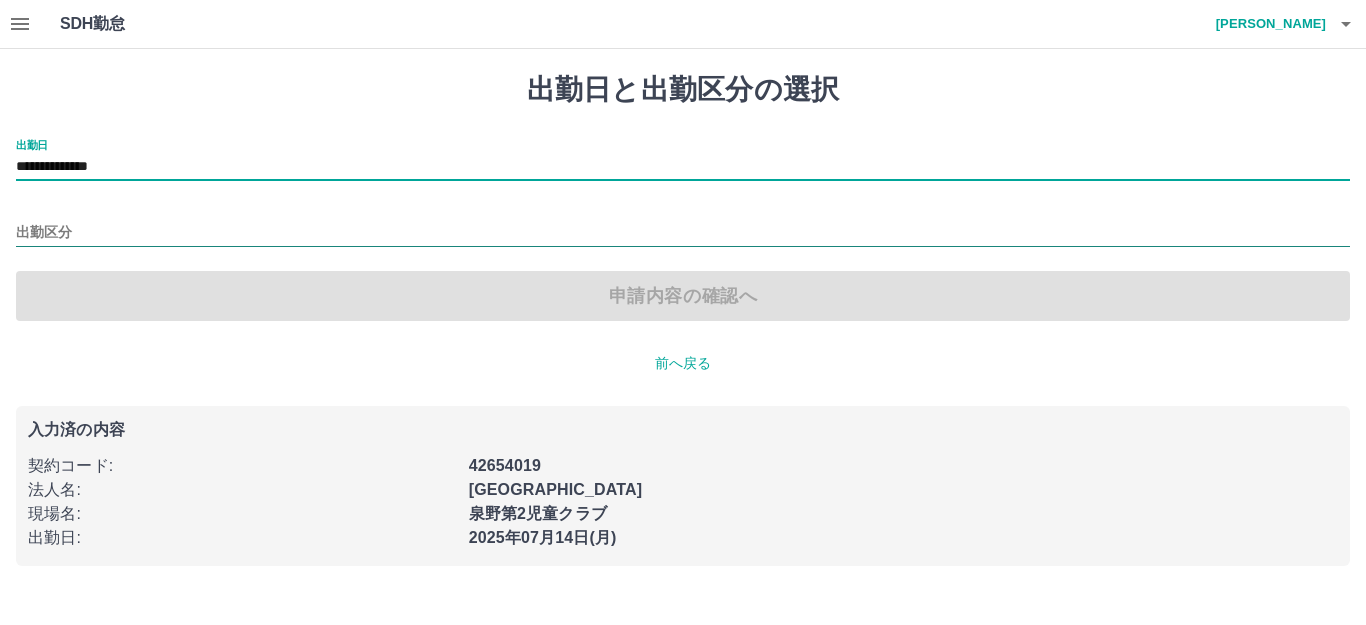 click on "出勤区分" at bounding box center [683, 233] 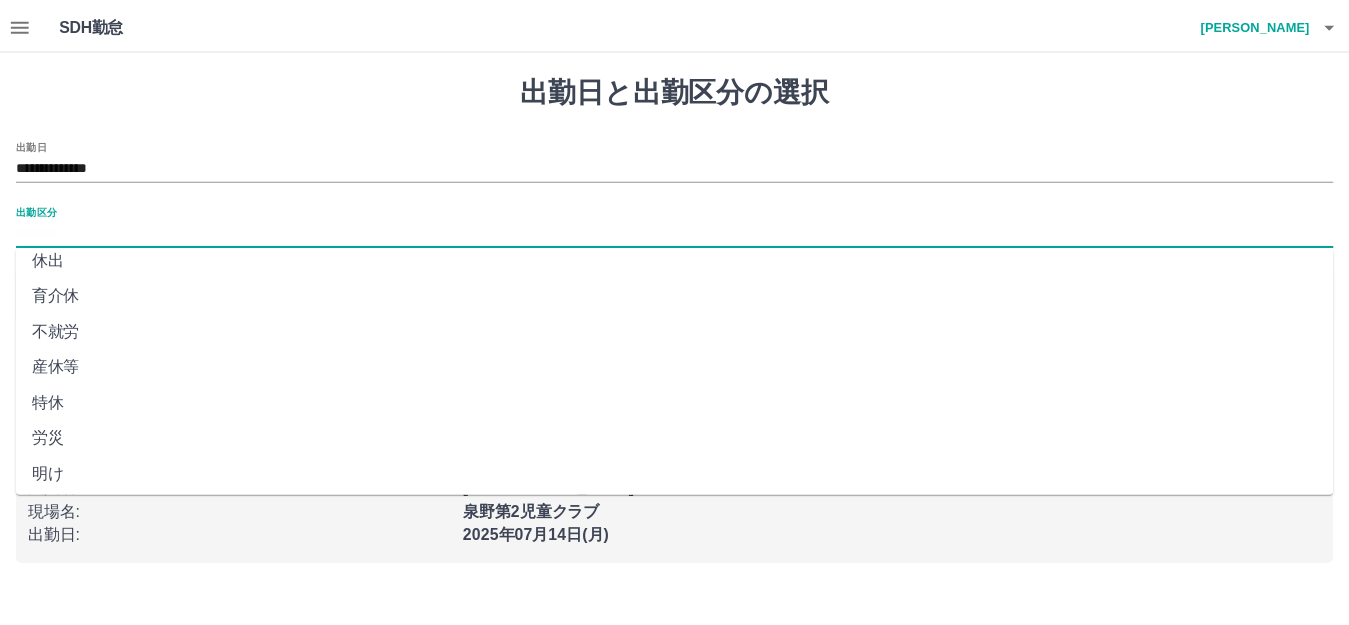 scroll, scrollTop: 400, scrollLeft: 0, axis: vertical 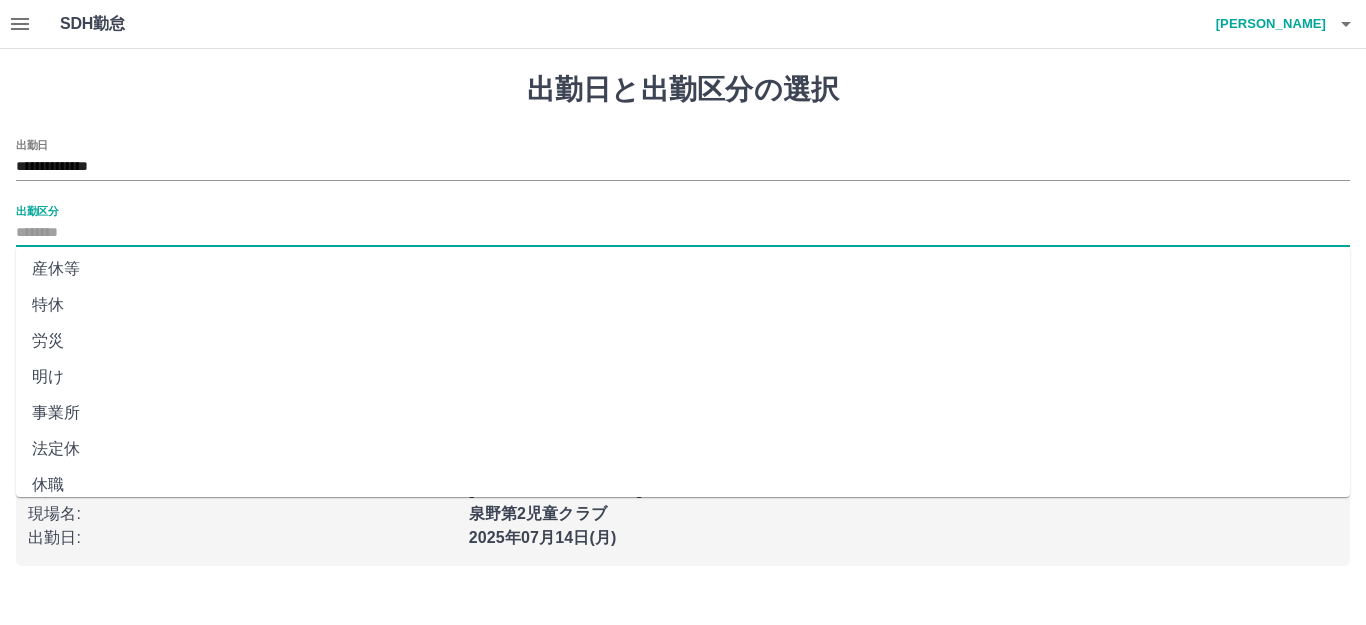 click on "法定休" at bounding box center (683, 449) 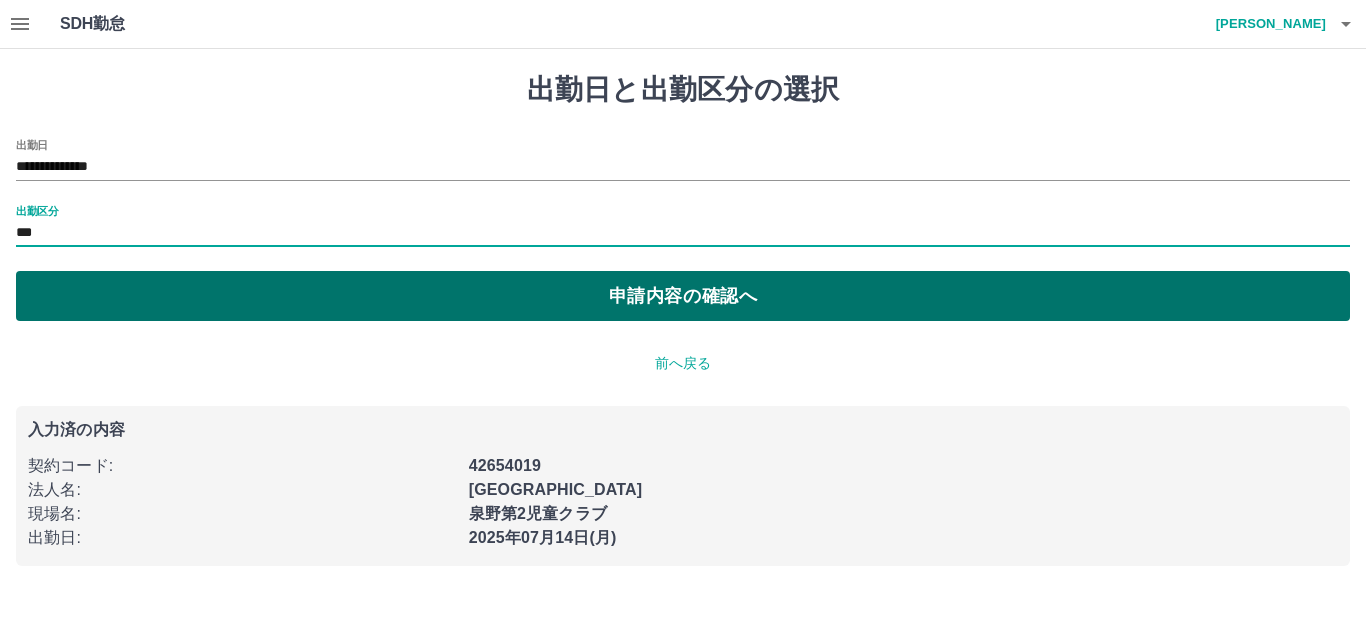 click on "申請内容の確認へ" at bounding box center (683, 296) 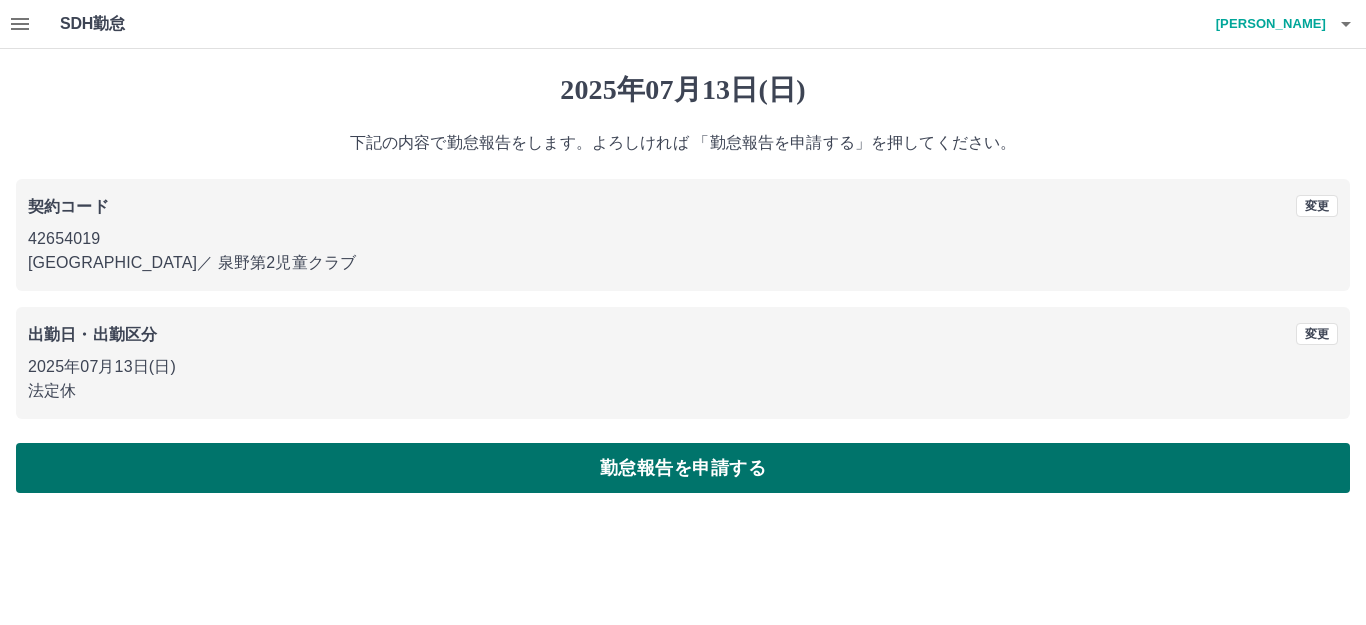 click on "勤怠報告を申請する" at bounding box center (683, 468) 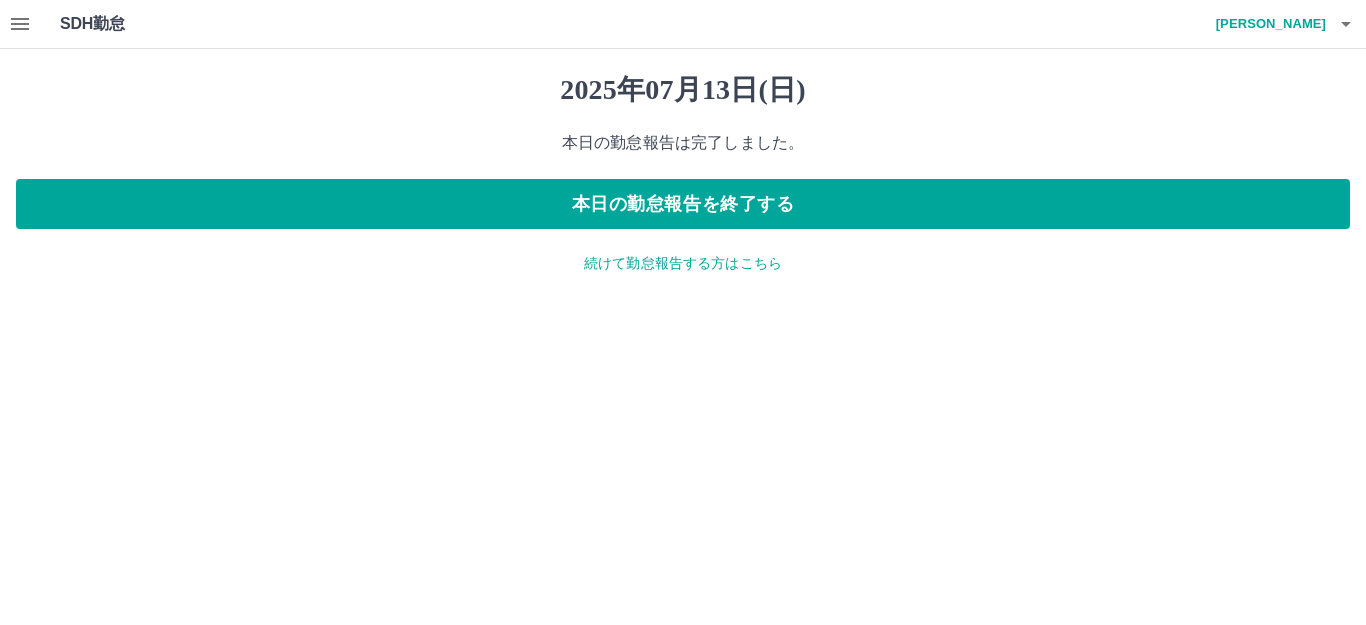 click on "続けて勤怠報告する方はこちら" at bounding box center [683, 263] 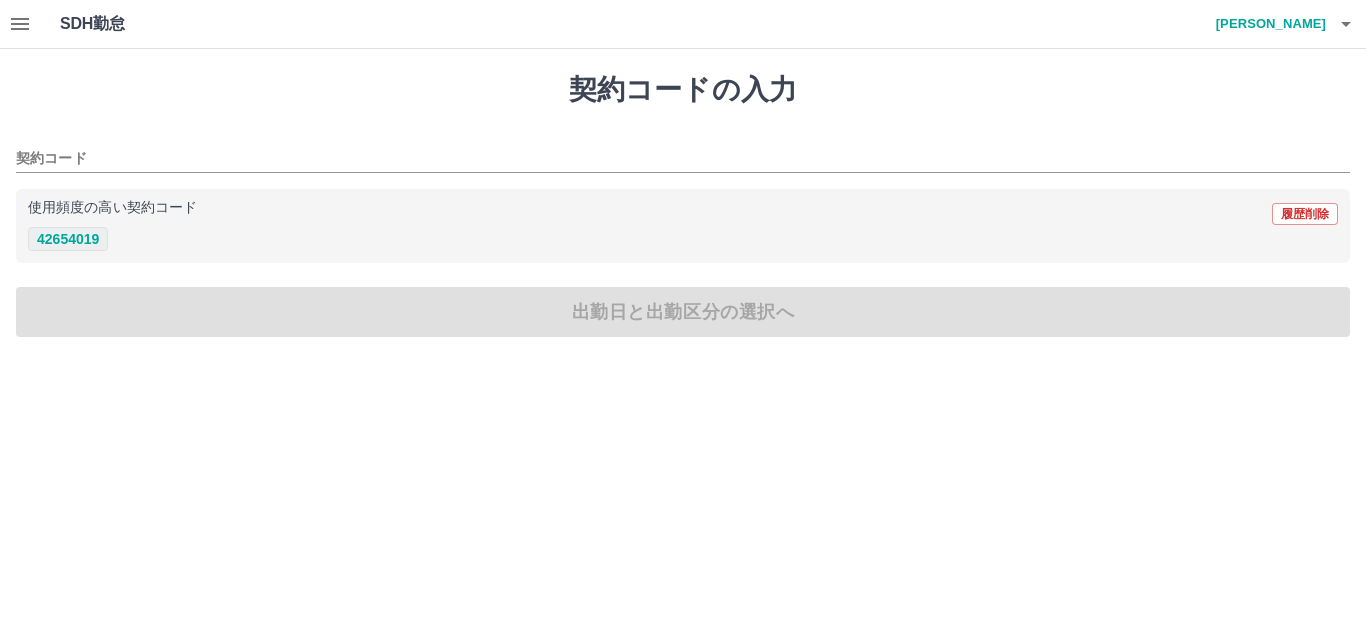 click on "42654019" at bounding box center [68, 239] 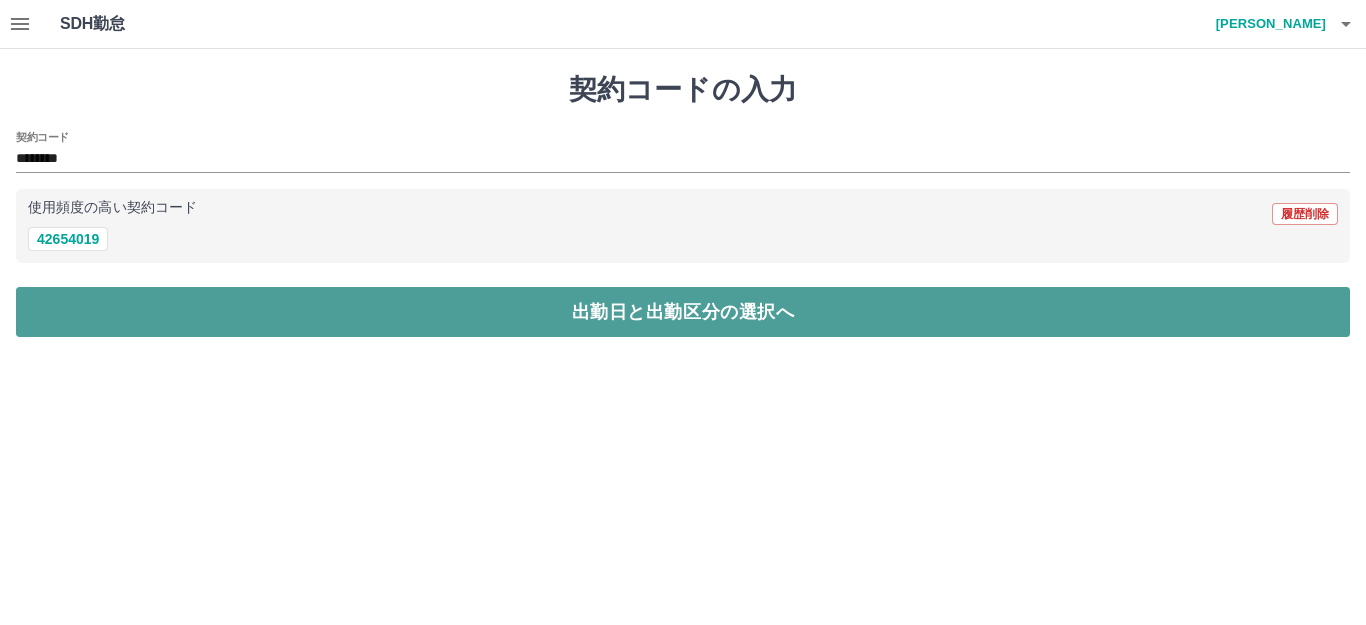 click on "出勤日と出勤区分の選択へ" at bounding box center [683, 312] 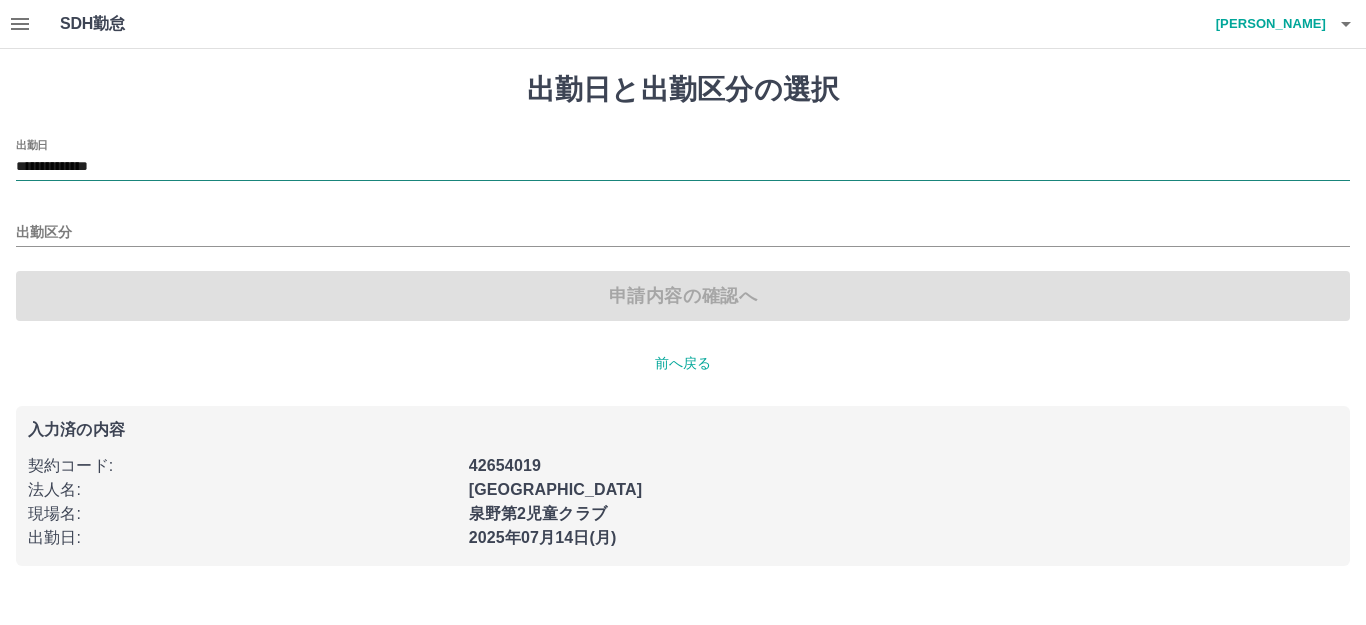 click on "**********" at bounding box center [683, 167] 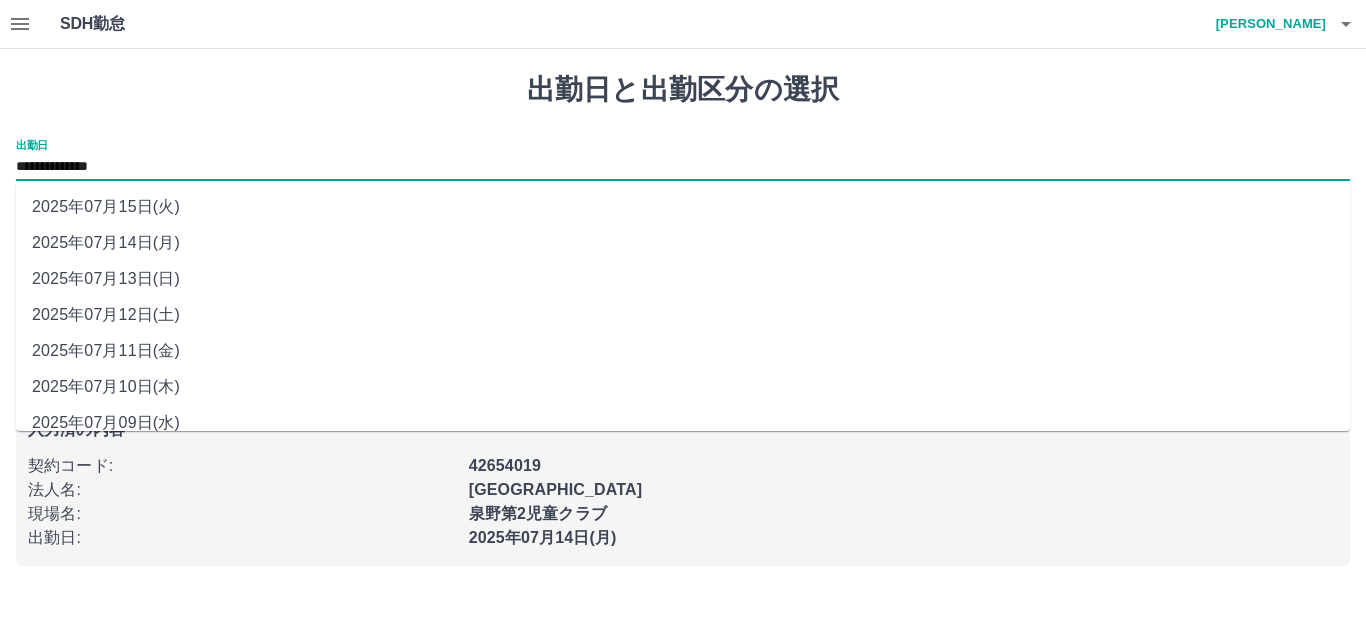 click on "2025年07月14日(月)" at bounding box center (683, 243) 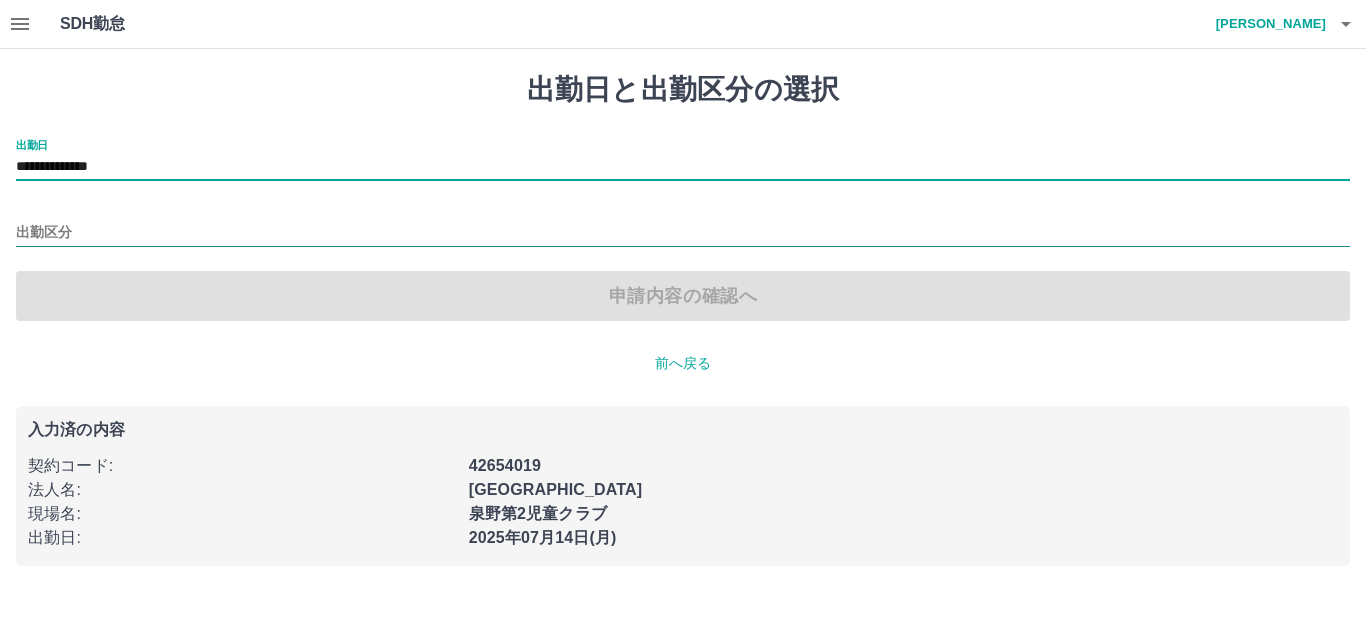 click on "出勤区分" at bounding box center [683, 233] 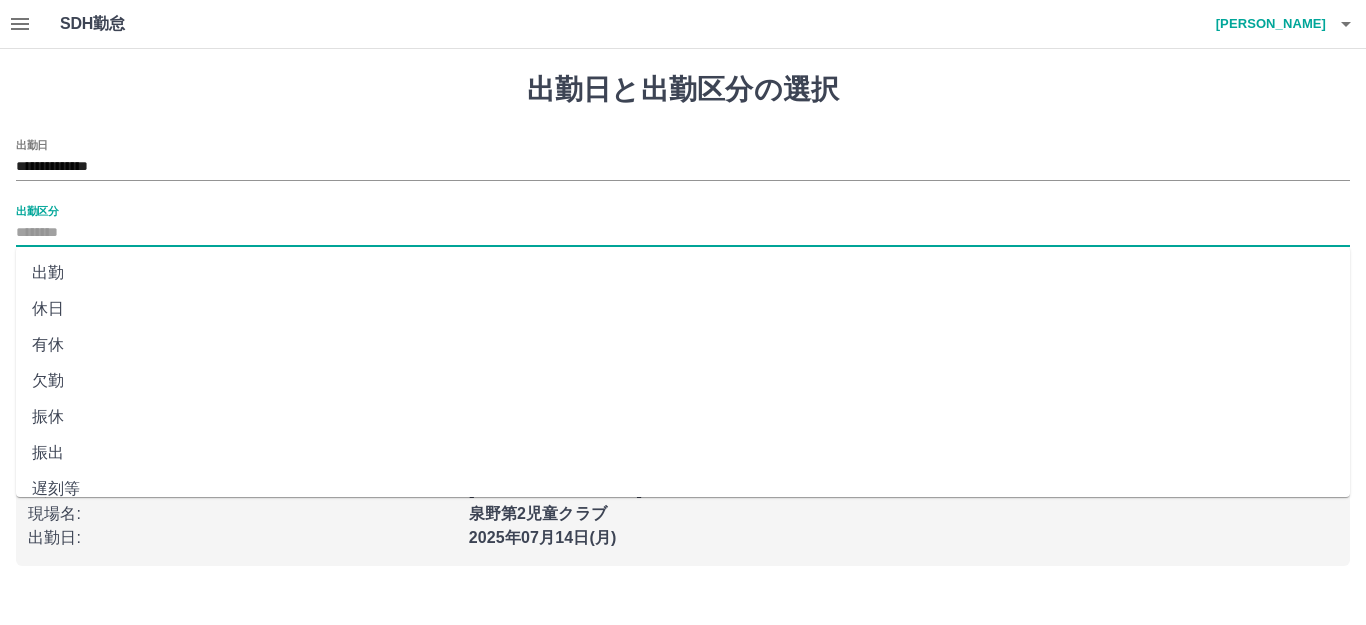 click on "出勤" at bounding box center [683, 273] 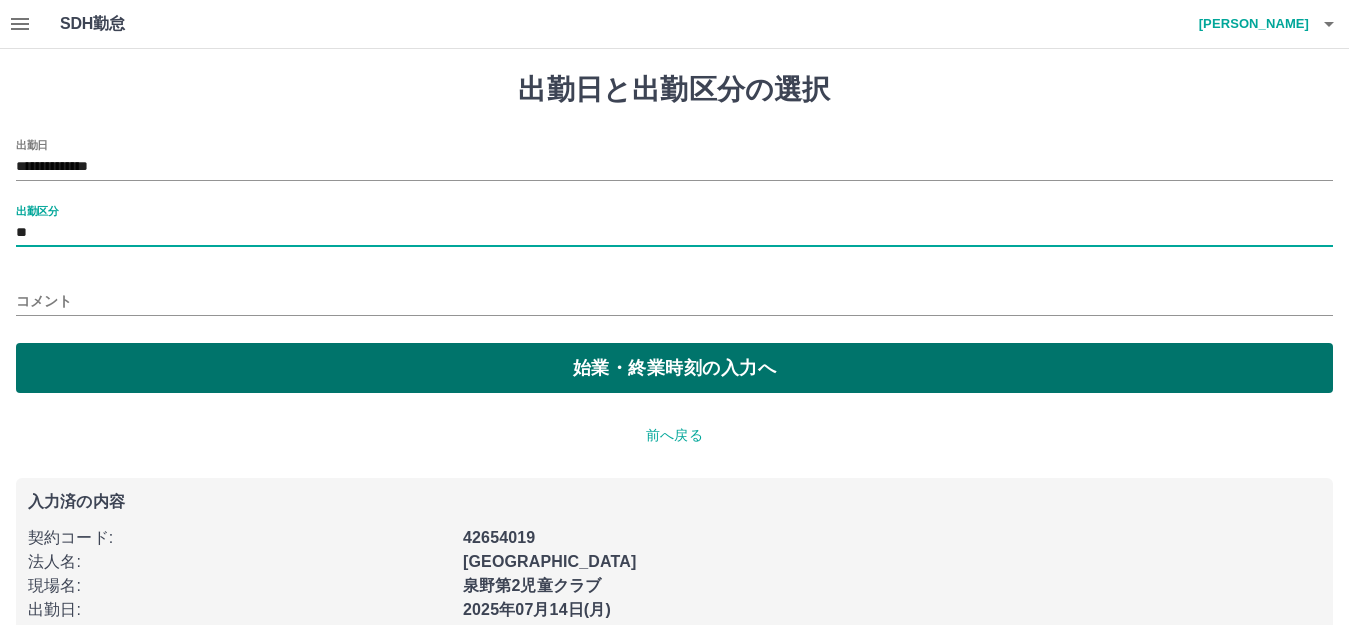 click on "始業・終業時刻の入力へ" at bounding box center (674, 368) 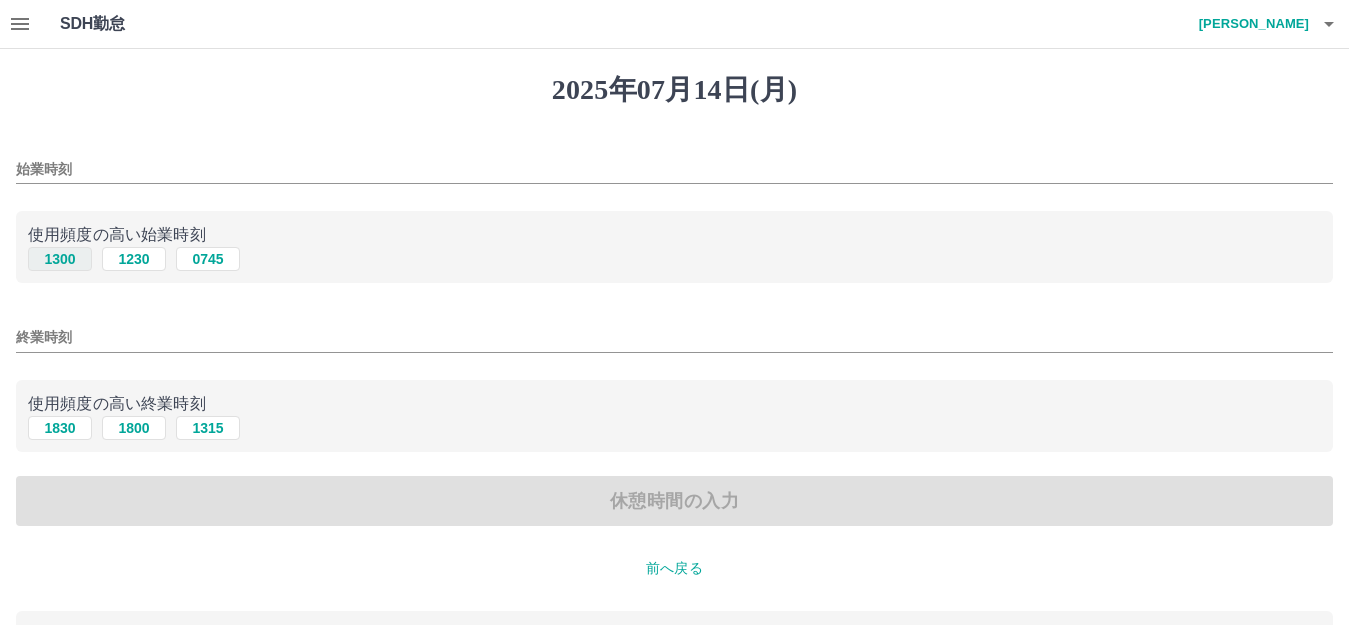 click on "1300" at bounding box center (60, 259) 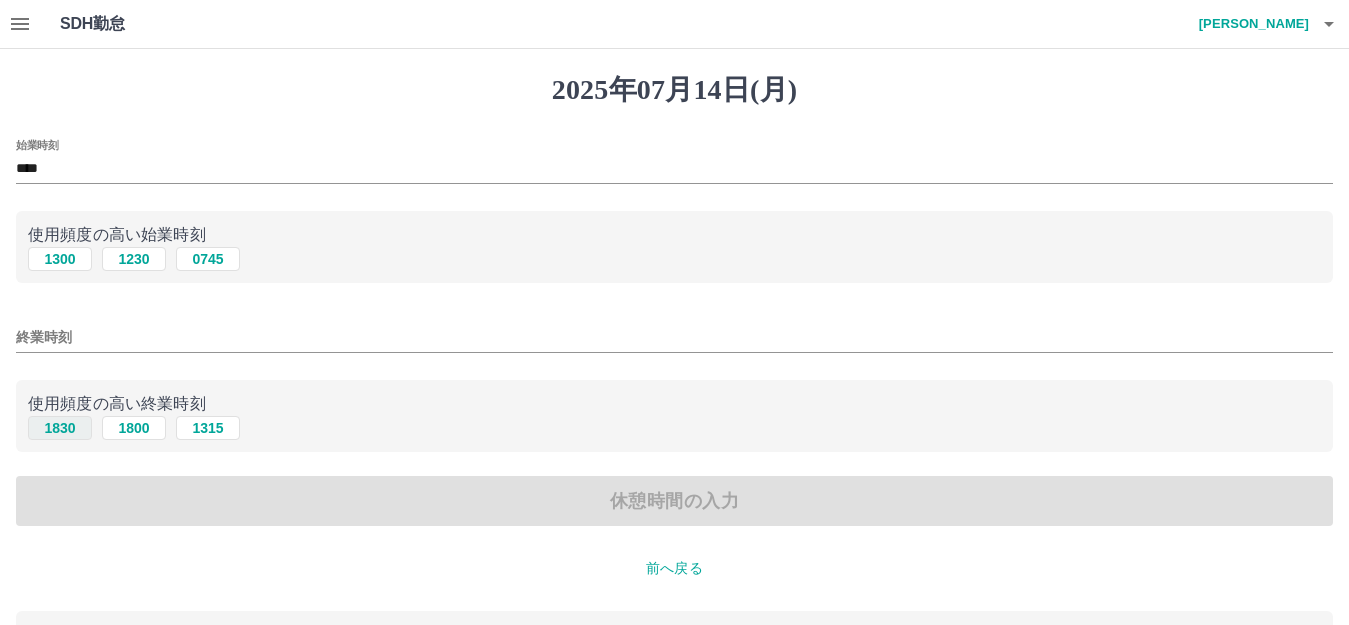 click on "1830" at bounding box center (60, 428) 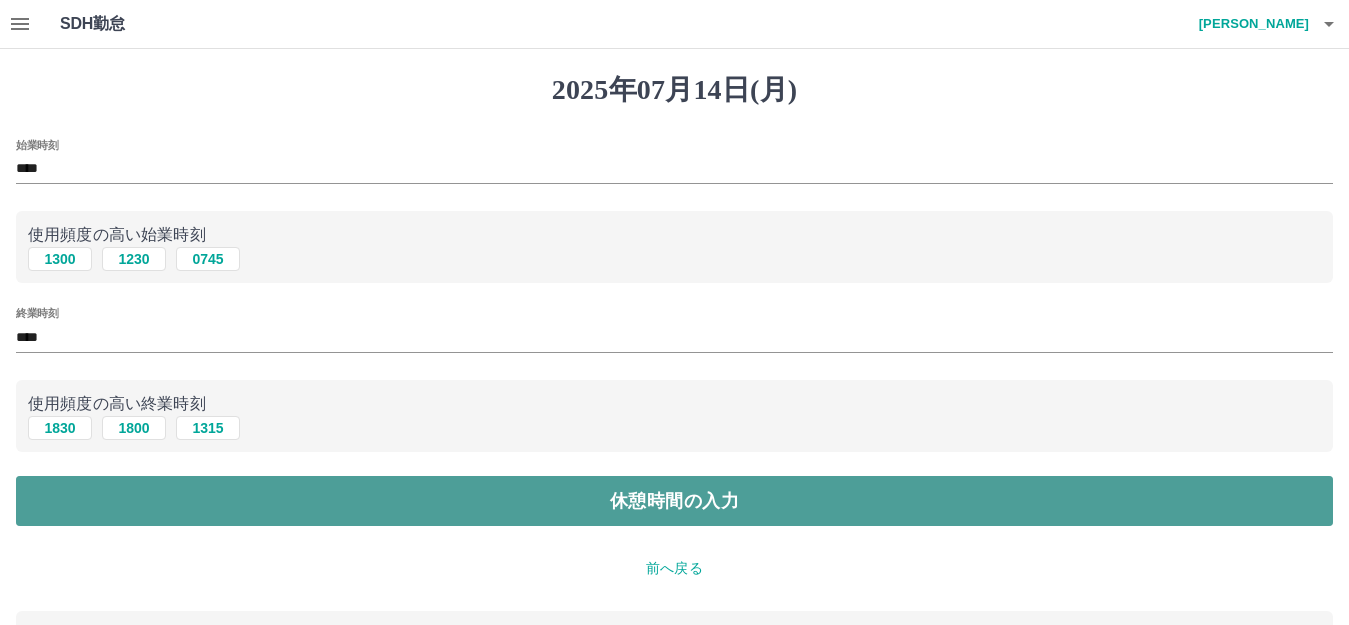 click on "休憩時間の入力" at bounding box center [674, 501] 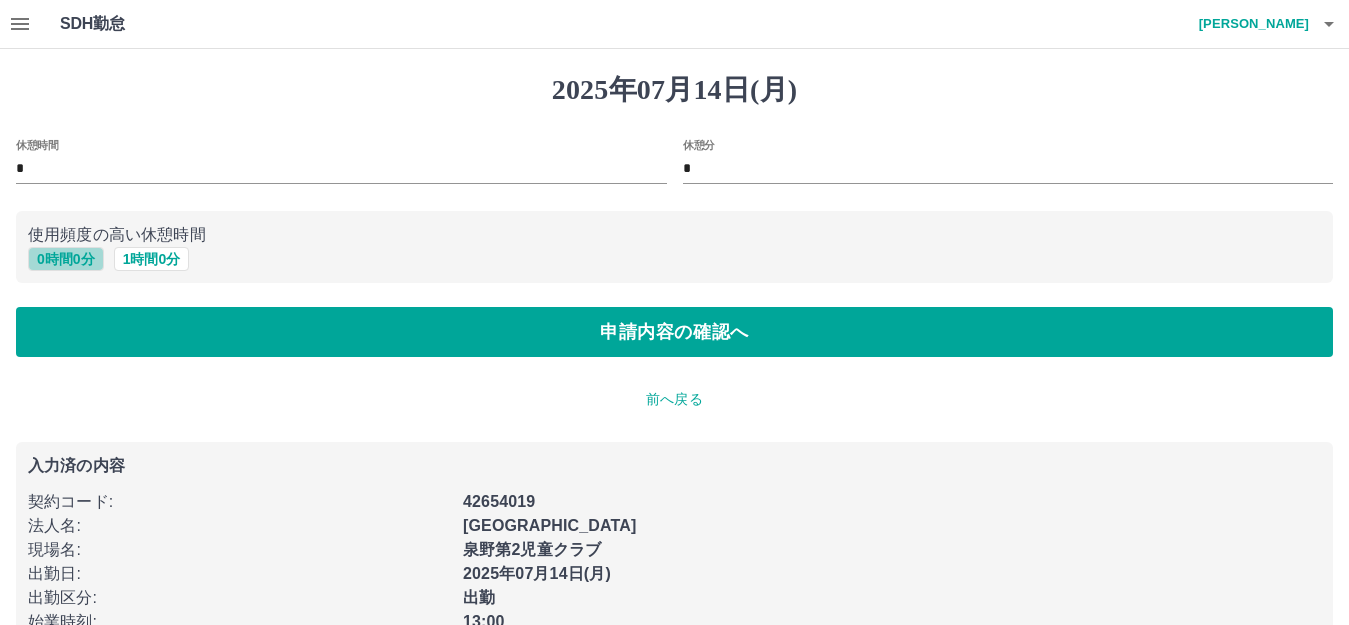 click on "0 時間 0 分" at bounding box center [66, 259] 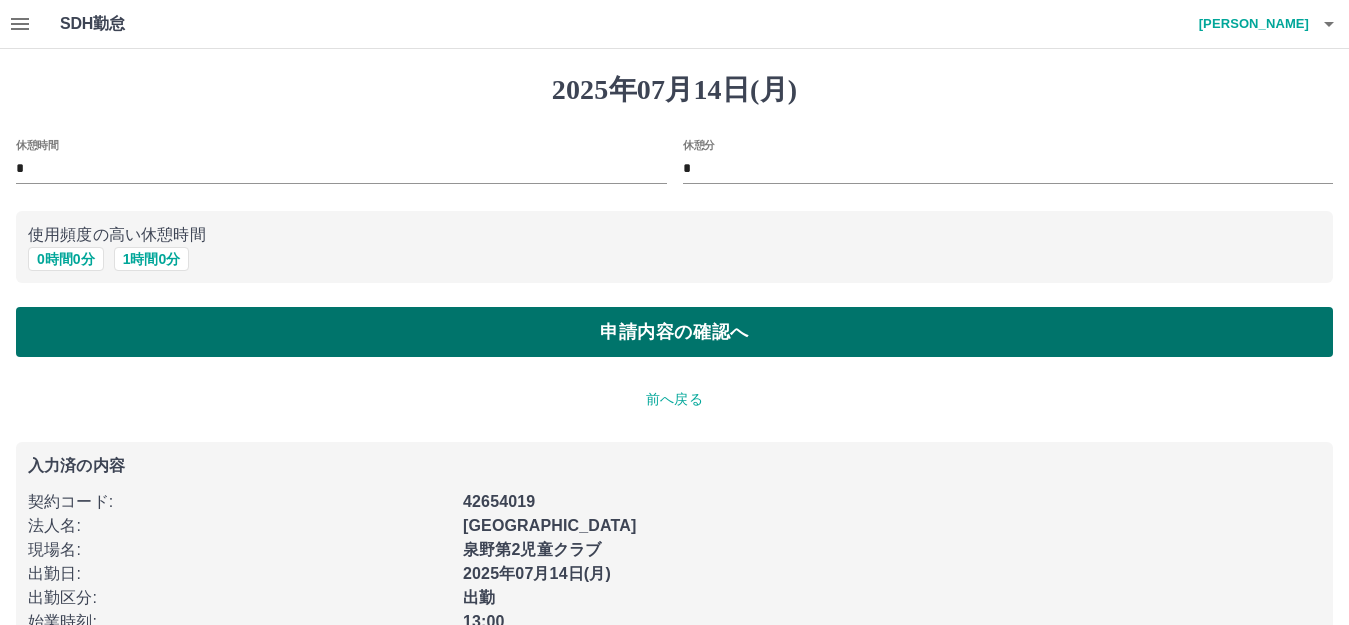 click on "申請内容の確認へ" at bounding box center [674, 332] 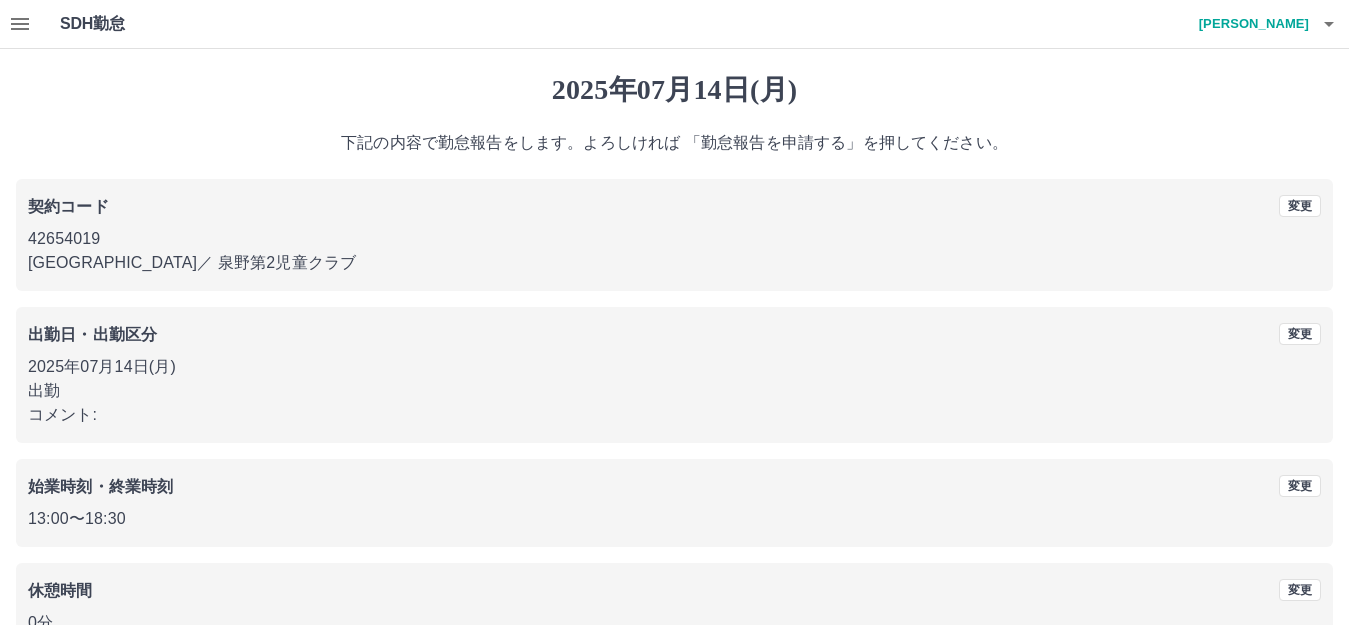 scroll, scrollTop: 124, scrollLeft: 0, axis: vertical 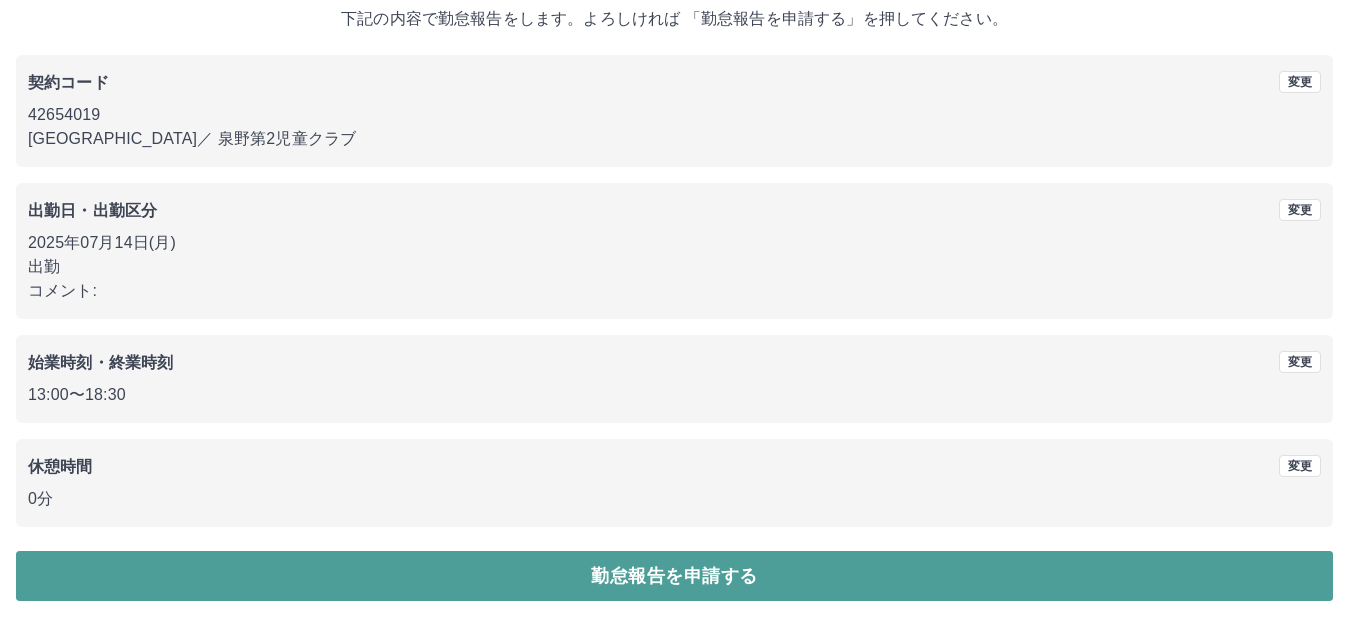 click on "勤怠報告を申請する" at bounding box center [674, 576] 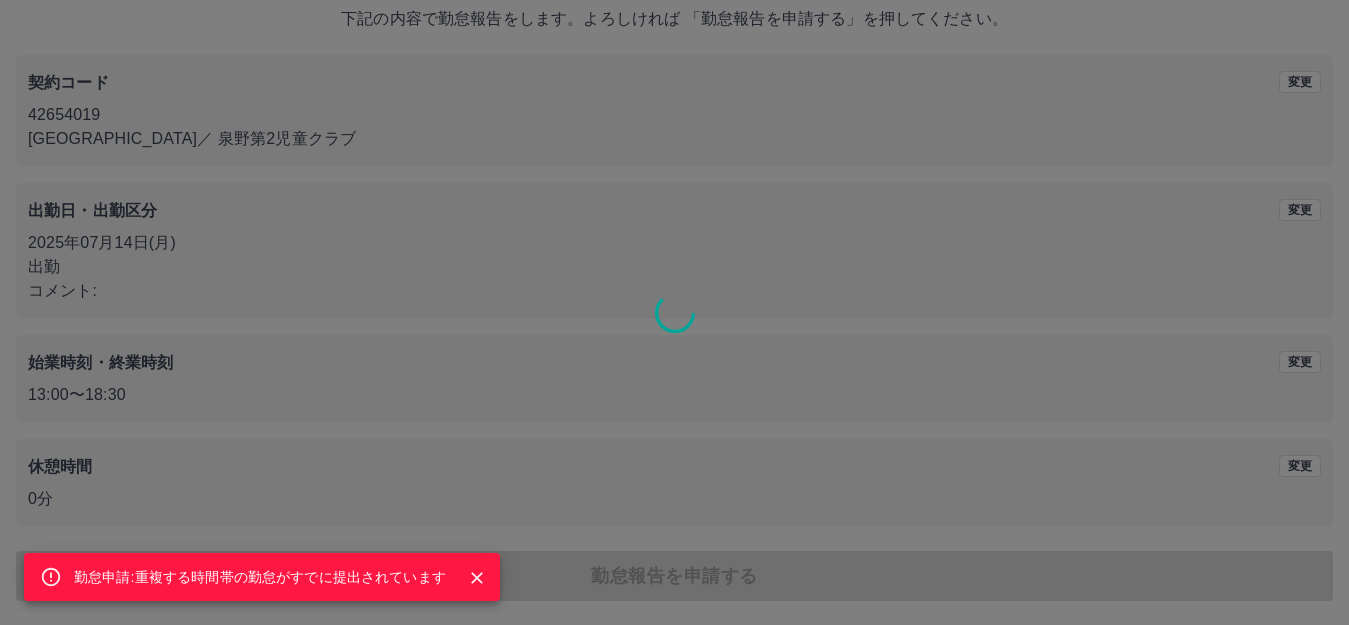 click 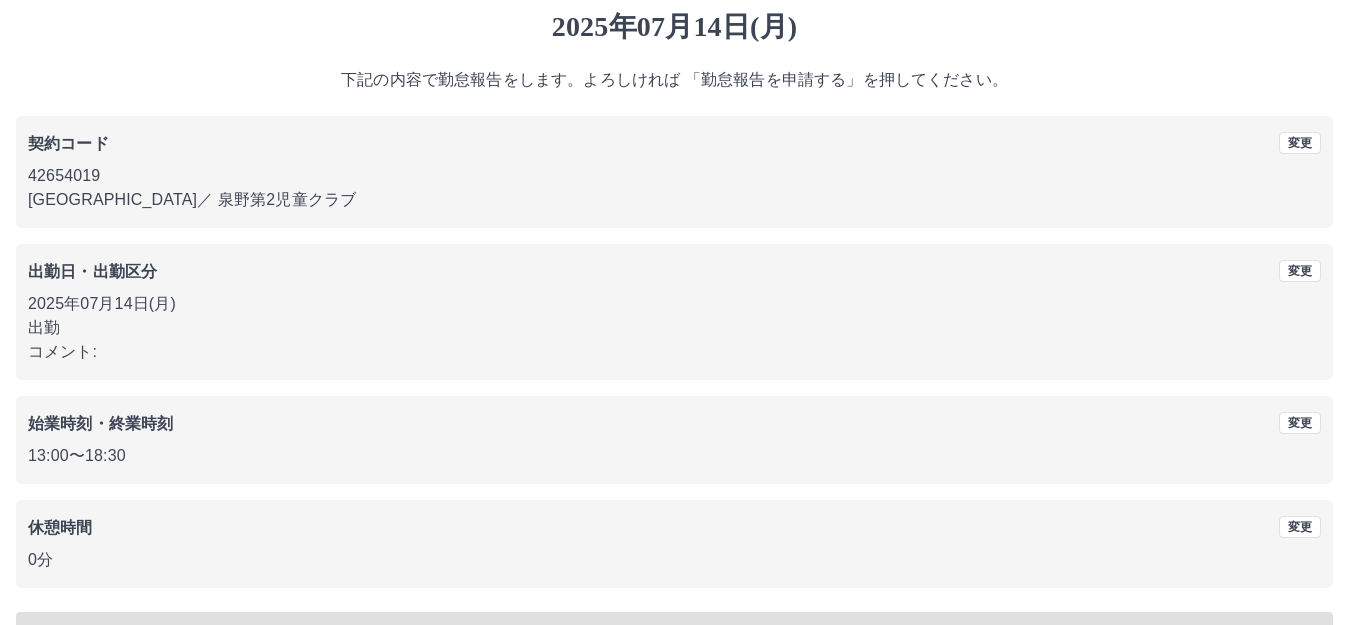 scroll, scrollTop: 0, scrollLeft: 0, axis: both 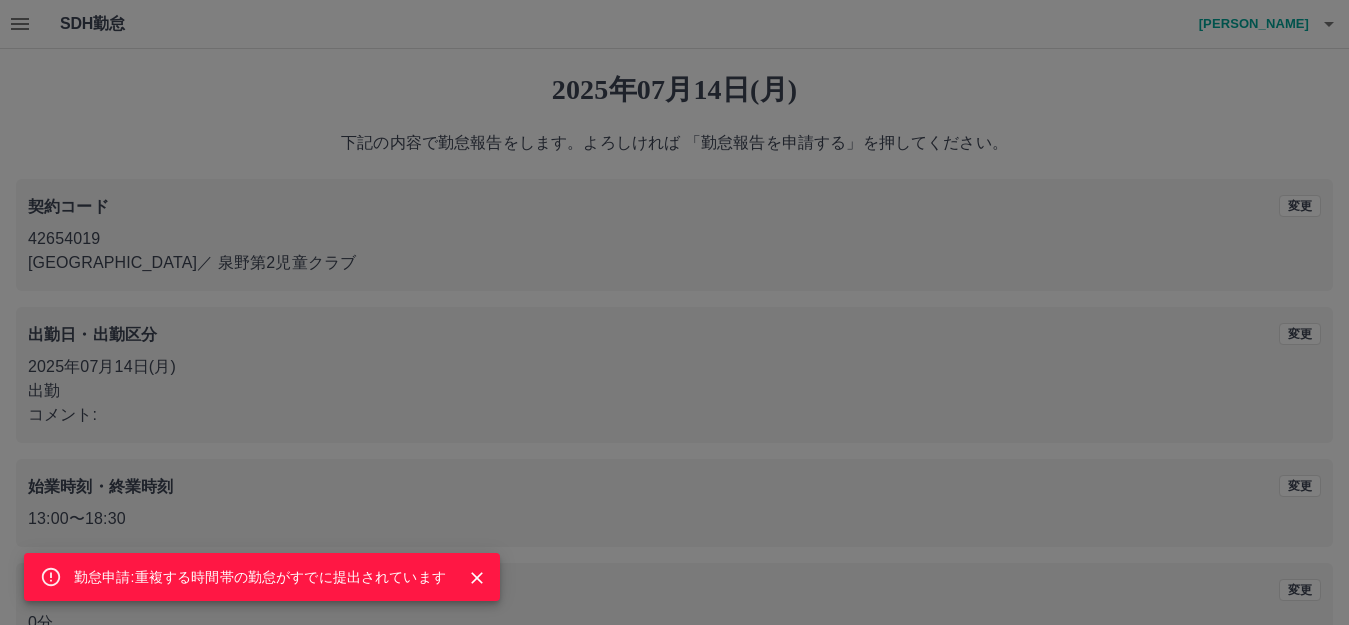 click 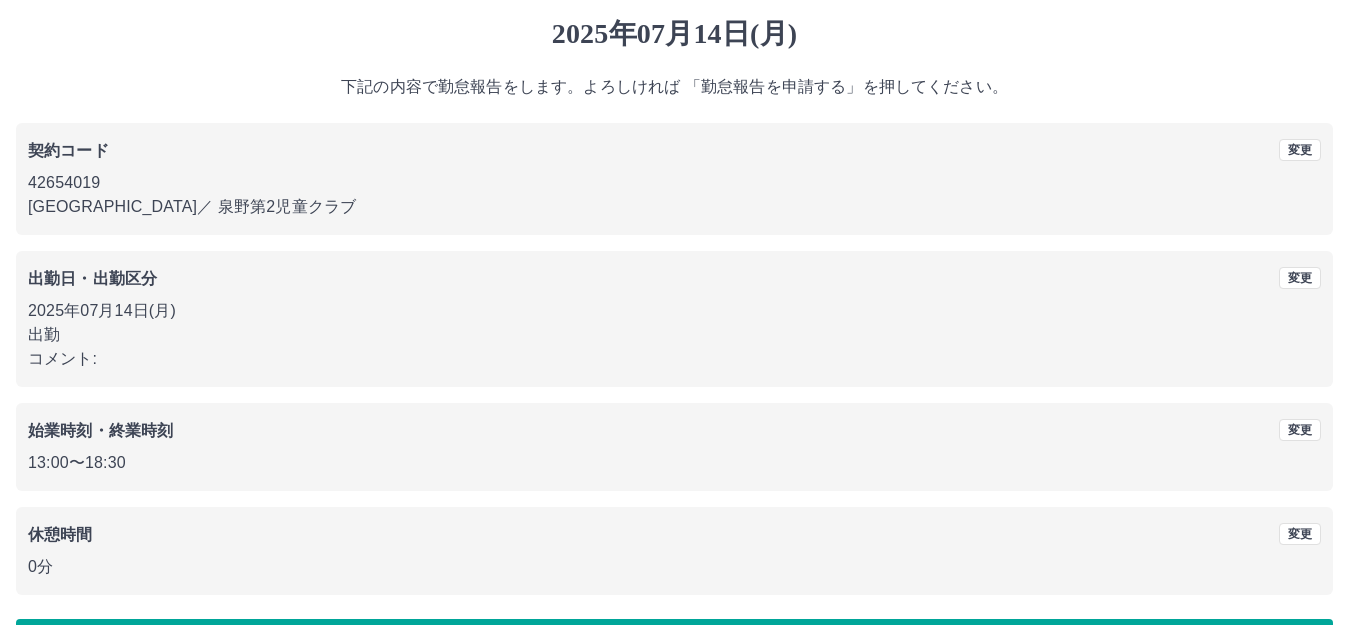 scroll, scrollTop: 0, scrollLeft: 0, axis: both 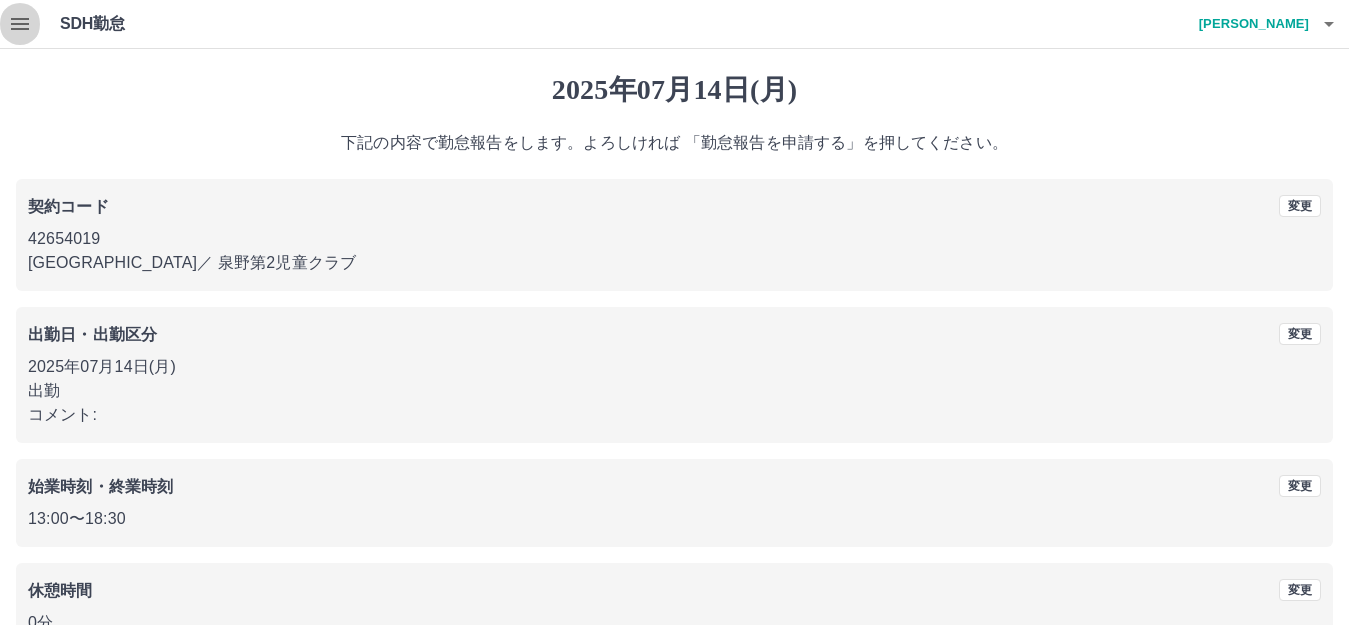 click 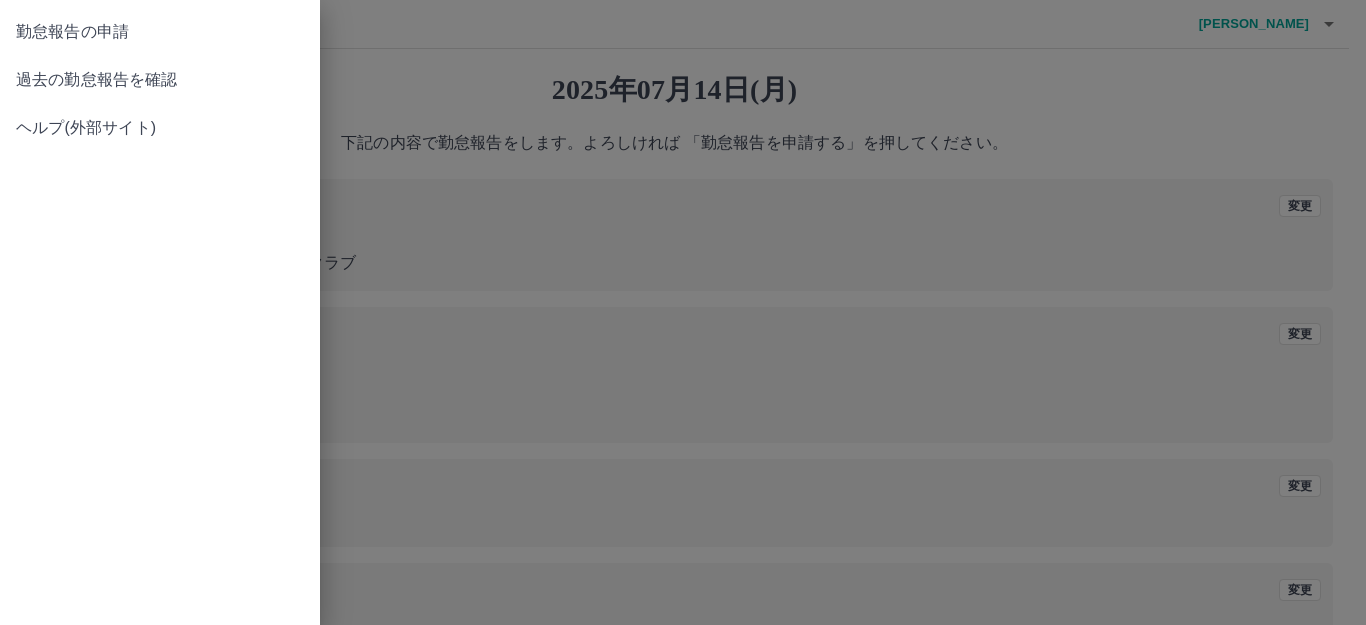 click on "過去の勤怠報告を確認" at bounding box center (160, 80) 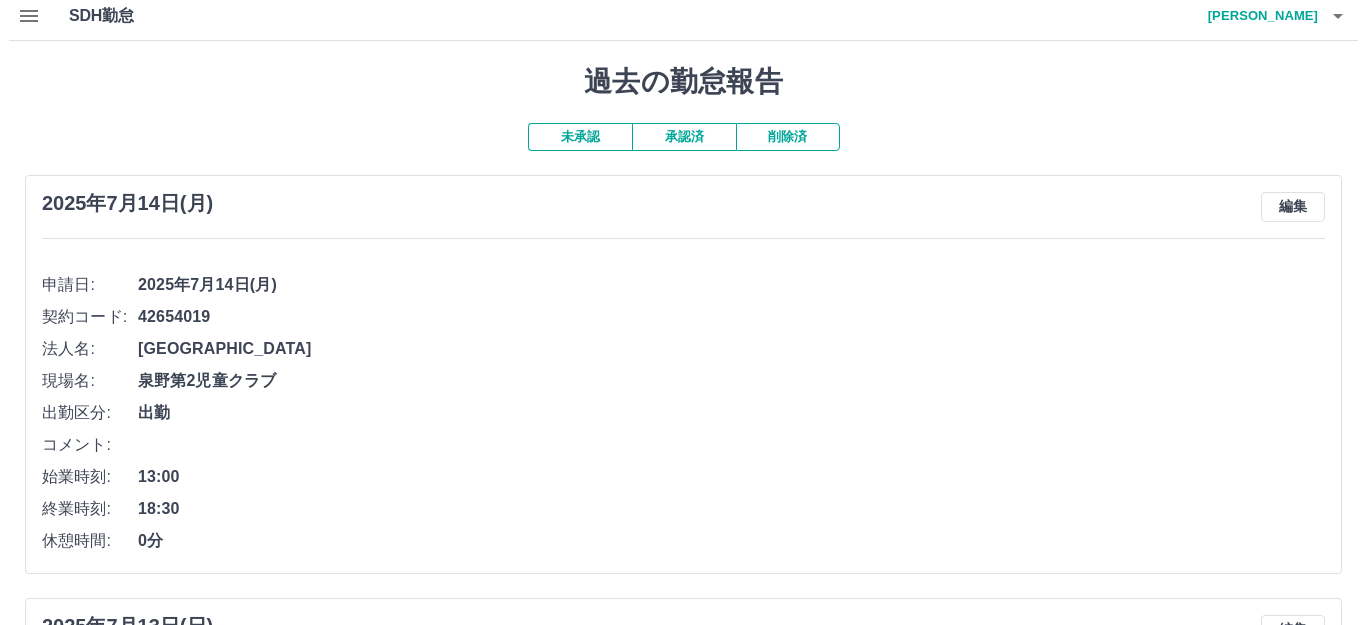 scroll, scrollTop: 0, scrollLeft: 0, axis: both 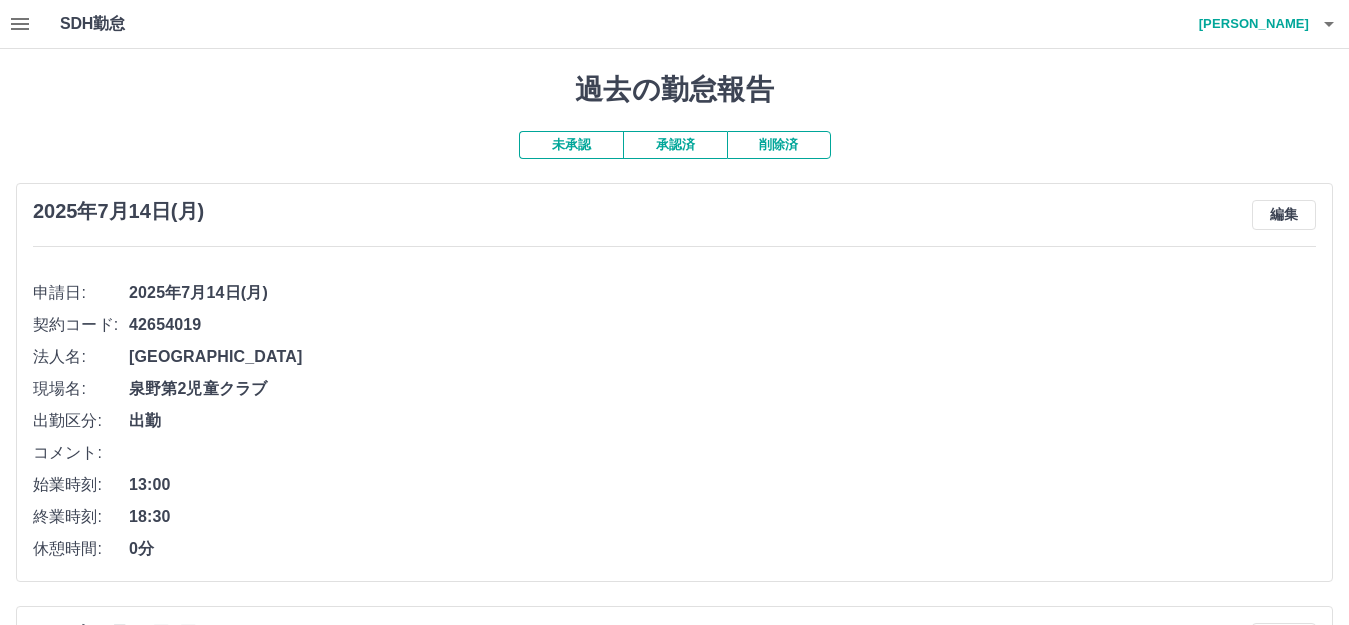 click on "承認済" at bounding box center (675, 145) 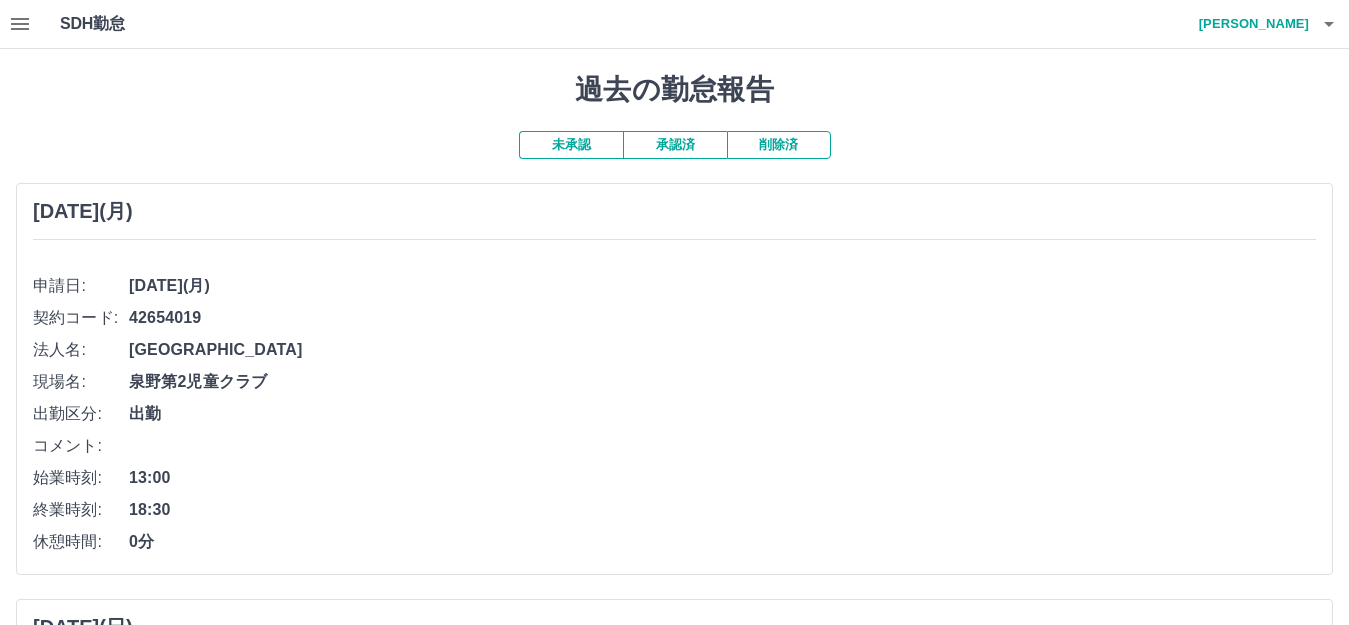 click on "未承認" at bounding box center [571, 145] 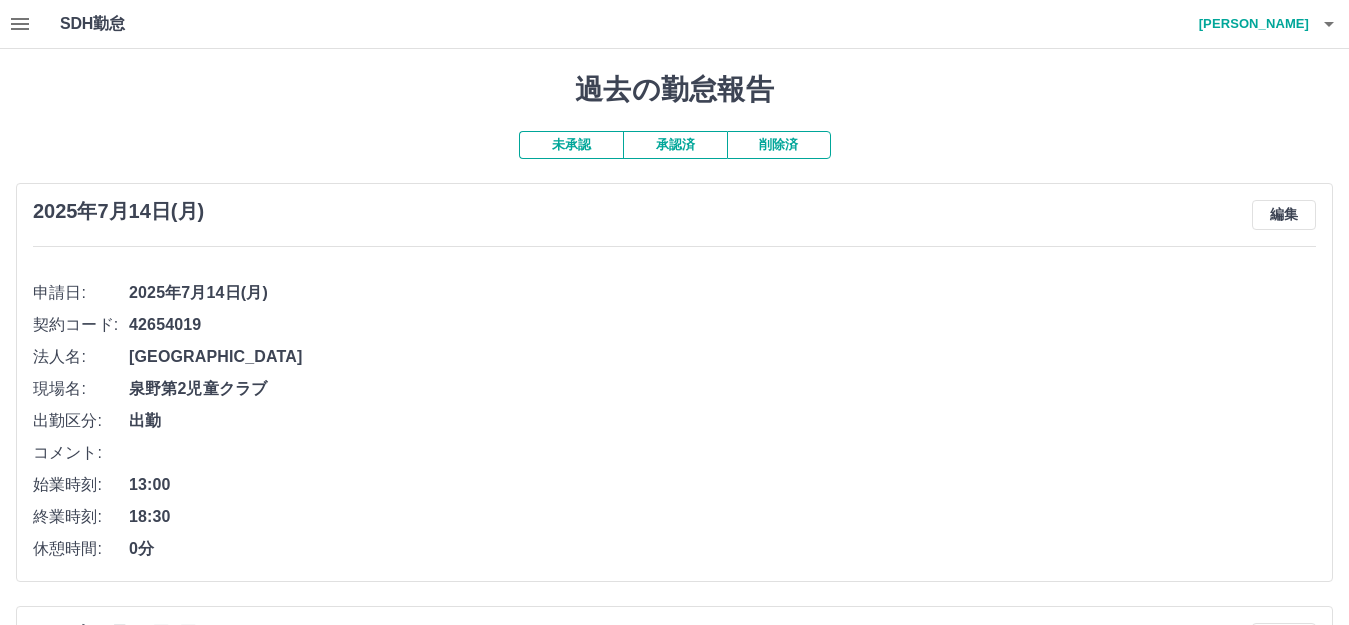 click 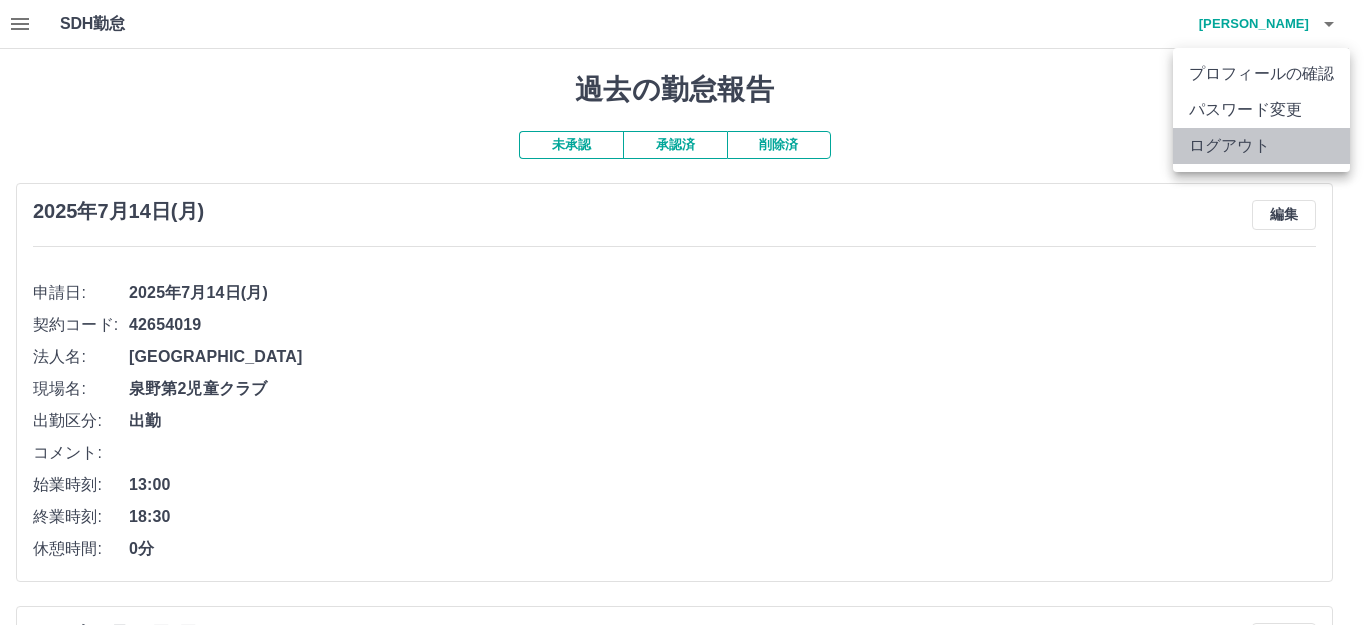 click on "ログアウト" at bounding box center (1261, 146) 